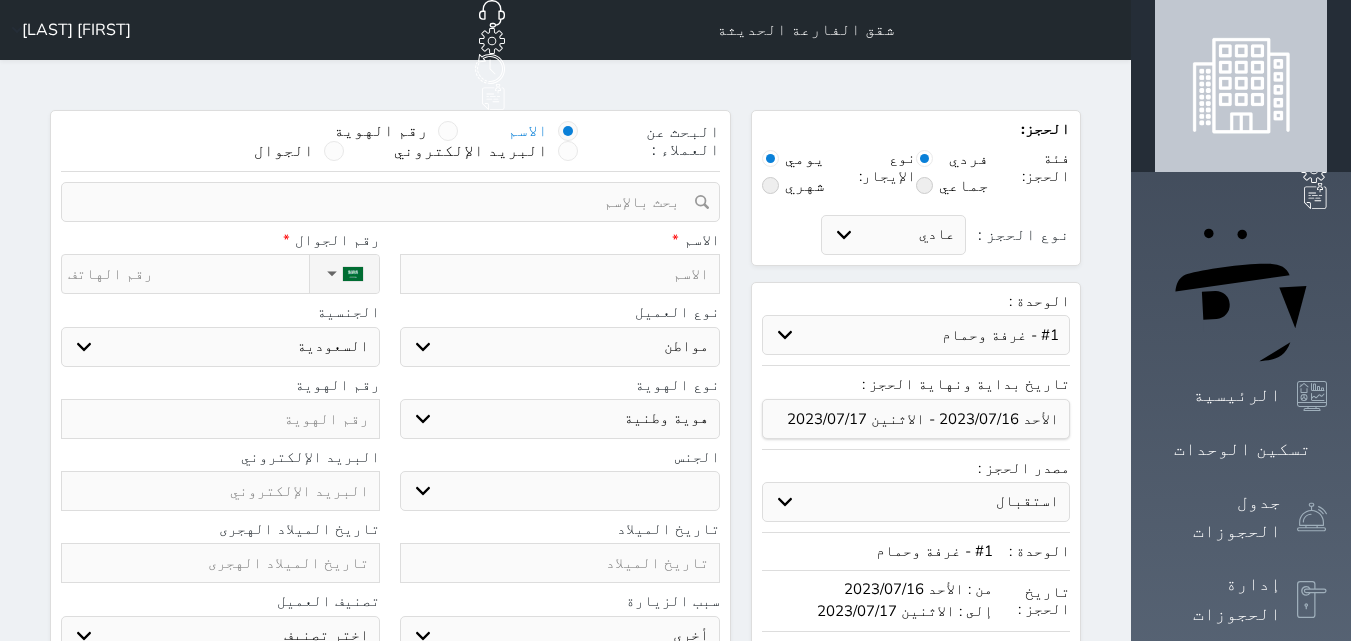 select on "51937" 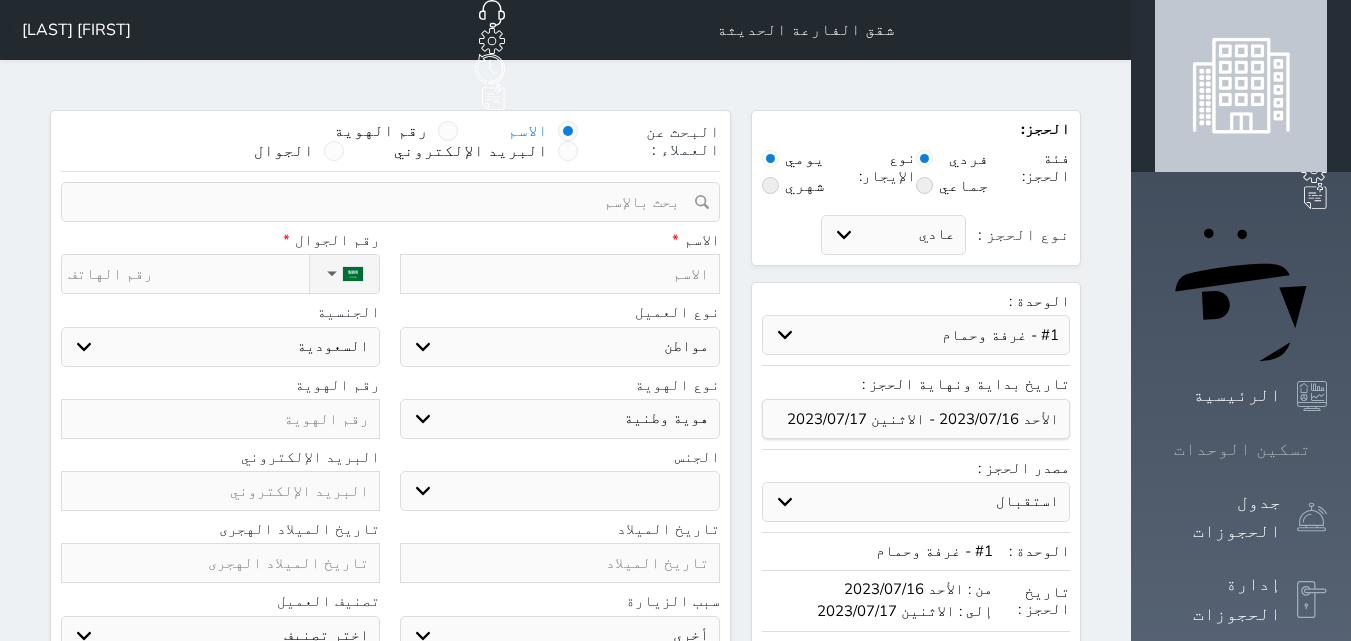 scroll, scrollTop: 0, scrollLeft: 0, axis: both 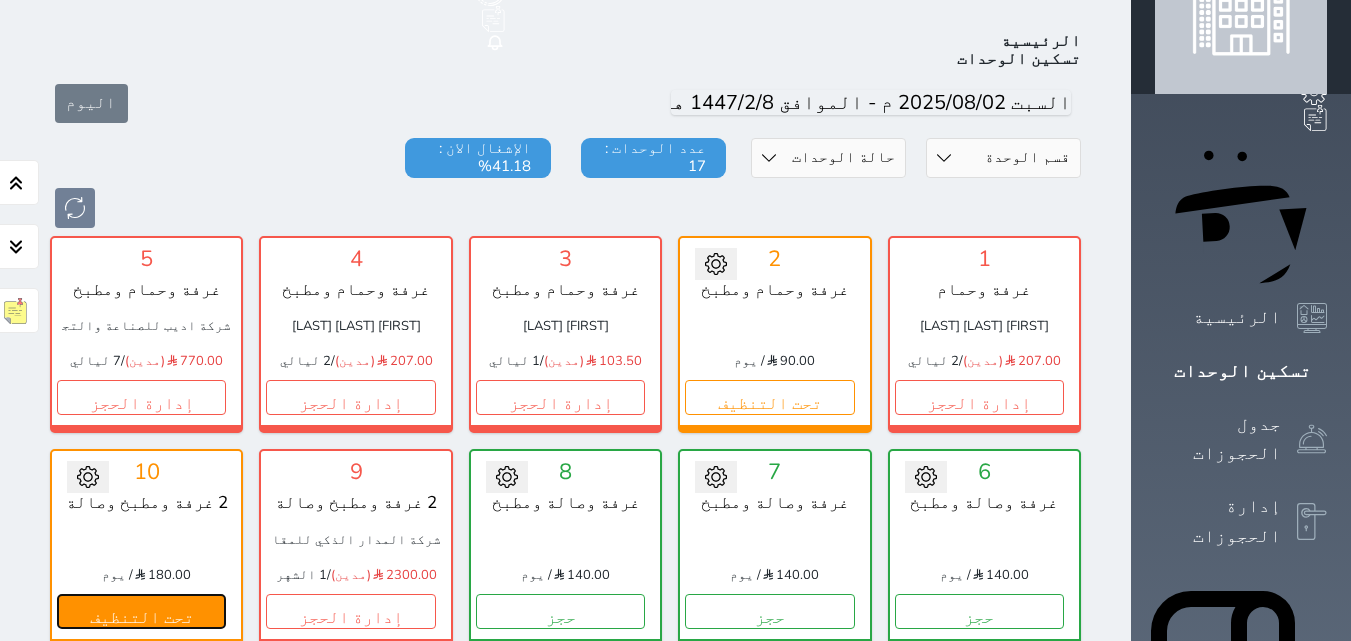 click on "تحت التنظيف" at bounding box center [141, 611] 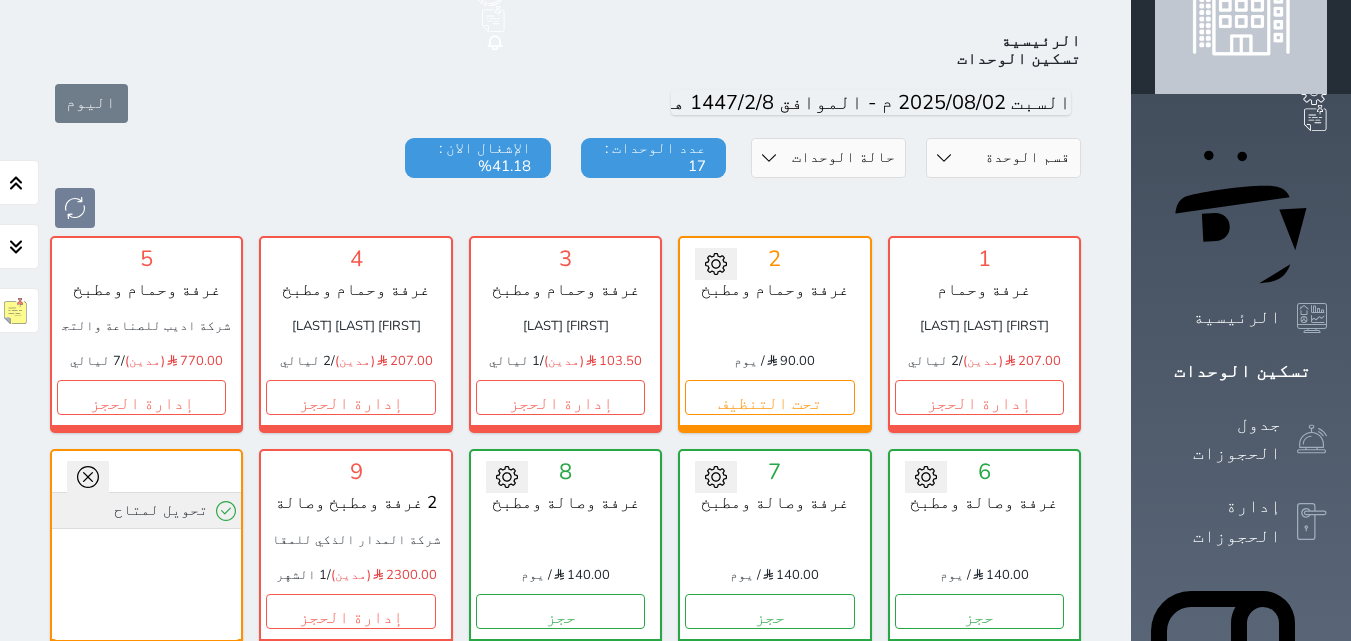click on "تحويل لمتاح" at bounding box center (146, 510) 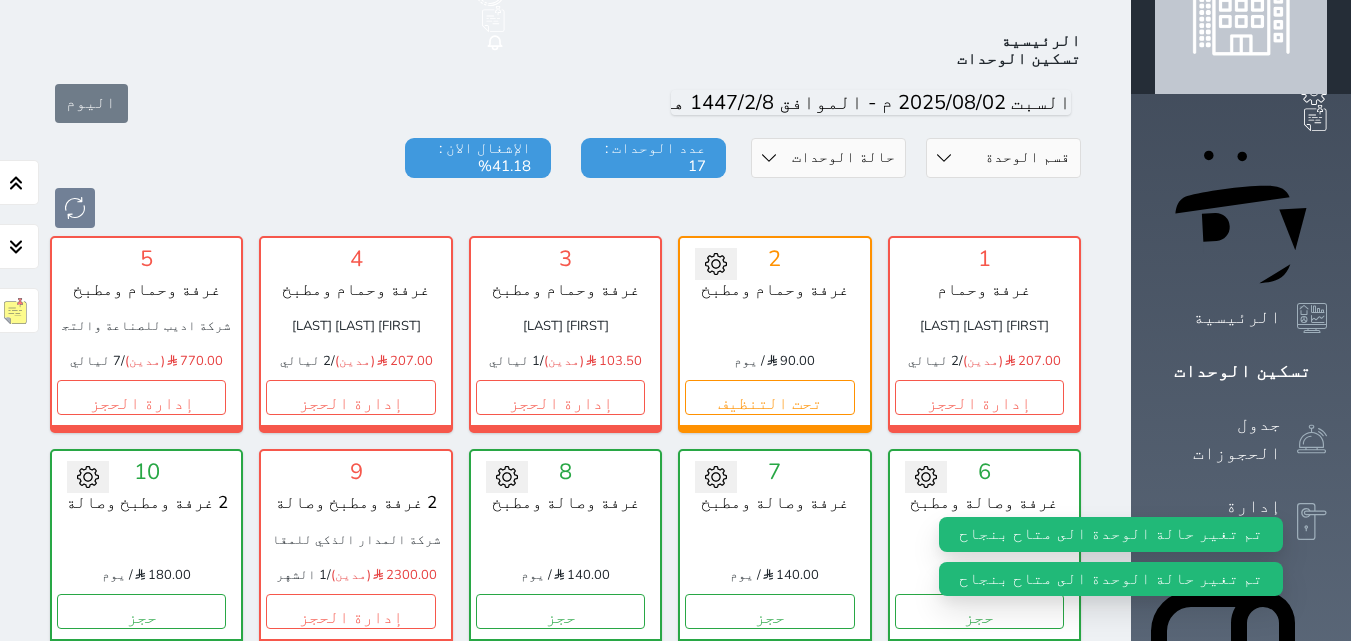click on "تحت التنظيف" at bounding box center (979, 824) 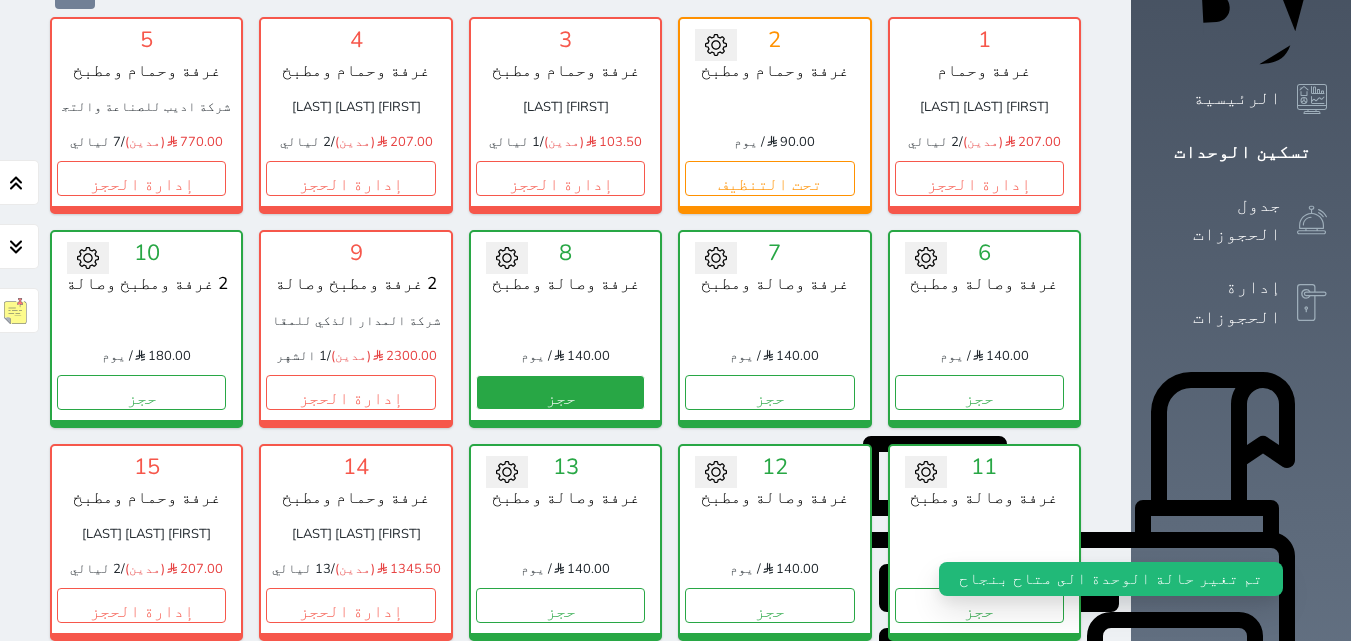 scroll, scrollTop: 300, scrollLeft: 0, axis: vertical 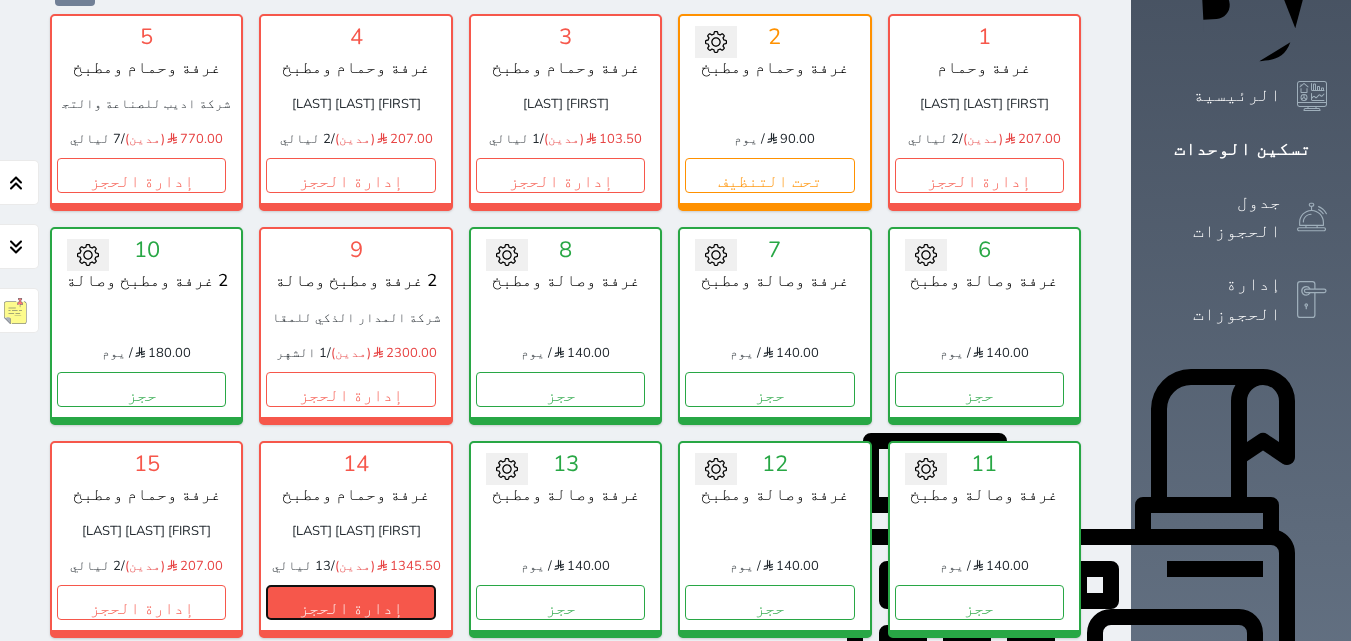 click on "إدارة الحجز" at bounding box center (350, 602) 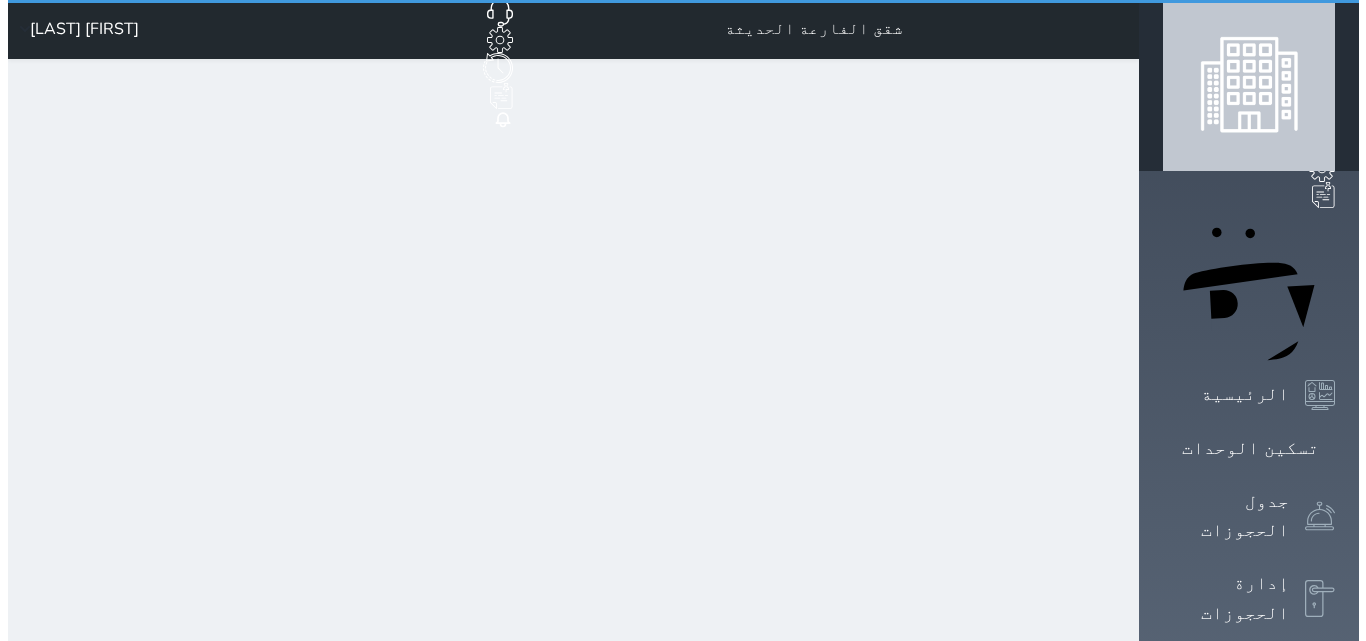 scroll, scrollTop: 0, scrollLeft: 0, axis: both 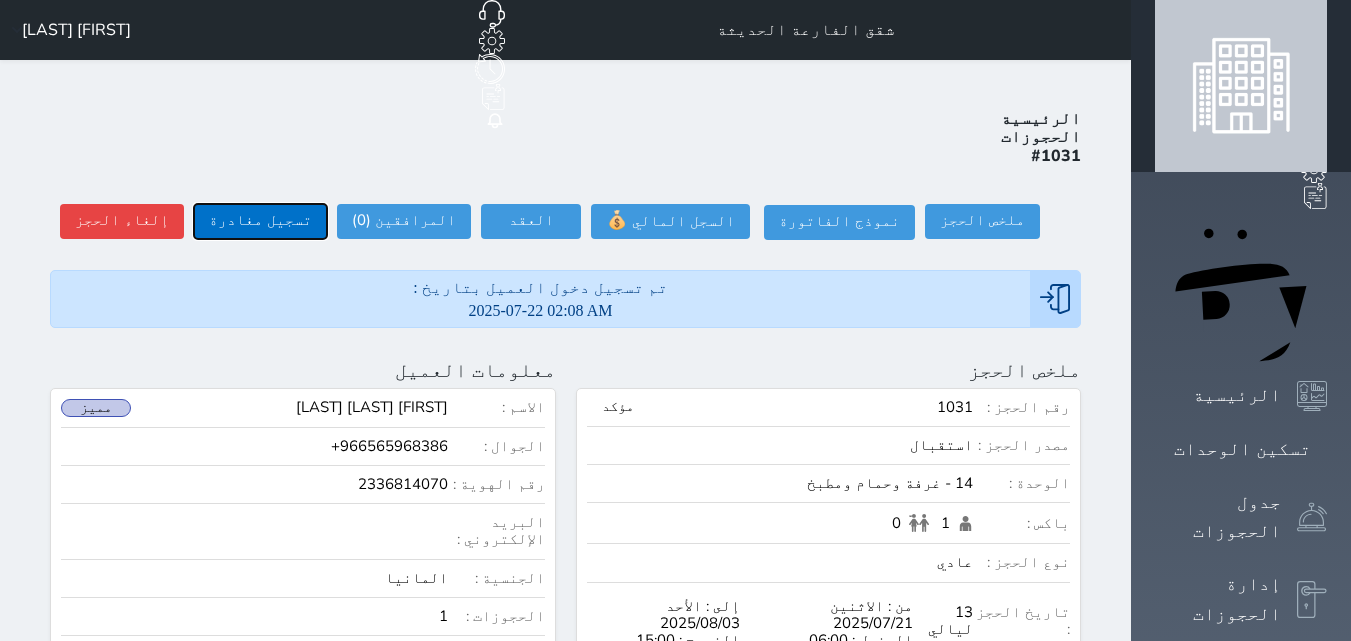 click on "تسجيل مغادرة" at bounding box center [260, 221] 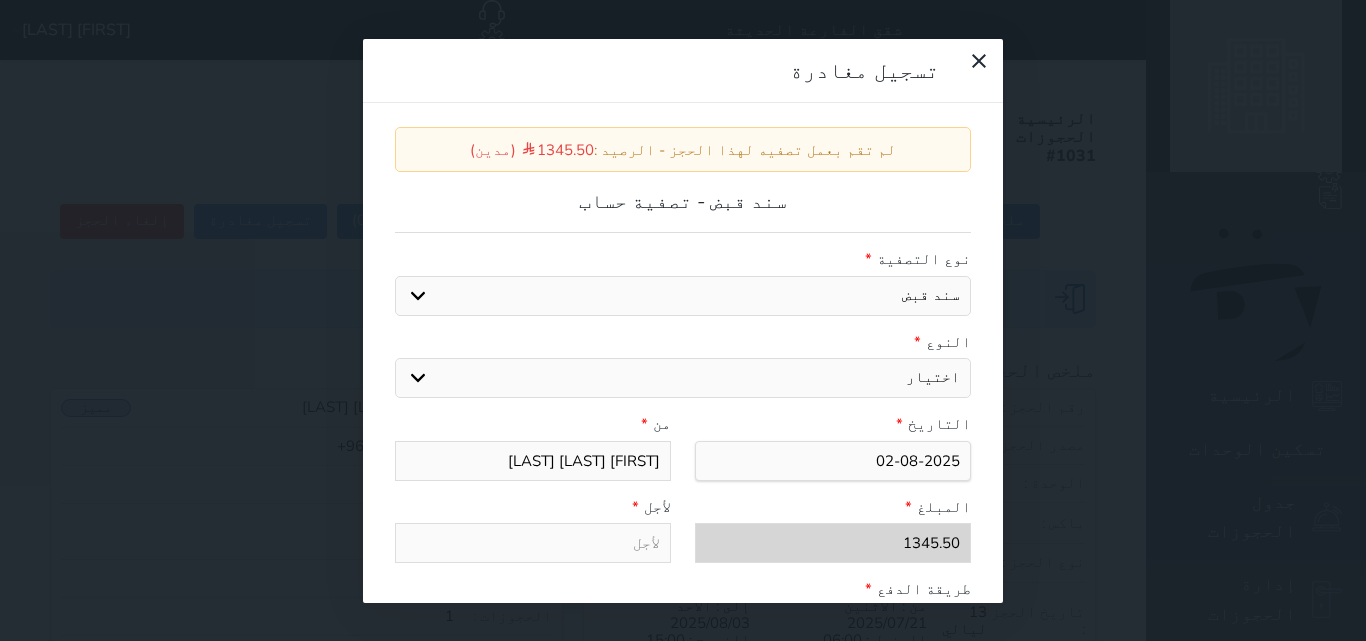 click on "اختيار   مقبوضات عامة
قيمة إيجار
فواتير
عربون
لا ينطبق
آخر
مغسلة
واي فاي - الإنترنت
مواقف السيارات
طعام
الأغذية والمشروبات
مشروبات
المشروبات الباردة
المشروبات الساخنة
الإفطار
غداء
عشاء
مخبز و كعك
حمام سباحة
الصالة الرياضية
سبا و خدمات الجمال
اختيار وإسقاط (خدمات النقل)
ميني بار
كابل - تلفزيون
سرير إضافي
تصفيف الشعر
التسوق" at bounding box center (683, 378) 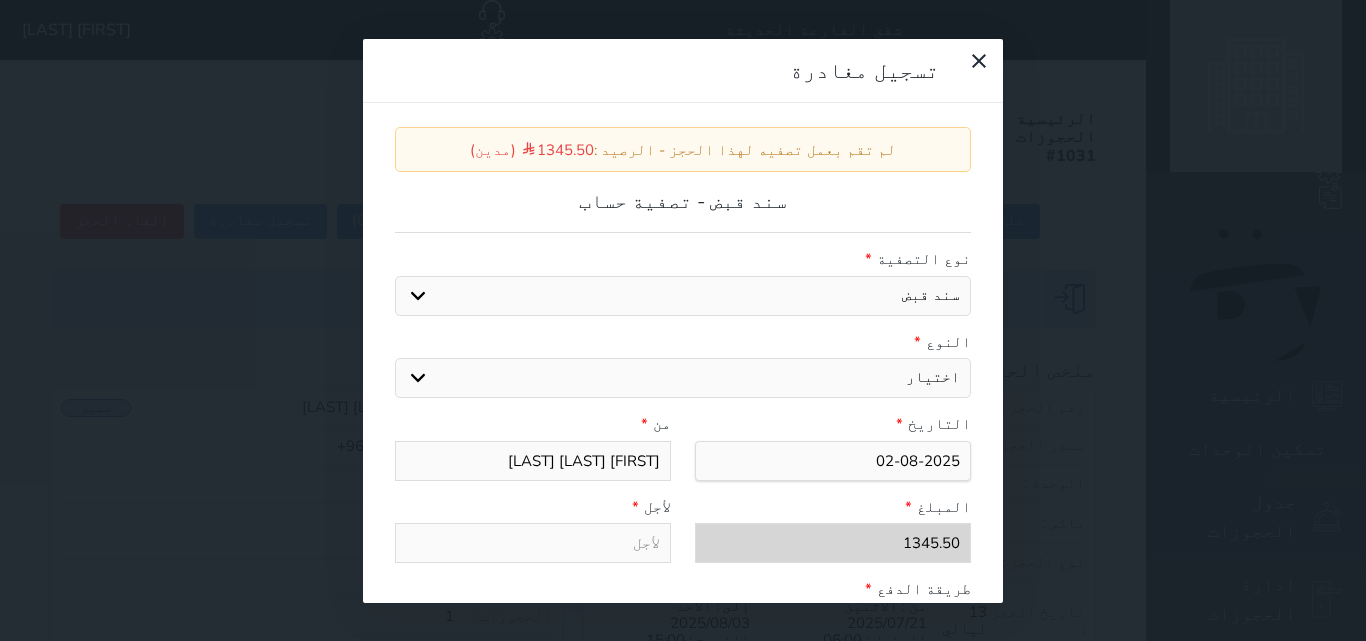 click on "اختيار   مقبوضات عامة
قيمة إيجار
فواتير
عربون
لا ينطبق
آخر
مغسلة
واي فاي - الإنترنت
مواقف السيارات
طعام
الأغذية والمشروبات
مشروبات
المشروبات الباردة
المشروبات الساخنة
الإفطار
غداء
عشاء
مخبز و كعك
حمام سباحة
الصالة الرياضية
سبا و خدمات الجمال
اختيار وإسقاط (خدمات النقل)
ميني بار
كابل - تلفزيون
سرير إضافي
تصفيف الشعر
التسوق" at bounding box center (683, 378) 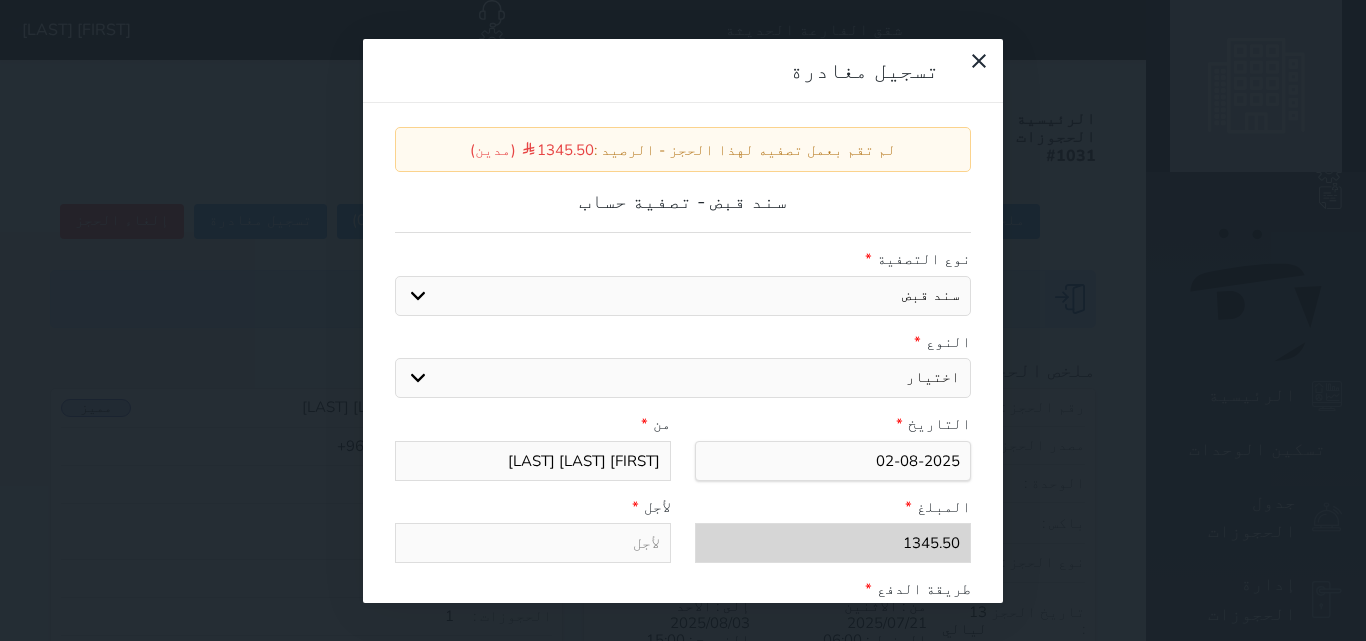 select on "117230" 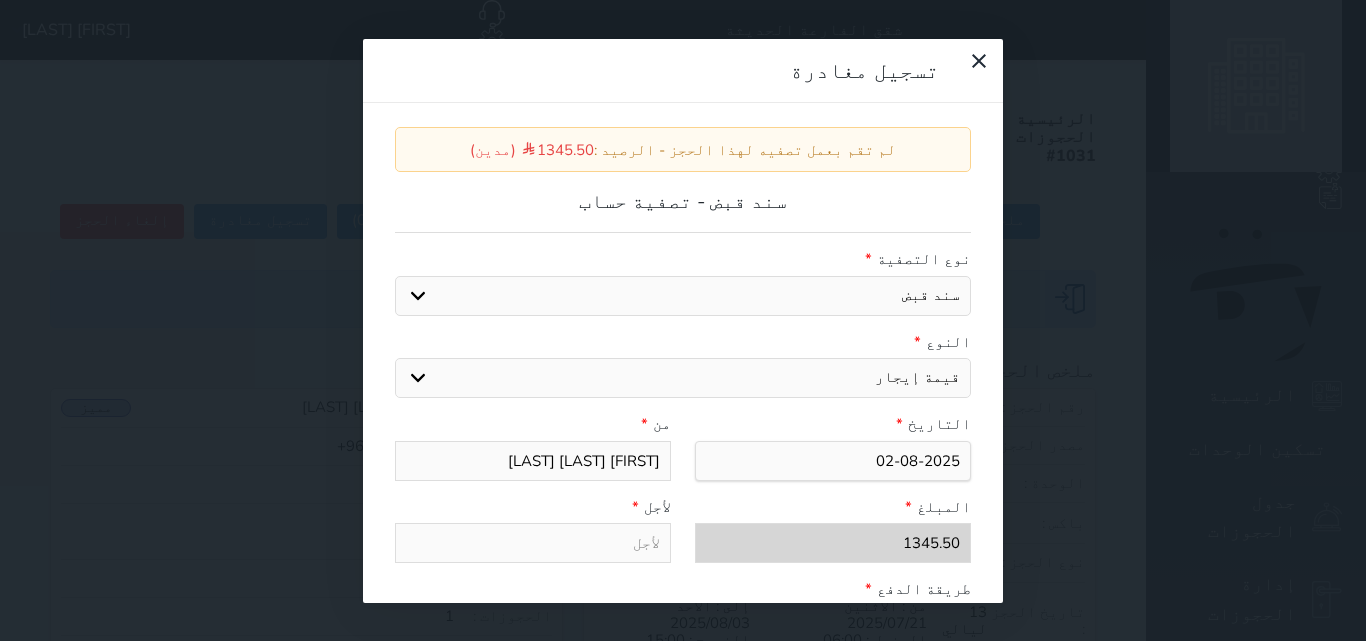 click on "اختيار   مقبوضات عامة
قيمة إيجار
فواتير
عربون
لا ينطبق
آخر
مغسلة
واي فاي - الإنترنت
مواقف السيارات
طعام
الأغذية والمشروبات
مشروبات
المشروبات الباردة
المشروبات الساخنة
الإفطار
غداء
عشاء
مخبز و كعك
حمام سباحة
الصالة الرياضية
سبا و خدمات الجمال
اختيار وإسقاط (خدمات النقل)
ميني بار
كابل - تلفزيون
سرير إضافي
تصفيف الشعر
التسوق" at bounding box center (683, 378) 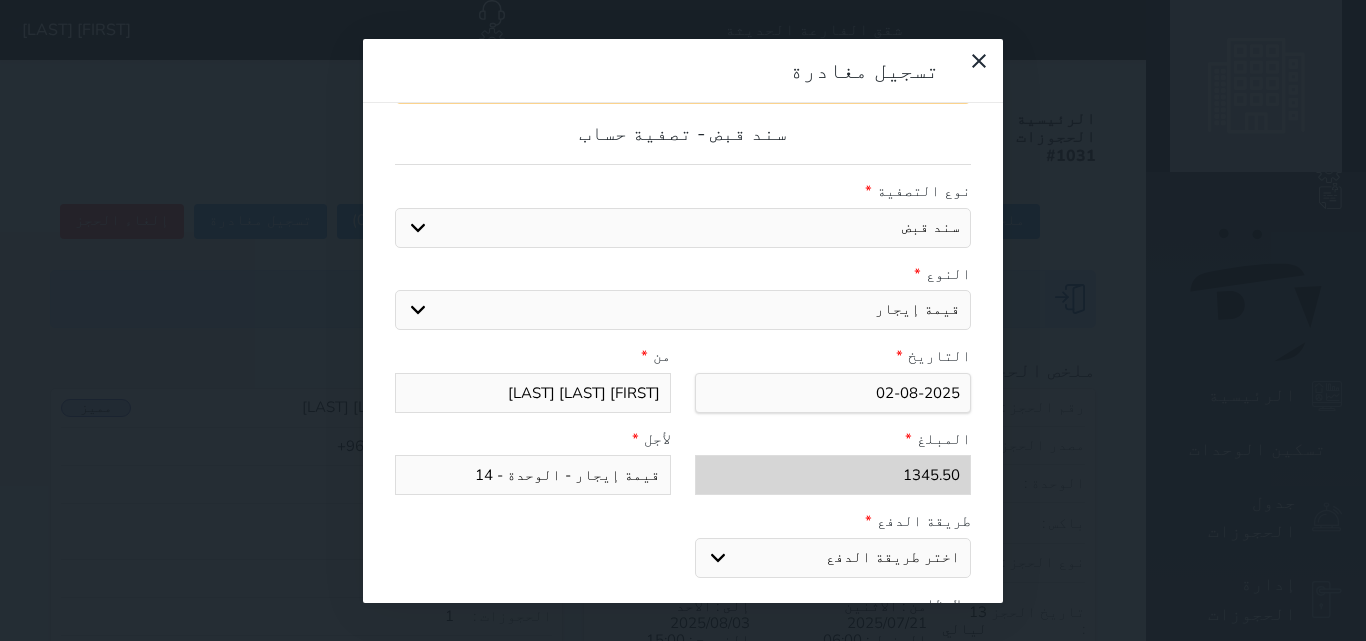 scroll, scrollTop: 100, scrollLeft: 0, axis: vertical 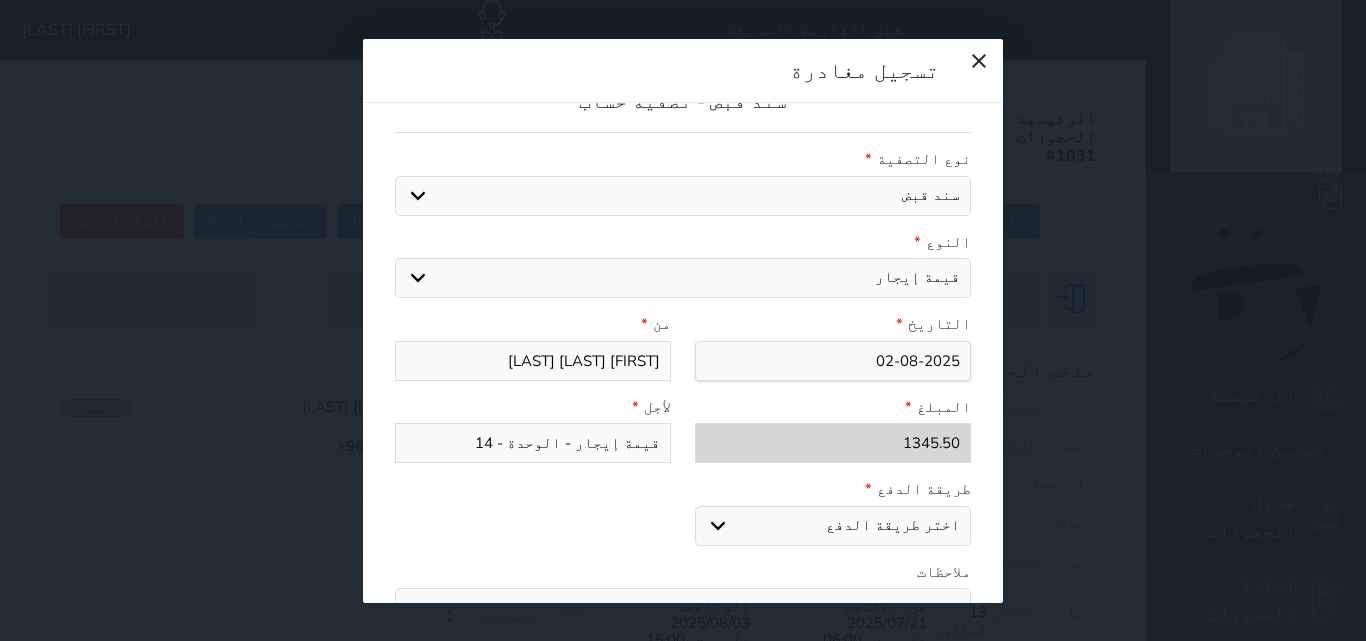click on "اختر طريقة الدفع   دفع نقدى   تحويل بنكى   مدى   بطاقة ائتمان" at bounding box center (833, 526) 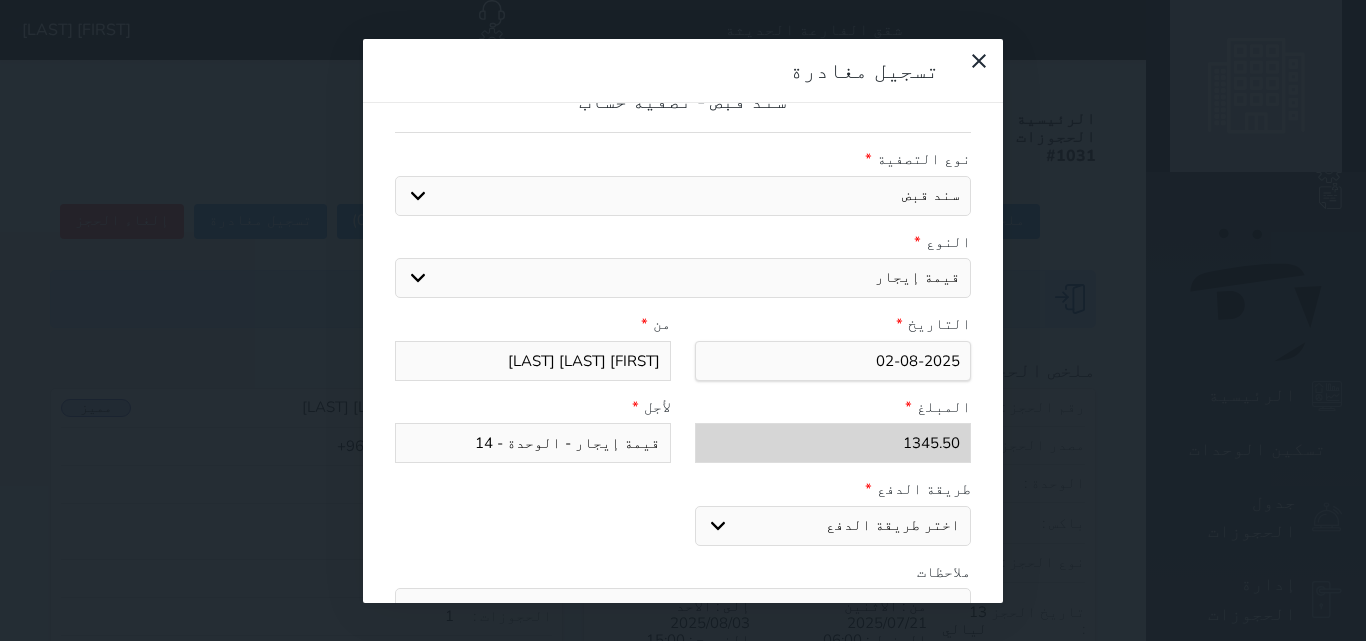 select on "cash" 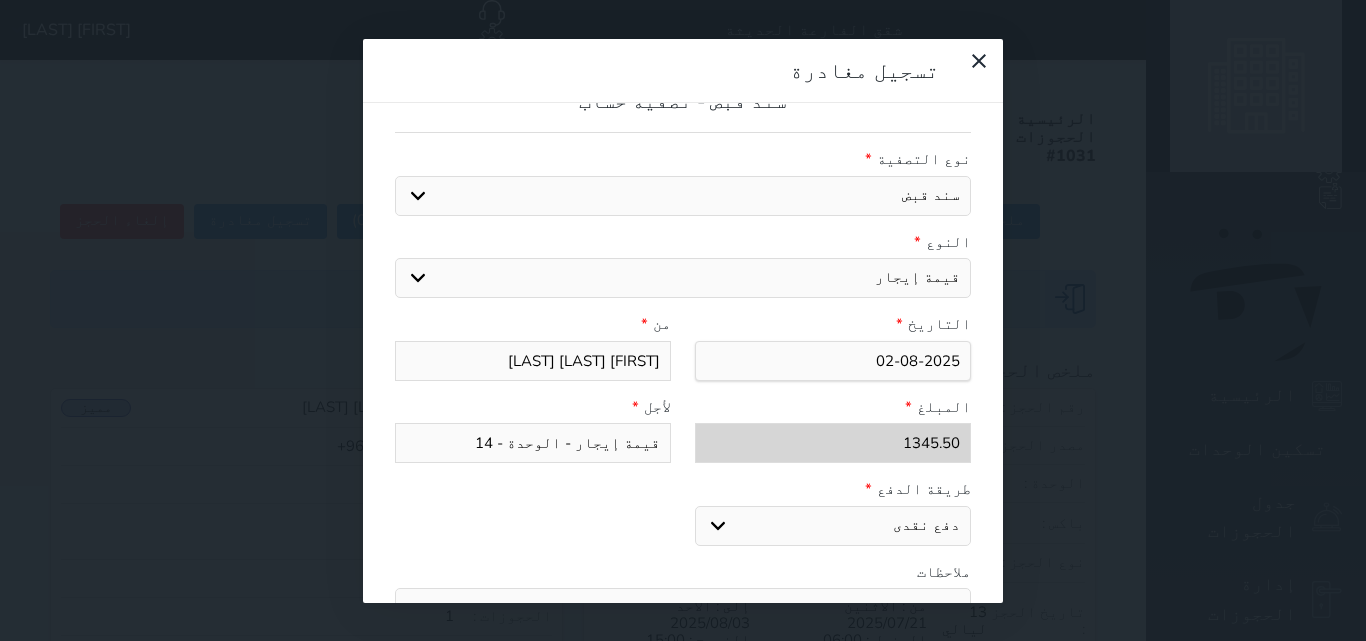 click on "اختر طريقة الدفع   دفع نقدى   تحويل بنكى   مدى   بطاقة ائتمان" at bounding box center [833, 526] 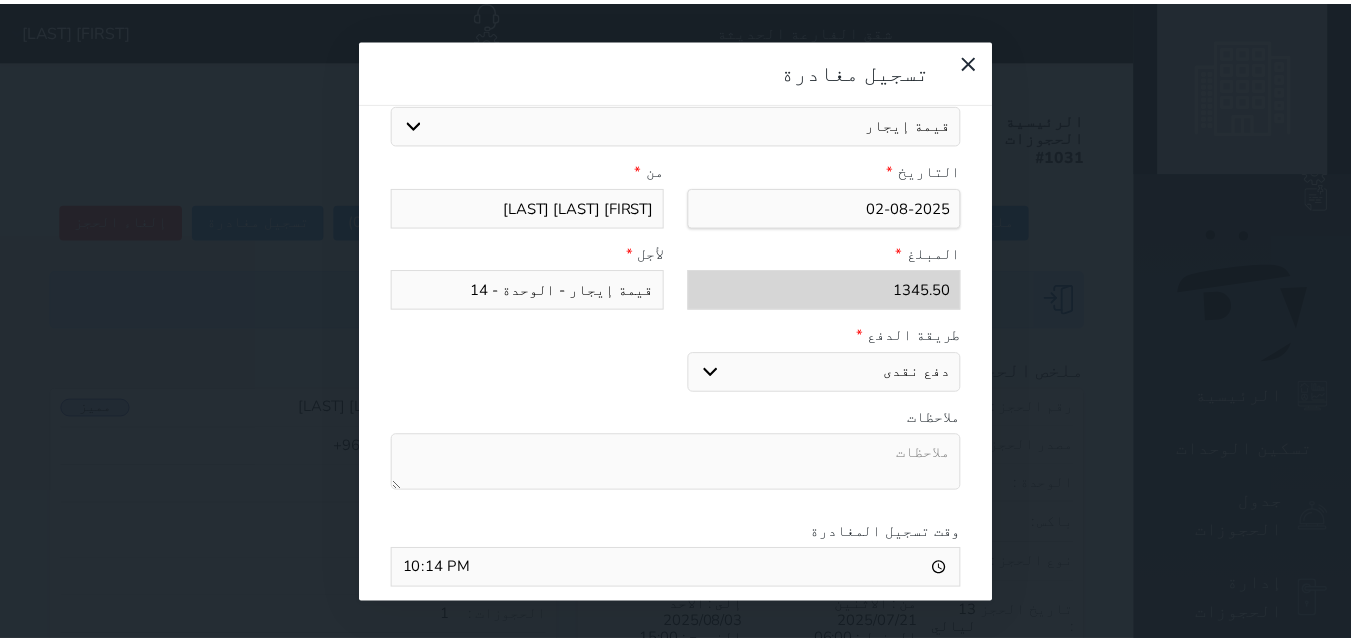scroll, scrollTop: 300, scrollLeft: 0, axis: vertical 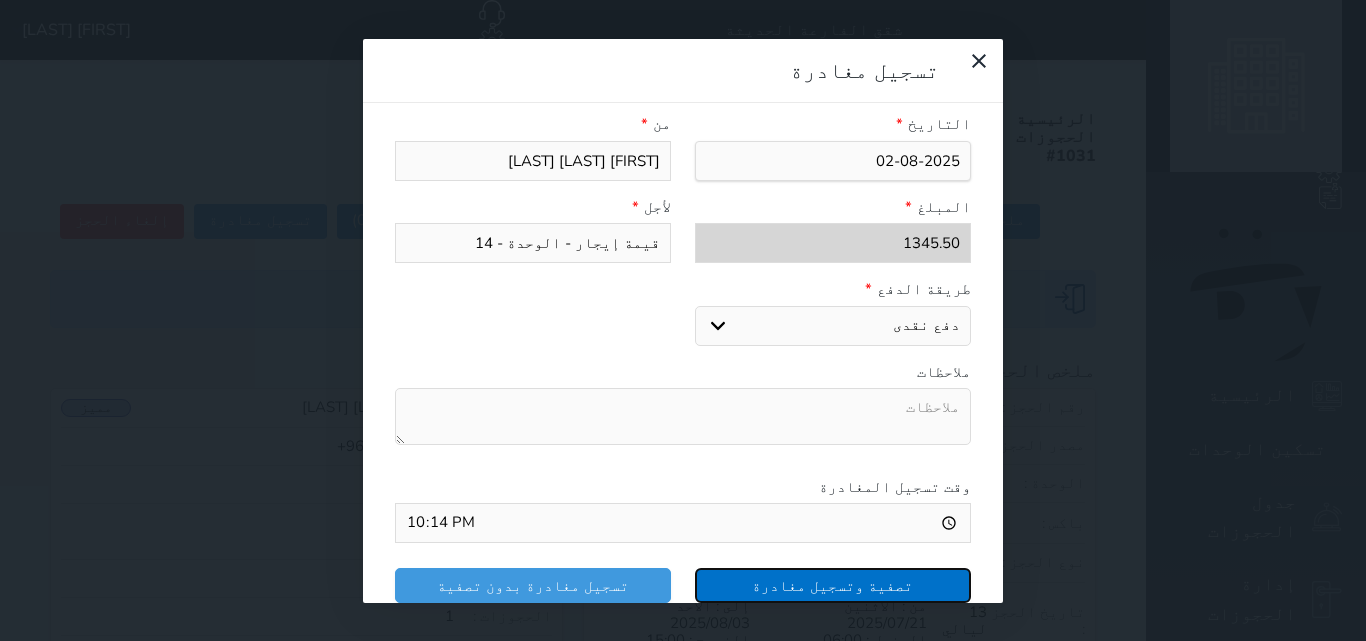 click on "تصفية وتسجيل مغادرة" at bounding box center (833, 585) 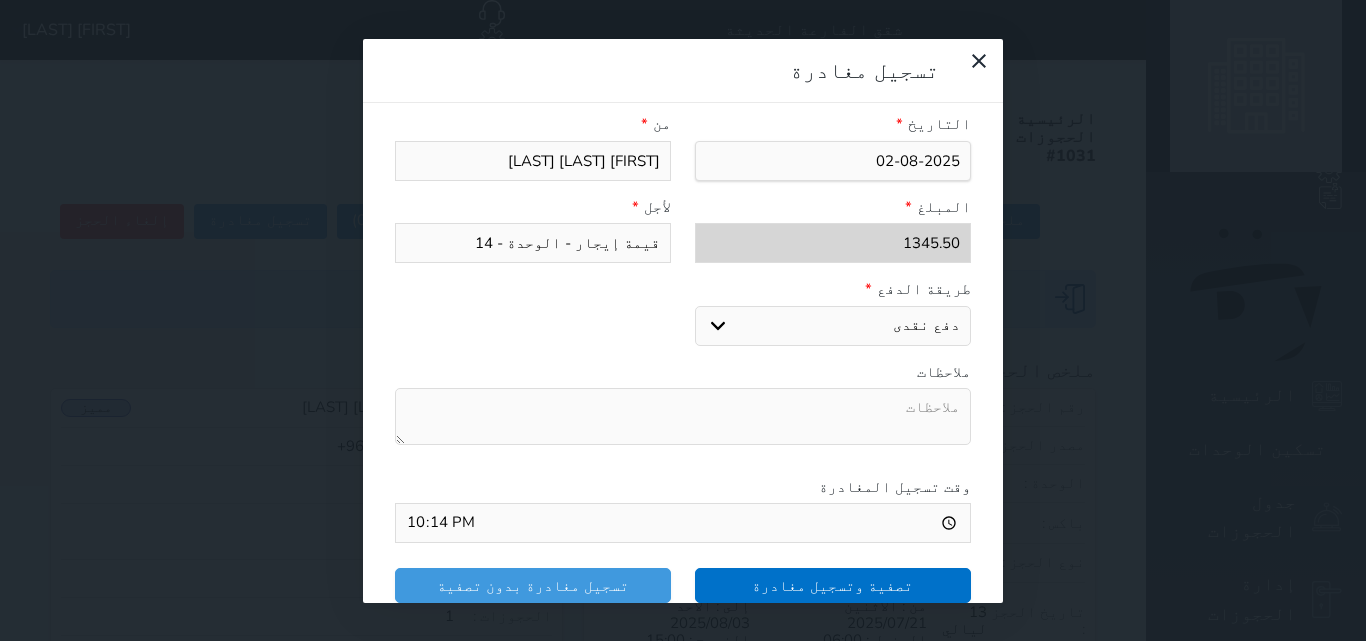 click at bounding box center [0, 0] 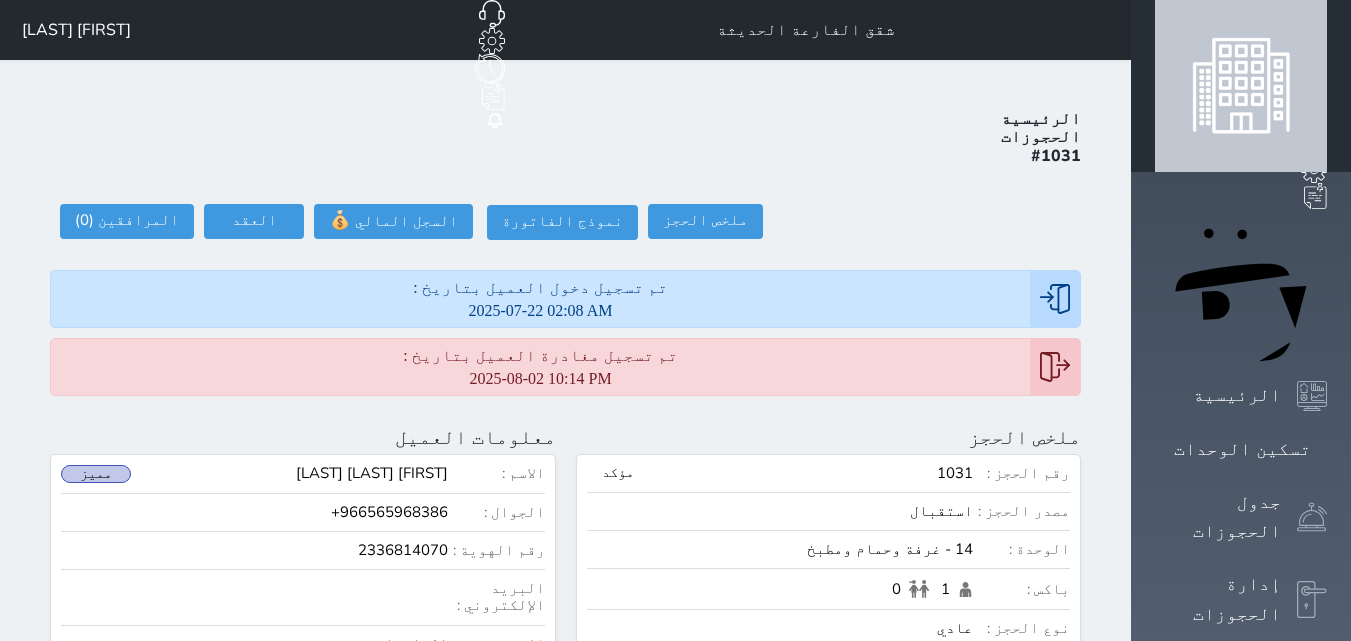 scroll, scrollTop: 0, scrollLeft: 0, axis: both 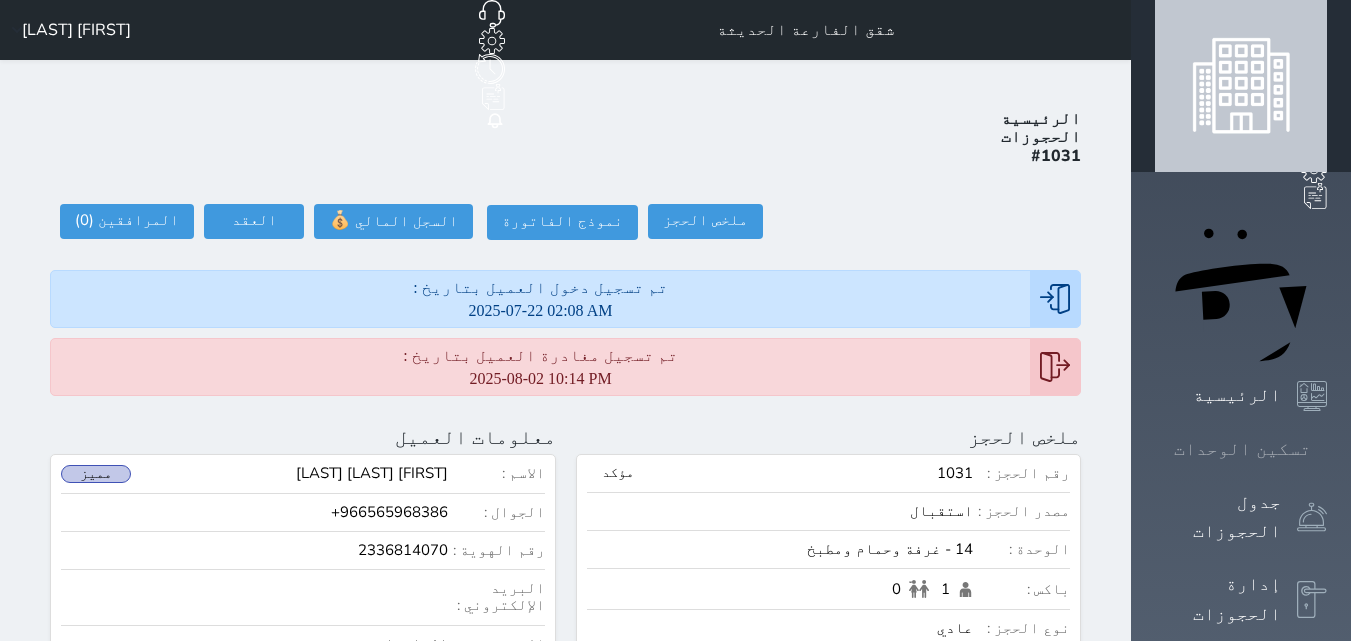 click on "تسكين الوحدات" at bounding box center (1242, 449) 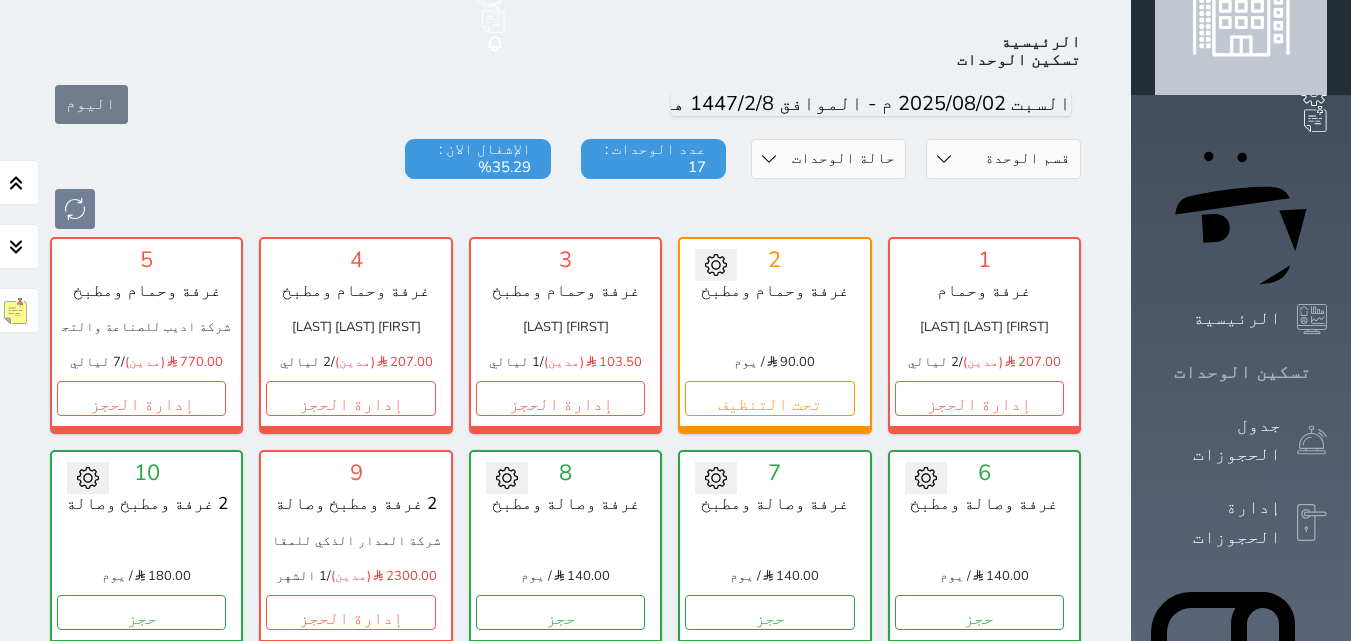 scroll, scrollTop: 78, scrollLeft: 0, axis: vertical 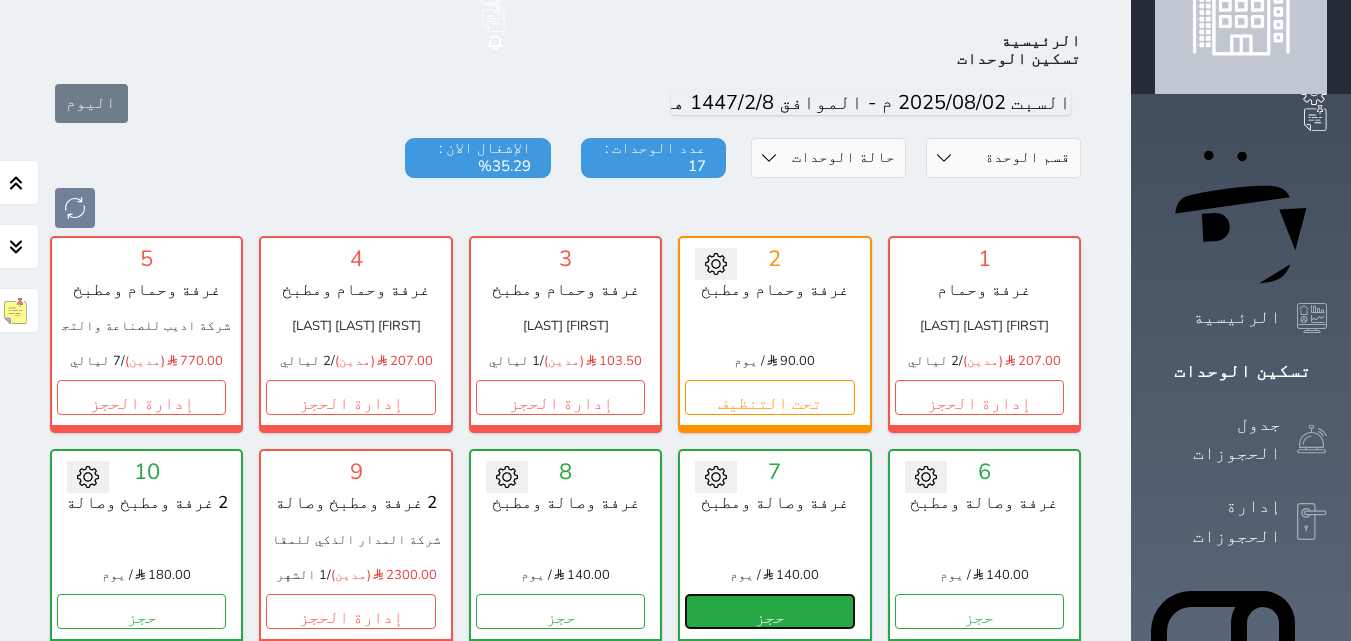 click on "حجز" at bounding box center [769, 611] 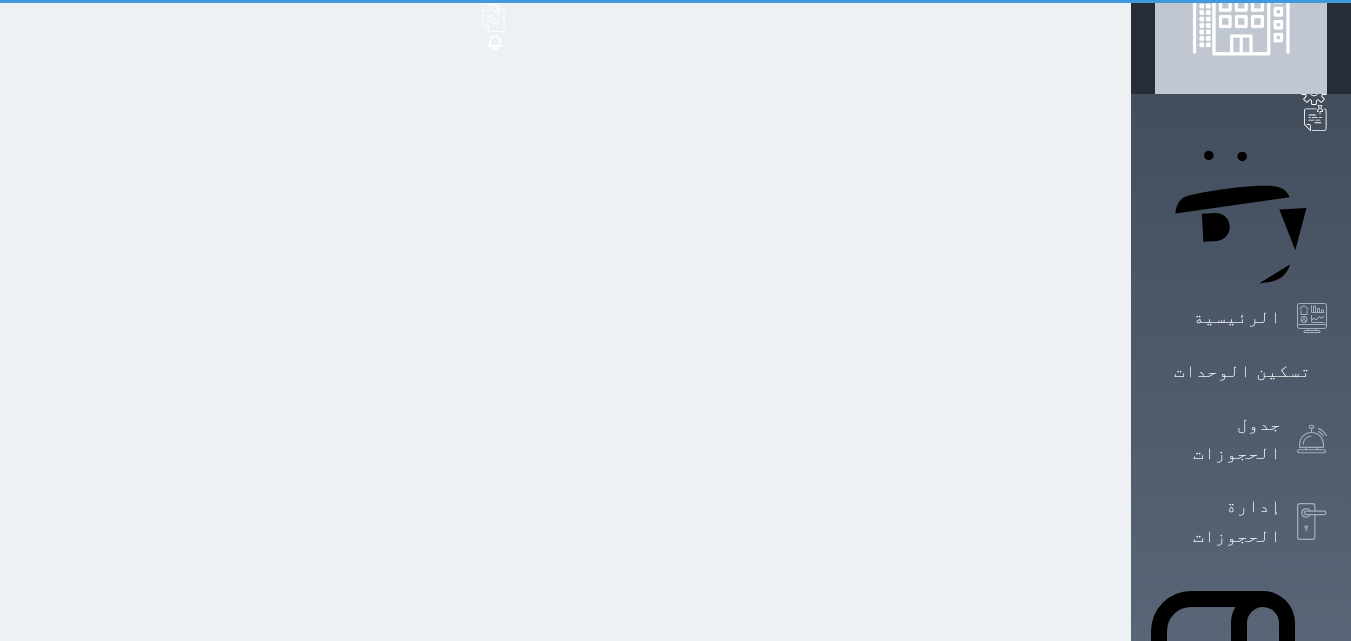 scroll, scrollTop: 1, scrollLeft: 0, axis: vertical 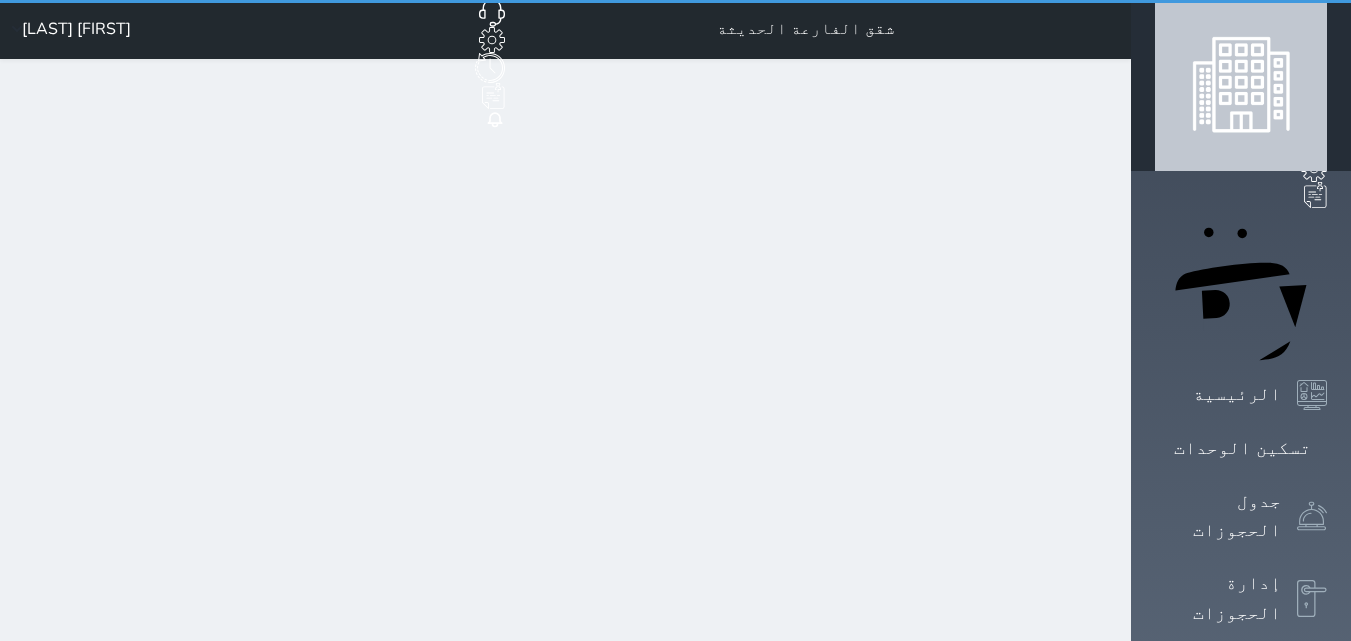 select on "1" 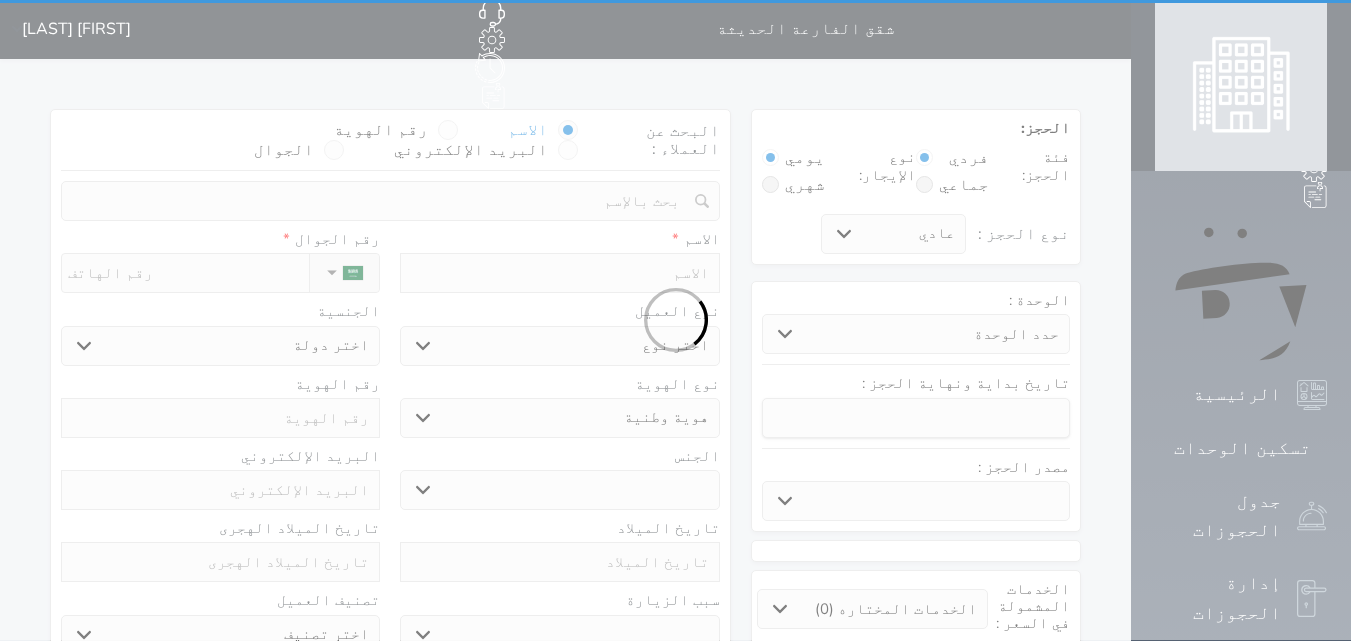 scroll, scrollTop: 0, scrollLeft: 0, axis: both 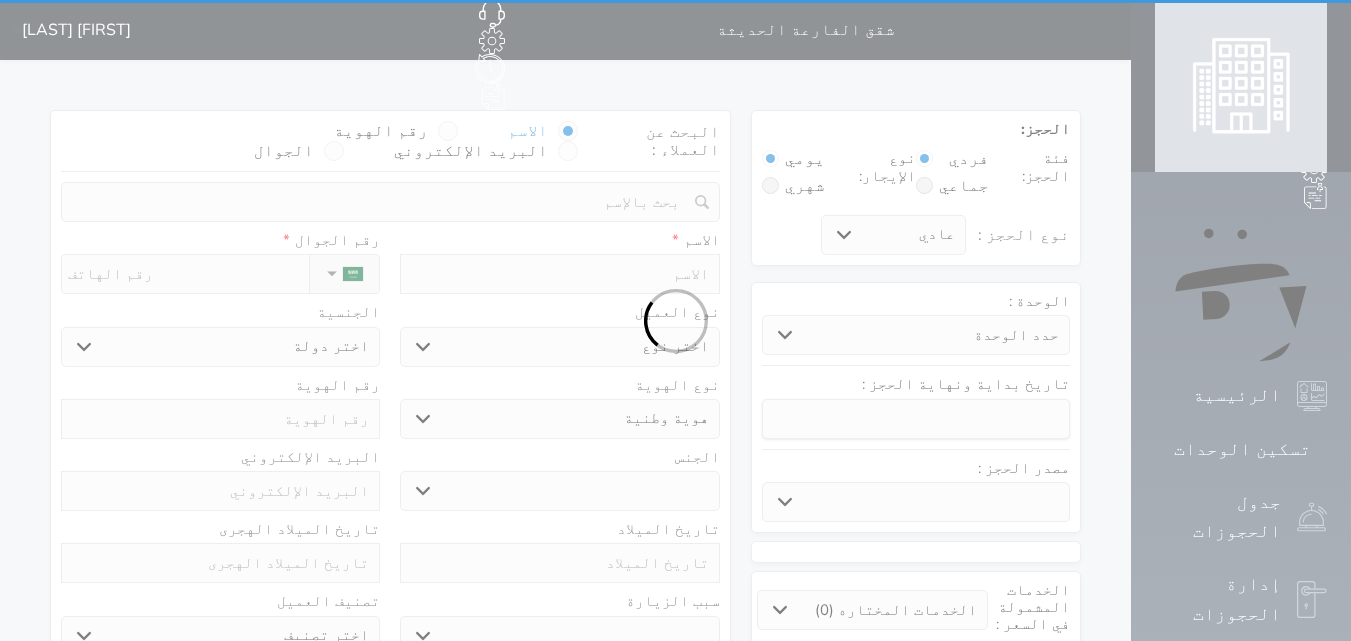 select 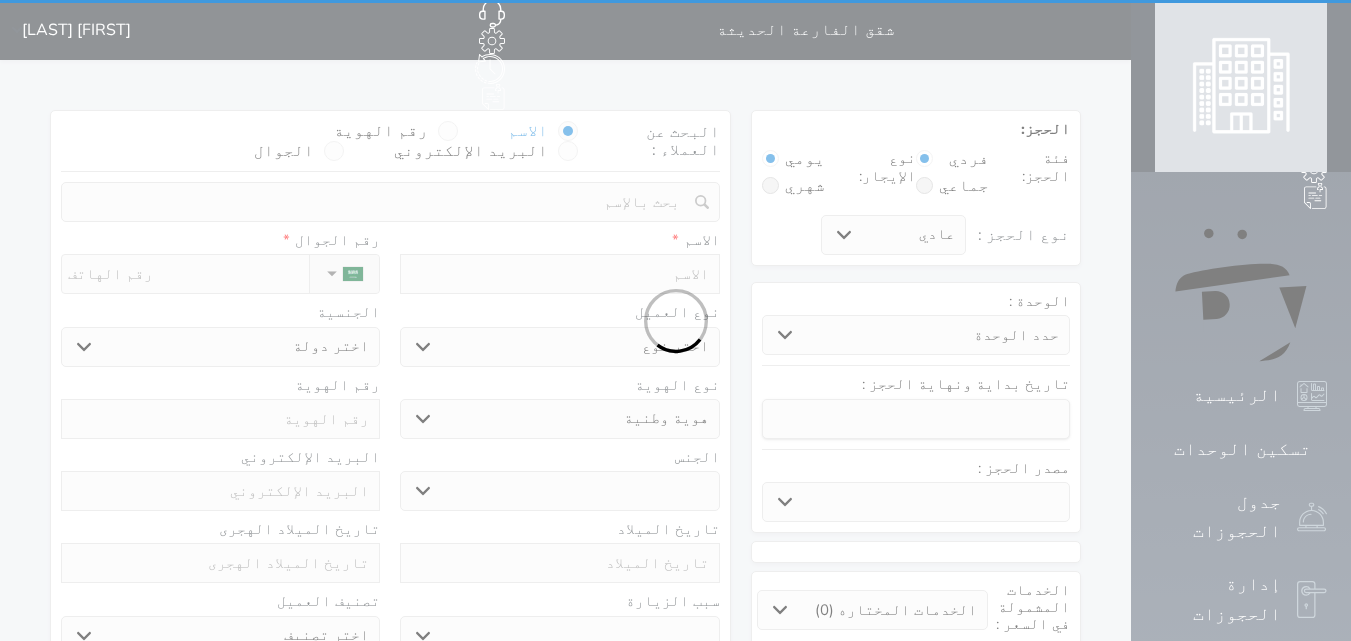 select 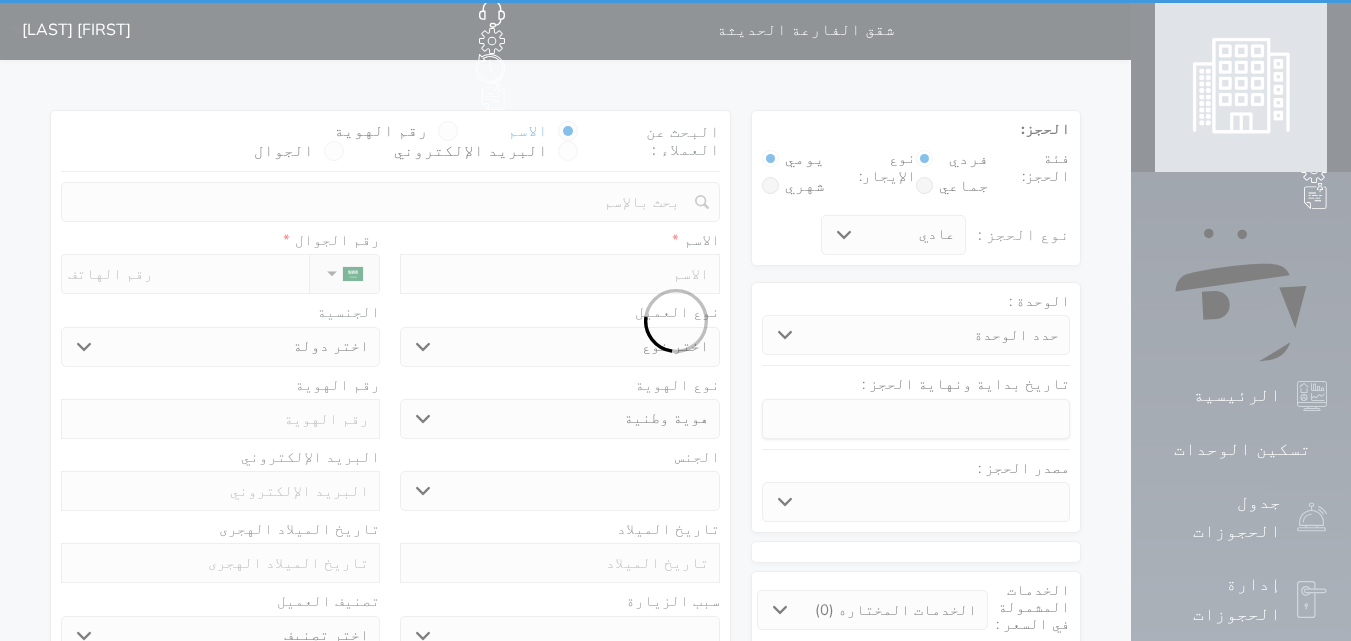 select 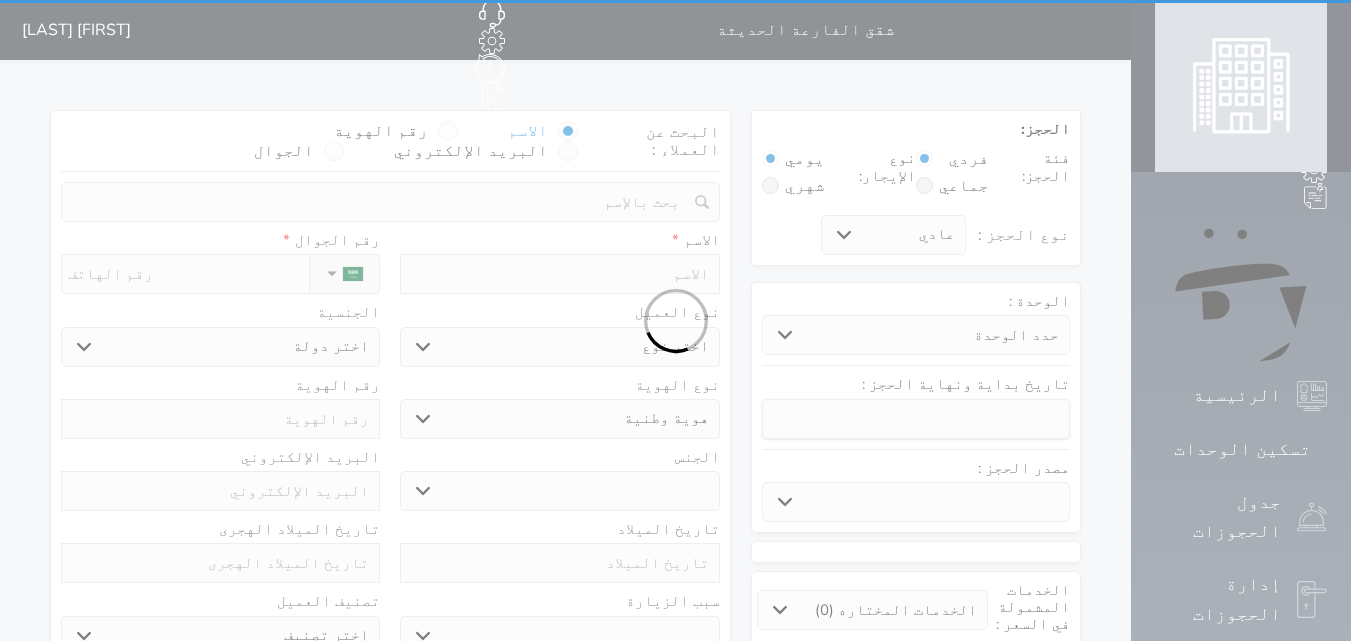 select 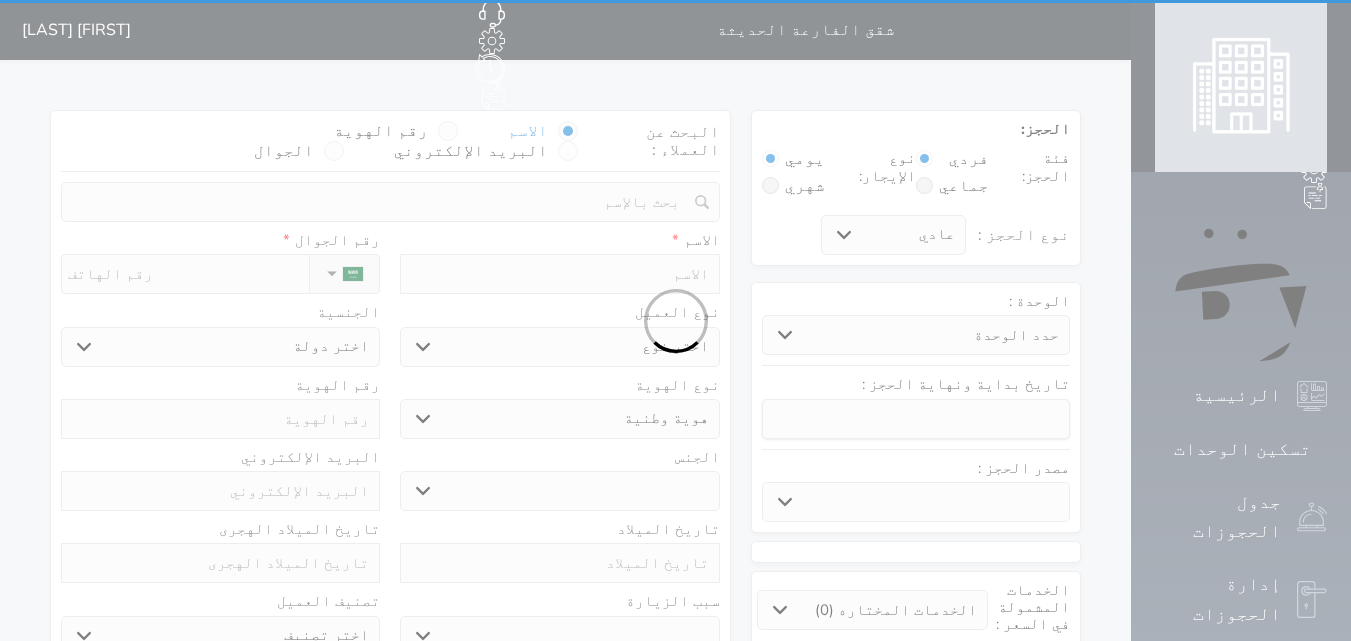 select 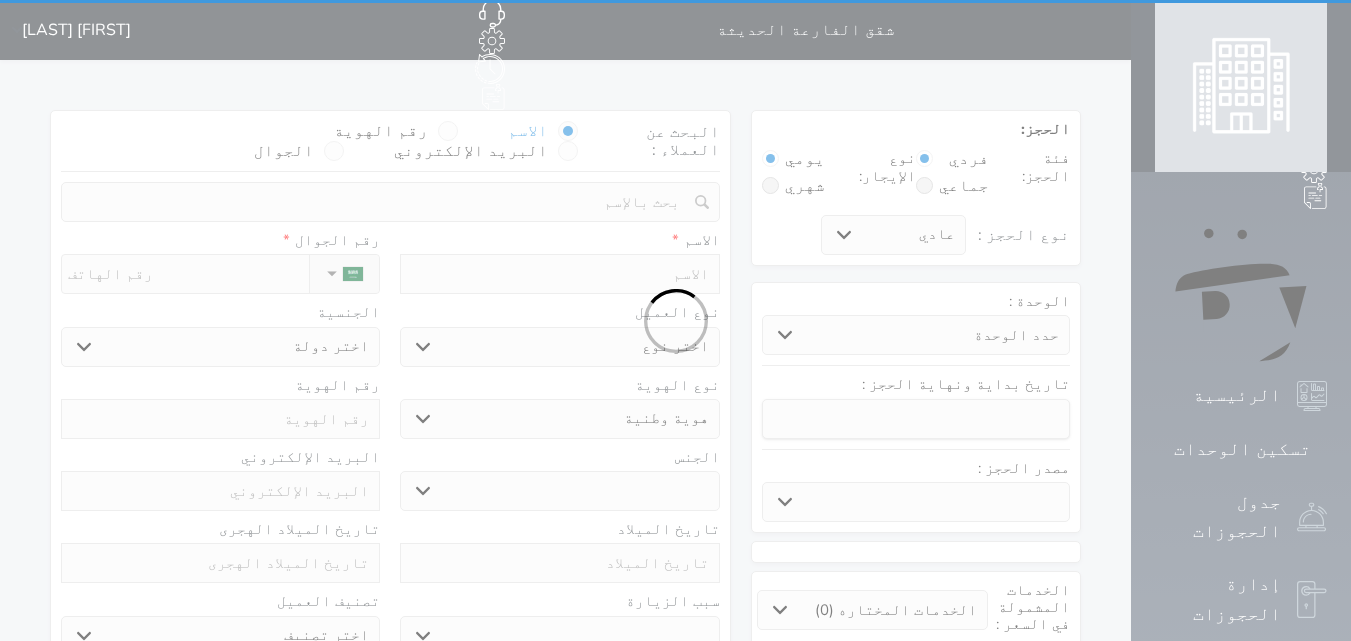 select 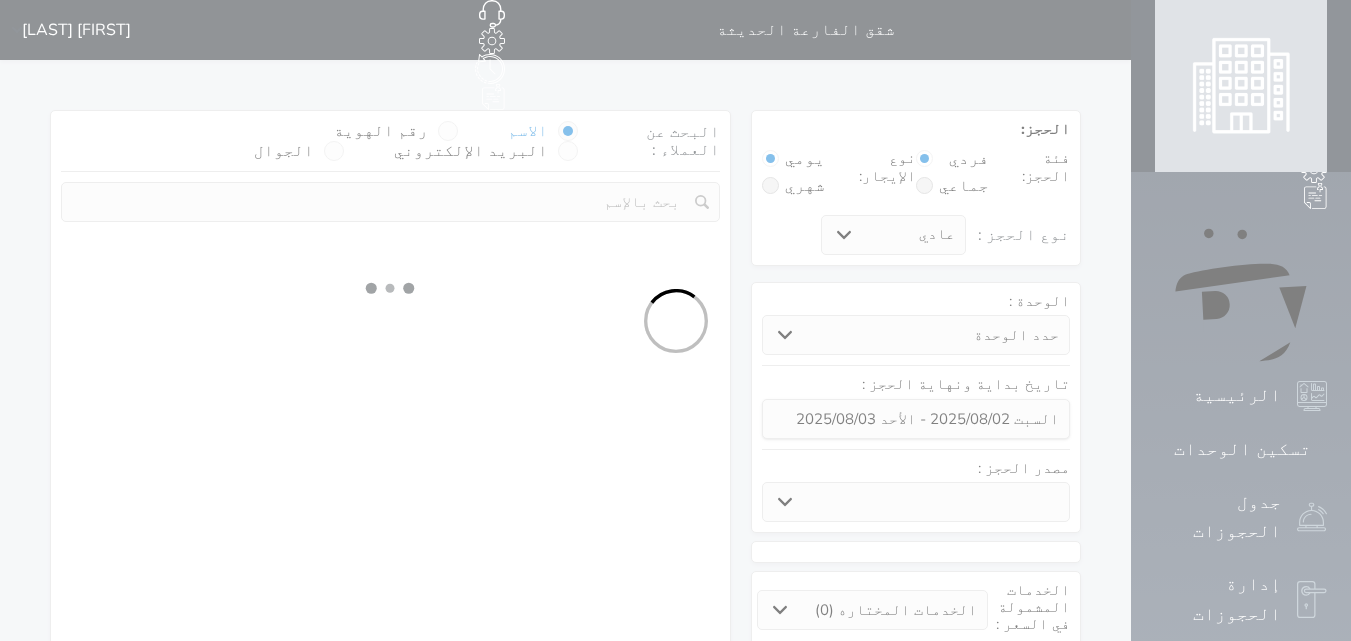 select 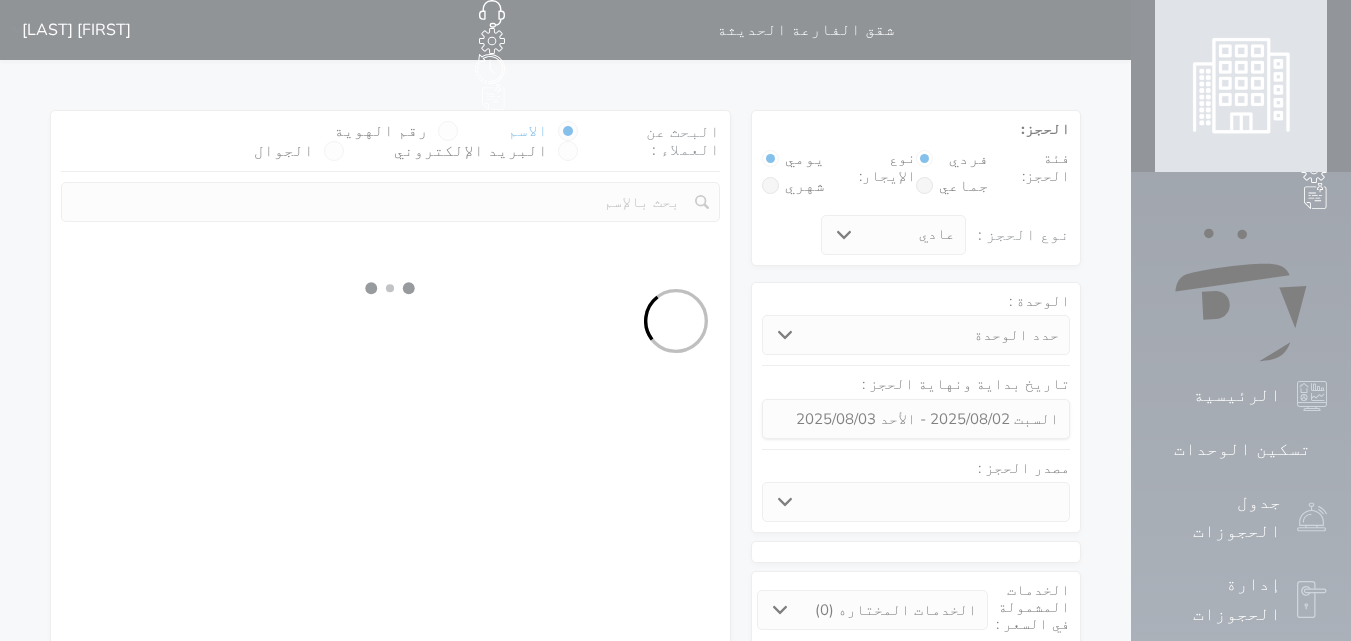 select on "1" 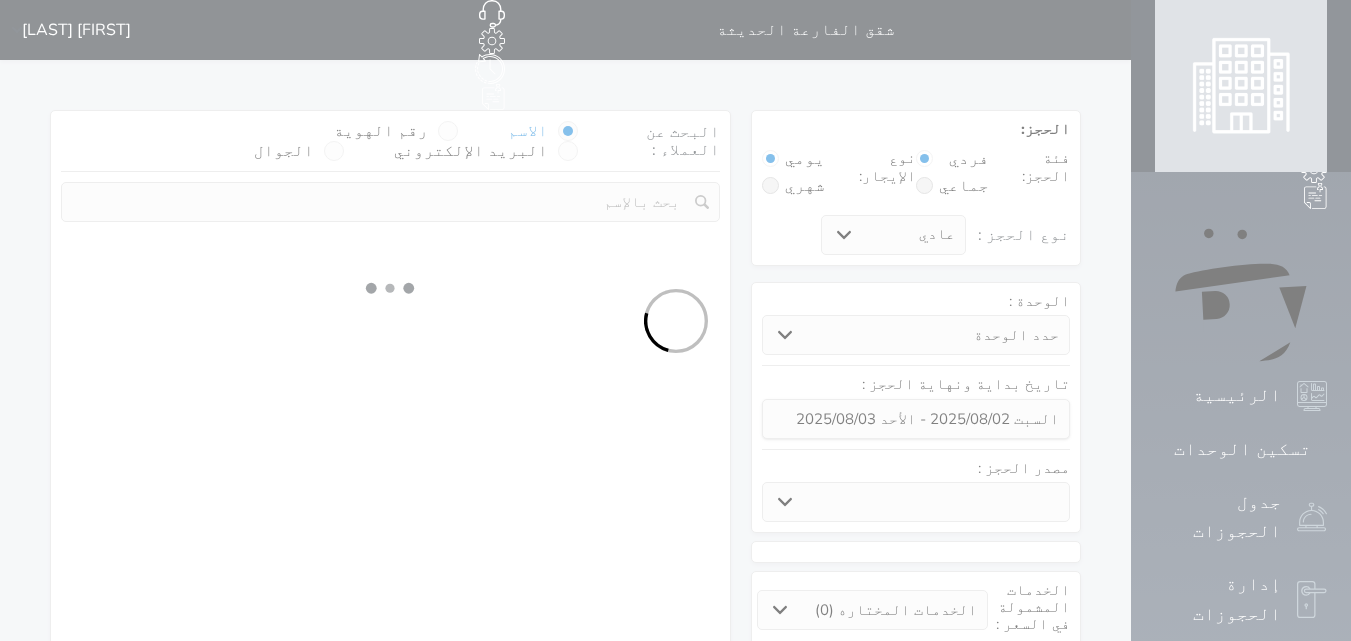 select on "113" 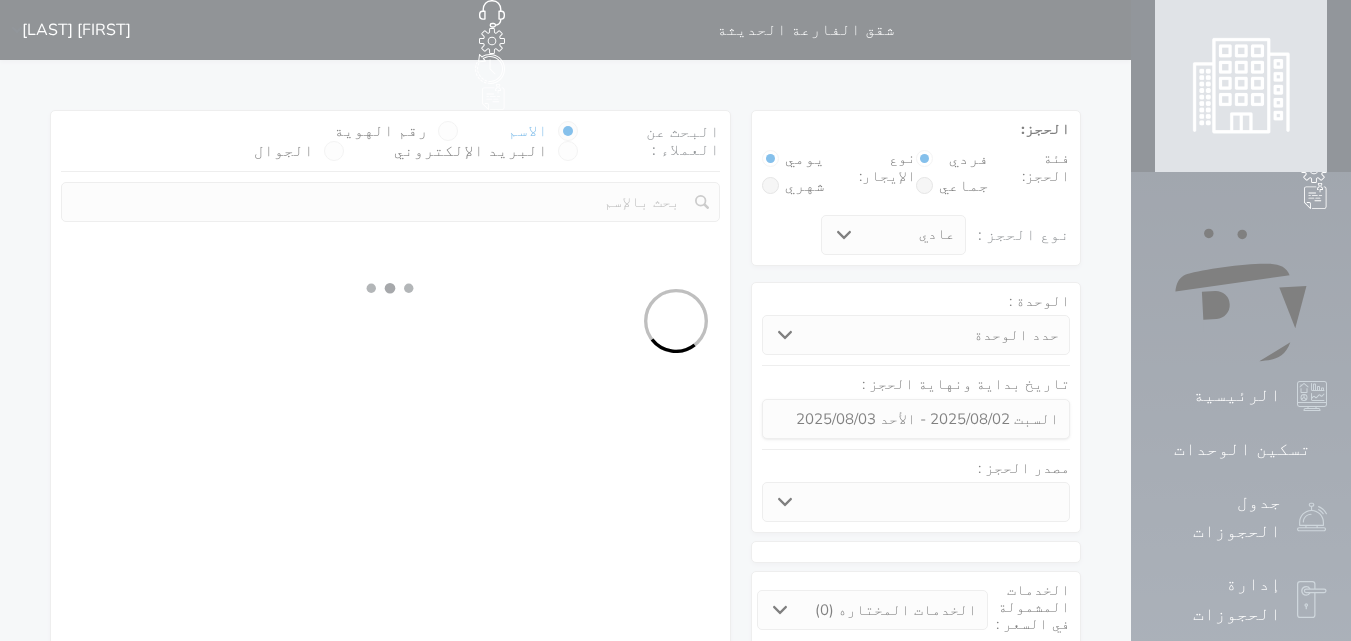 select on "1" 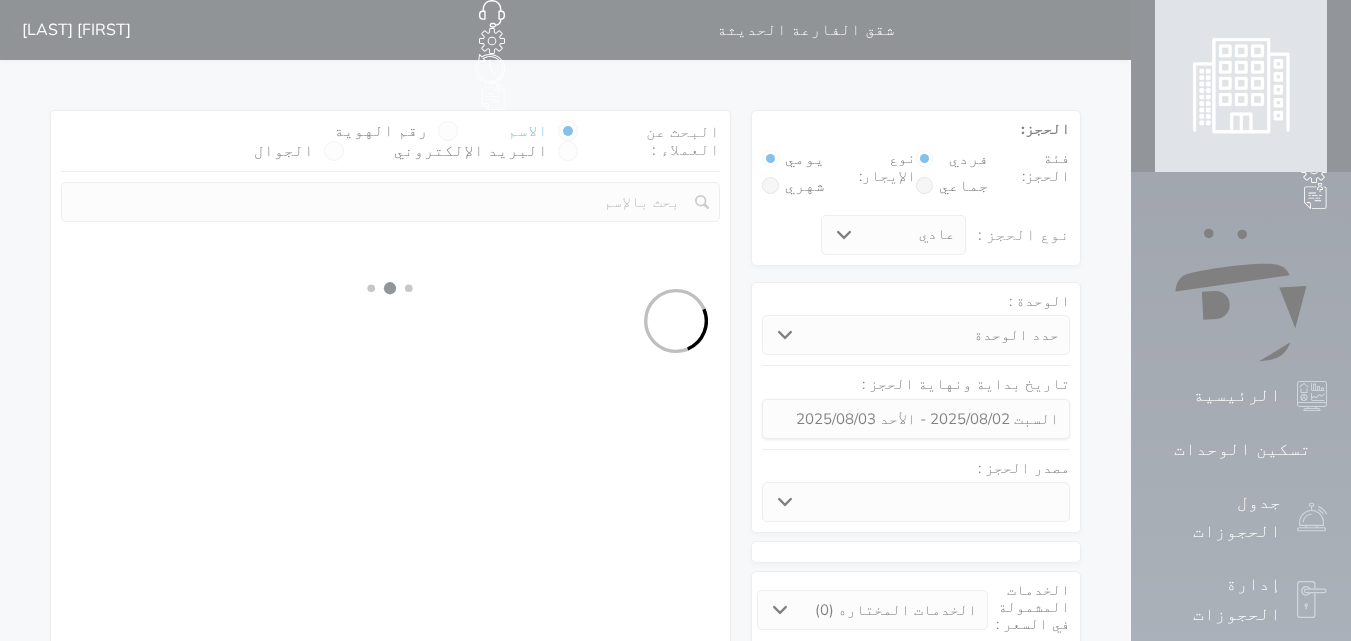 select 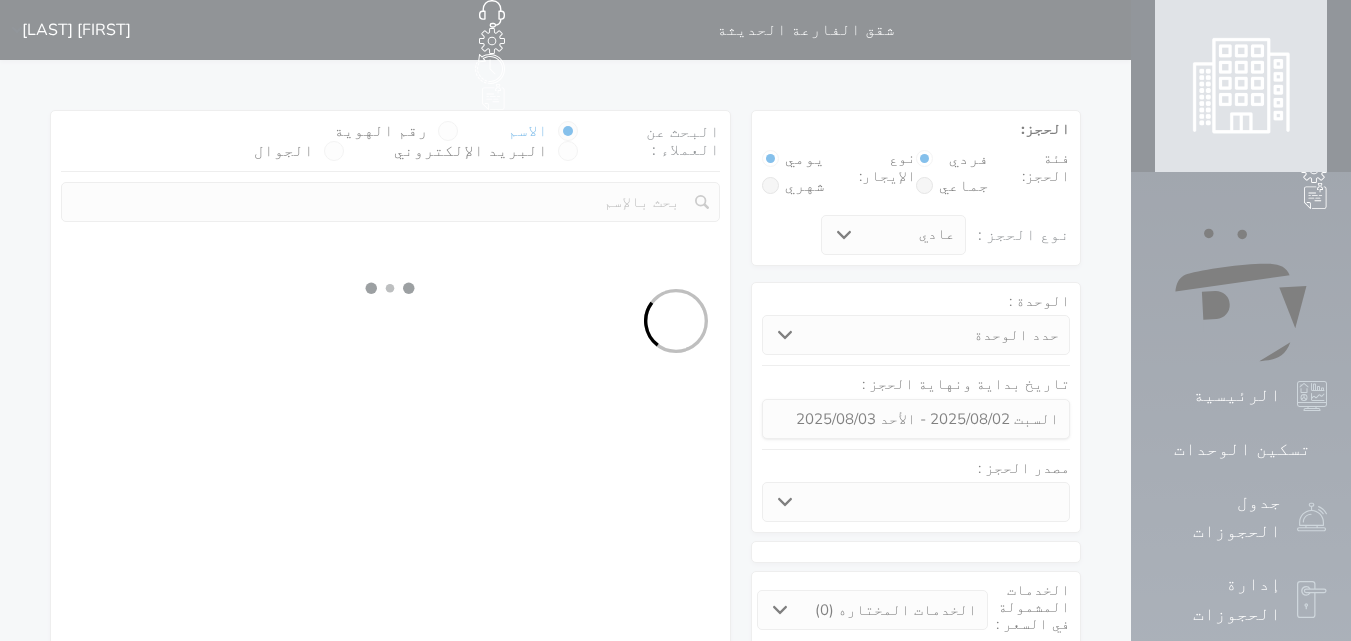 select on "7" 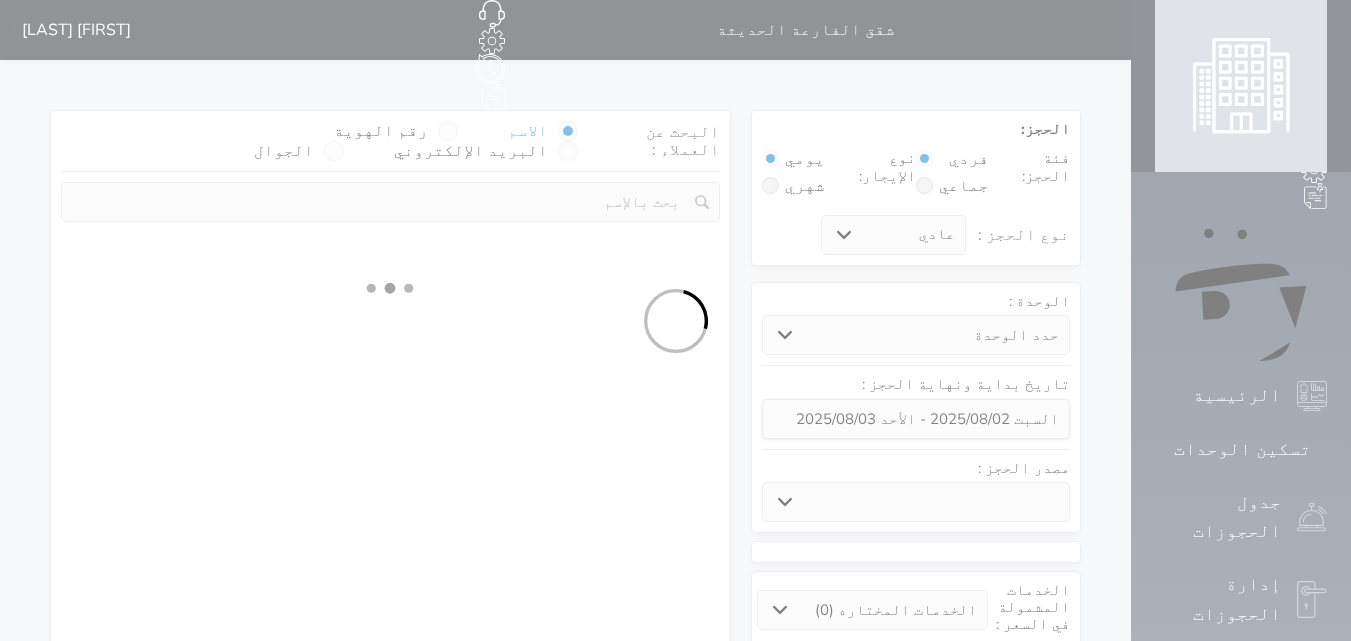 select 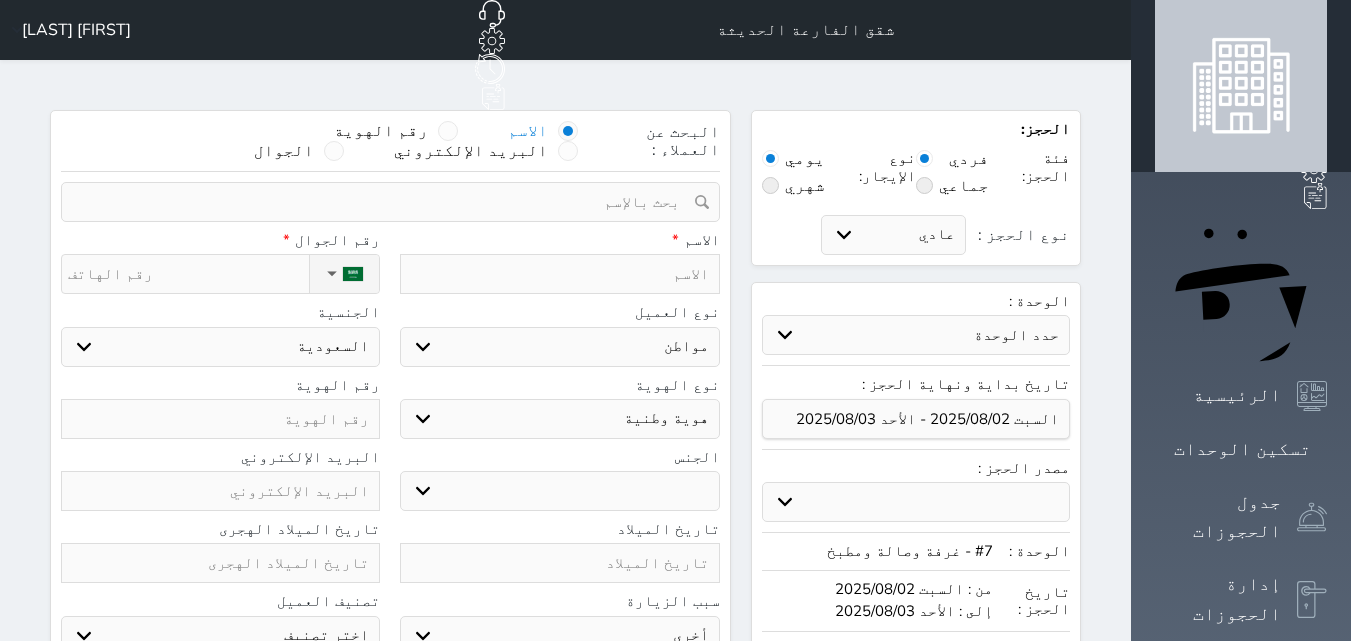 select 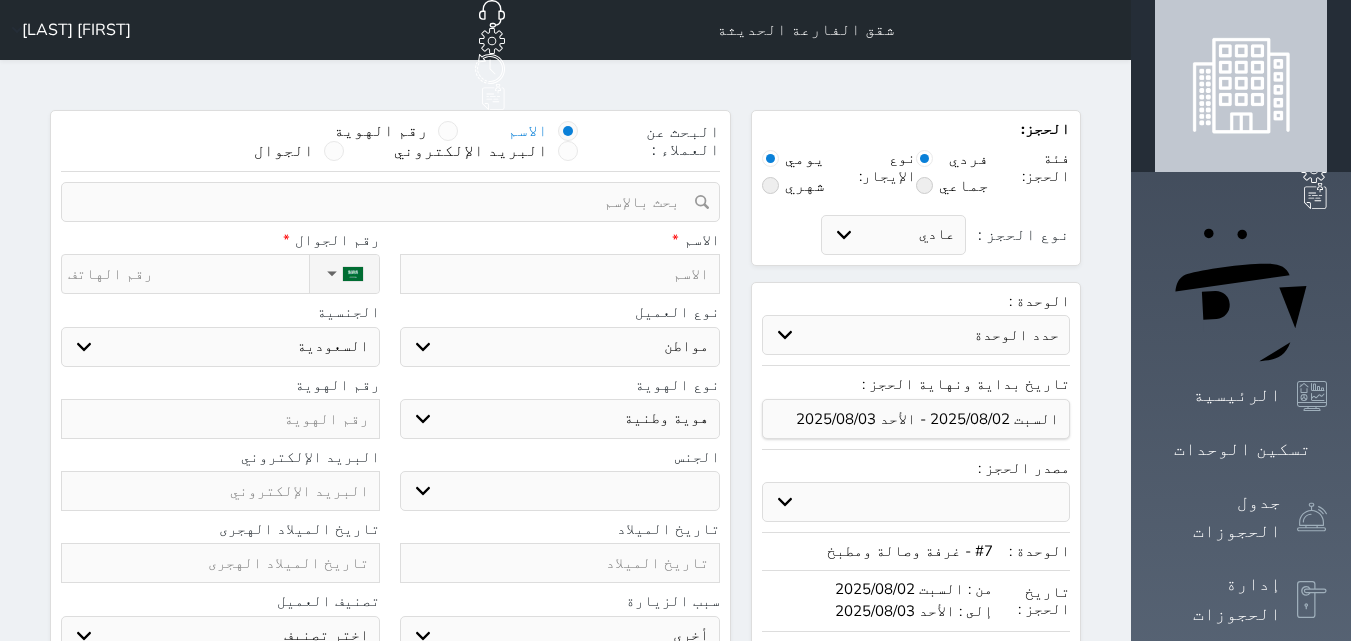 select 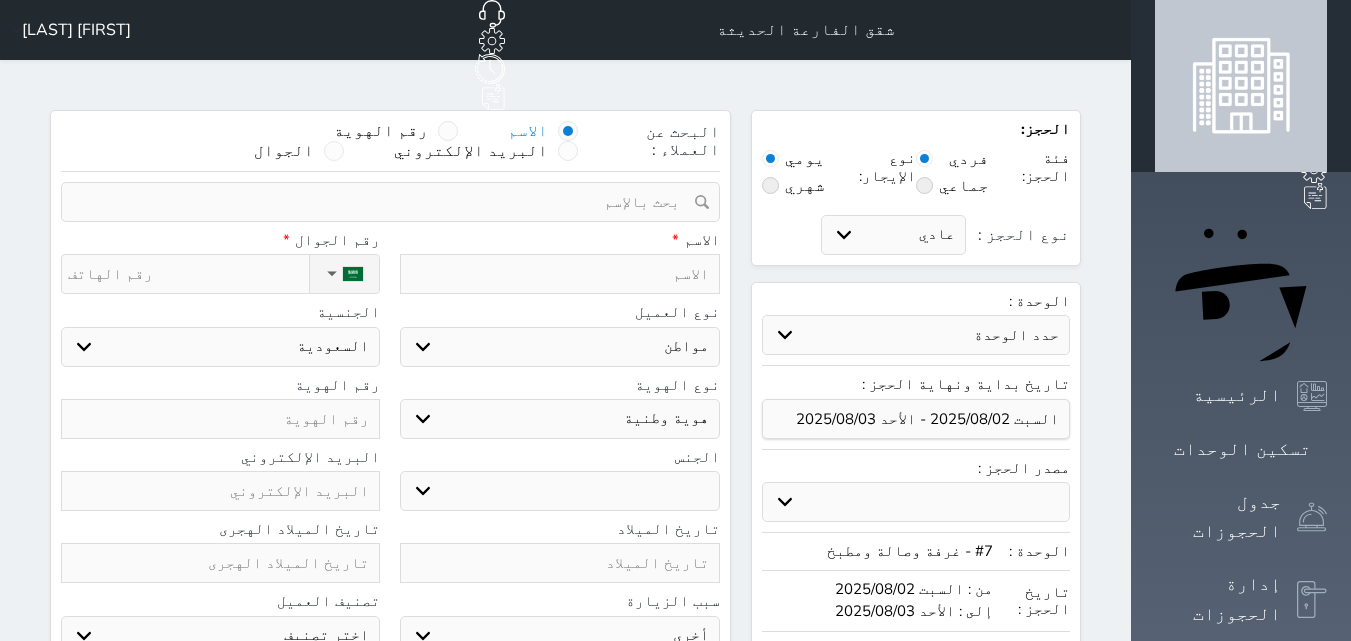 click at bounding box center [559, 274] 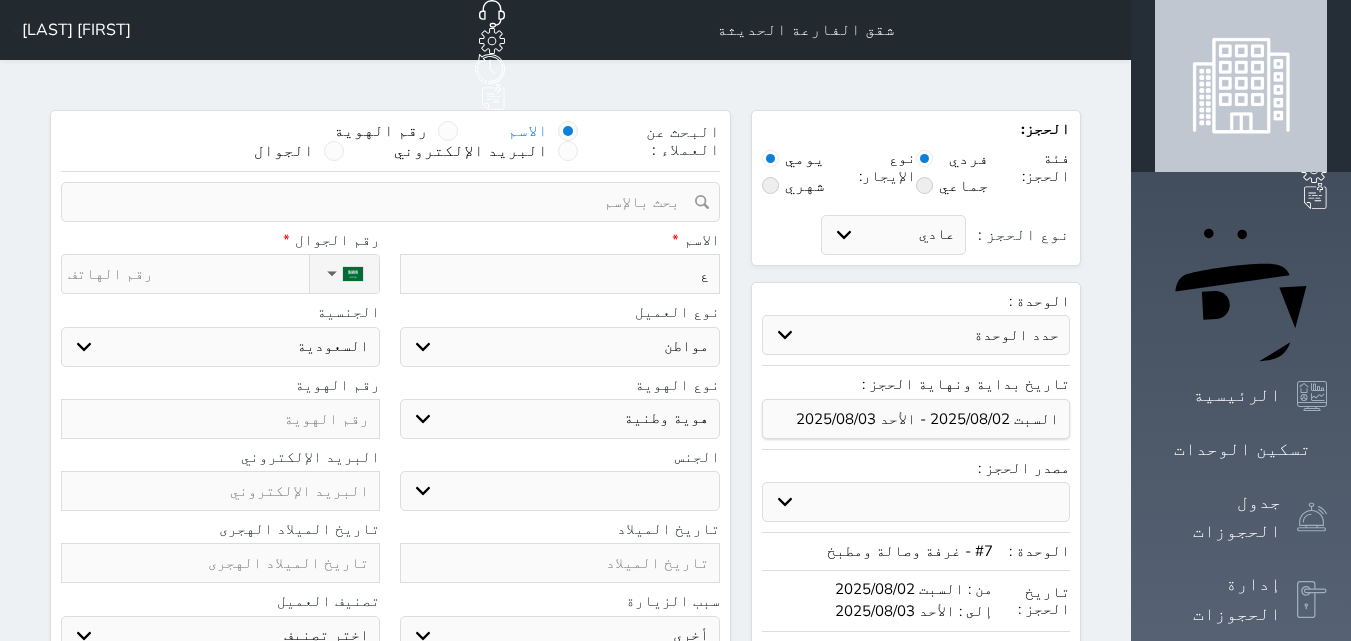 select 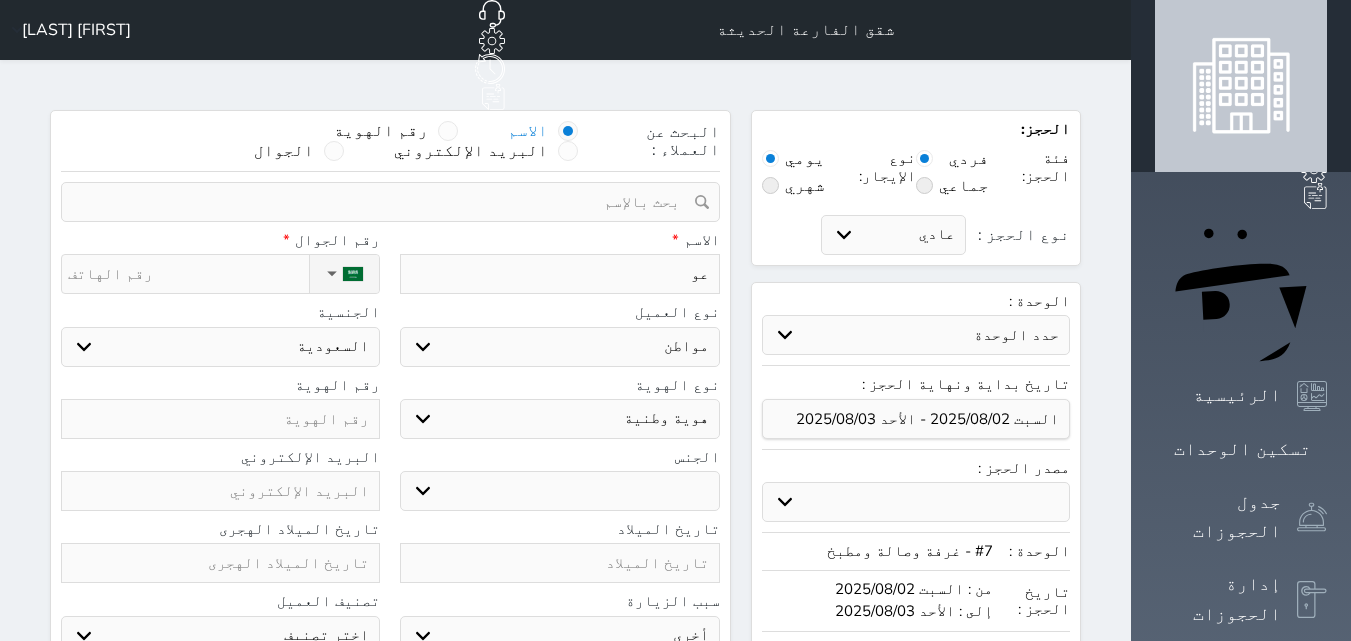 type on "[FIRST]" 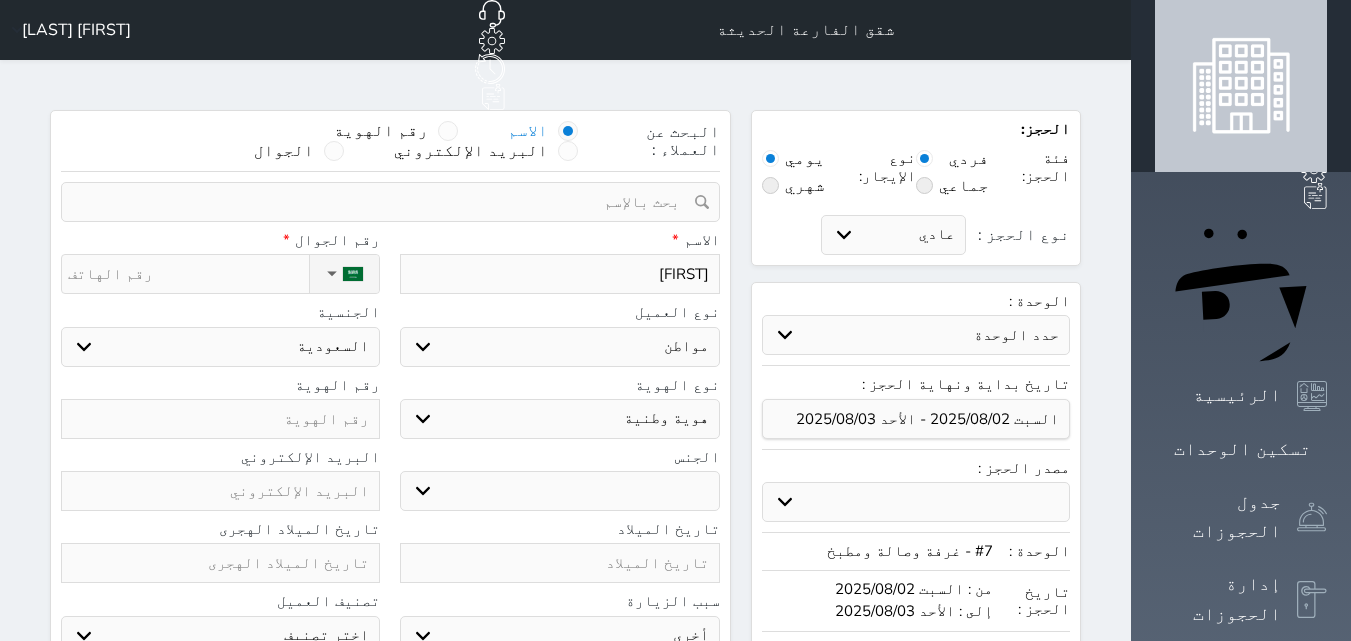 type on "[FIRST]" 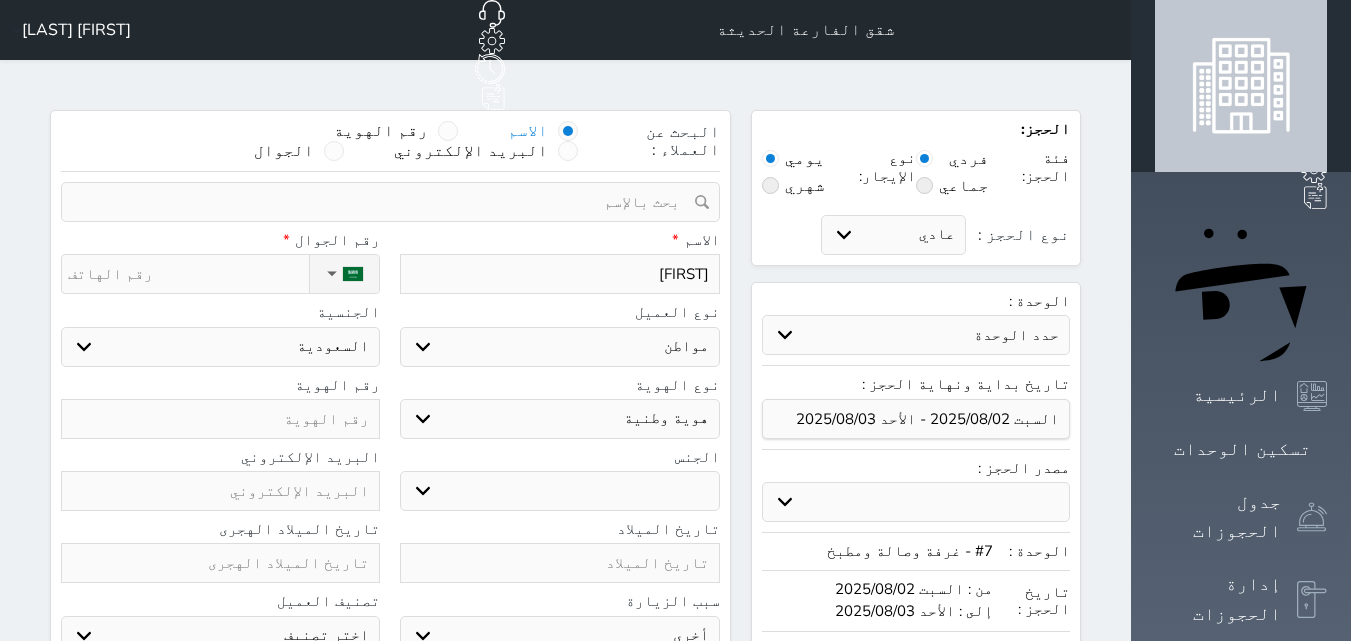 type on "[FIRST]" 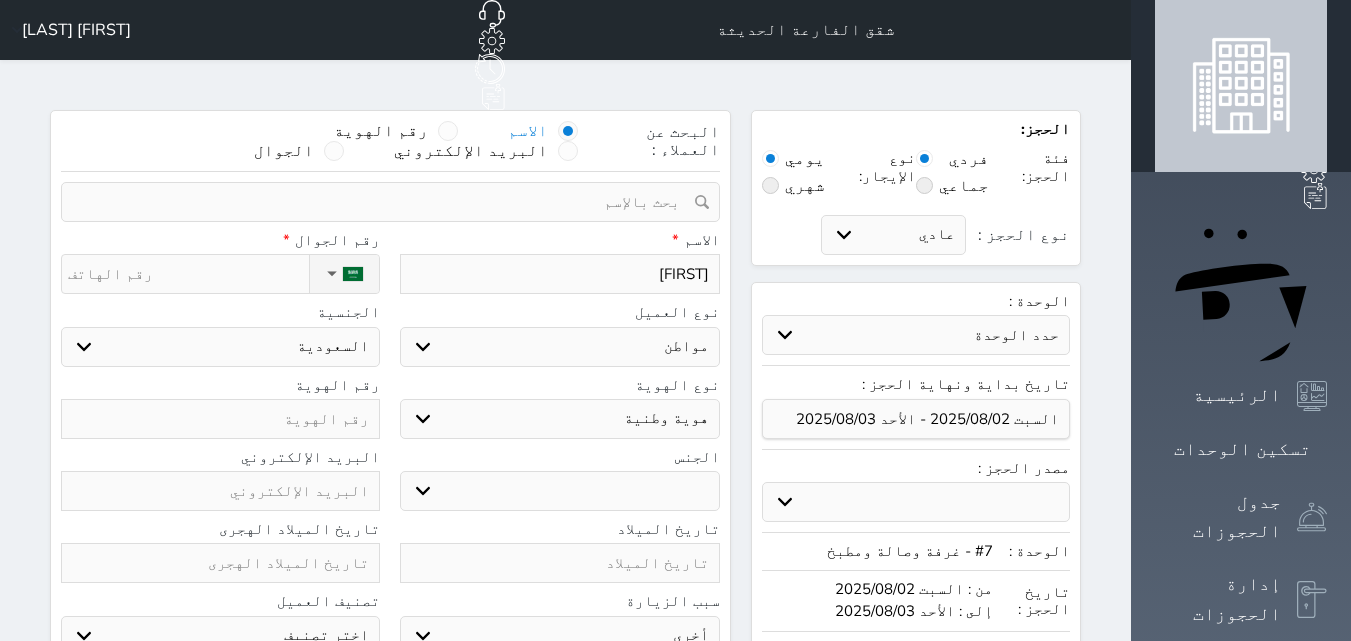 type on "[FIRST] [LAST]" 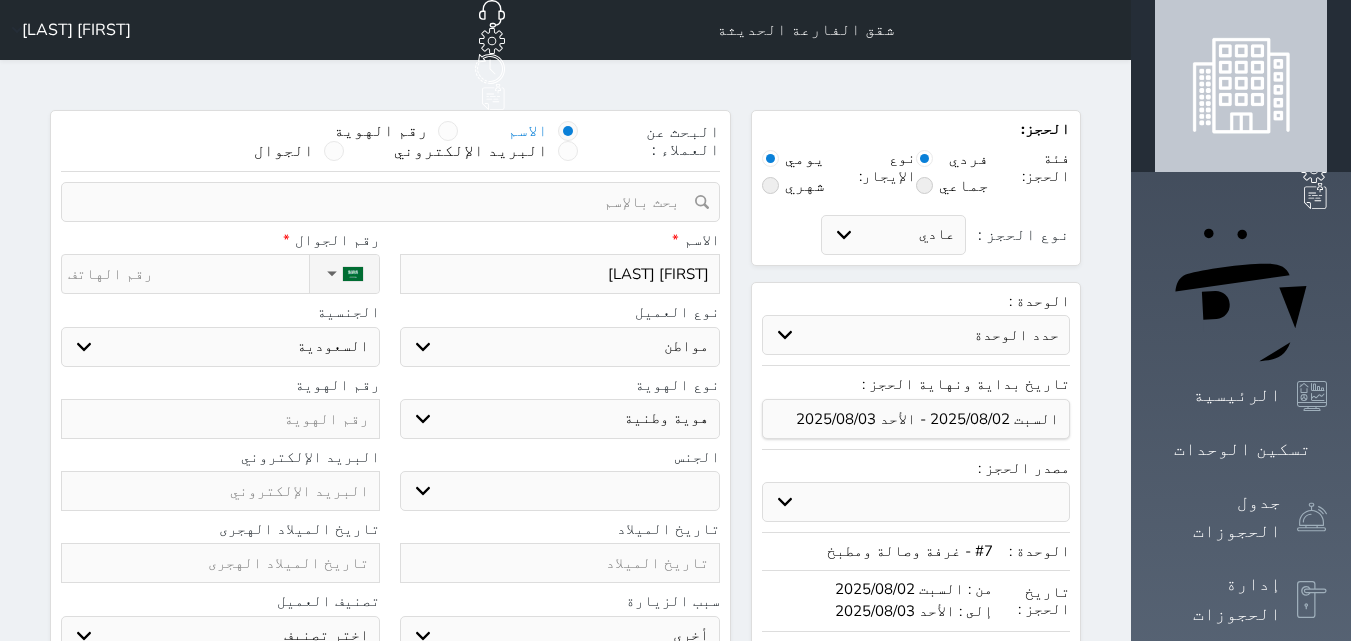 type on "[FIRST] [LAST]" 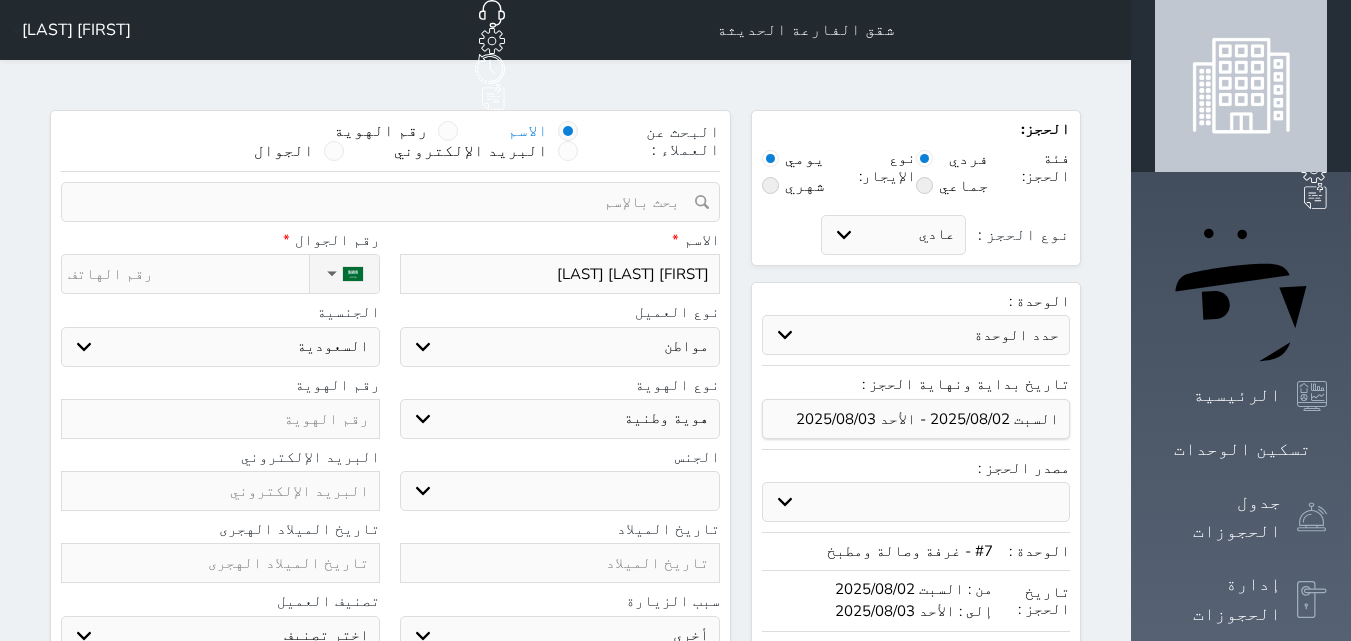 type on "[FIRST] [LAST] [LAST]" 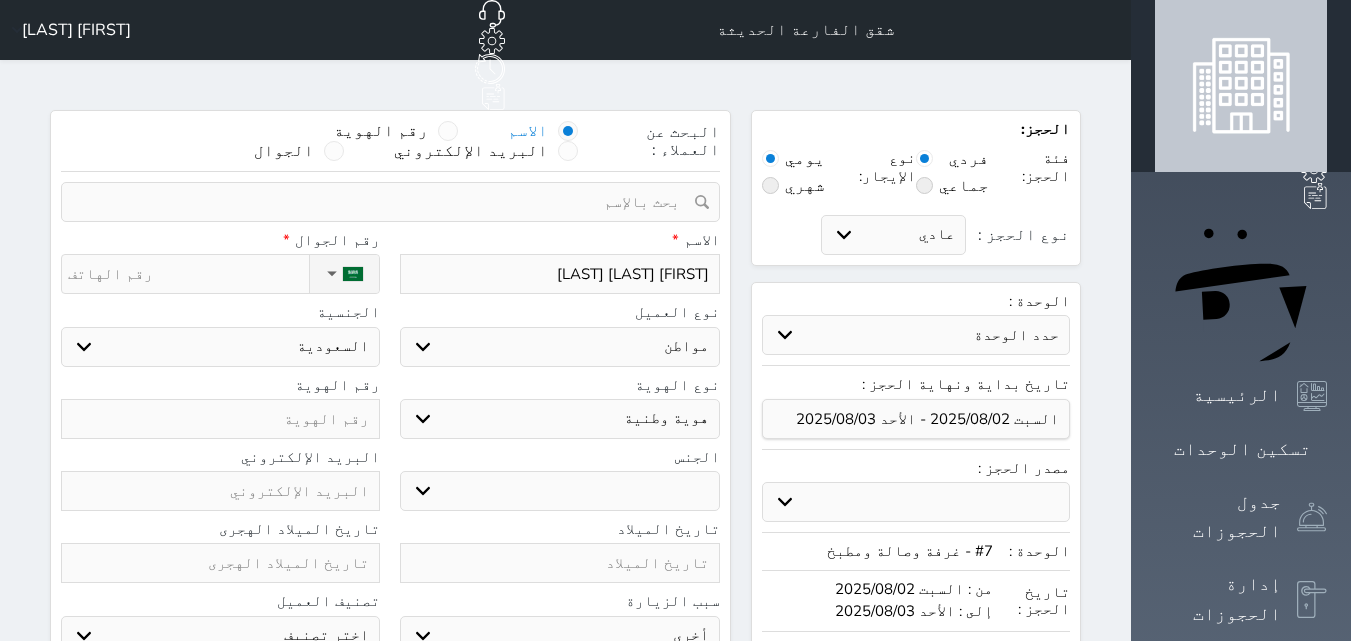 type on "[FIRST] [LAST] [LAST]" 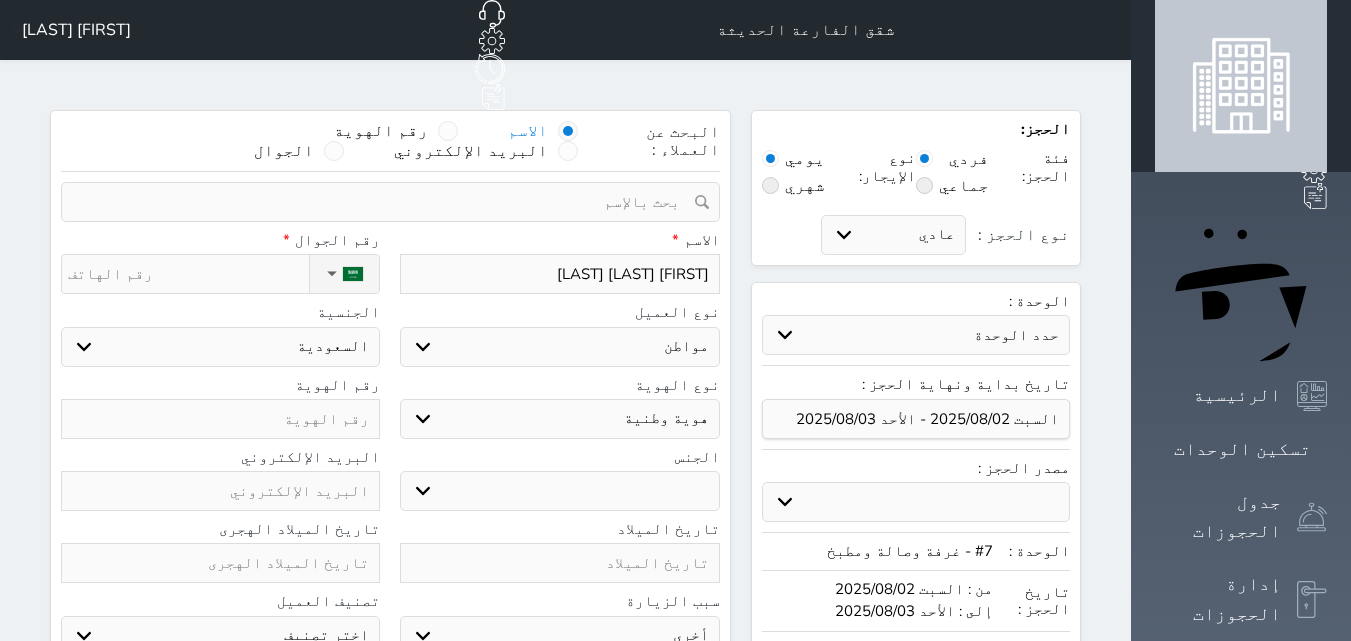 type on "[FIRST] [LAST] [LAST]" 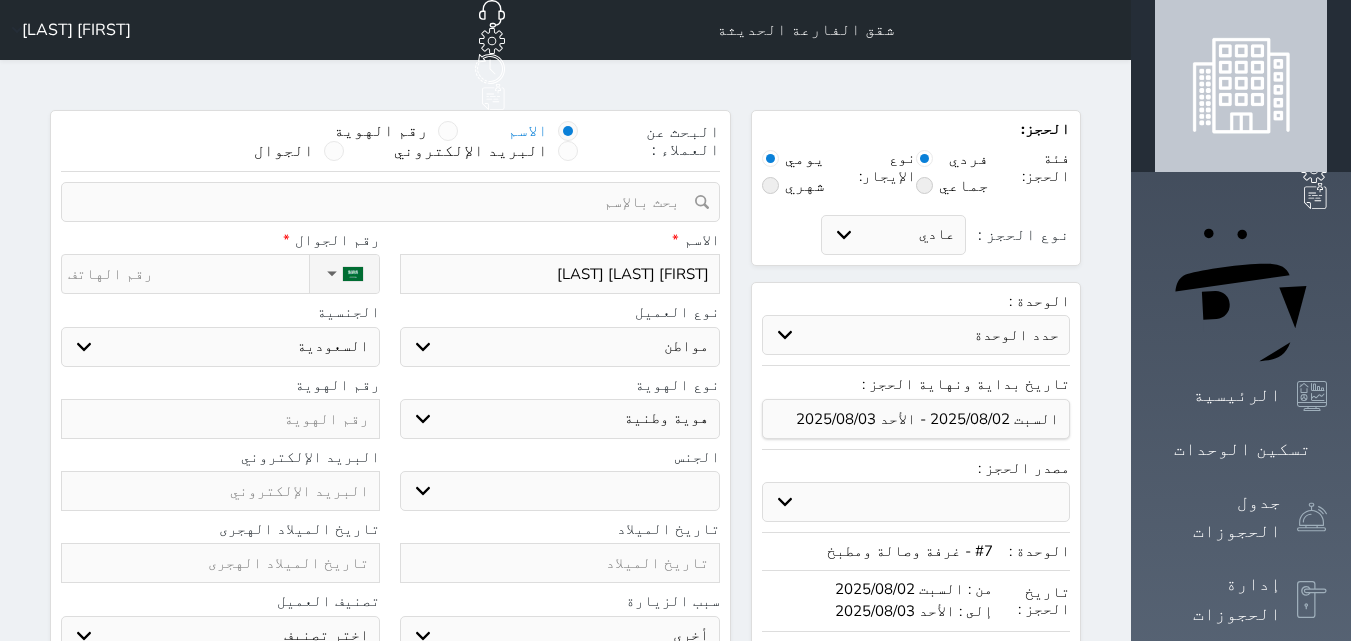 type on "[FIRST] [LAST] [LAST]" 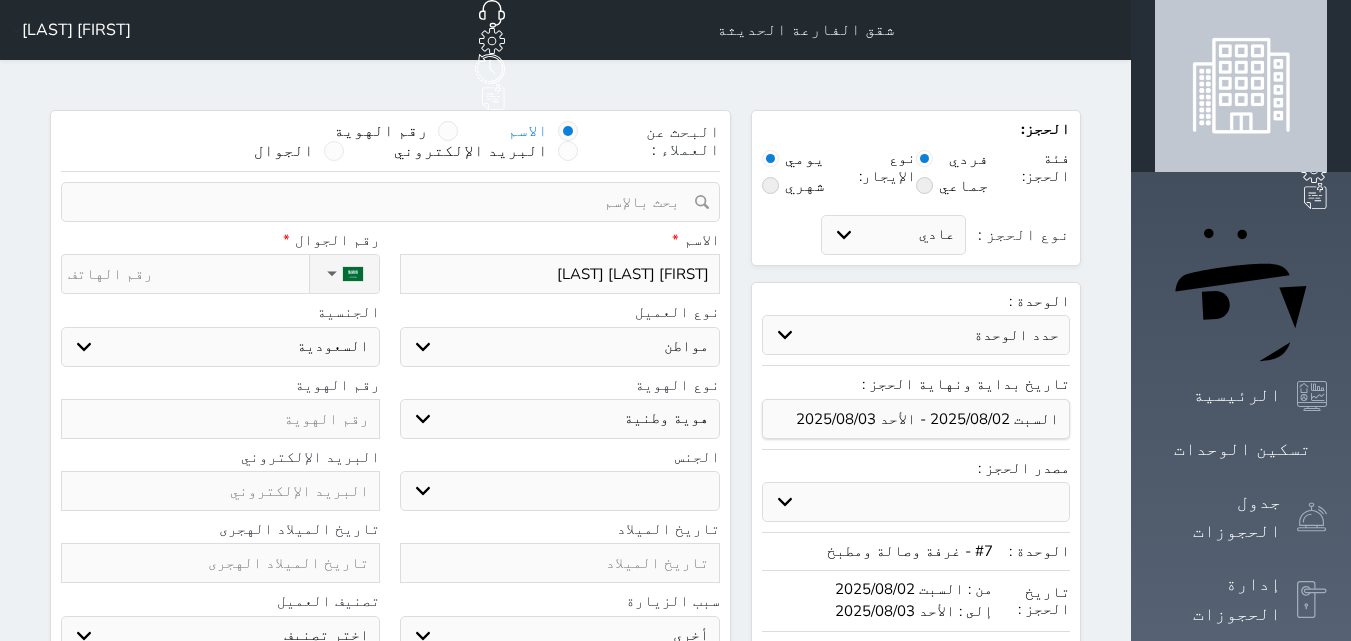 type on "[FIRST] [LAST] [LAST]" 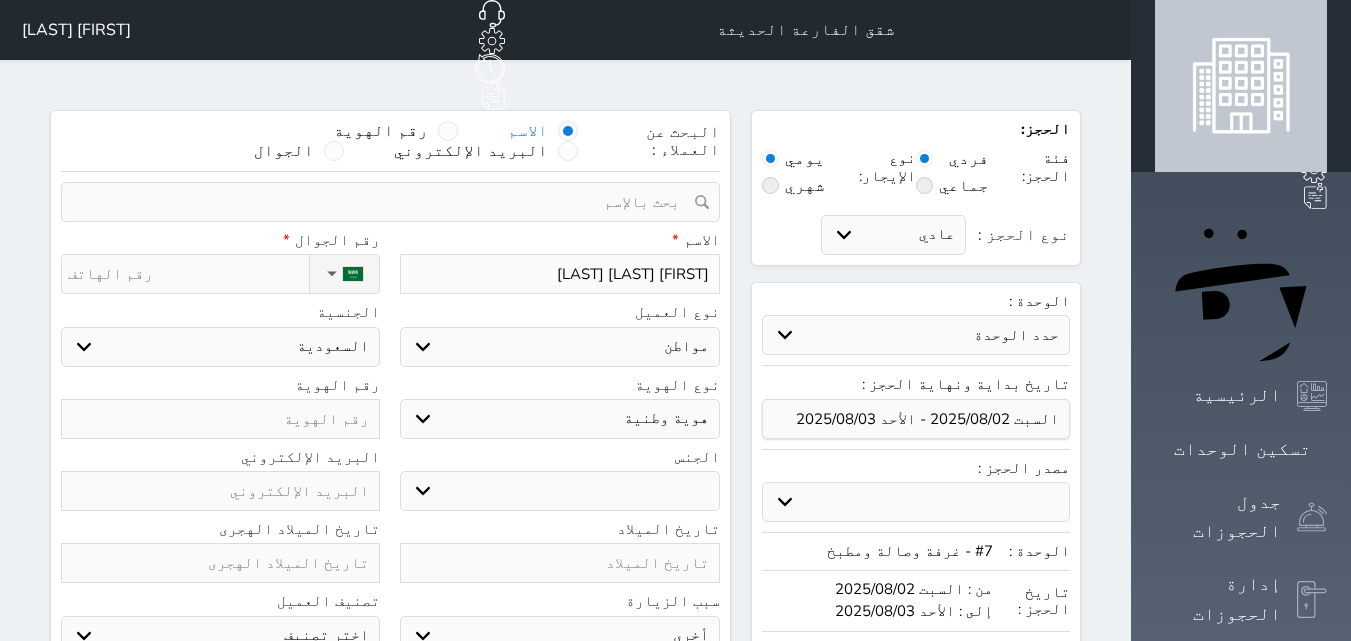 type on "[FIRST] [LAST] [LAST] [LAST]" 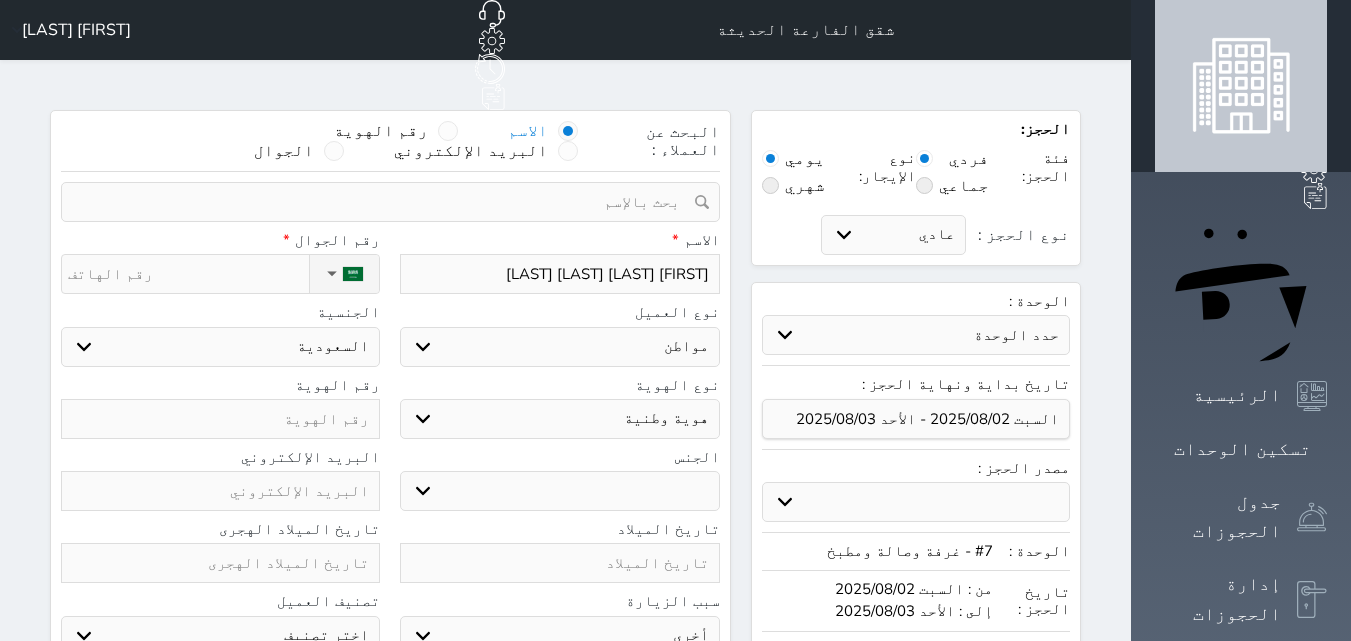 type on "[FIRST] [LAST] [LAST]" 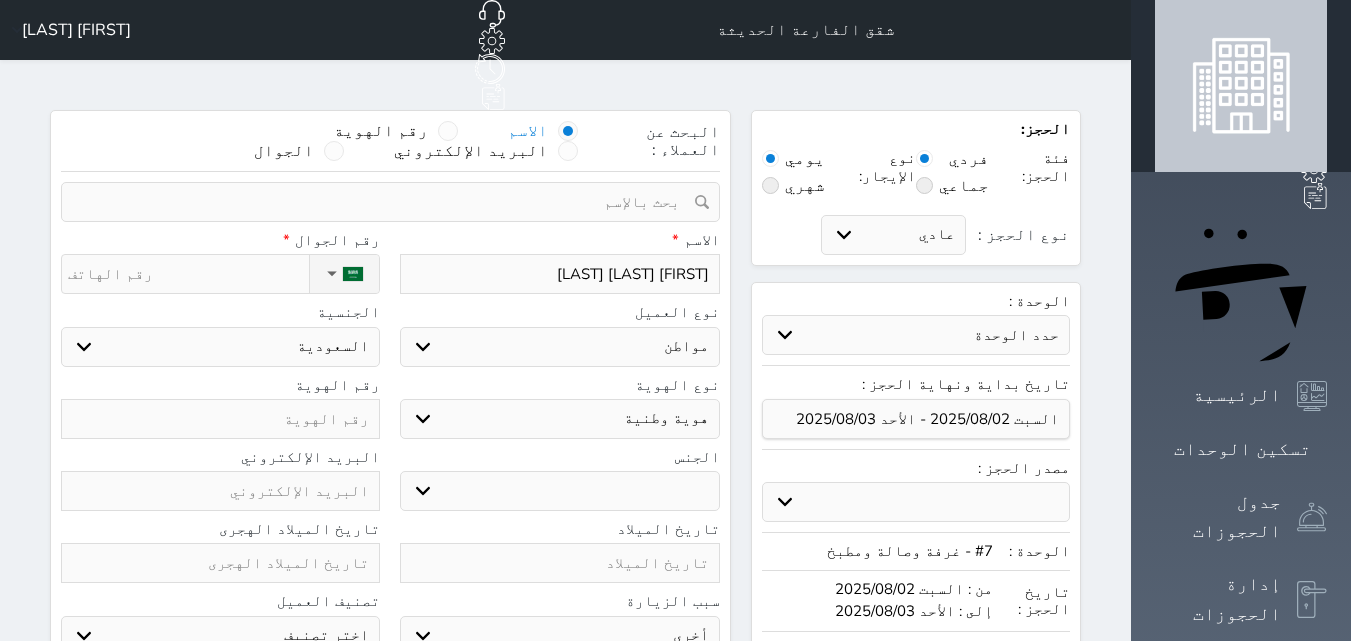 type on "[FIRST] [LAST] [LAST] [LAST]" 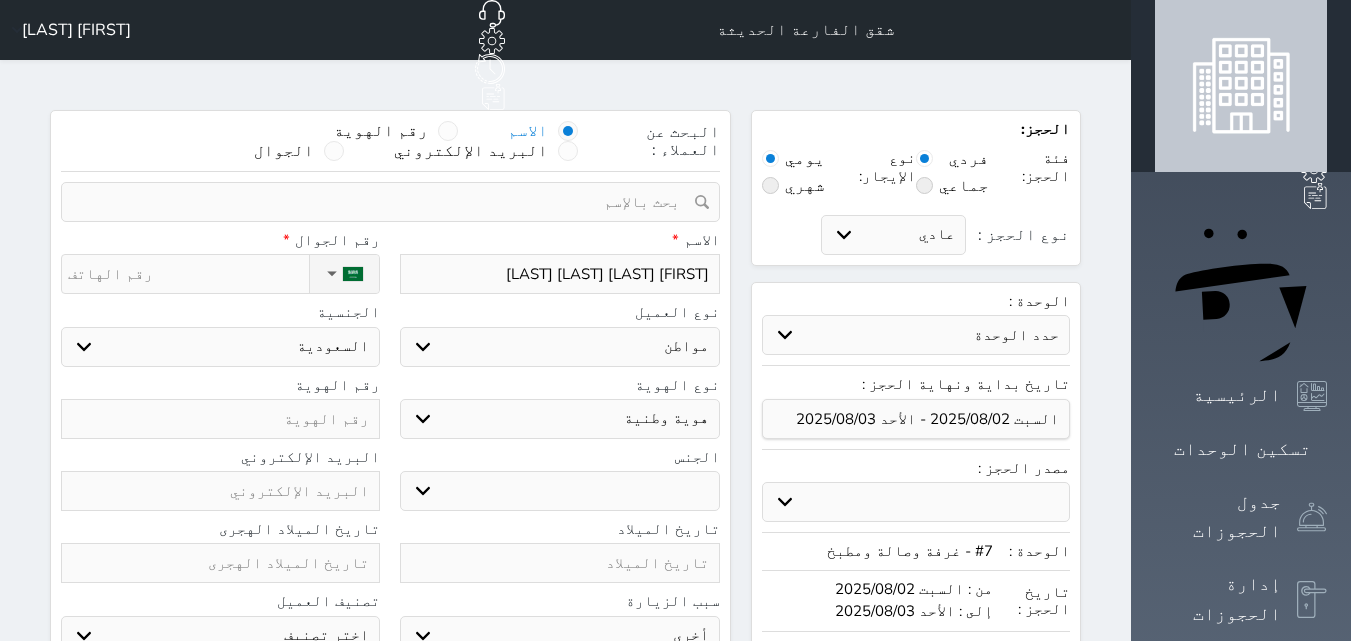 type on "[FIRST] [LAST] [LAST] [LAST]" 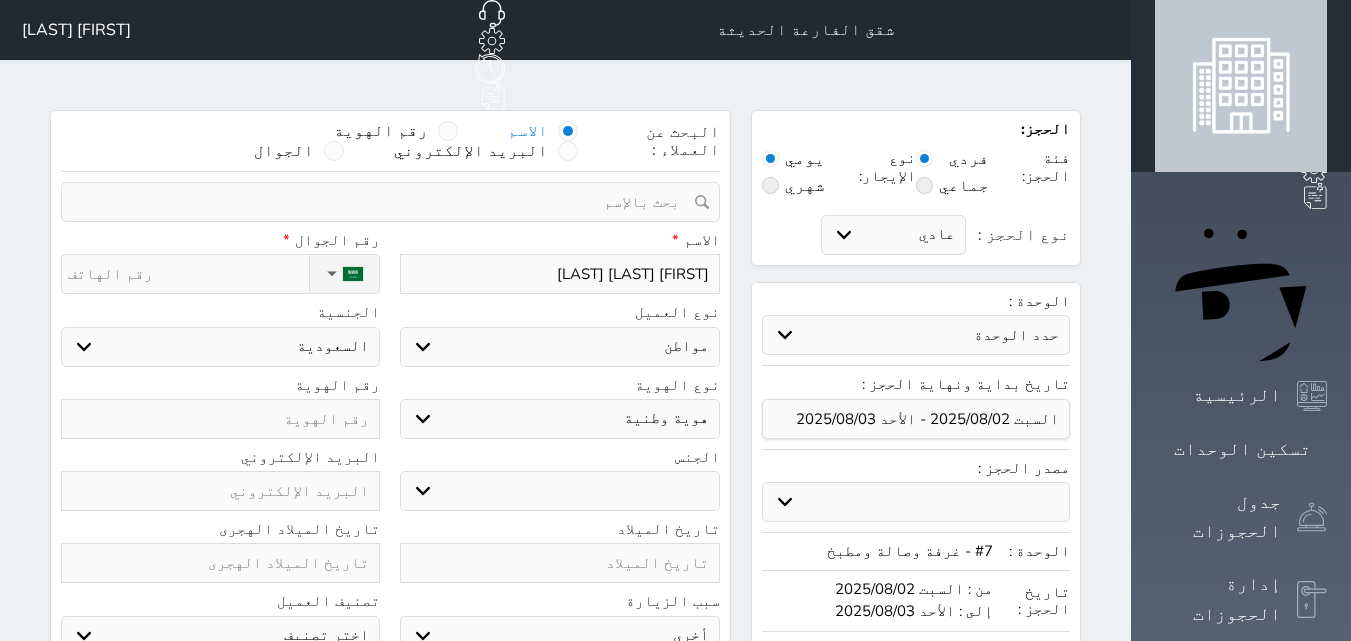 type on "[FIRST] [LAST] [LAST] [LAST]" 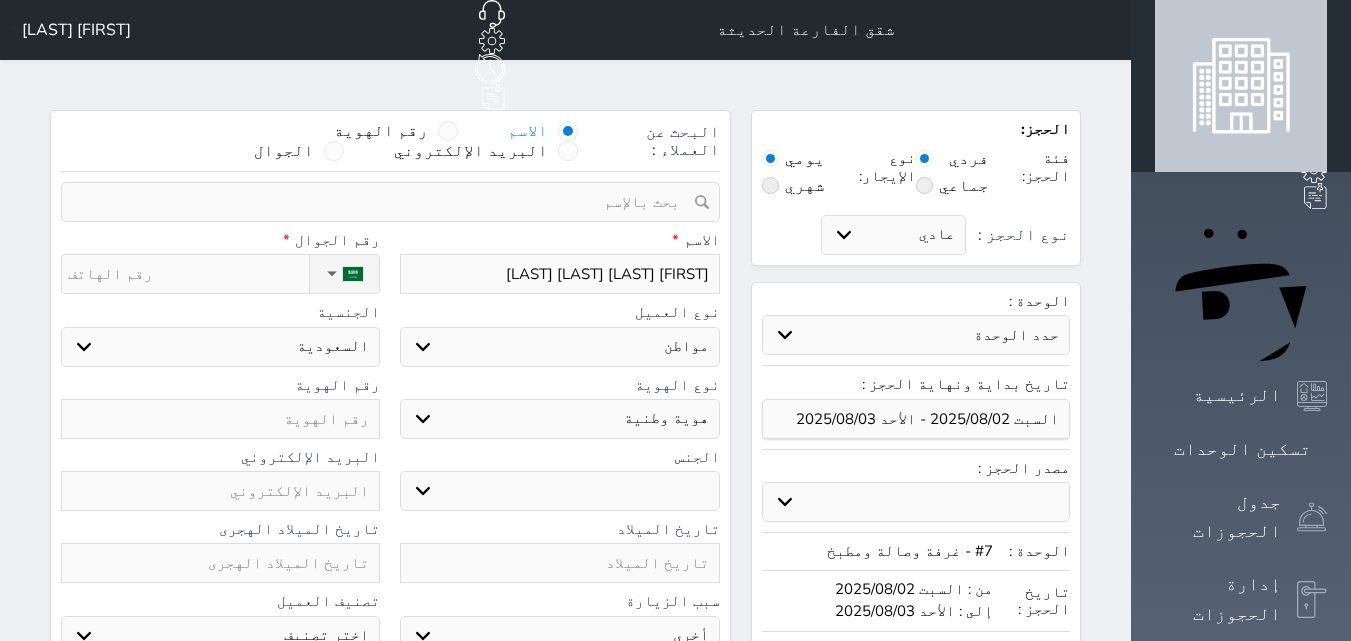 type on "[FIRST] [LAST] [LAST] [LAST]" 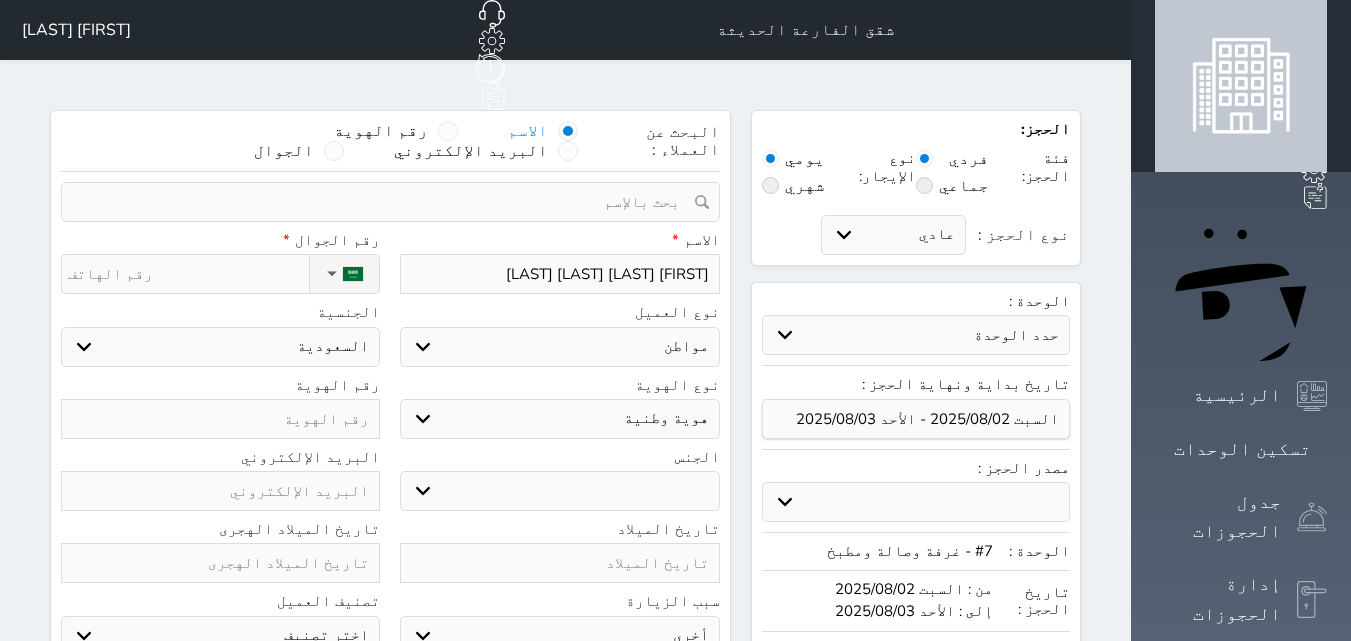 click on "ذكر   انثى" at bounding box center (559, 491) 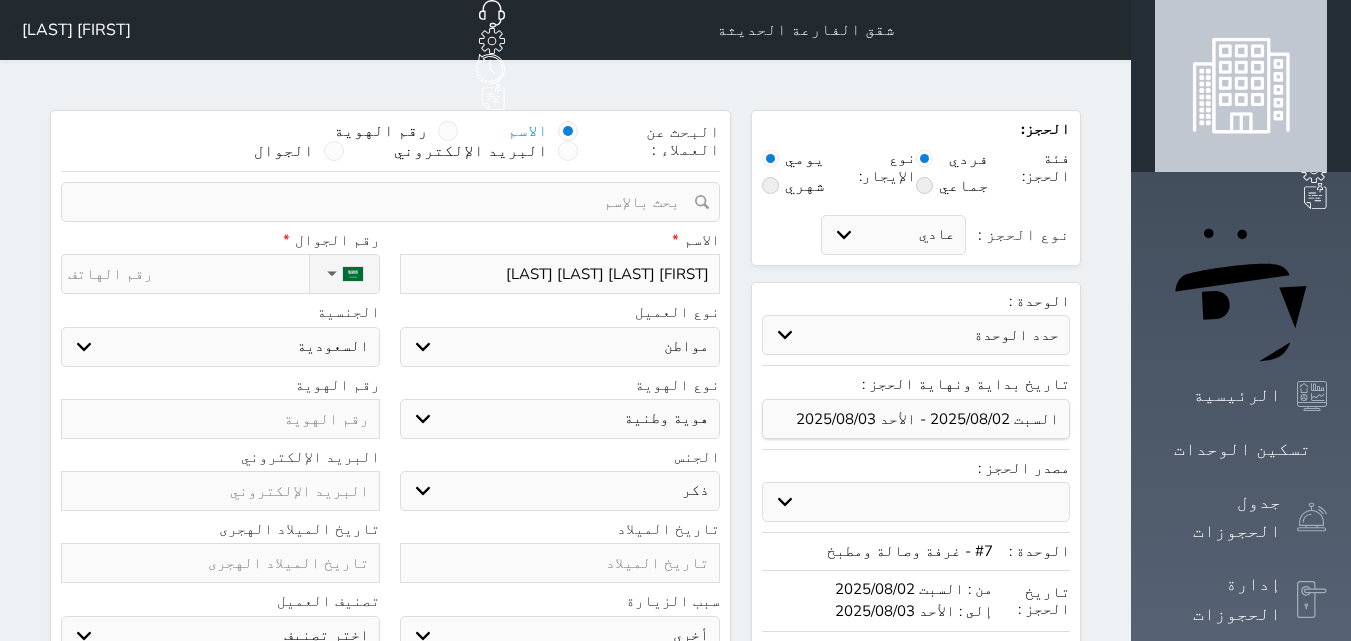 click on "ذكر   انثى" at bounding box center (559, 491) 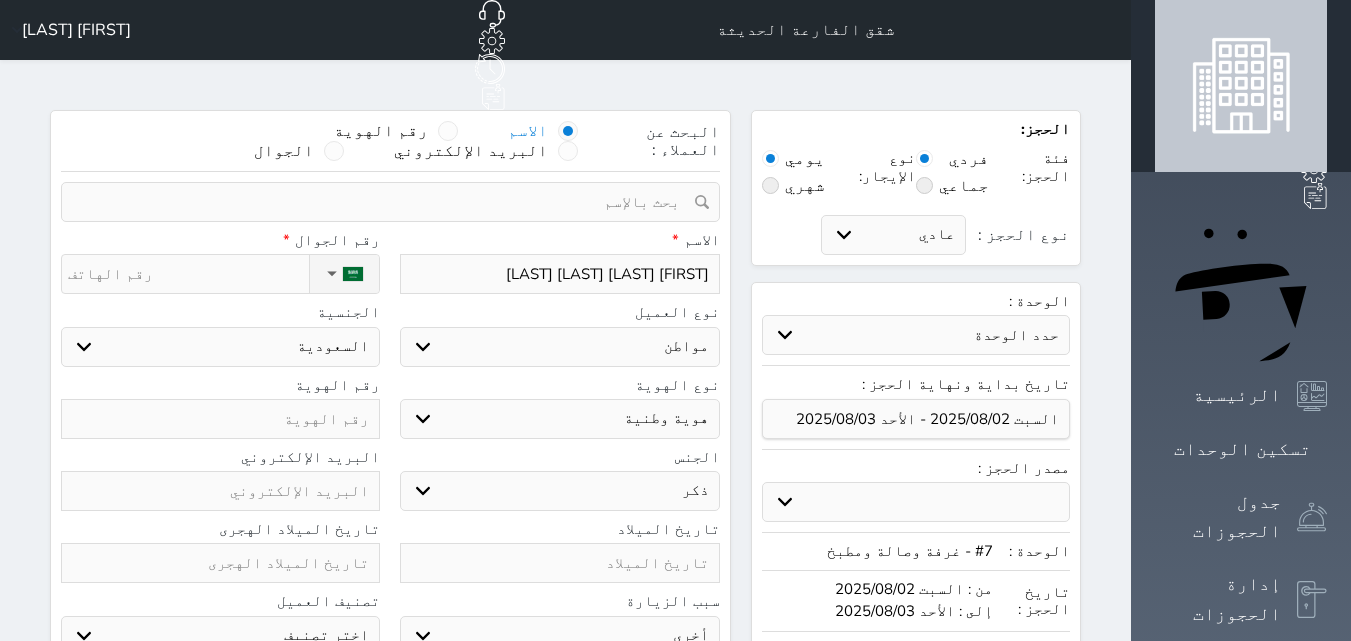 type on "0" 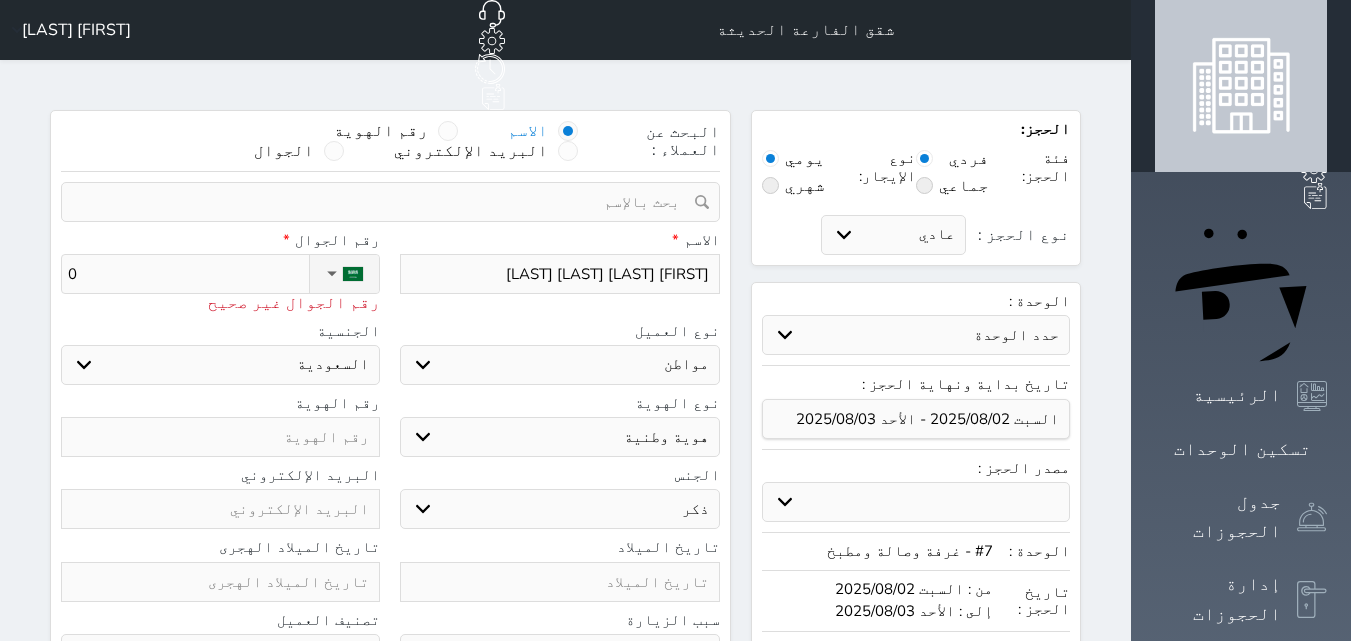 type on "05" 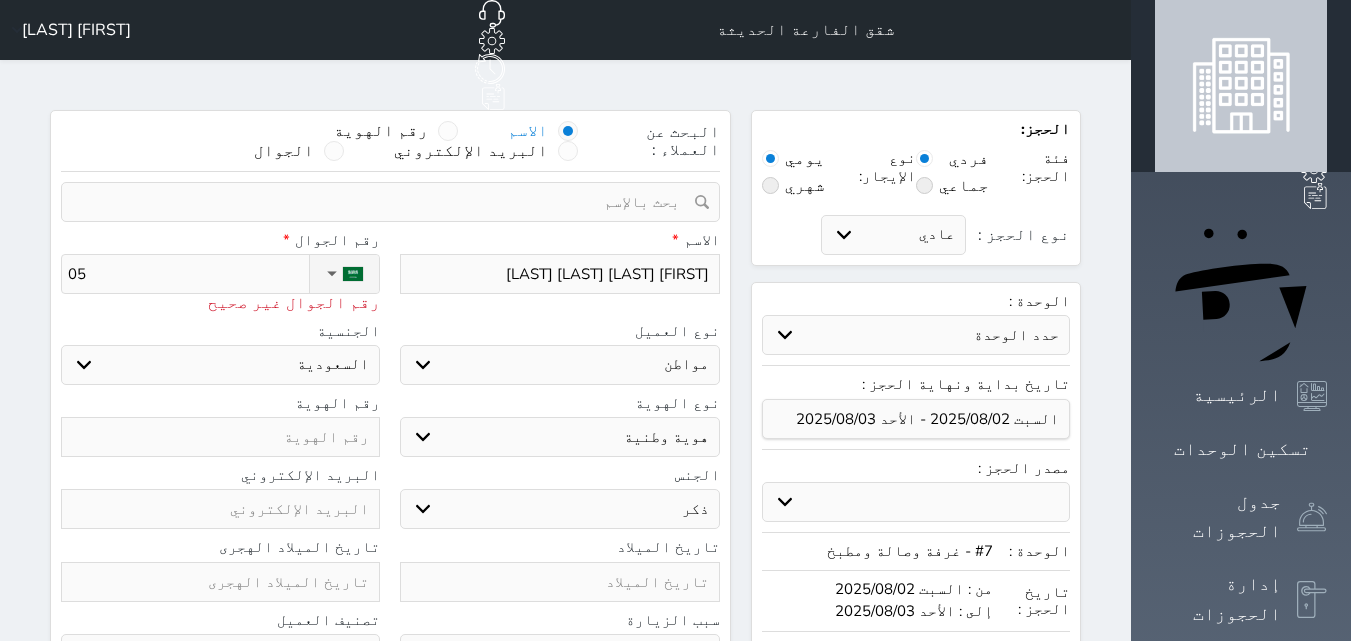 type on "055" 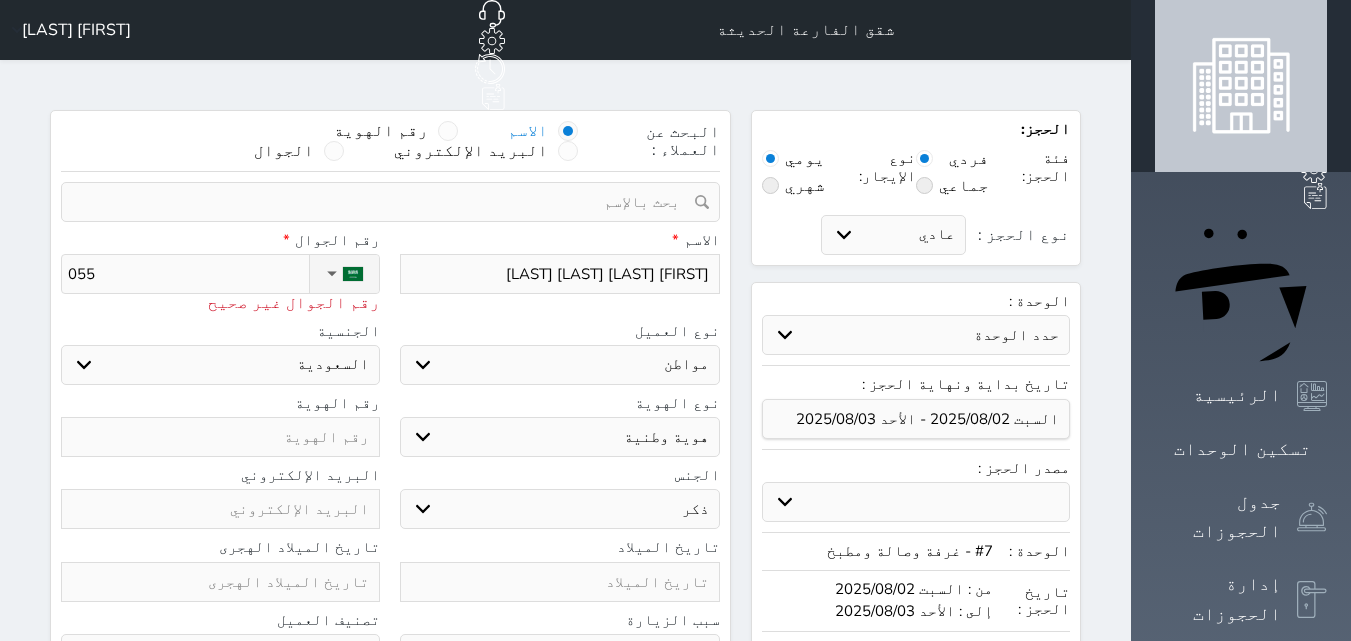 type on "0558" 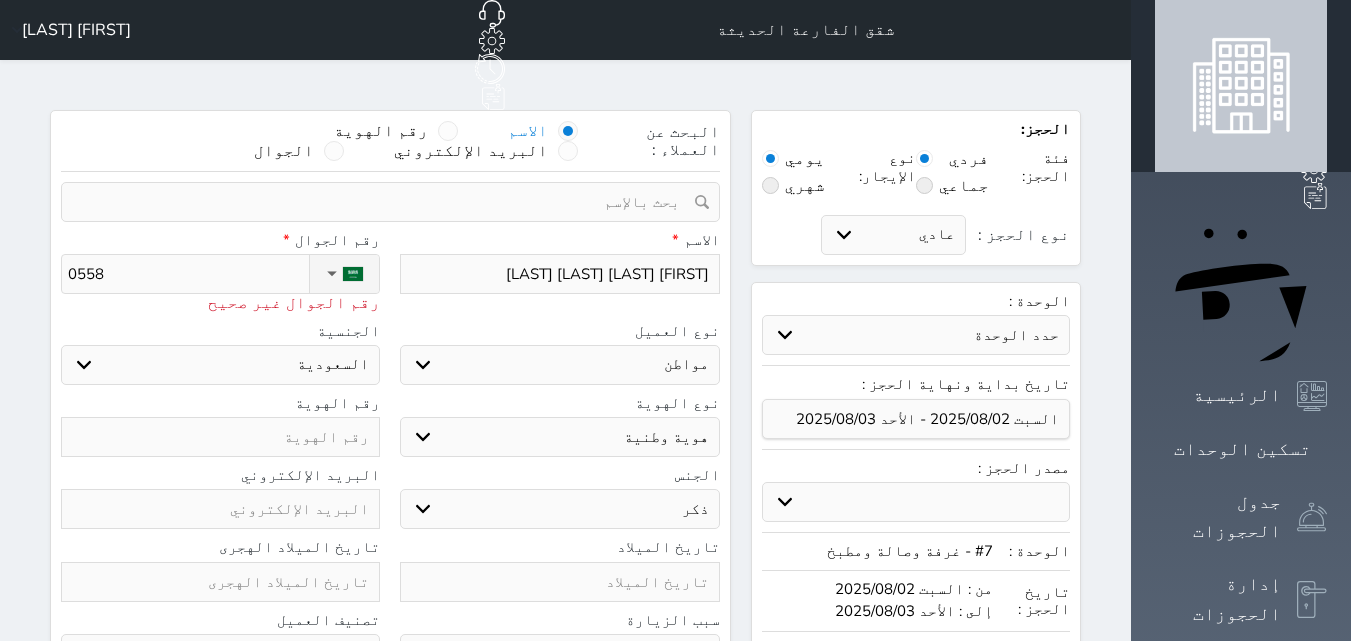select 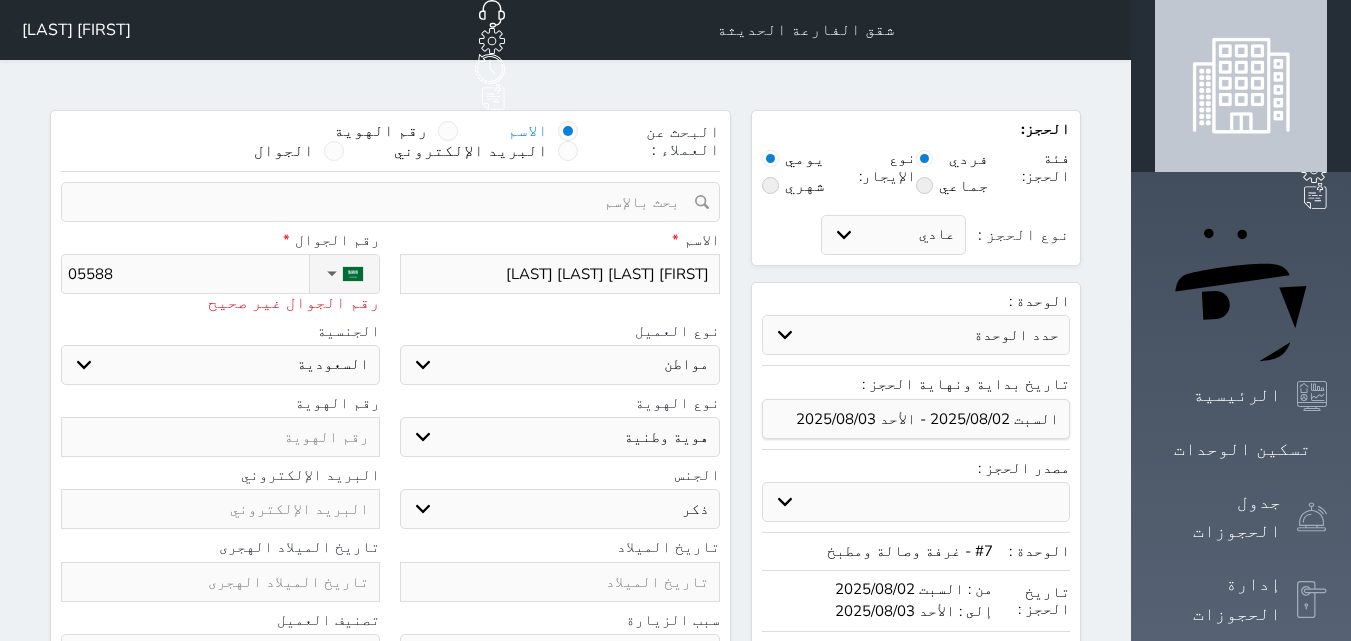 type on "555885" 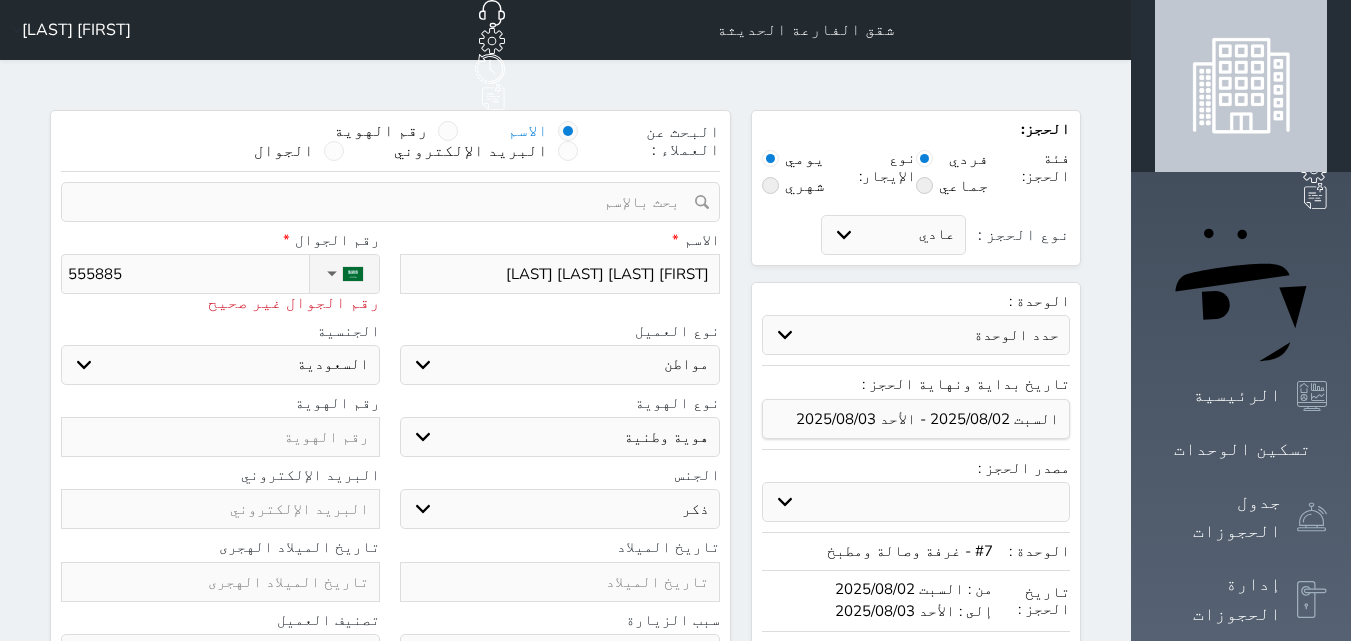 type on "5558859" 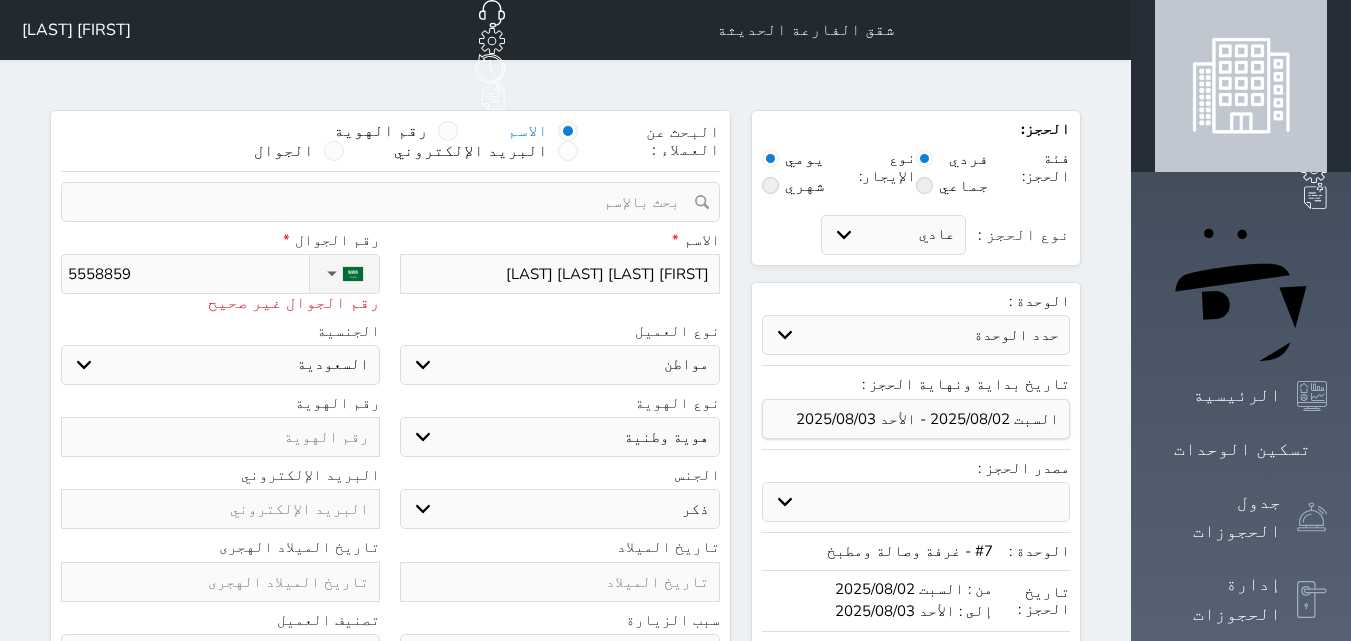 type on "55588591" 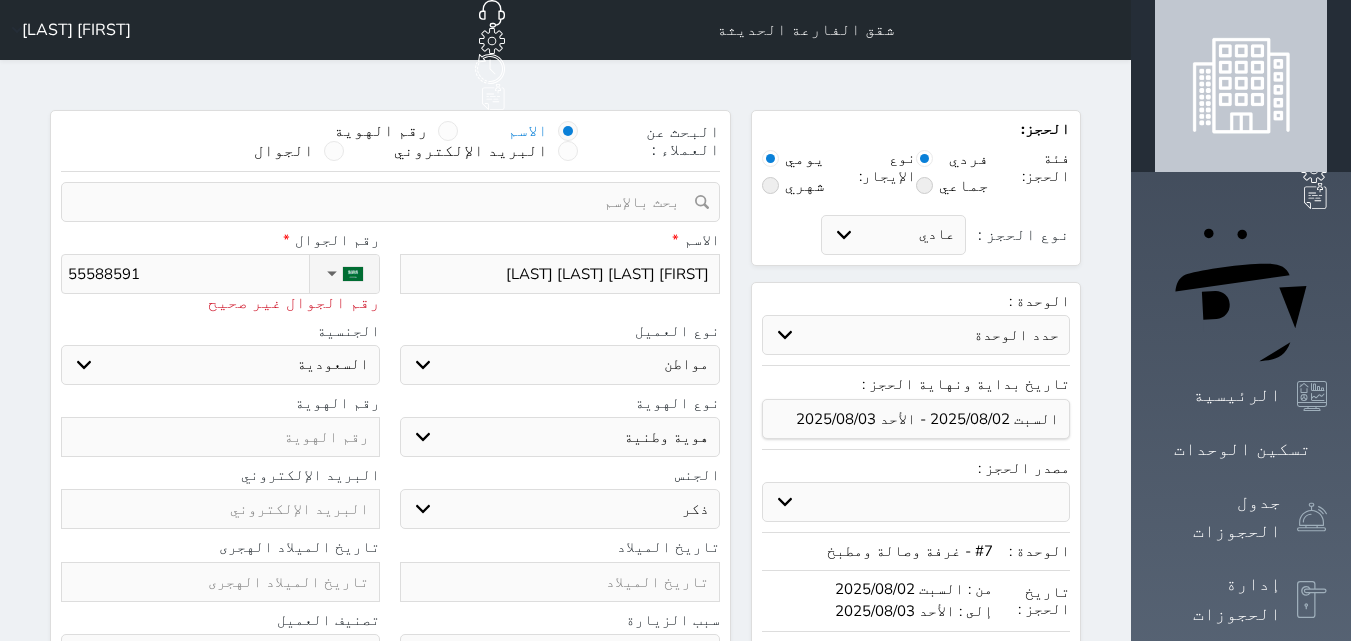 type on "555885917" 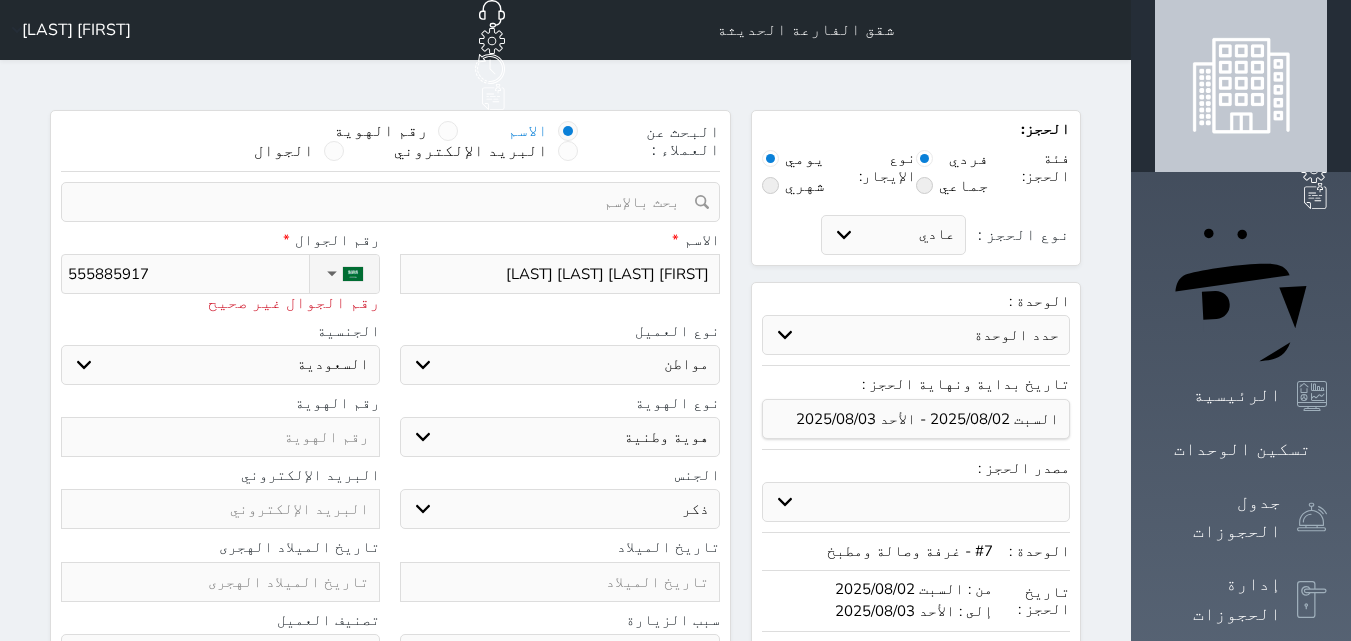 type on "+966 [PHONE]" 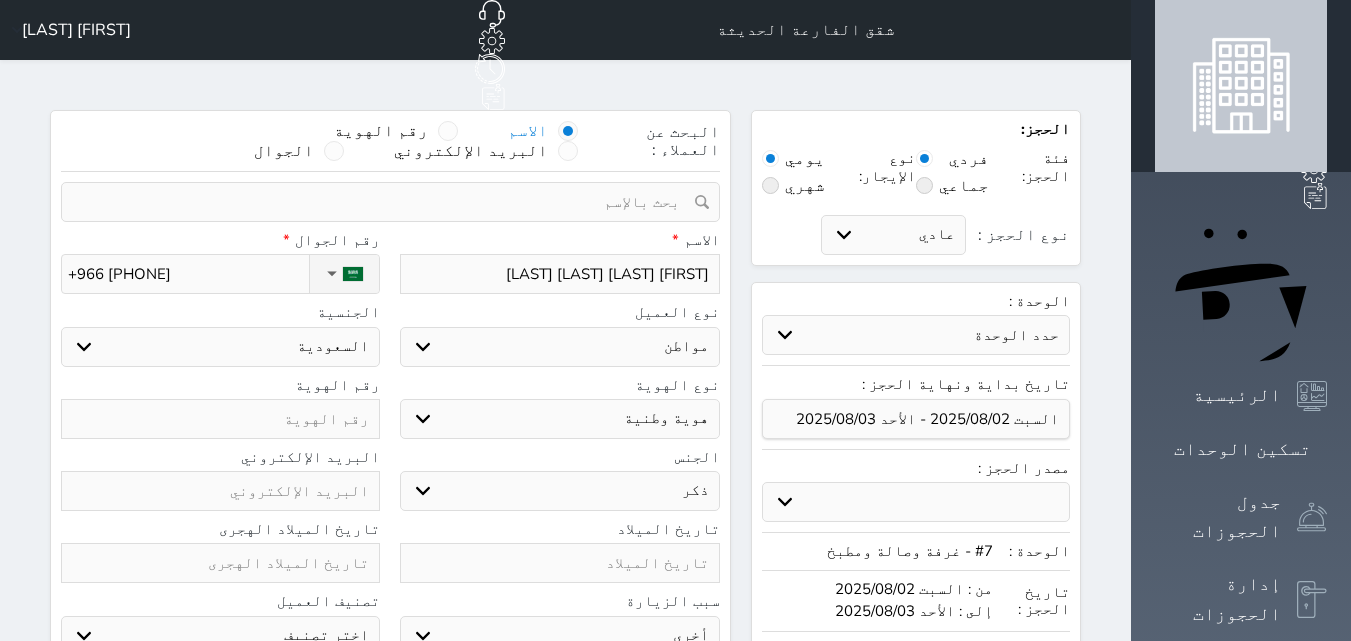 type on "+966 [PHONE]" 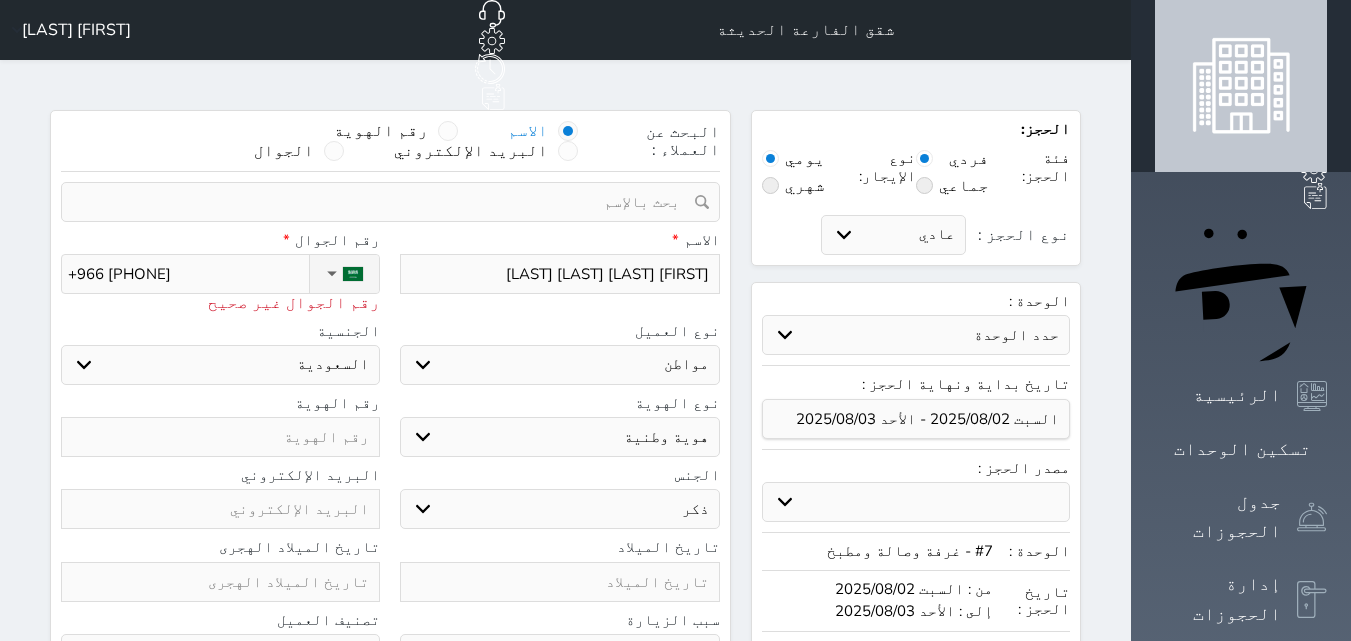 type on "+966 [PHONE]" 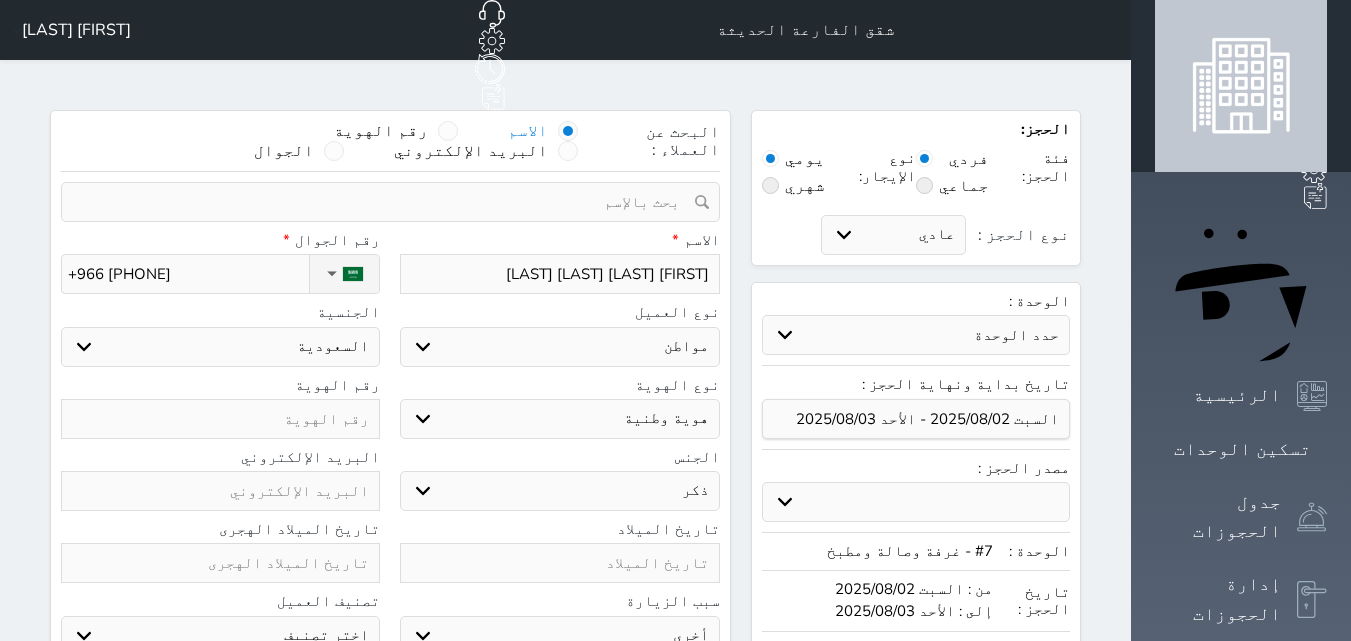 type on "+966 [PHONE]" 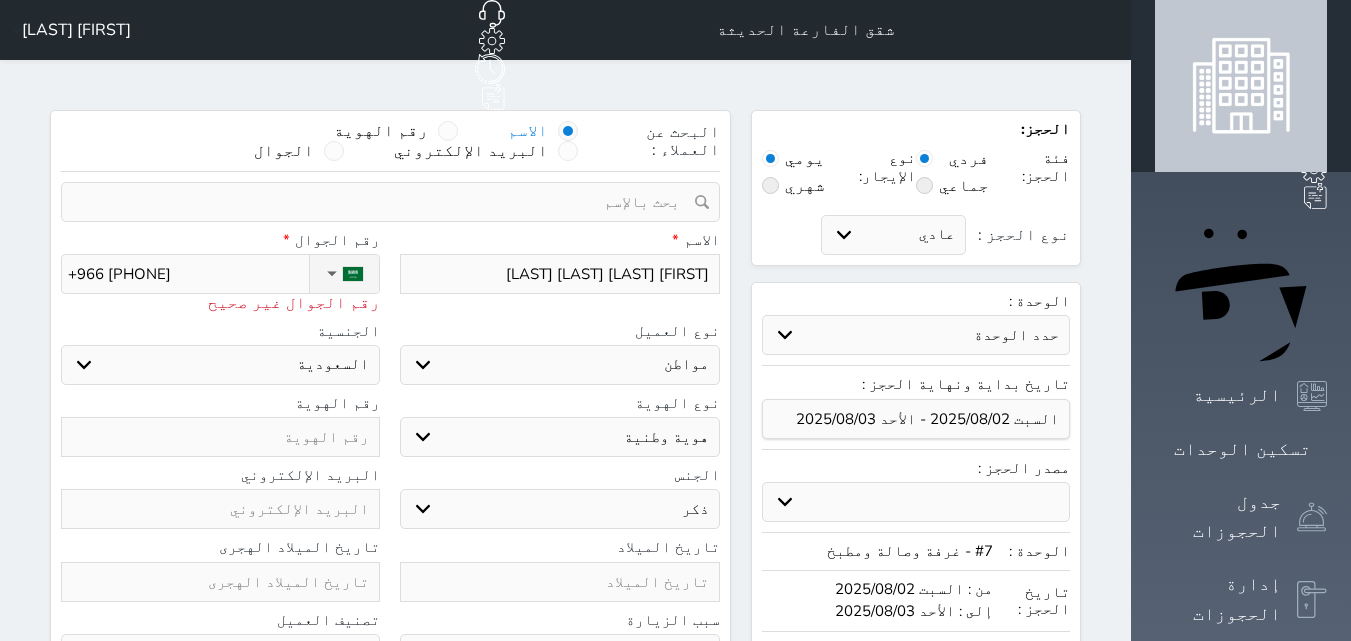 type on "+966 [PHONE]" 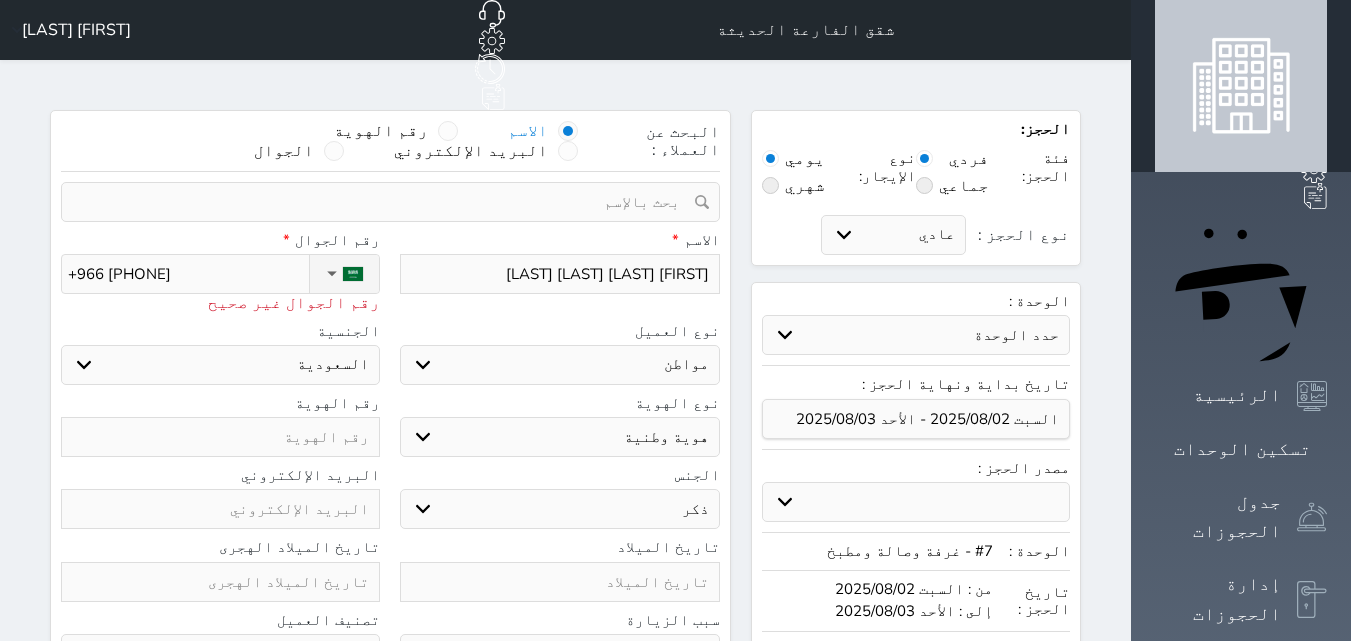 type on "+966 [PHONE]" 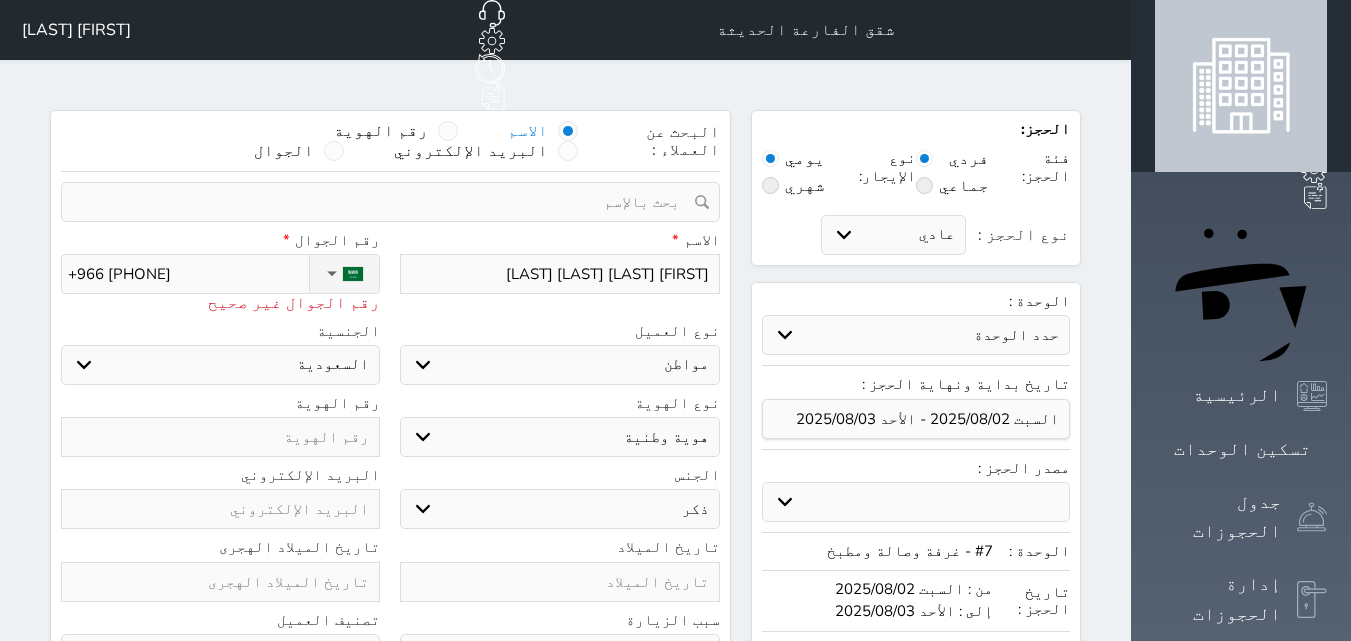 type on "+966 [PHONE]" 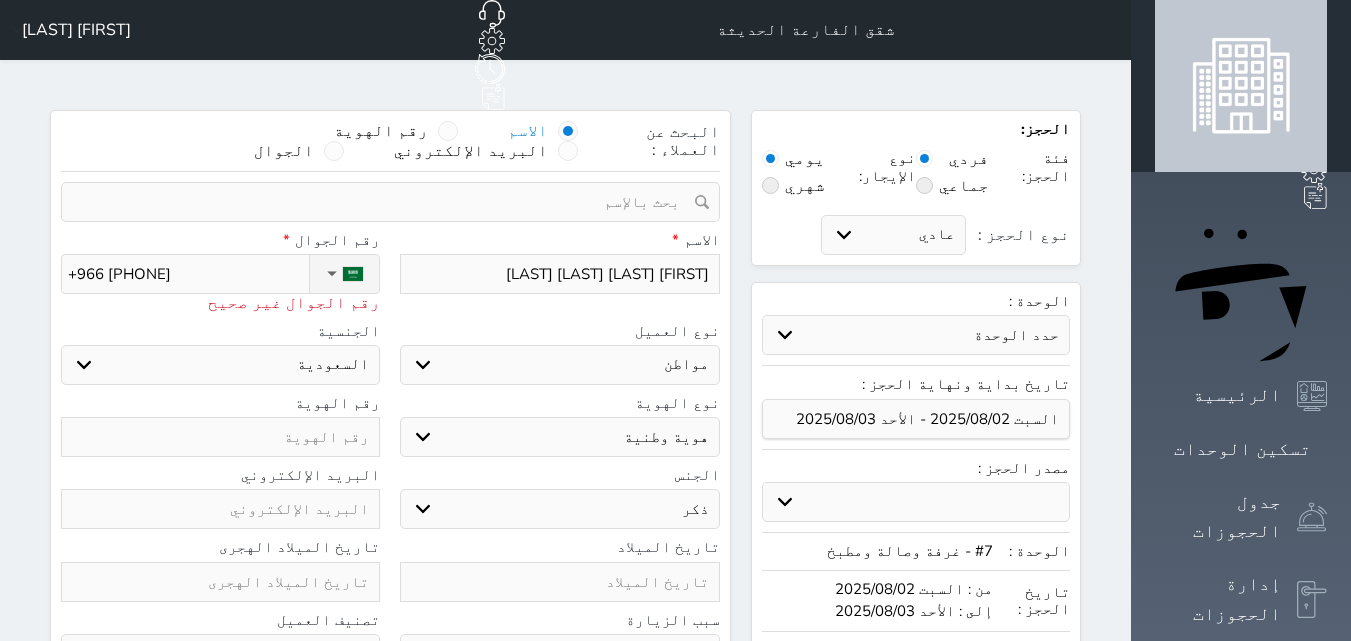 type on "+966 [PHONE]" 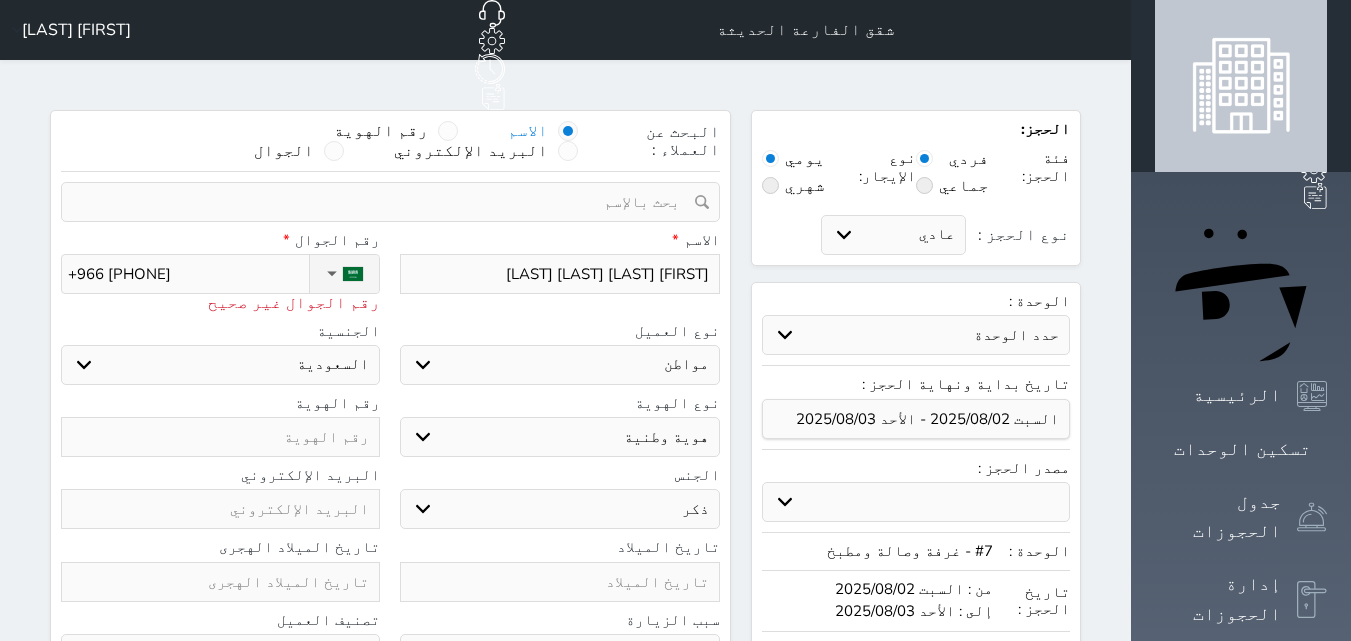 type on "+966 [PHONE]" 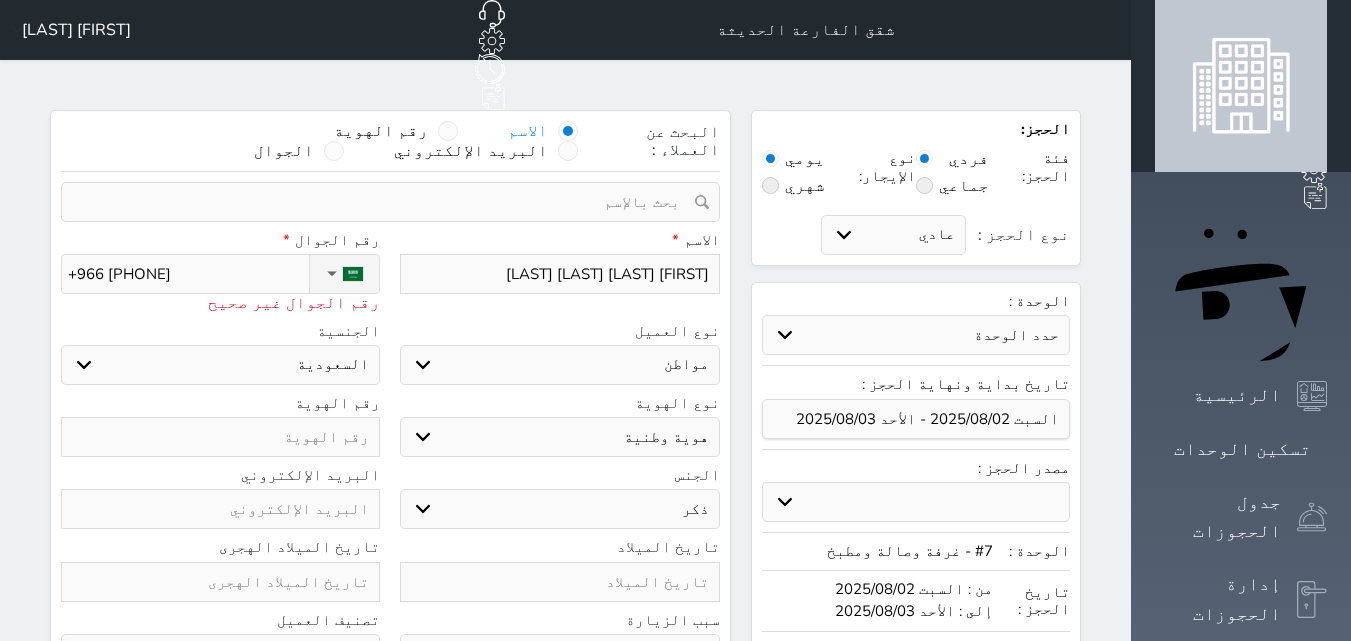 type on "+966 [PHONE]" 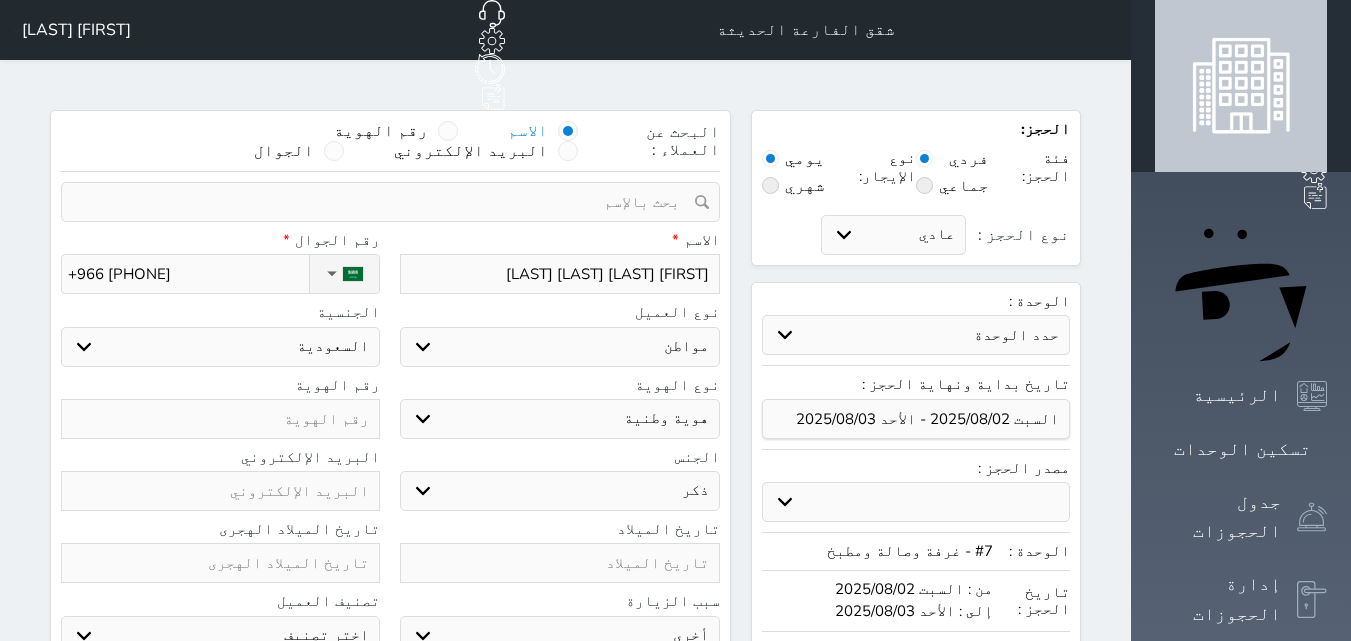 type on "+966 [PHONE]" 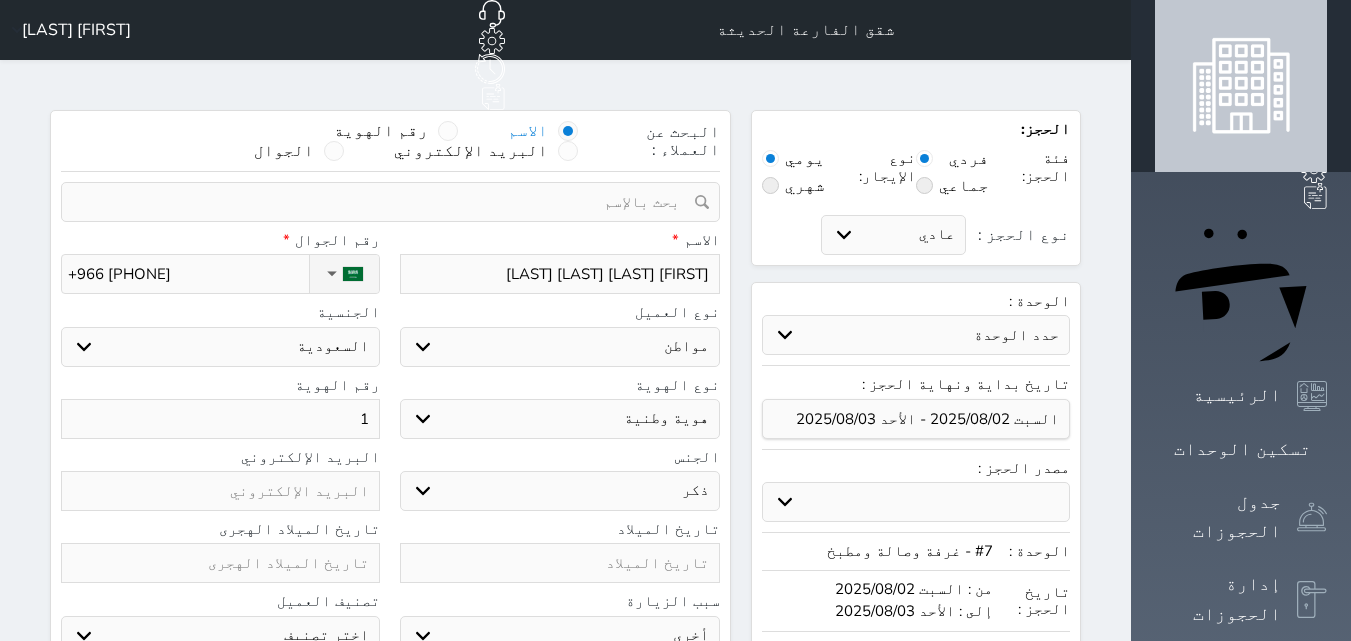 select 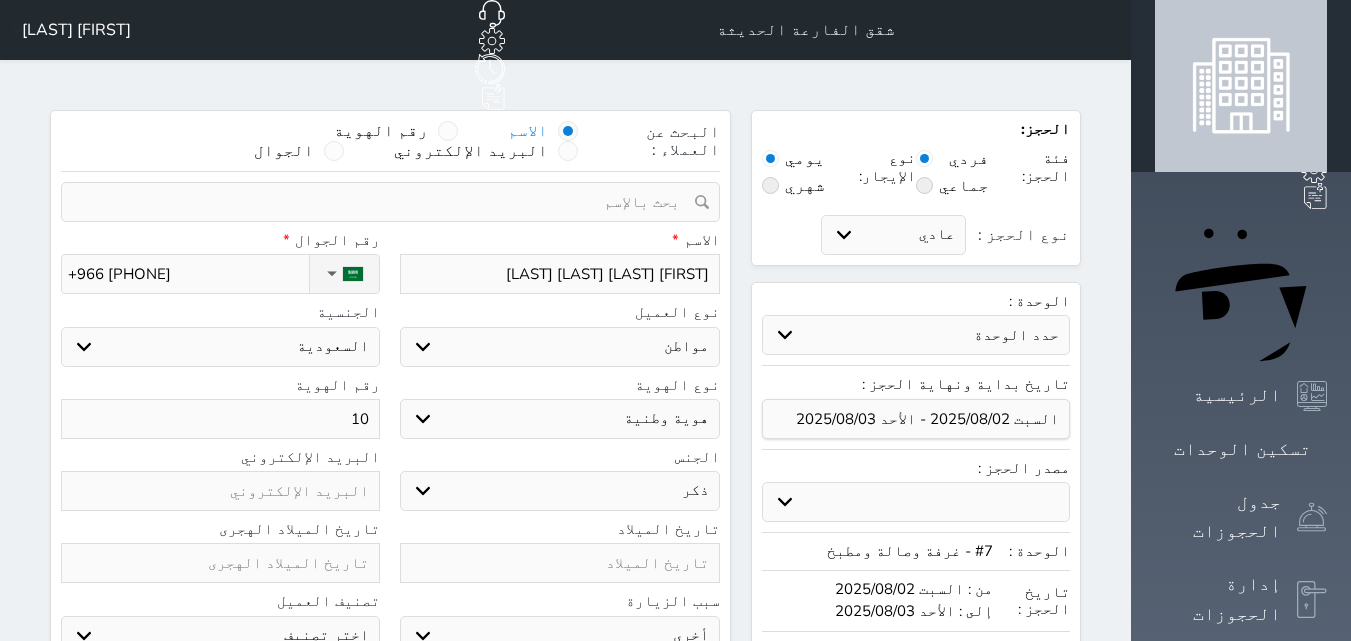 type on "104" 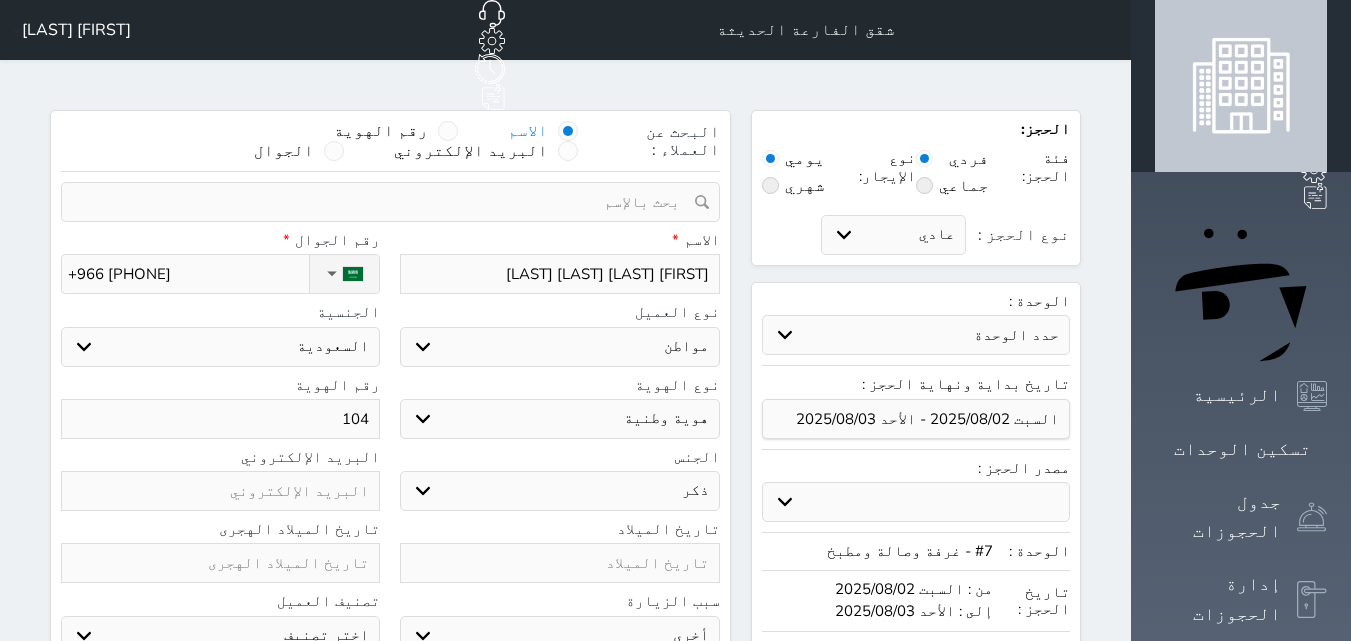 select 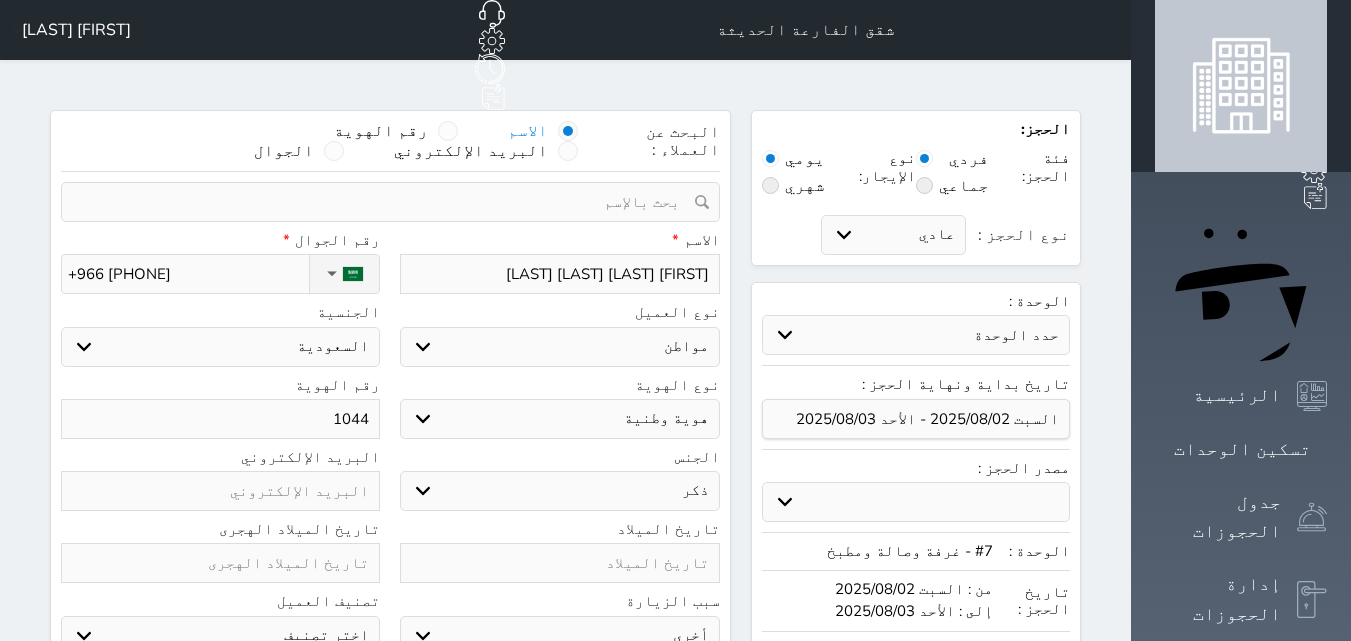 type on "10449" 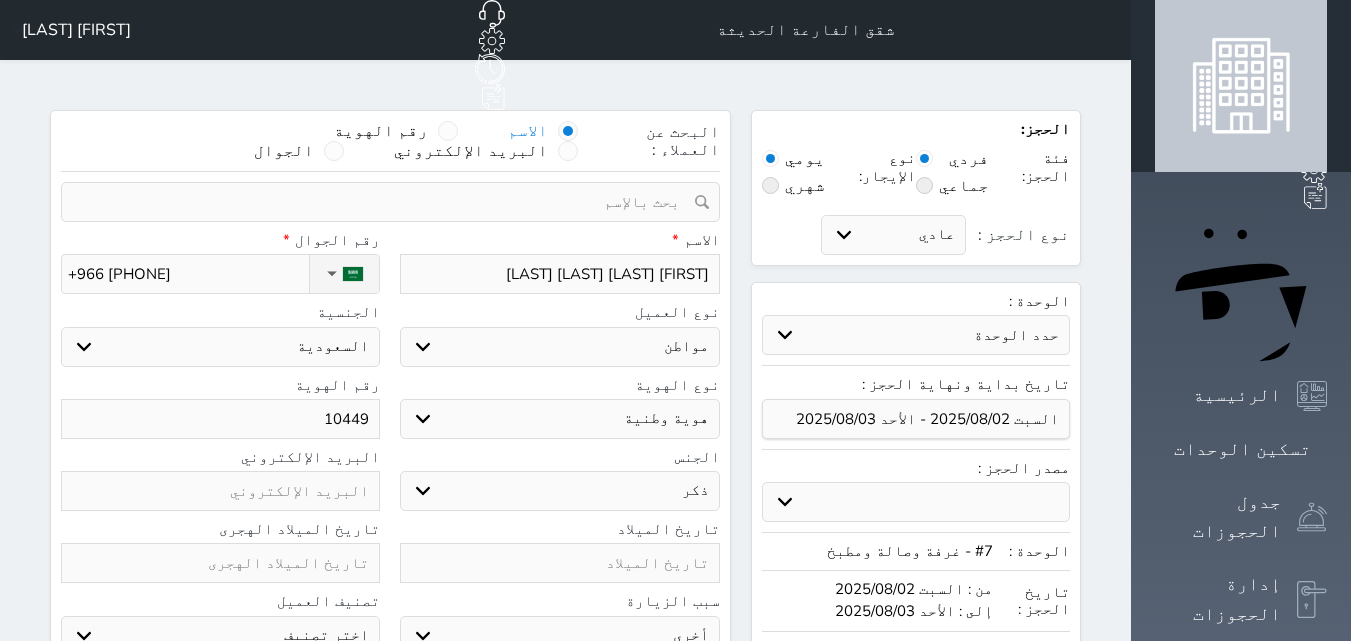 type on "104496" 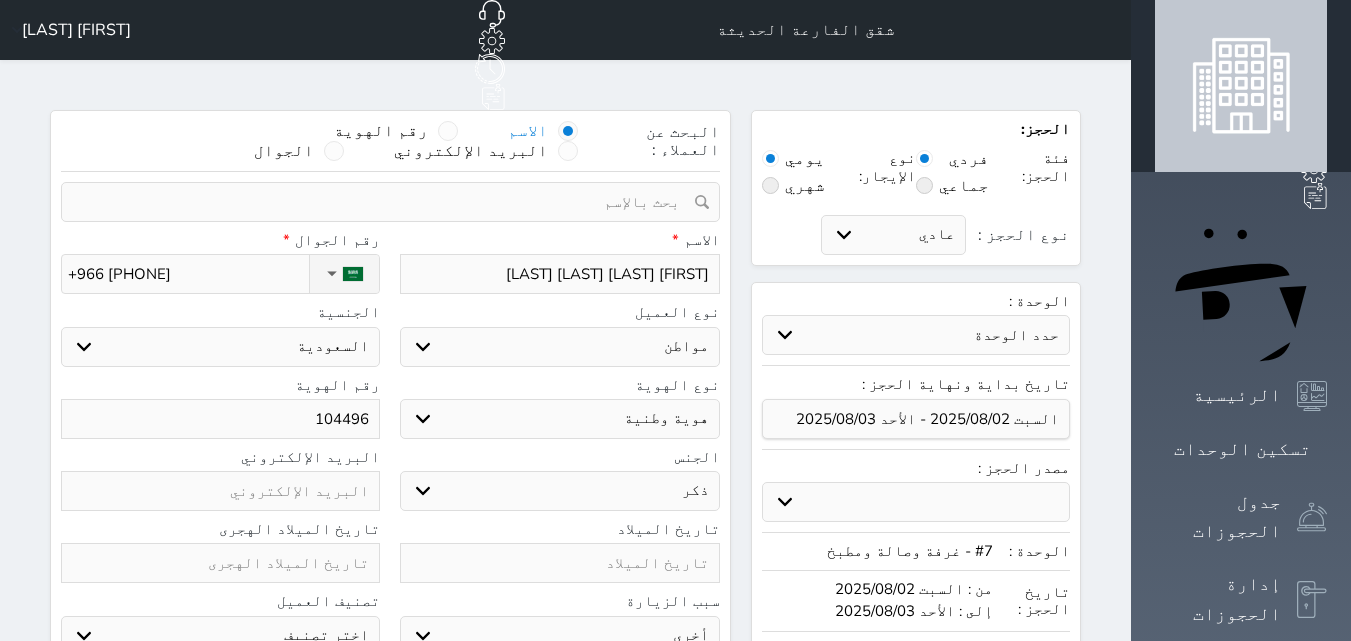 type on "1044966" 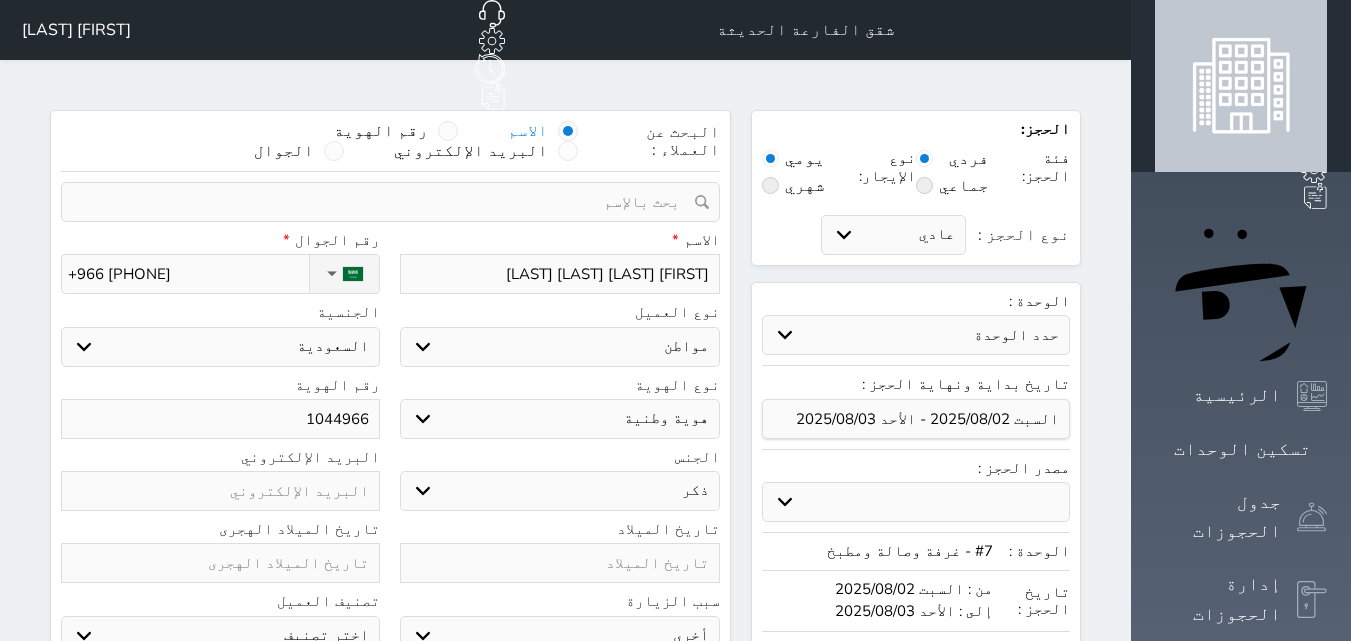 type on "10449660" 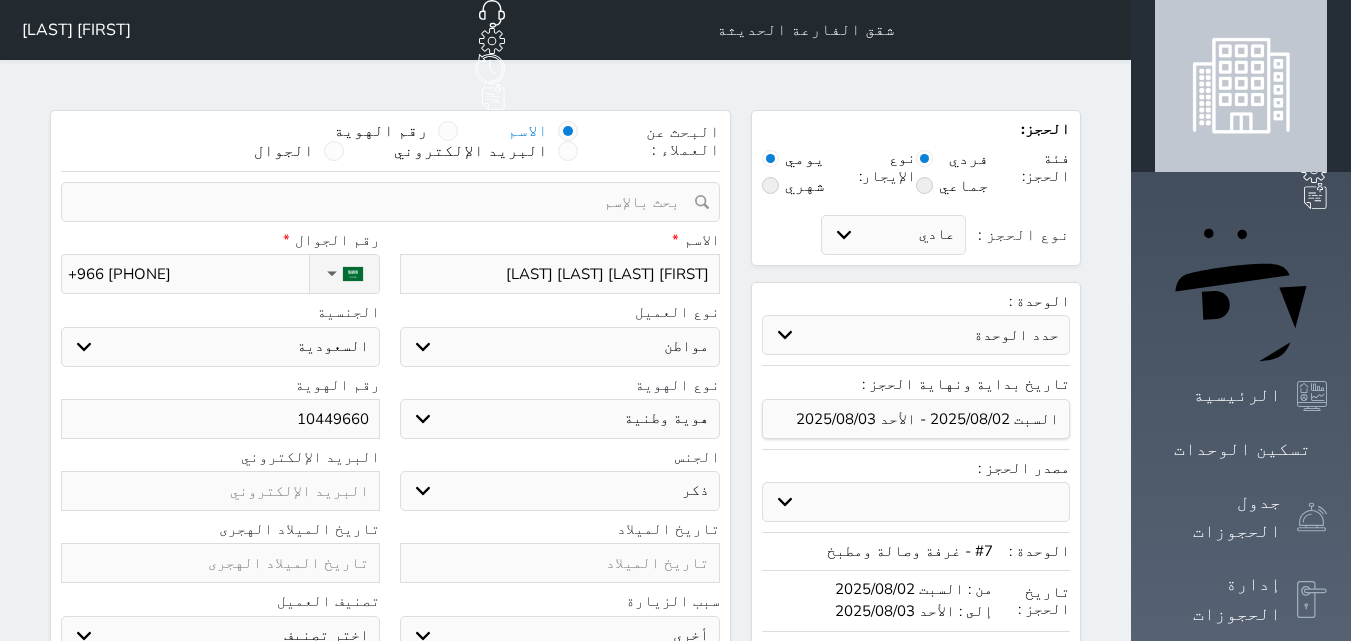 type on "104496609" 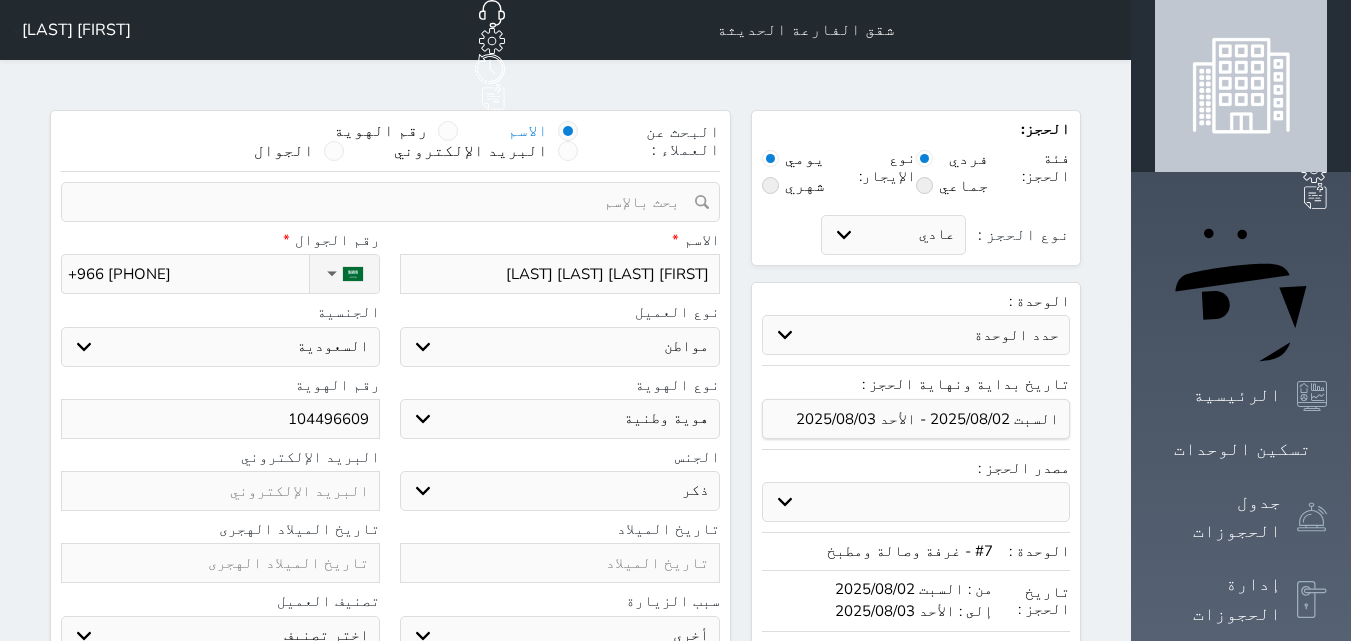 type on "1044966099" 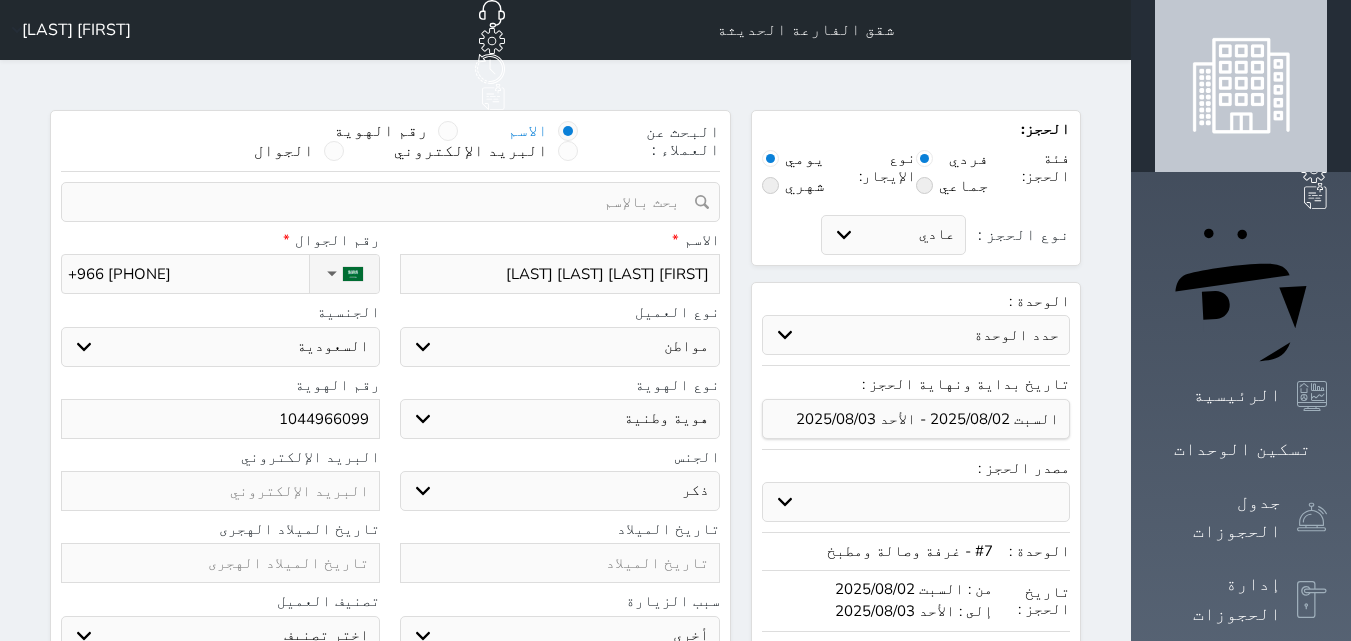 select 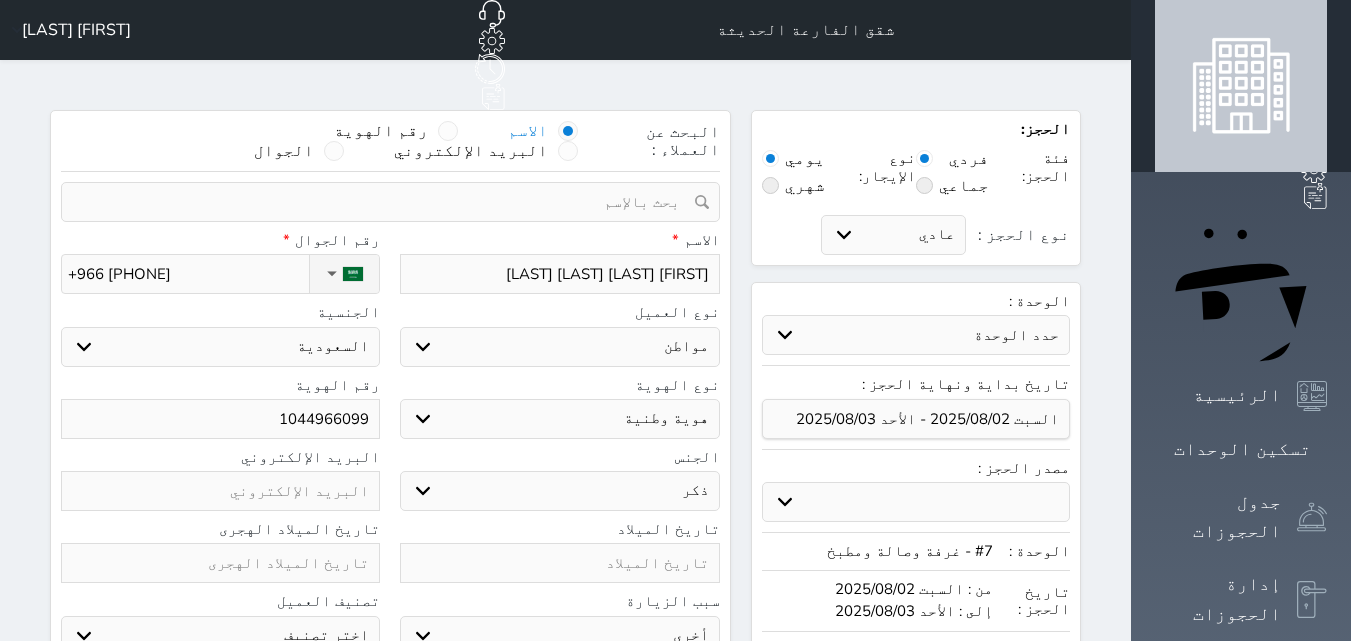 type on "1044966099" 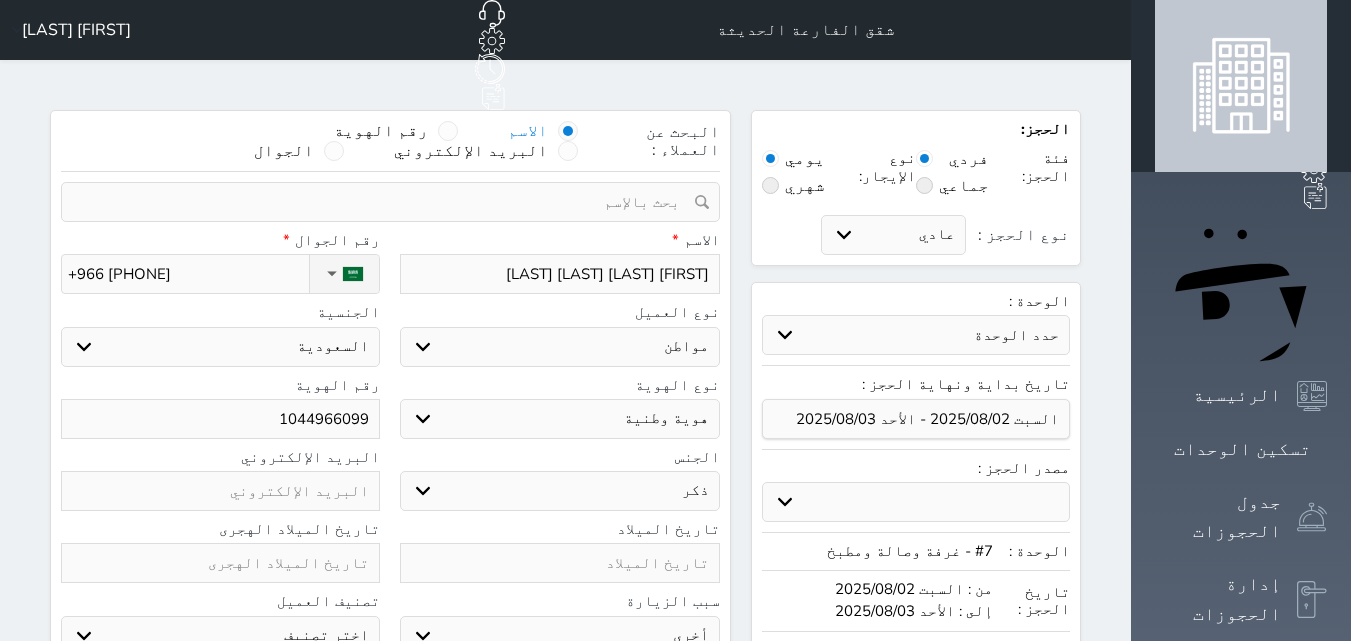 click on "اختر تصنيف
مميز
خاص
غير مرغوب فيه" at bounding box center (220, 636) 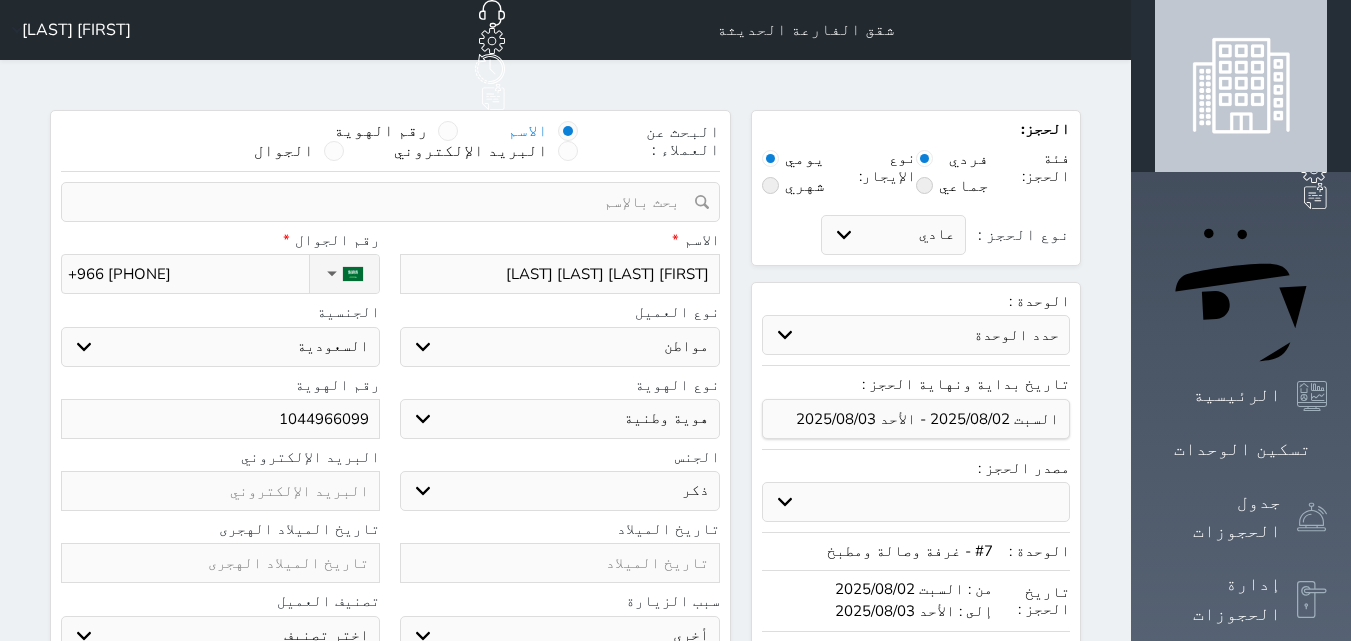 select on "9004" 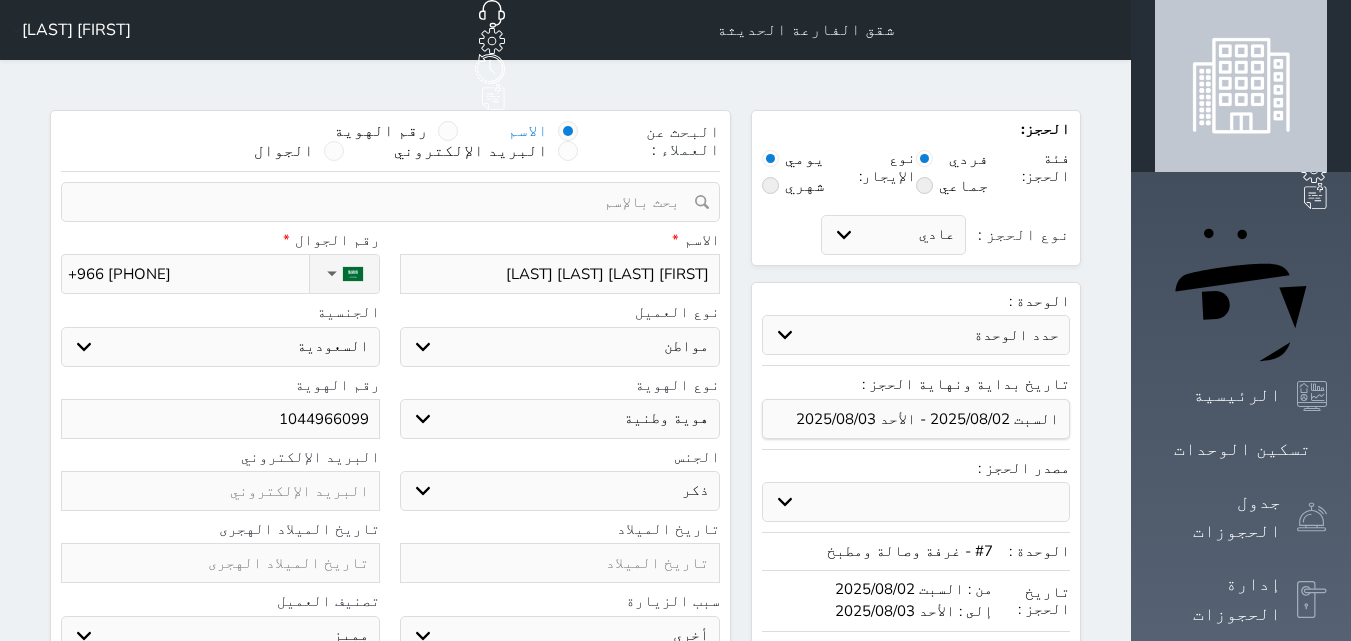 click on "اختر تصنيف
مميز
خاص
غير مرغوب فيه" at bounding box center (220, 636) 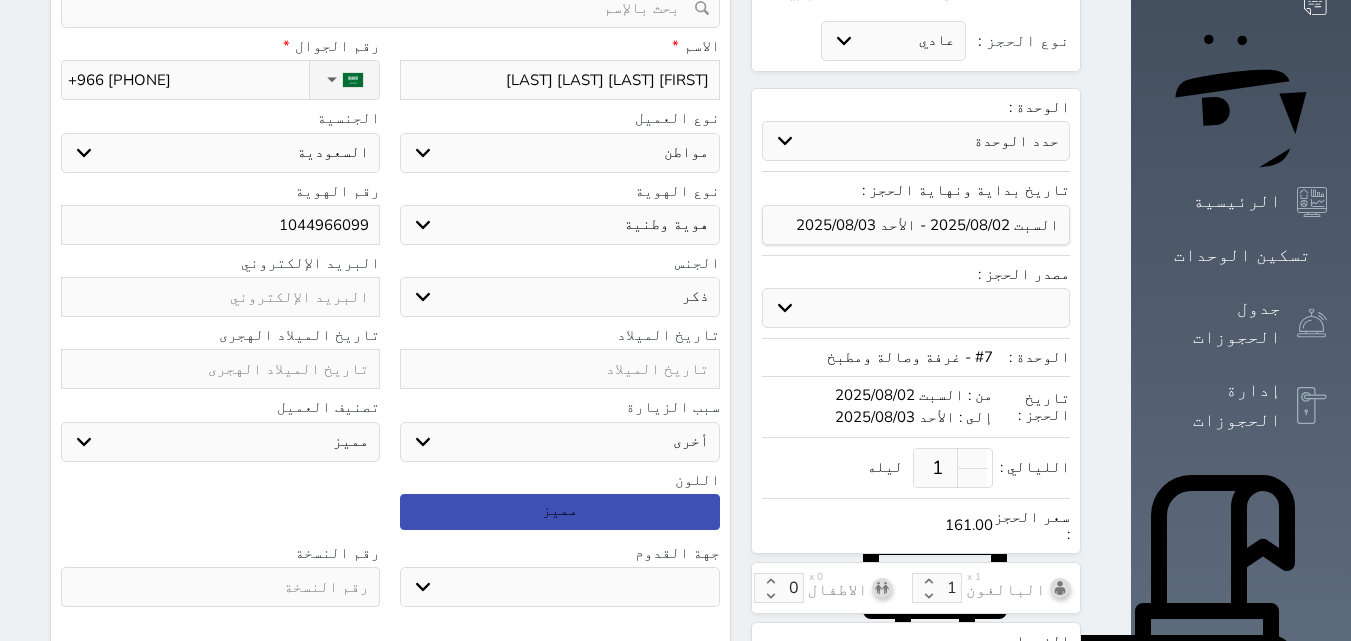 scroll, scrollTop: 200, scrollLeft: 0, axis: vertical 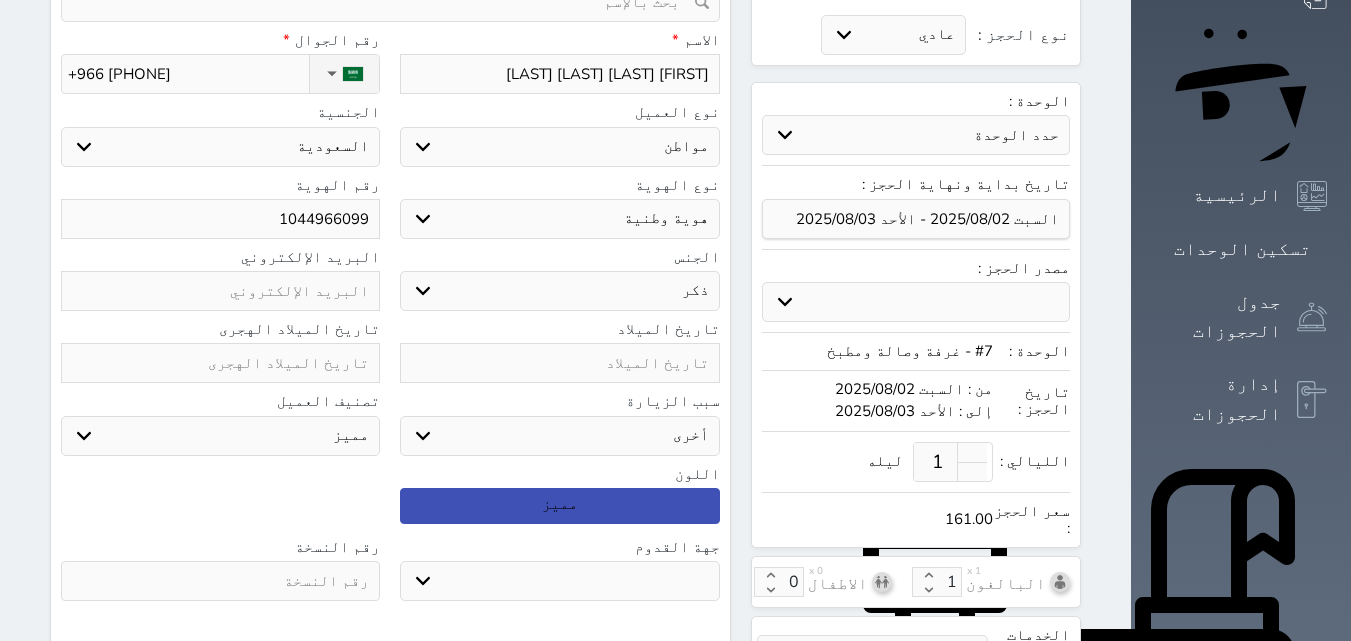 click on "جو بحر ارض" at bounding box center [559, 581] 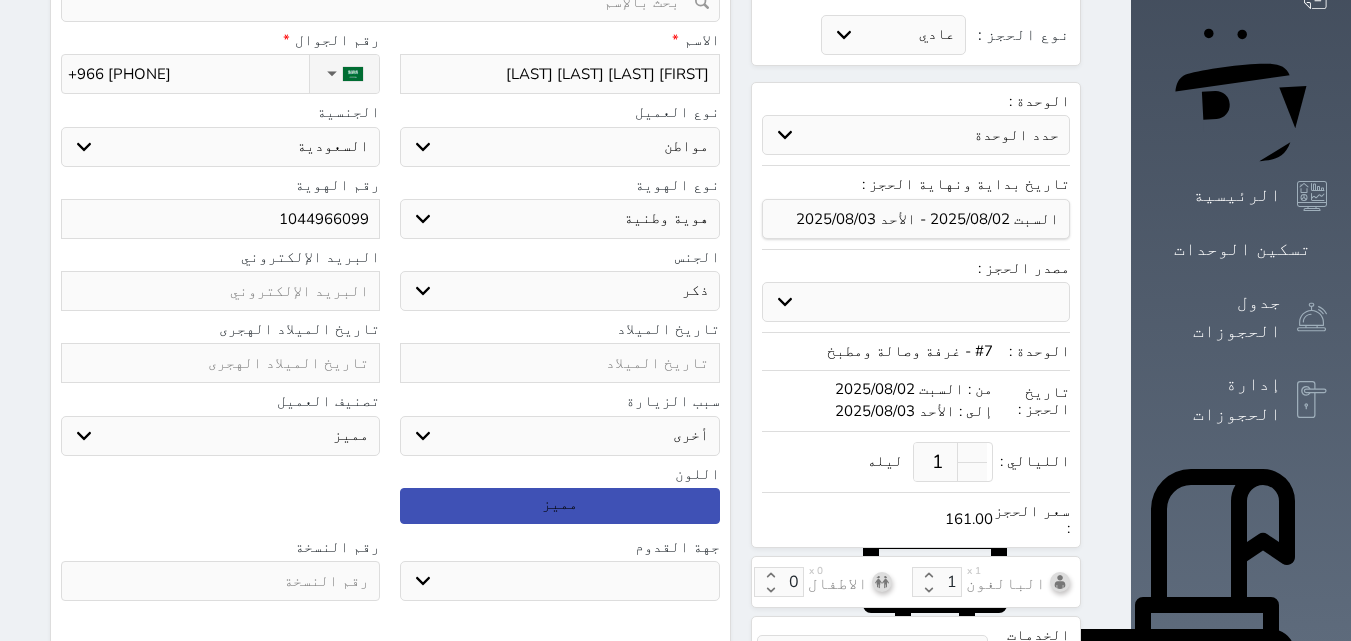 select on "9" 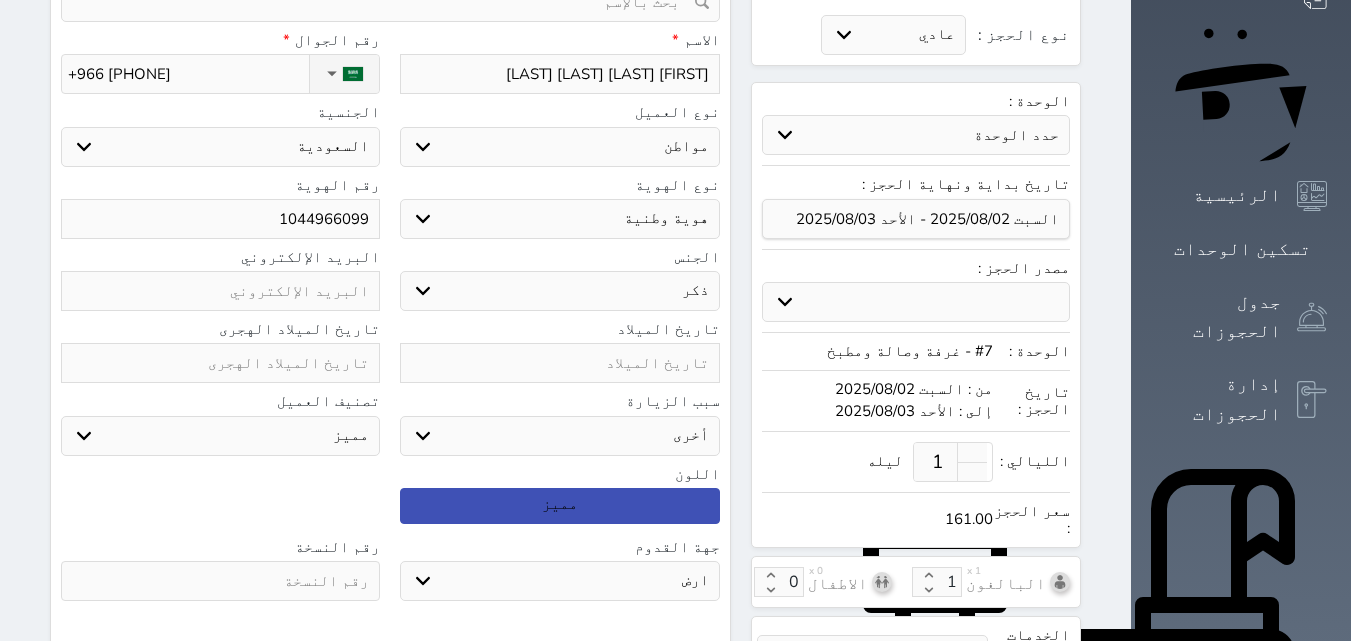 click on "جو بحر ارض" at bounding box center (559, 581) 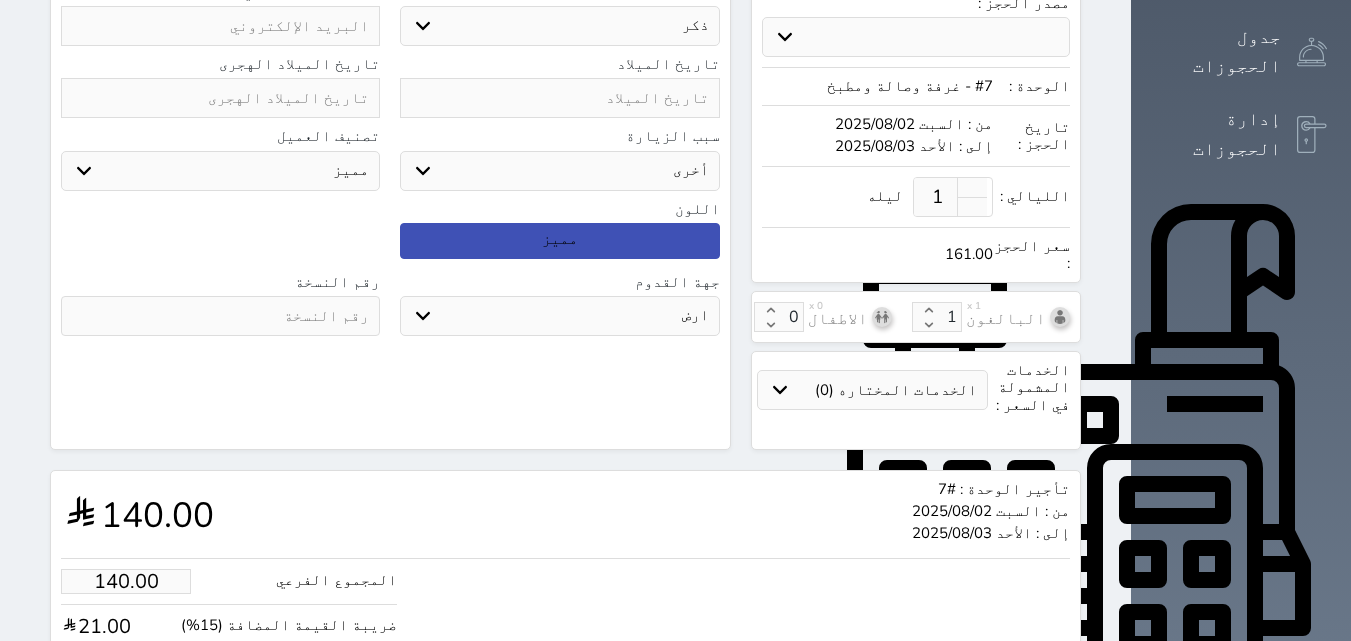 scroll, scrollTop: 545, scrollLeft: 0, axis: vertical 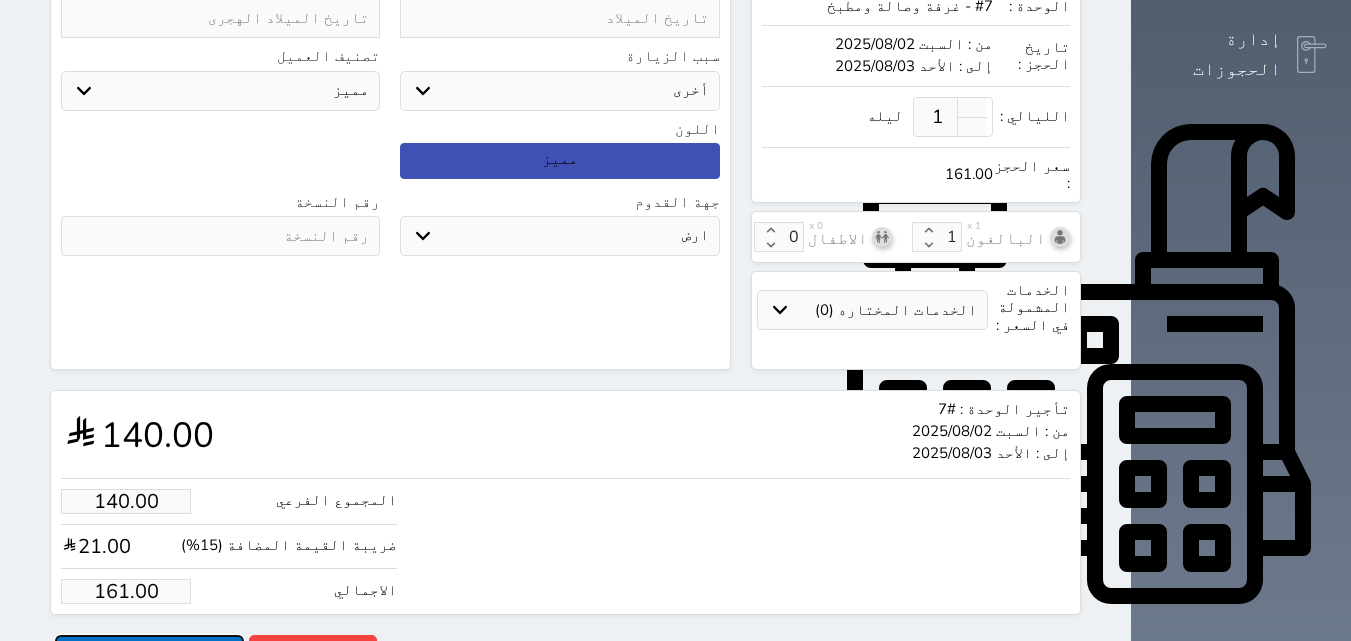 click on "حجز" at bounding box center (149, 652) 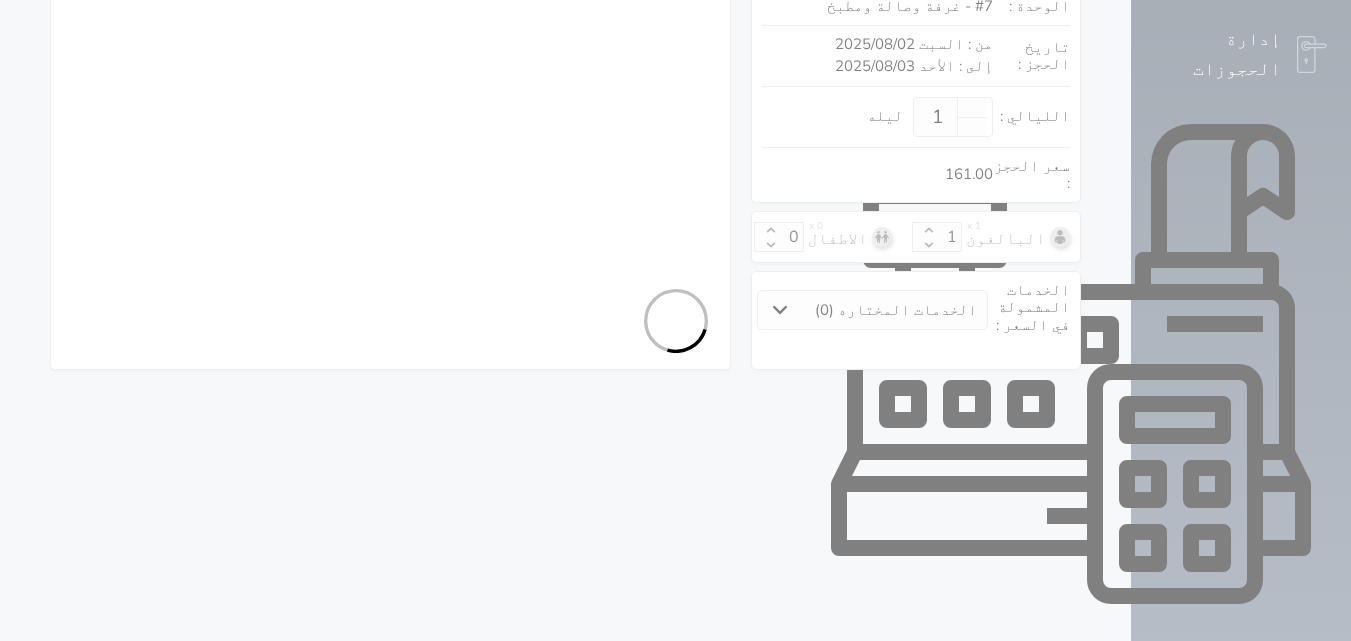 select on "1" 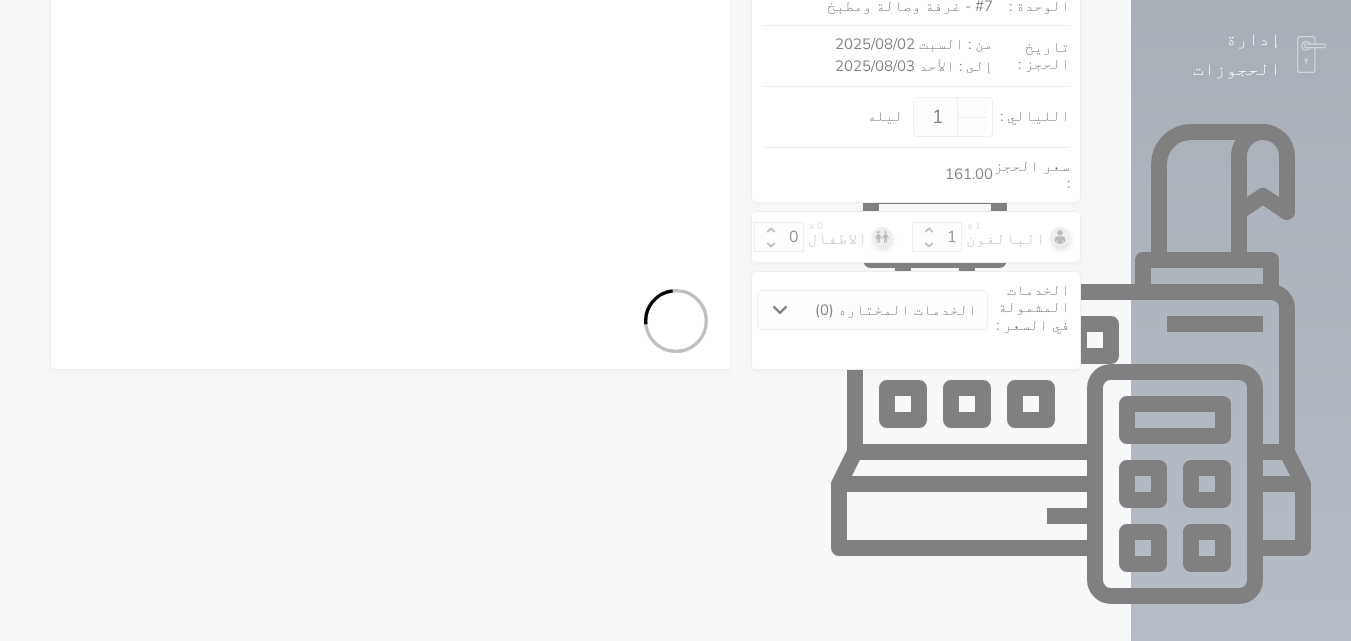 select on "113" 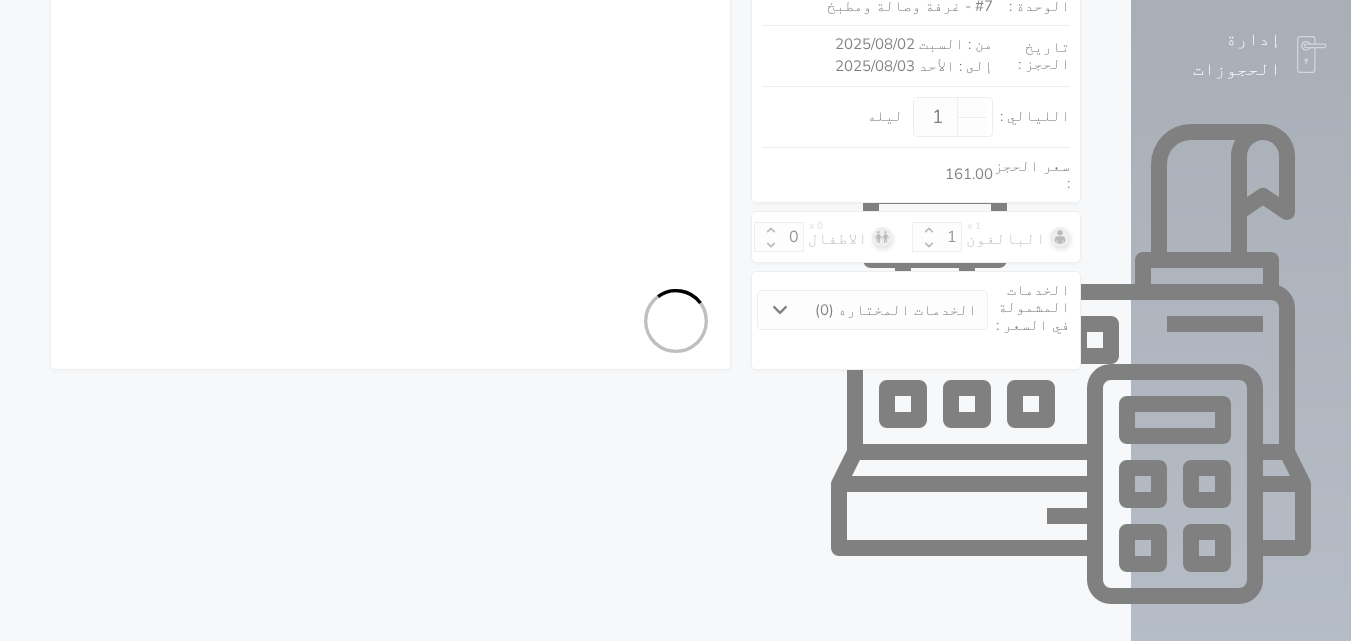 select on "1" 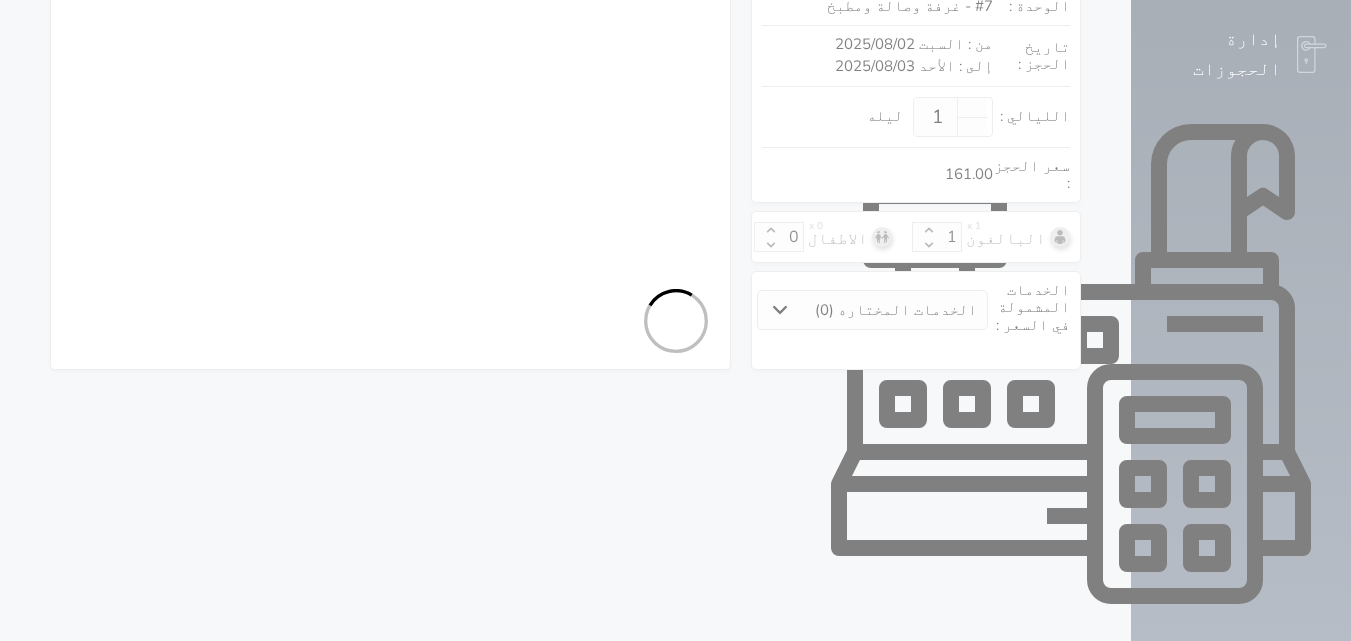 select on "7" 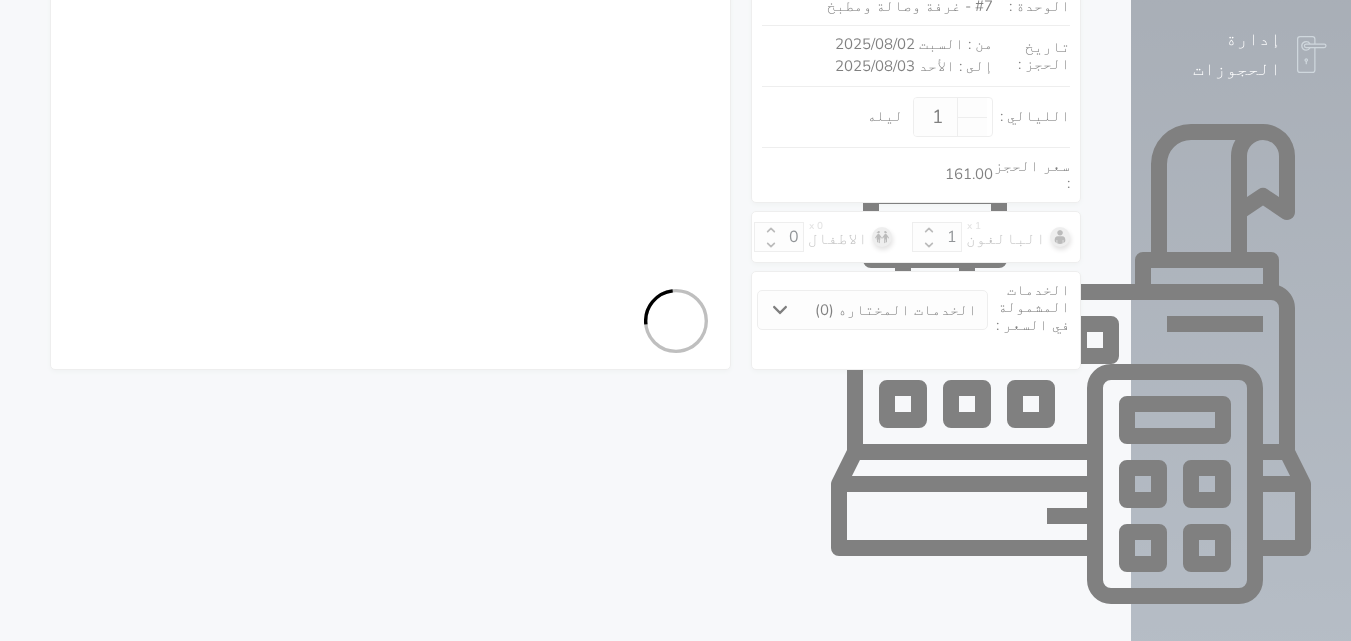 select on "9004" 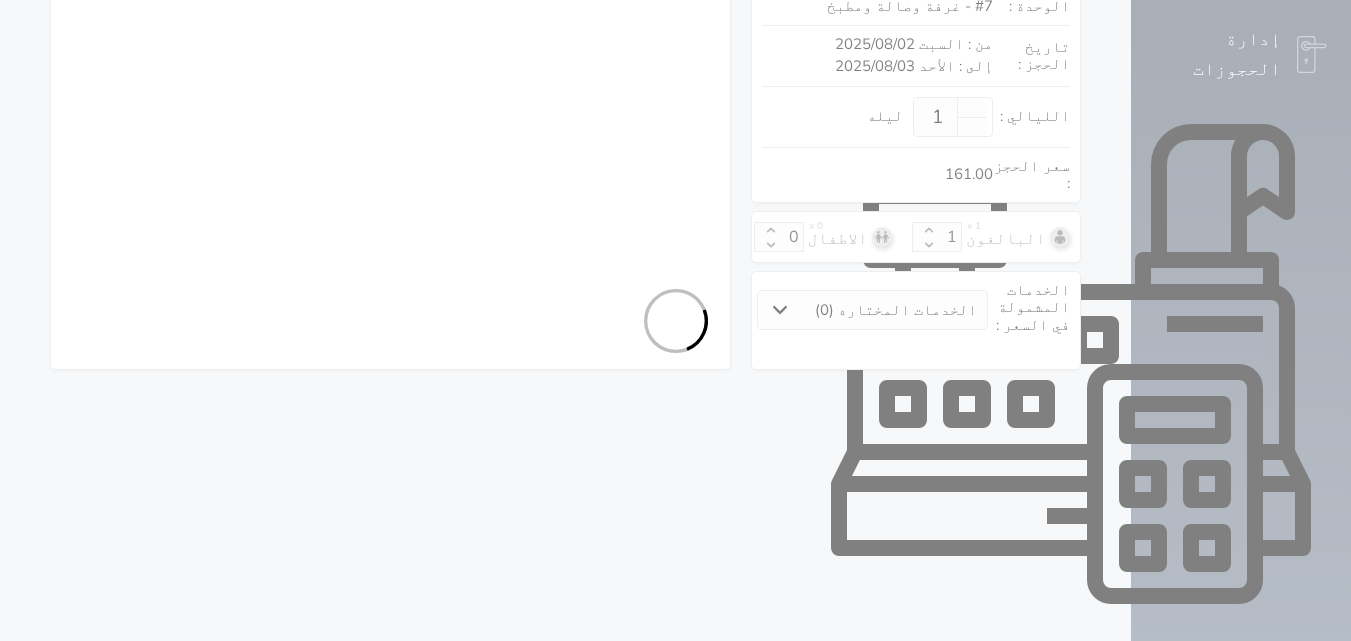 select on "9" 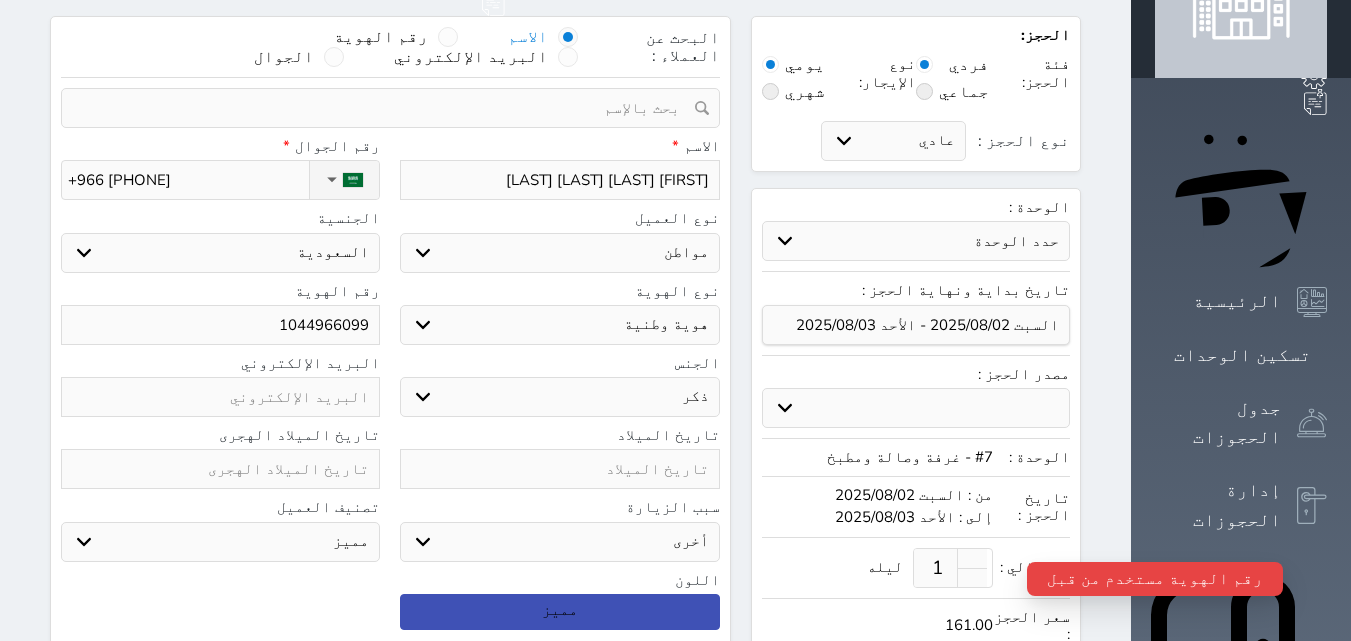 scroll, scrollTop: 45, scrollLeft: 0, axis: vertical 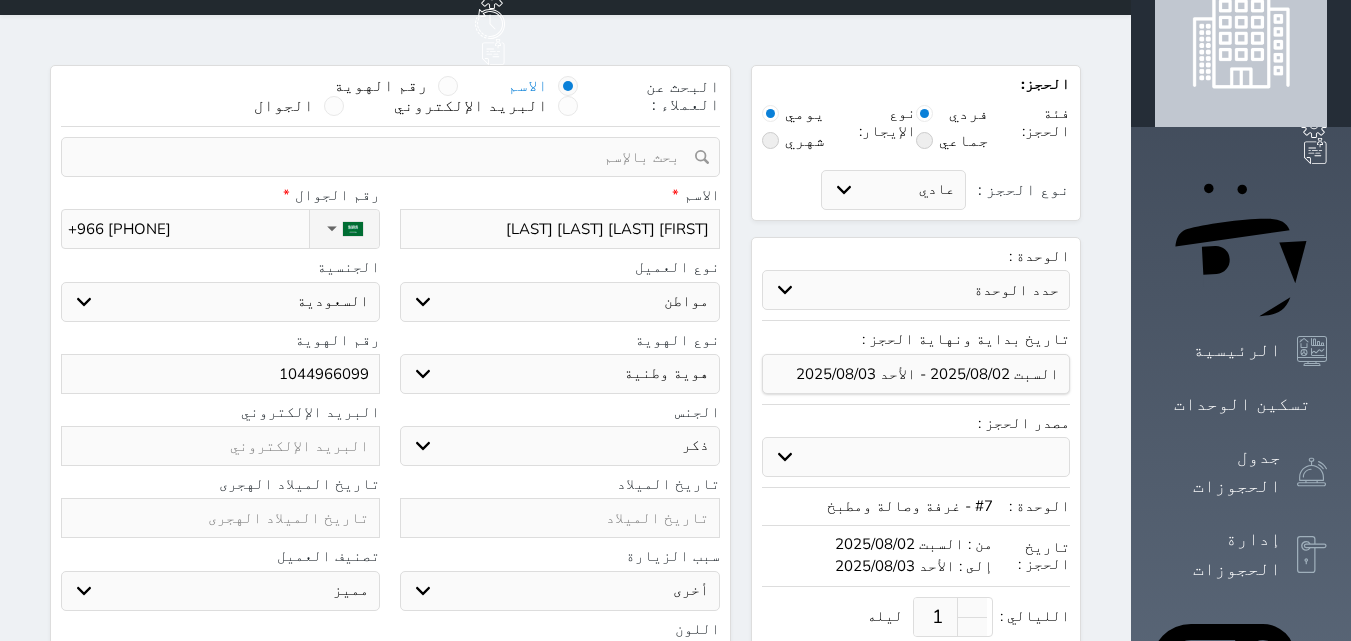 click on "1044966099" at bounding box center (220, 374) 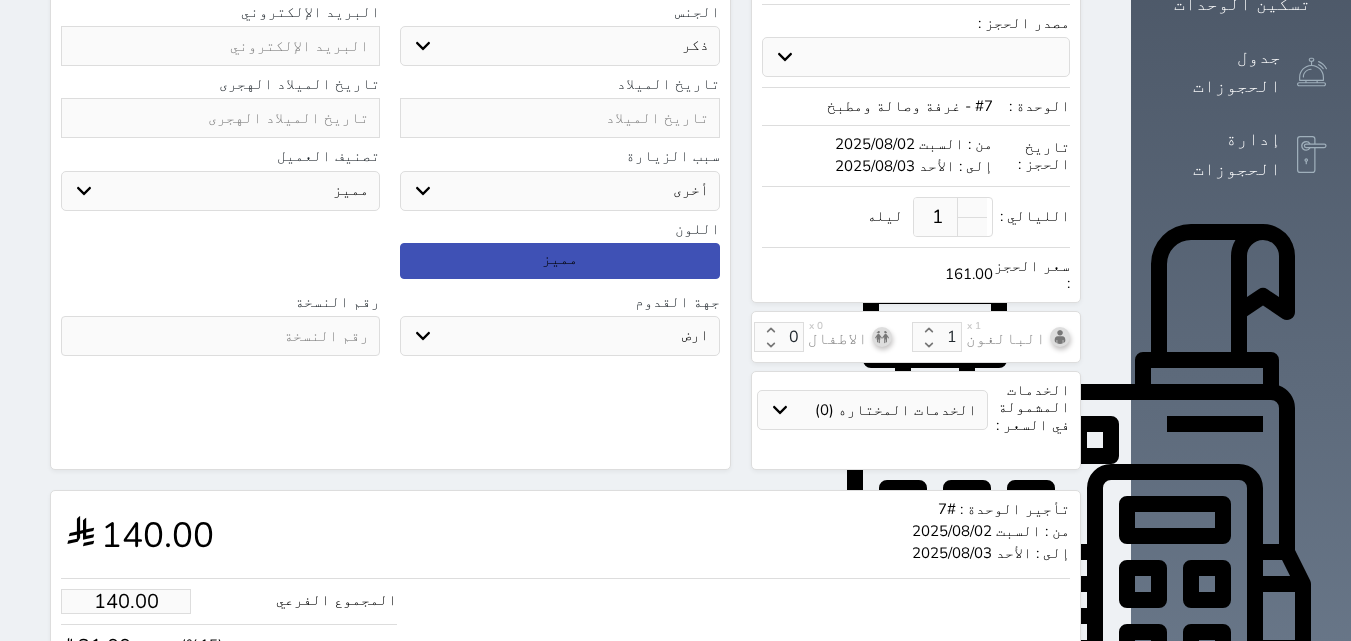 scroll, scrollTop: 545, scrollLeft: 0, axis: vertical 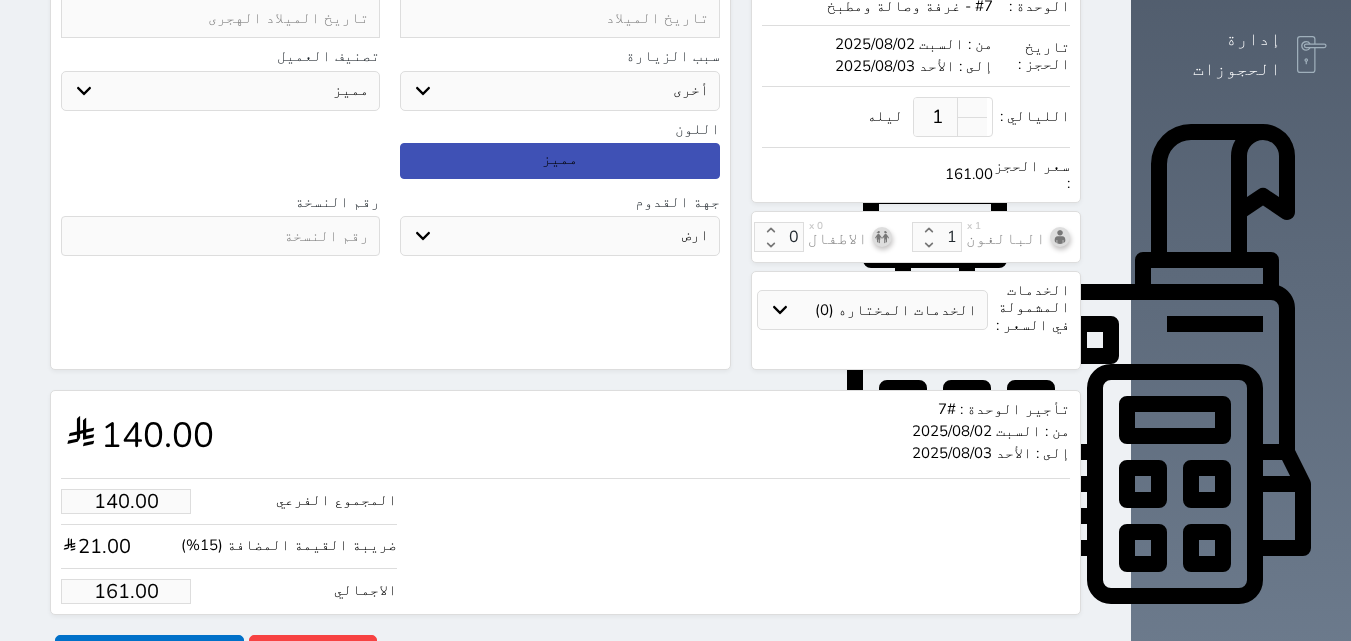 type on "1044966099/" 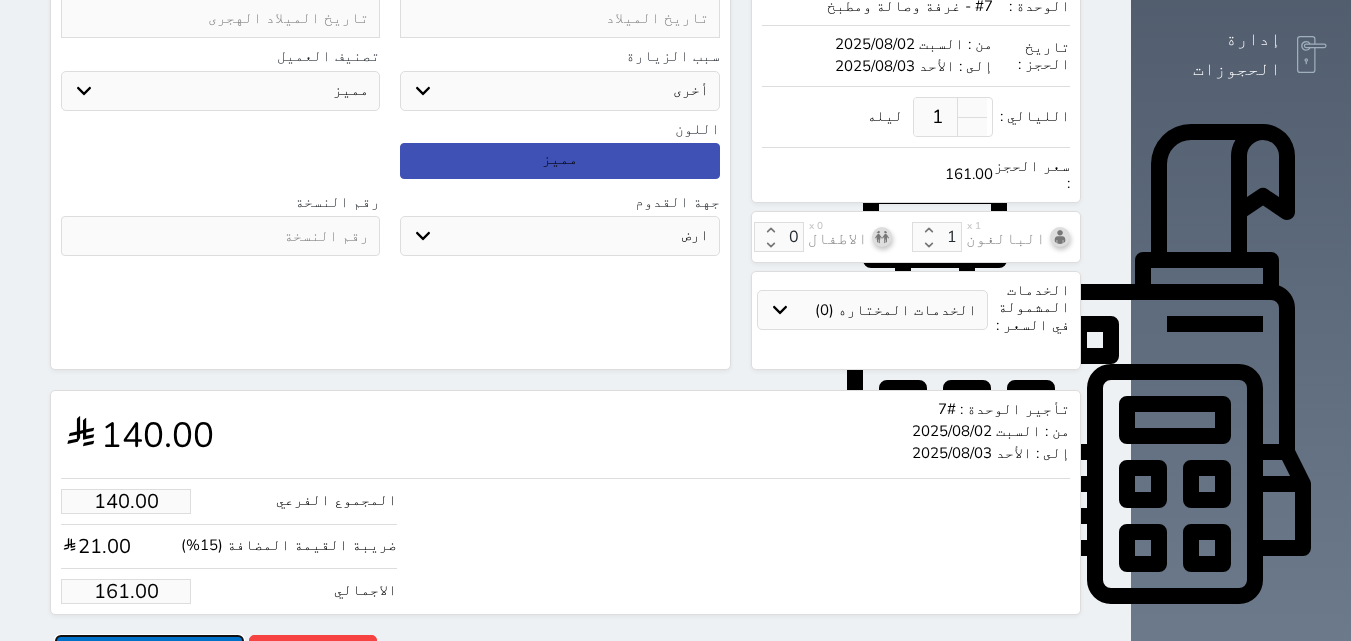 click on "حجز" at bounding box center (149, 652) 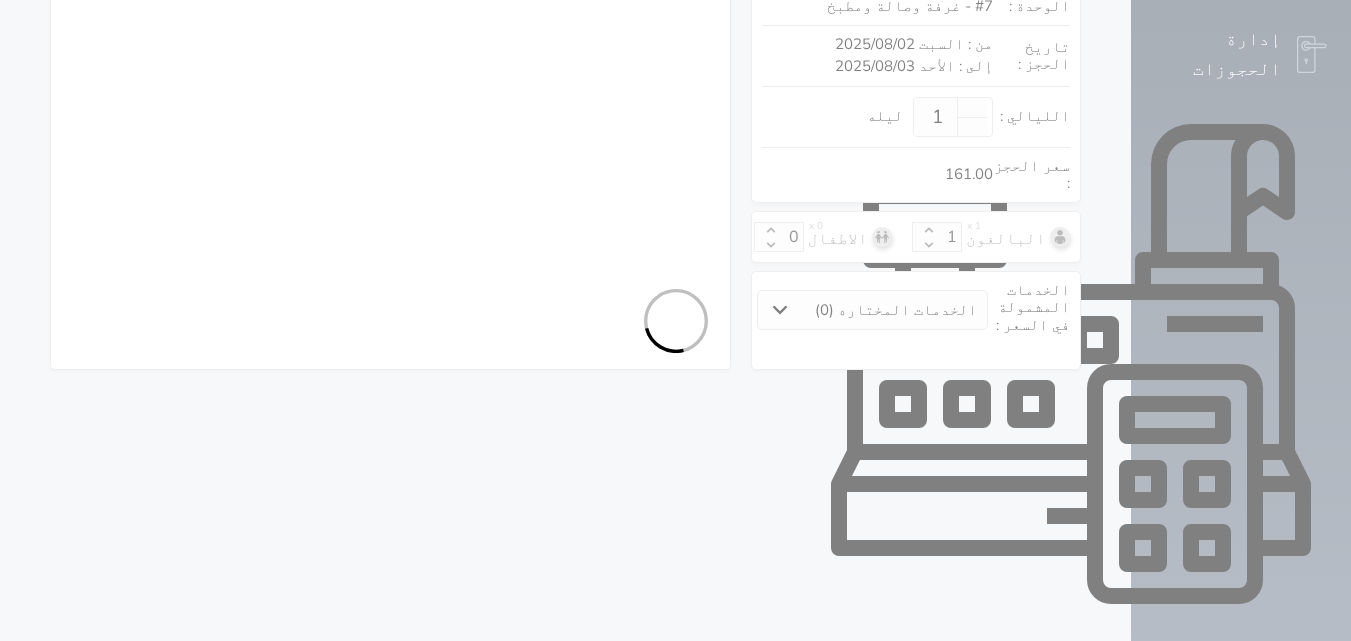 select on "1" 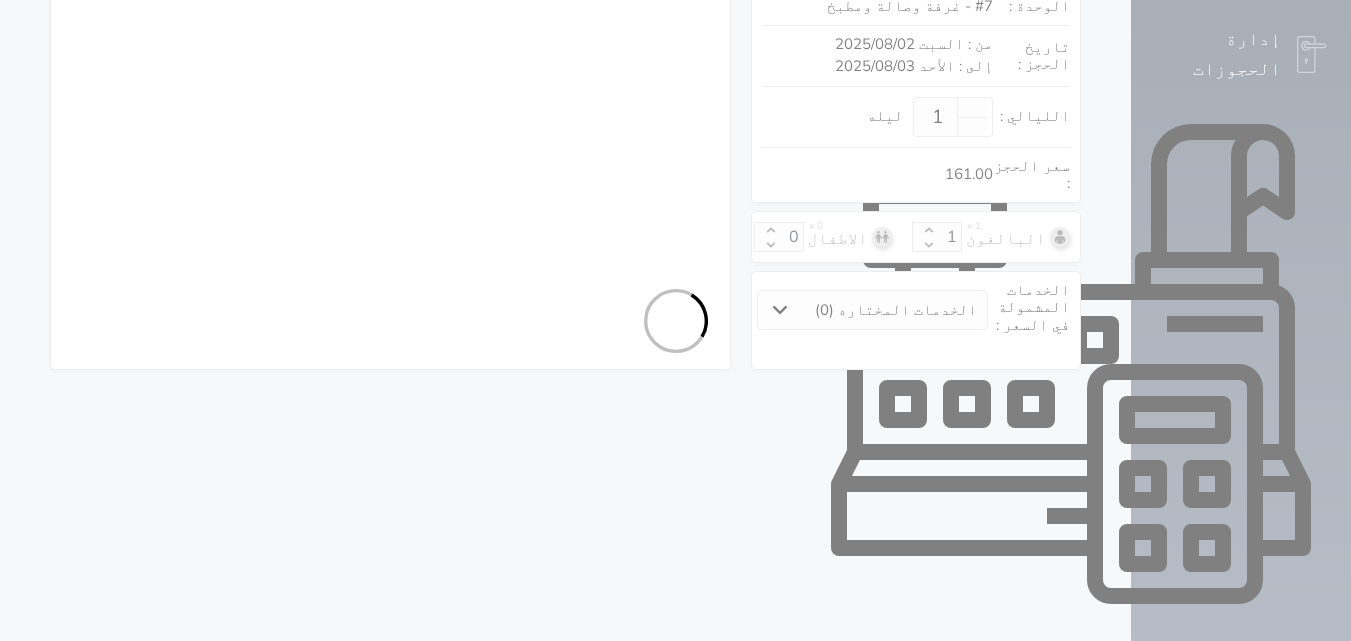 select on "113" 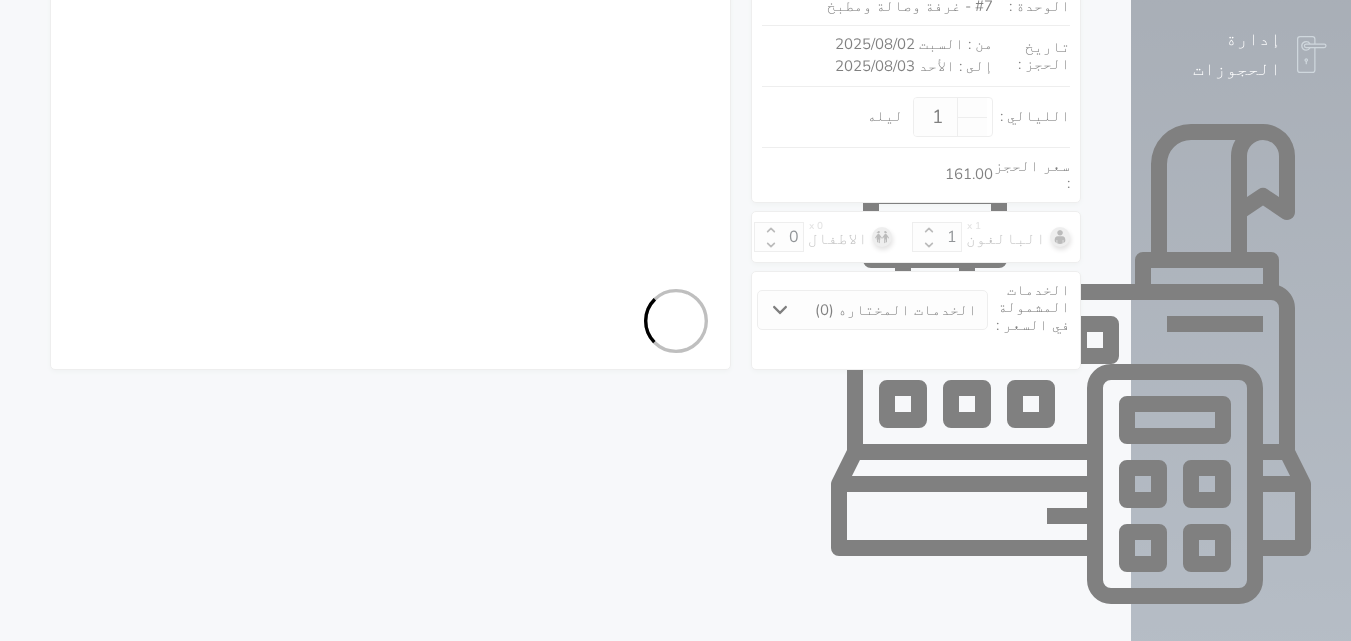 select on "1" 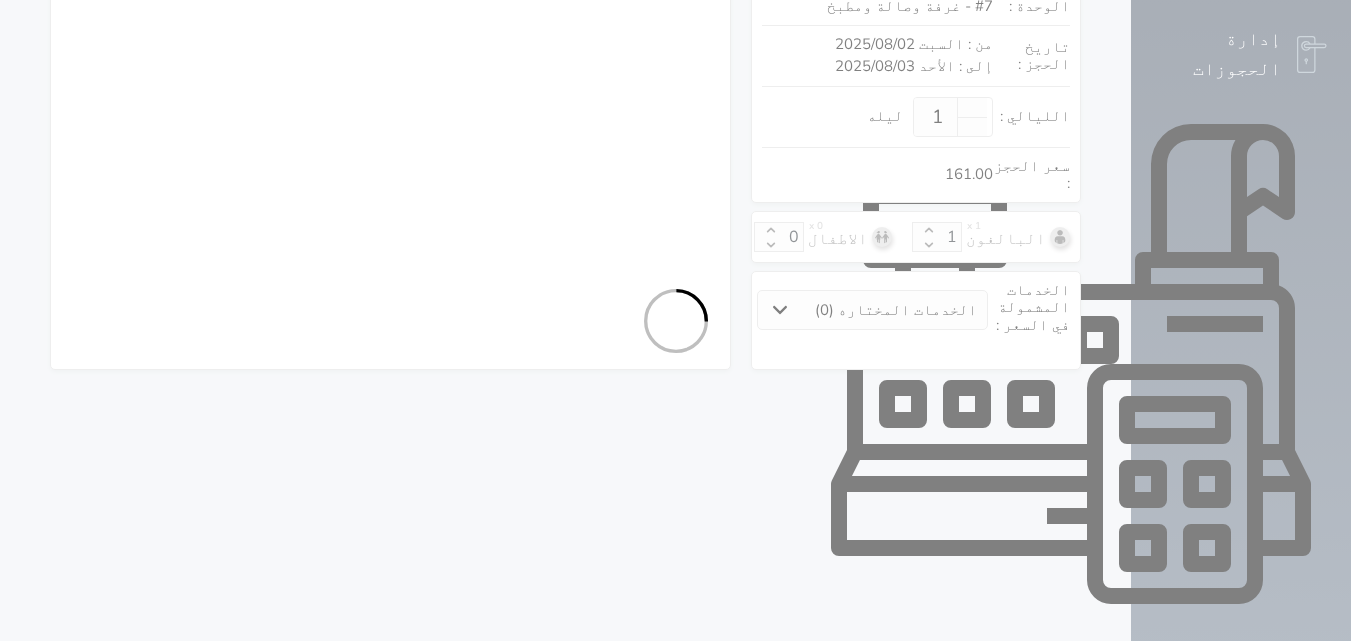 select on "7" 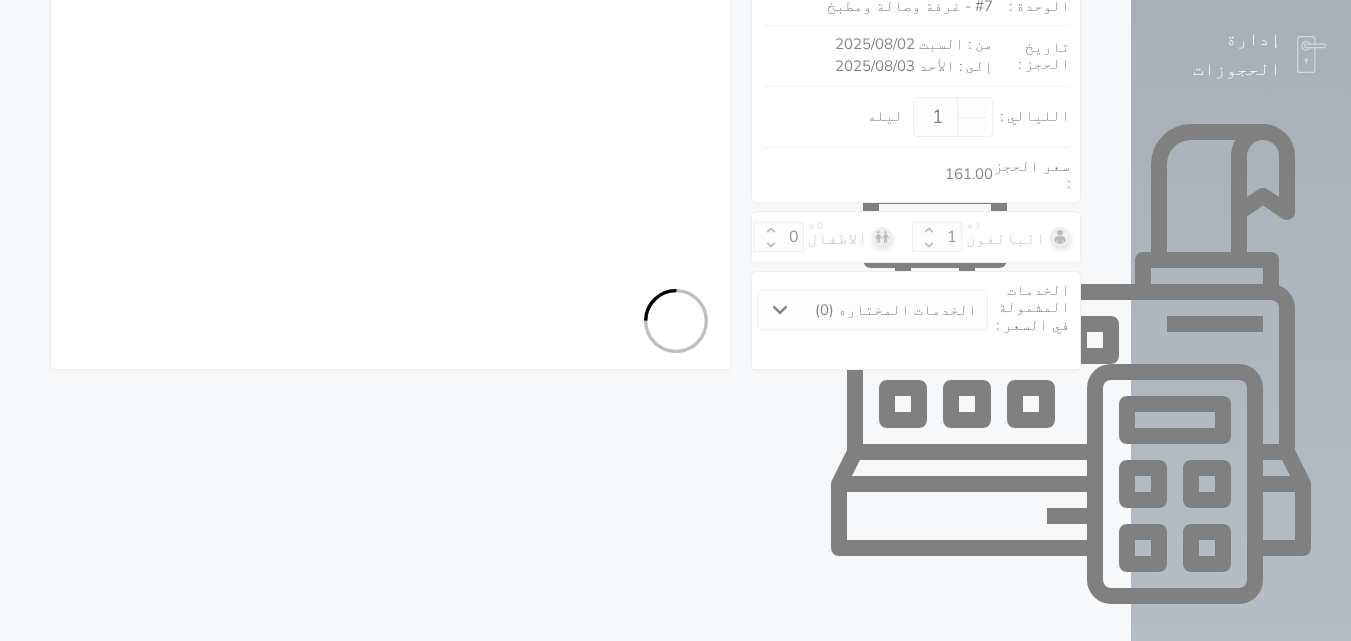 select on "9004" 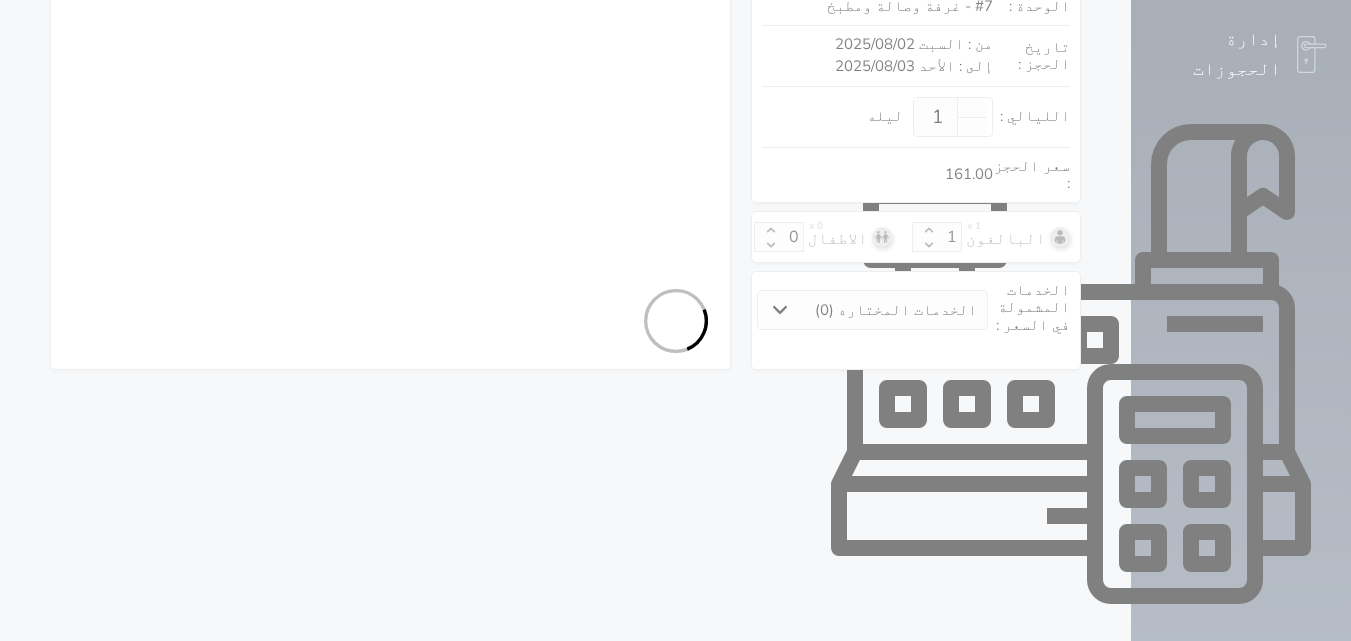 select on "9" 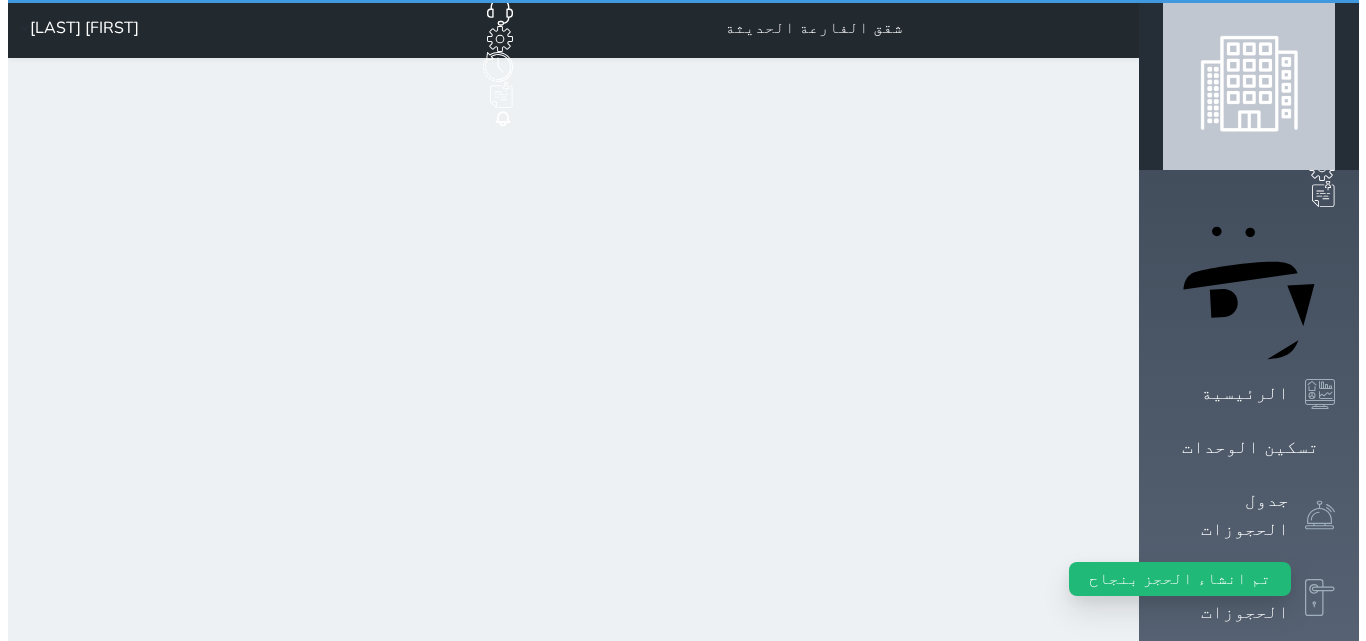 scroll, scrollTop: 0, scrollLeft: 0, axis: both 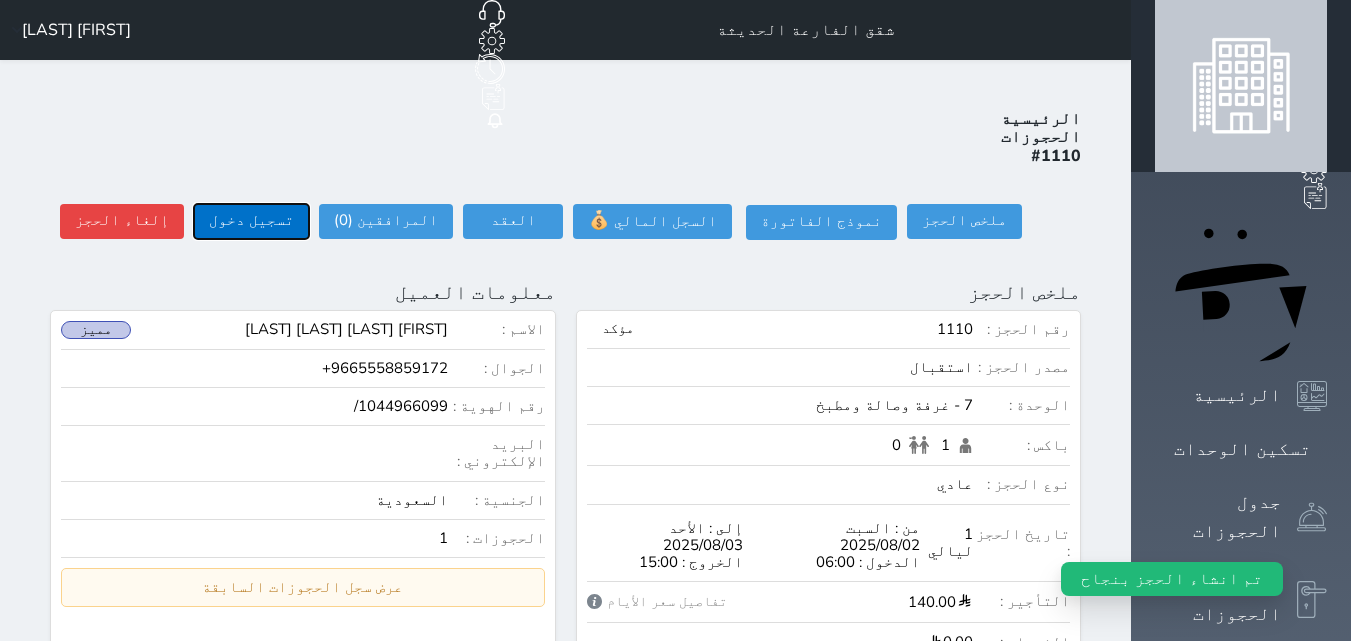 click on "تسجيل دخول" at bounding box center [251, 221] 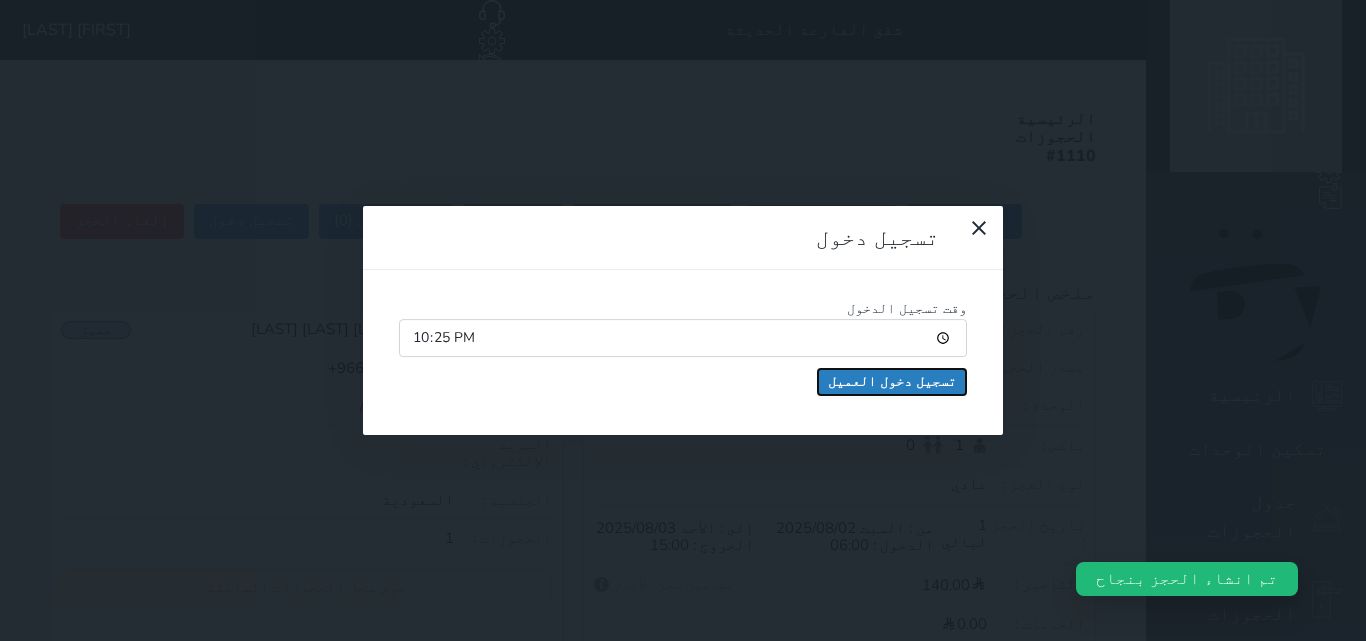 click on "تسجيل دخول العميل" at bounding box center (892, 382) 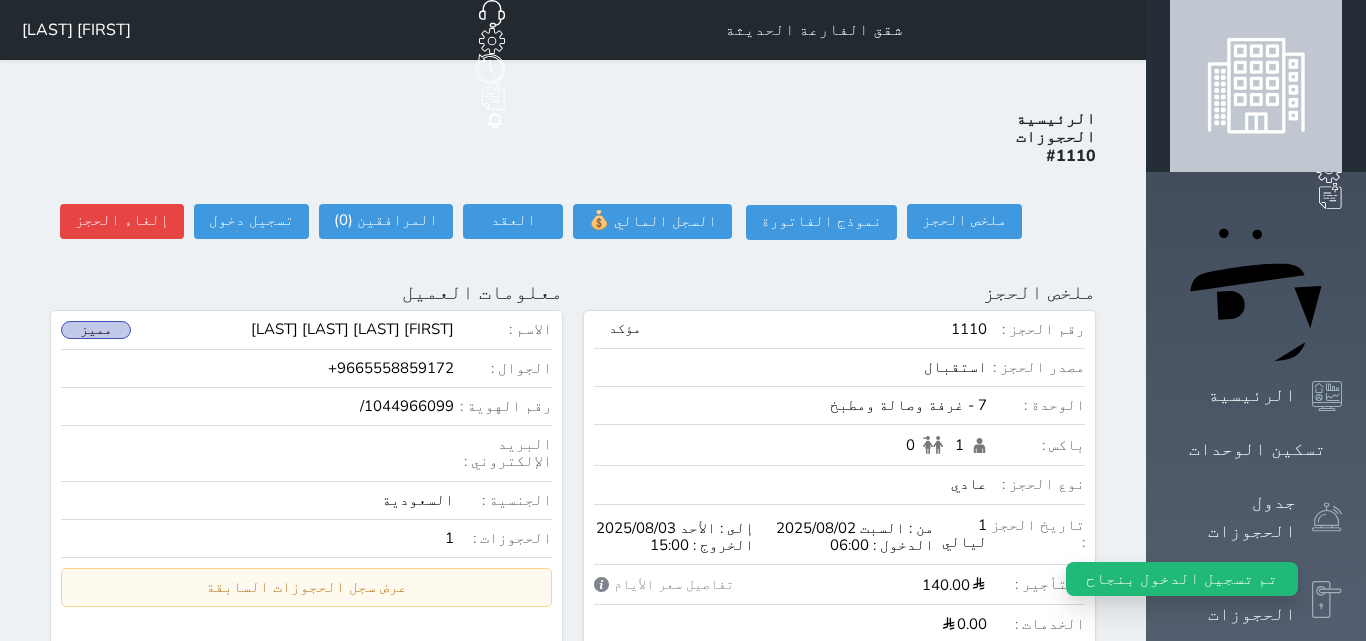 select 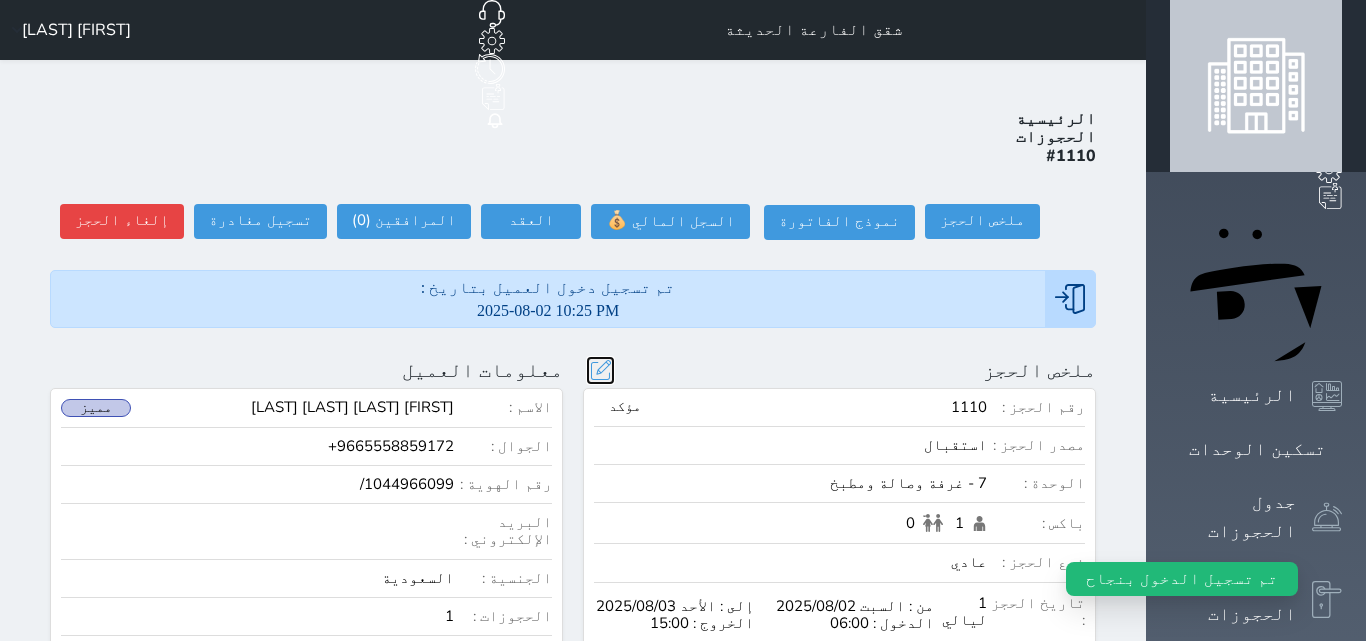 click at bounding box center (600, 370) 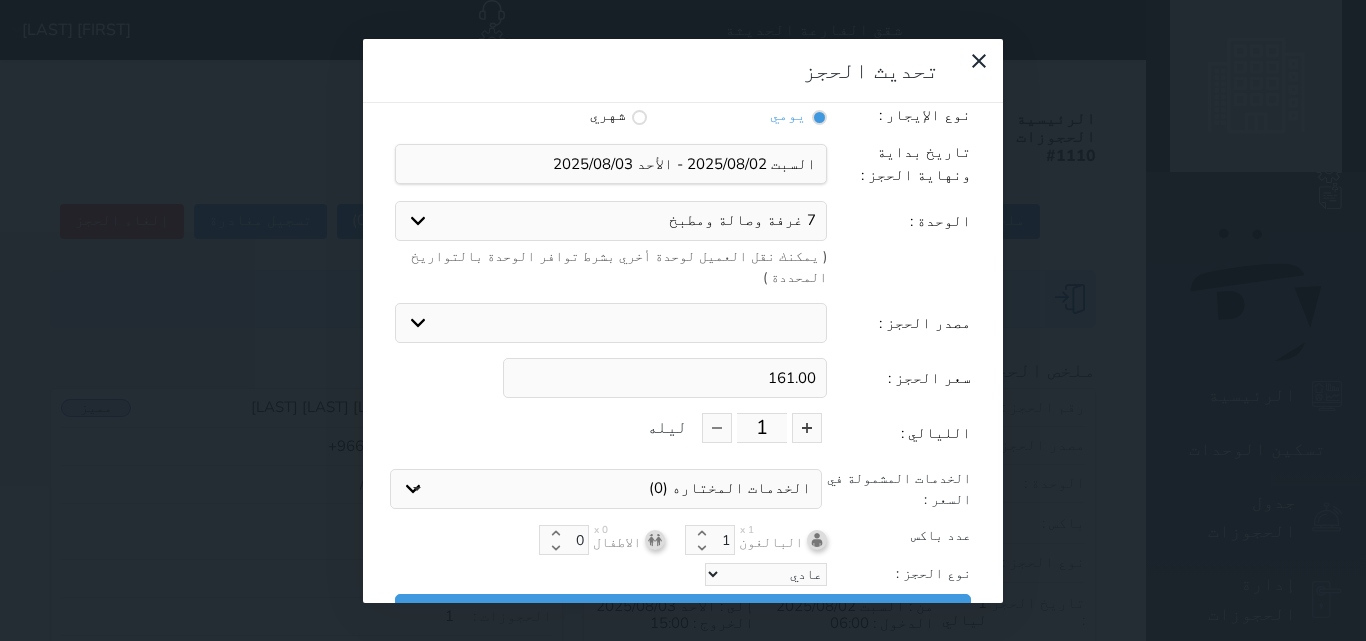 scroll, scrollTop: 45, scrollLeft: 0, axis: vertical 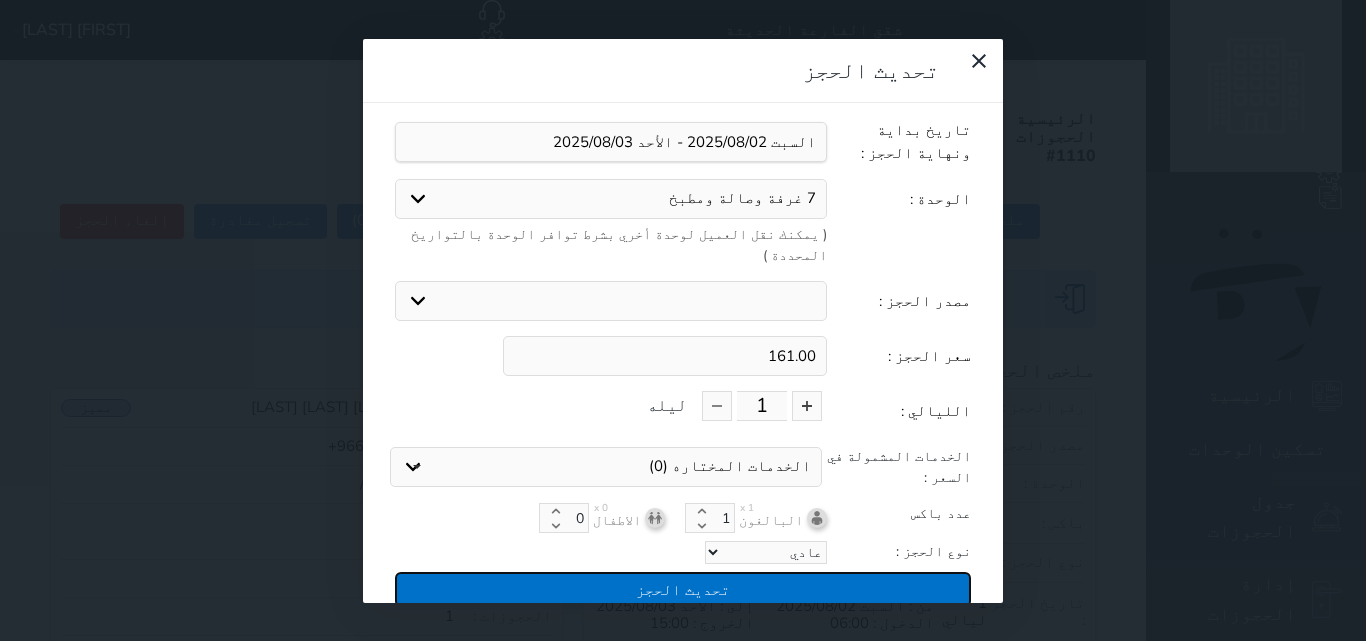 click on "تحديث الحجز" at bounding box center (683, 589) 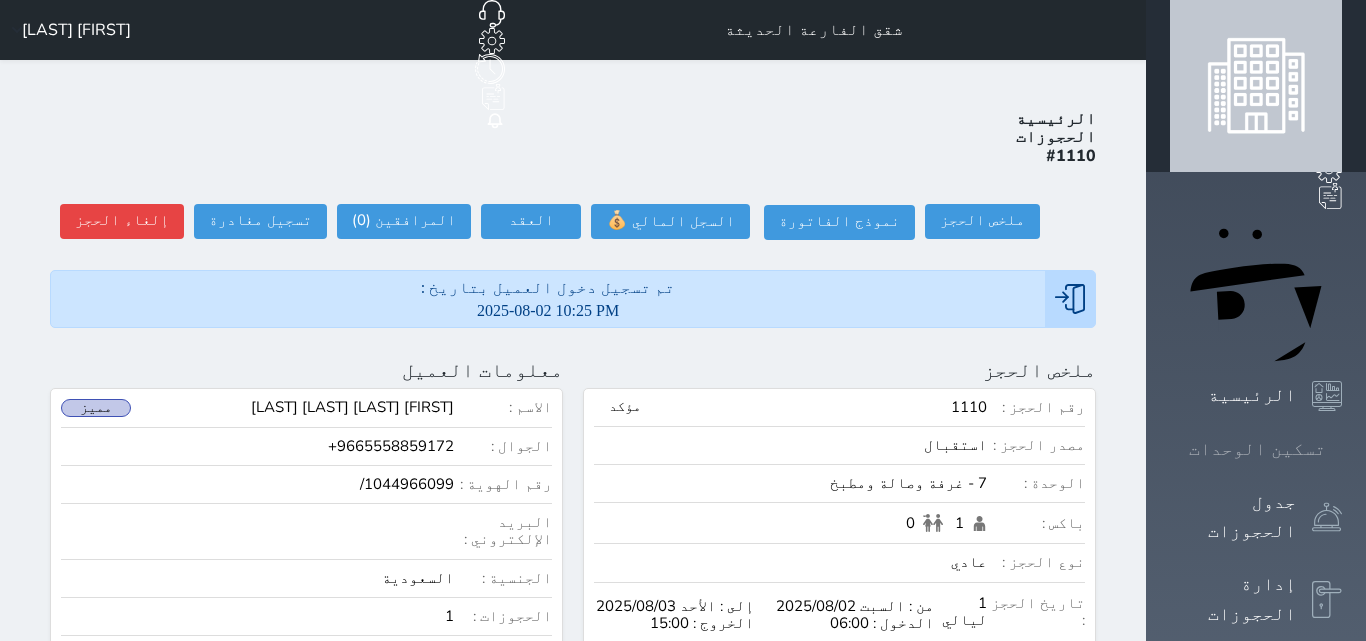 click on "تسكين الوحدات" at bounding box center (1257, 449) 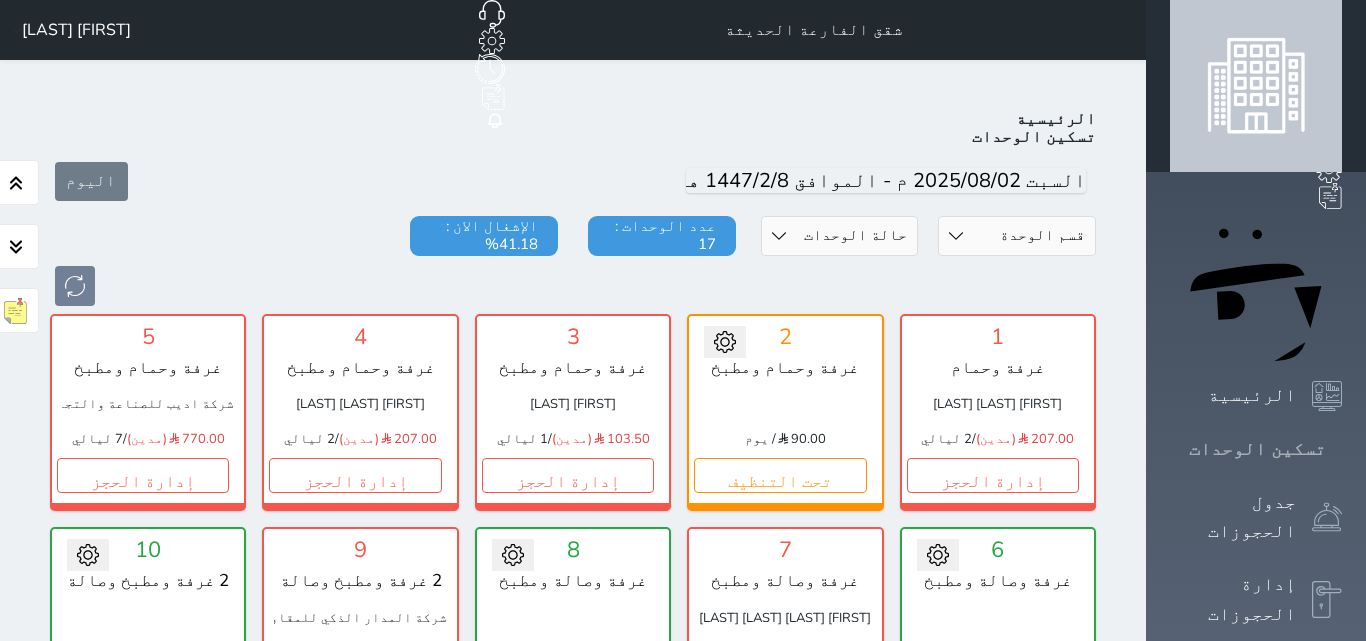 scroll, scrollTop: 78, scrollLeft: 0, axis: vertical 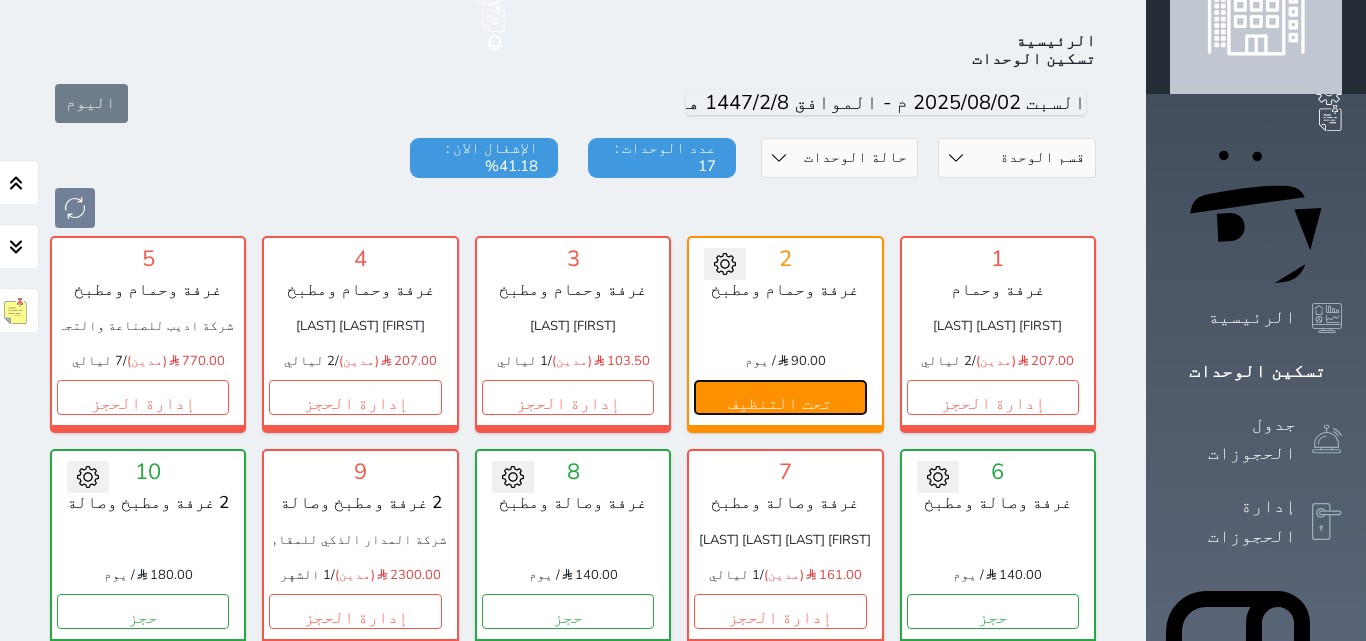 click on "تحت التنظيف" at bounding box center (780, 397) 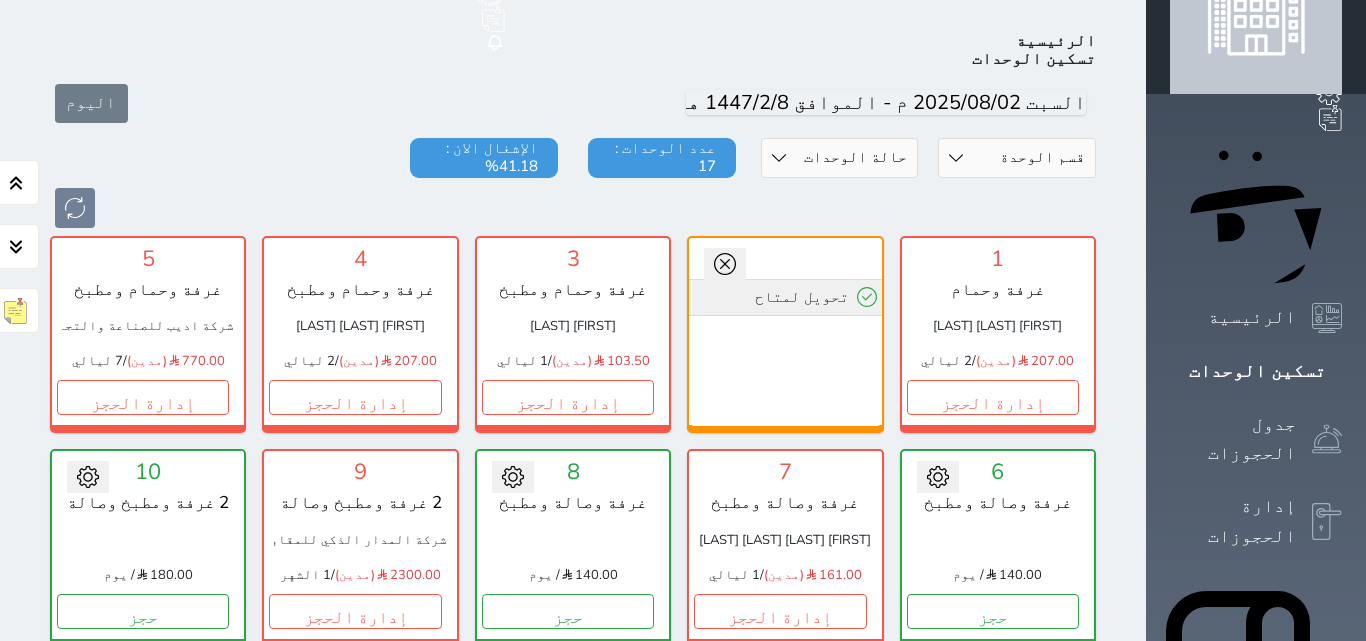 click on "تحويل لمتاح" at bounding box center [785, 297] 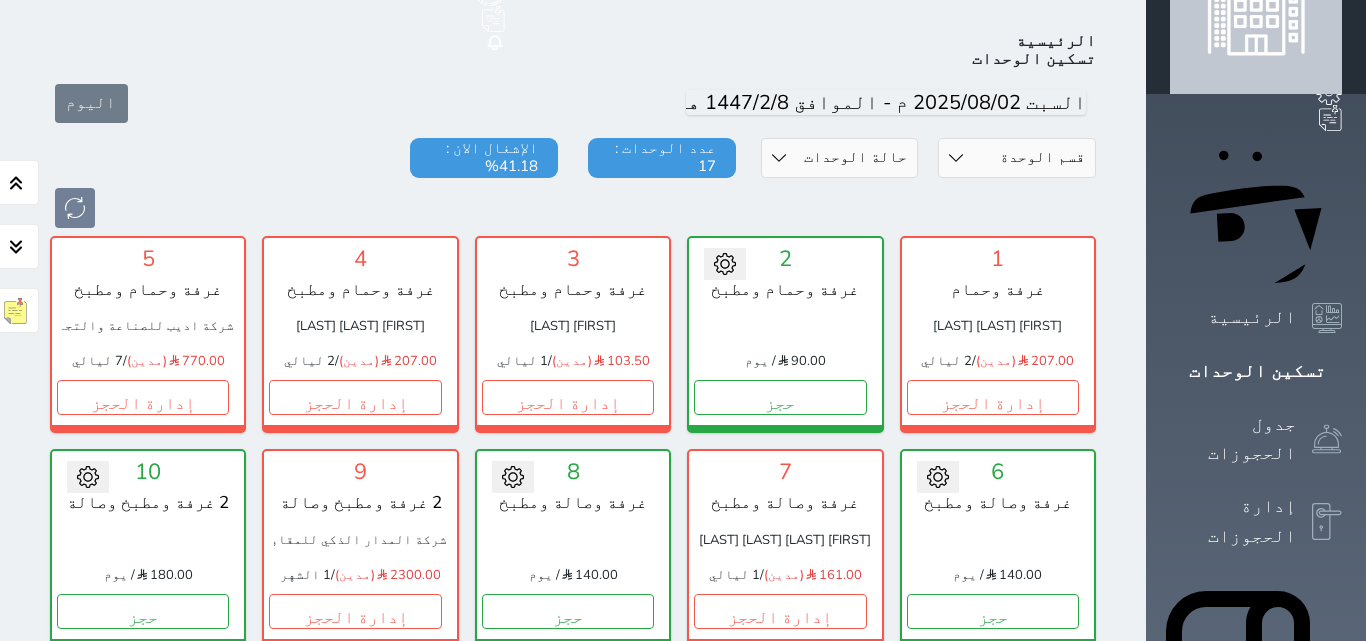 click on "اليوم" at bounding box center (573, 103) 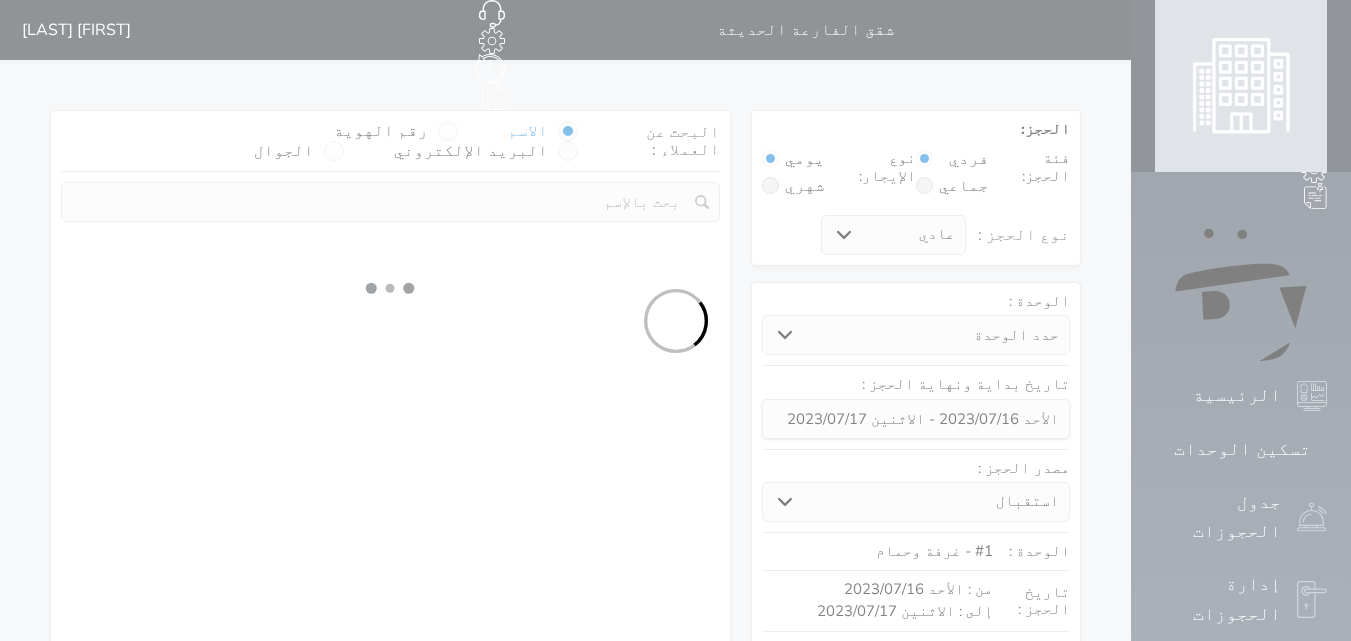 scroll, scrollTop: 0, scrollLeft: 0, axis: both 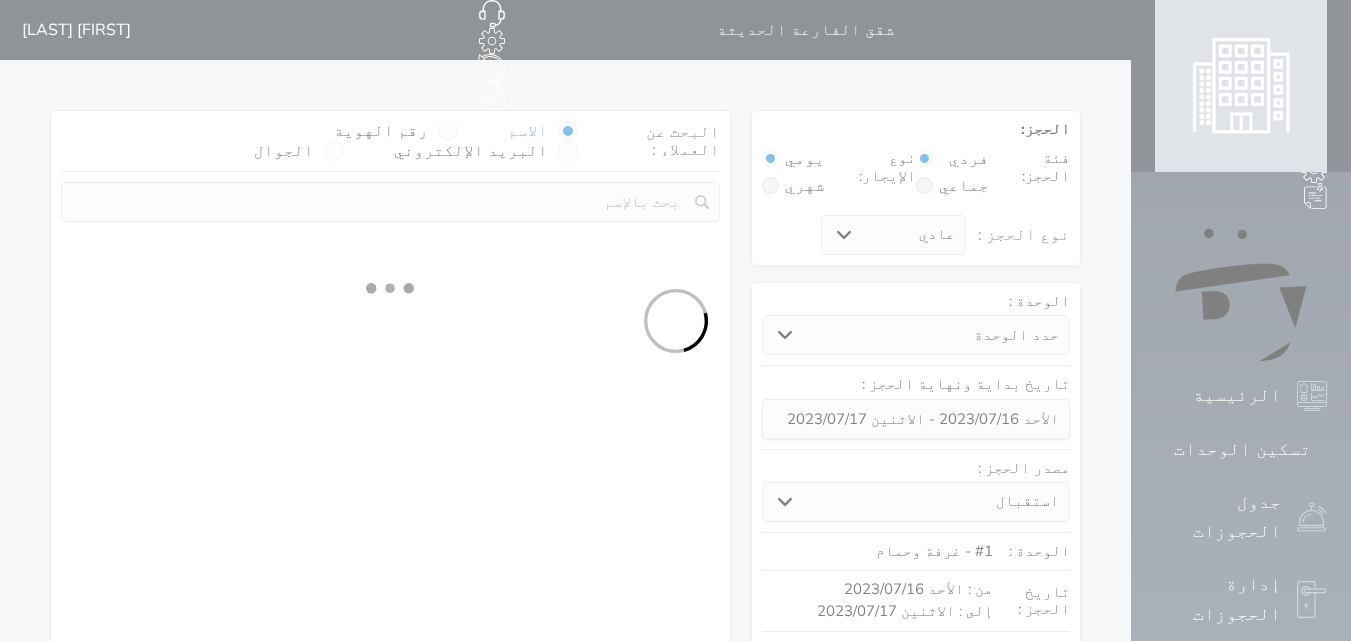 select on "1" 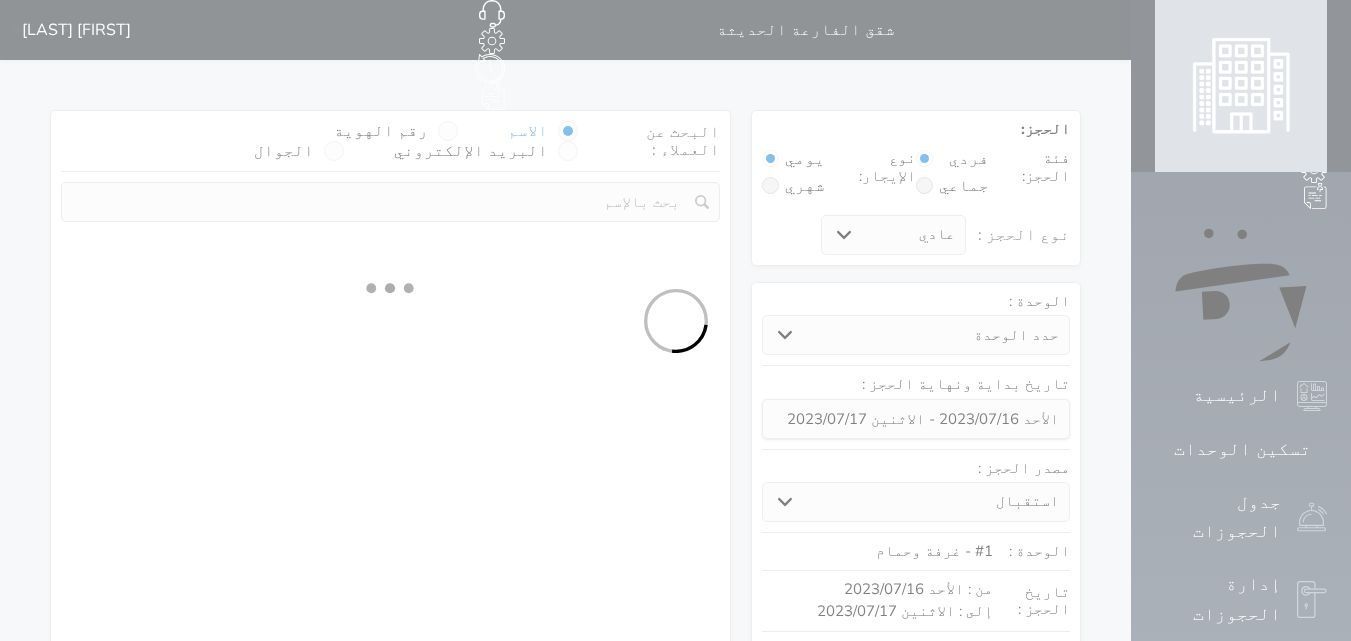select on "113" 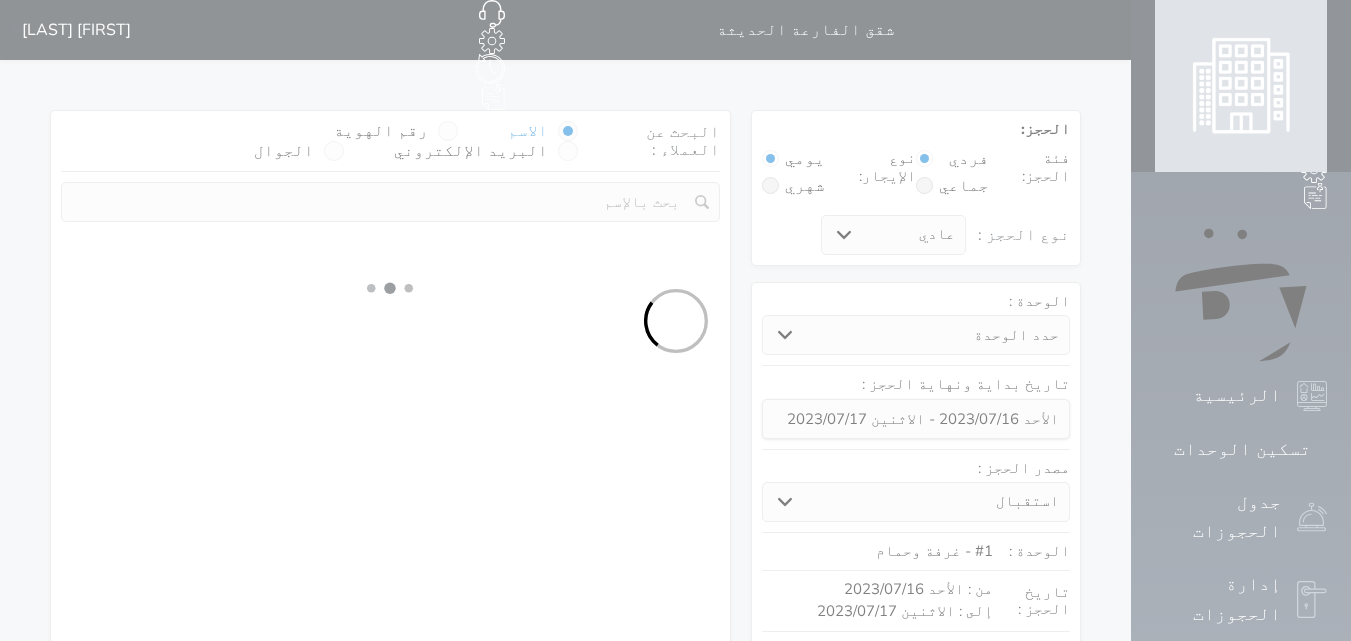 select on "1" 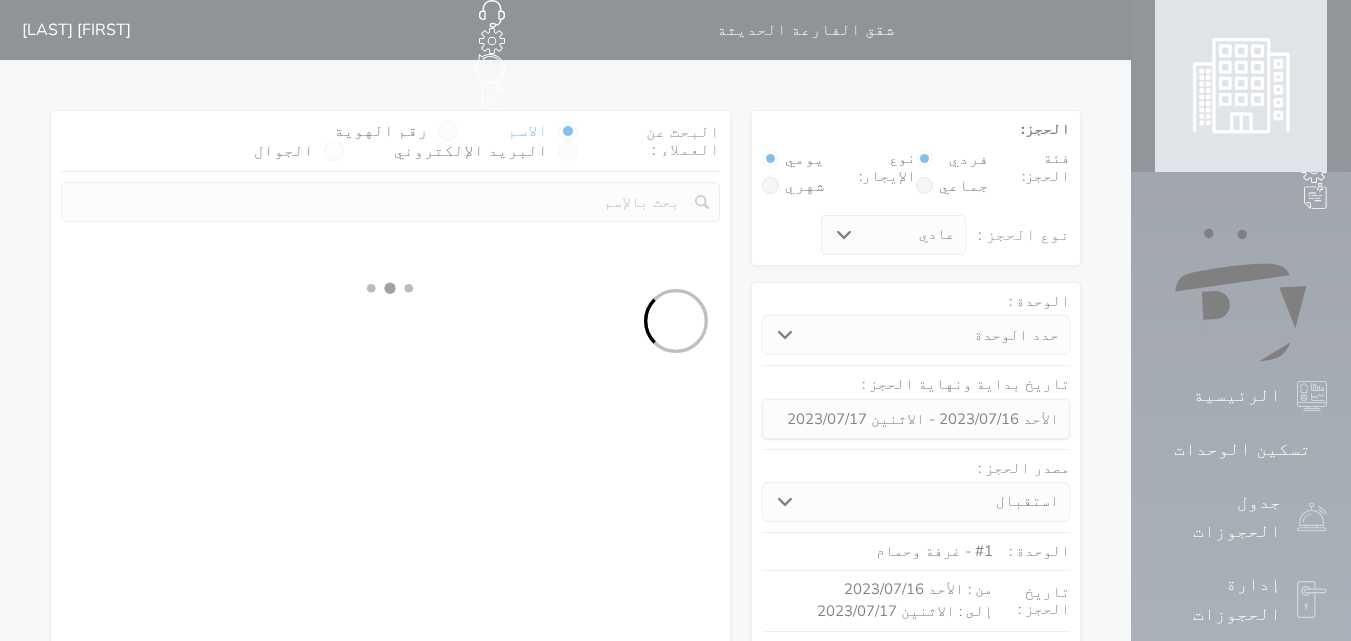 select 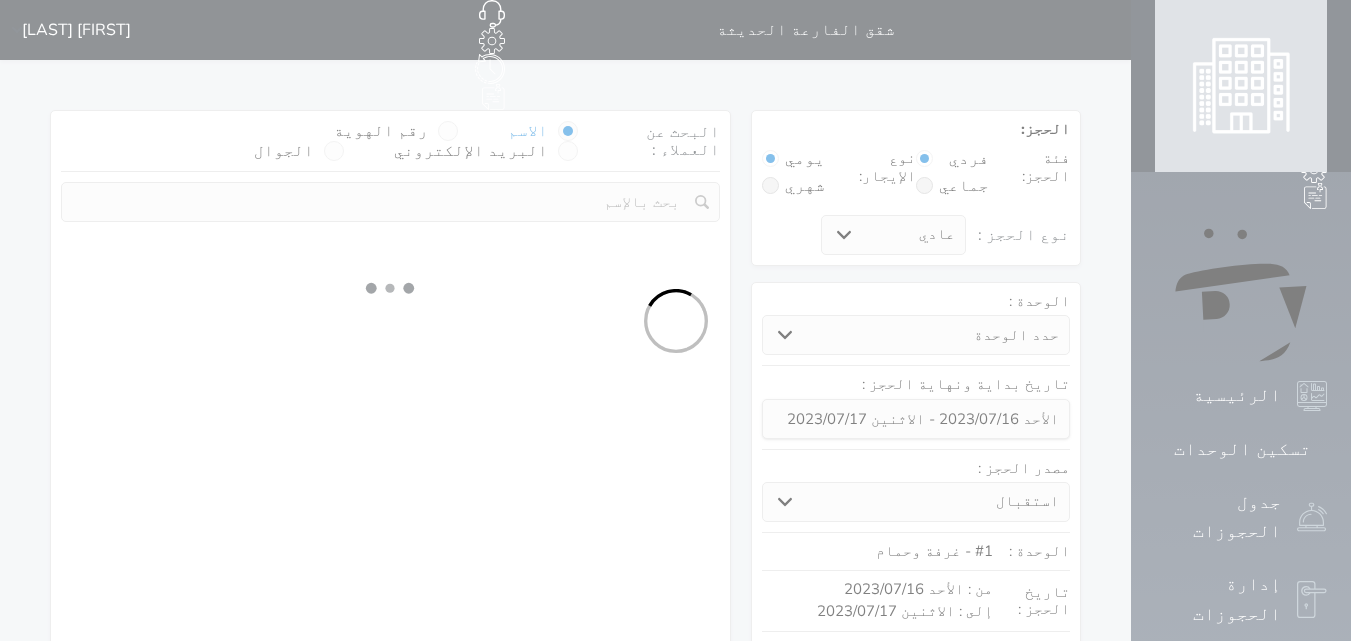 select on "7" 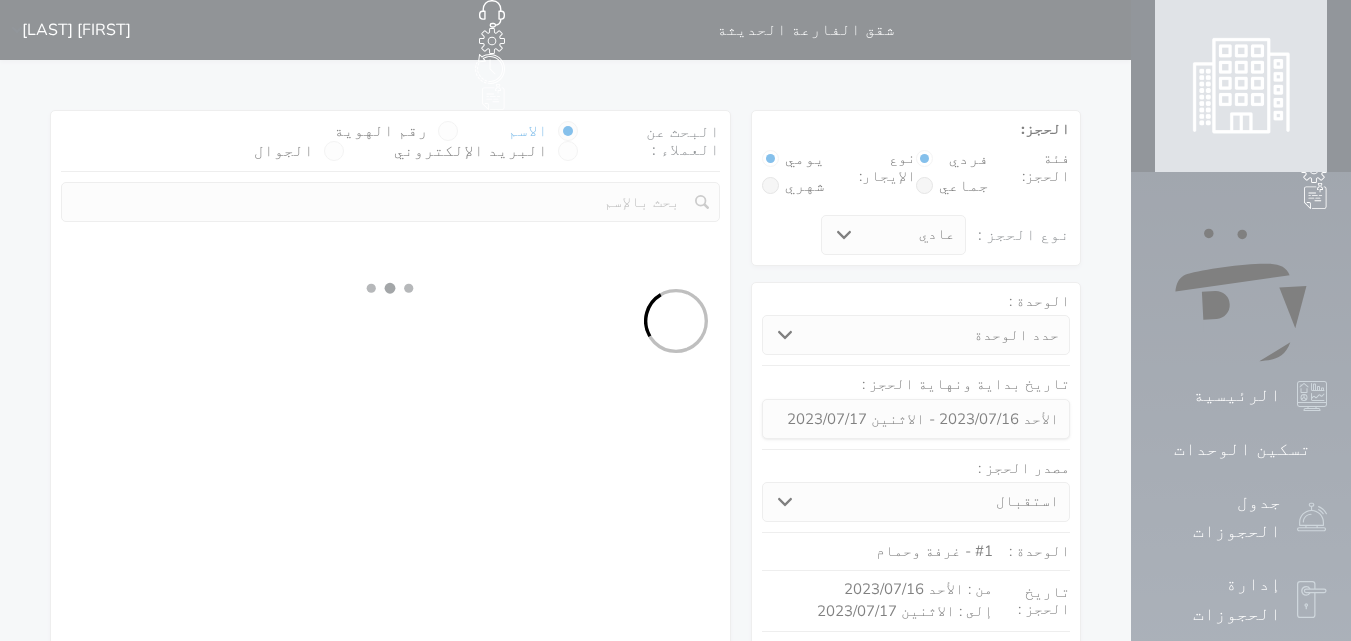 select 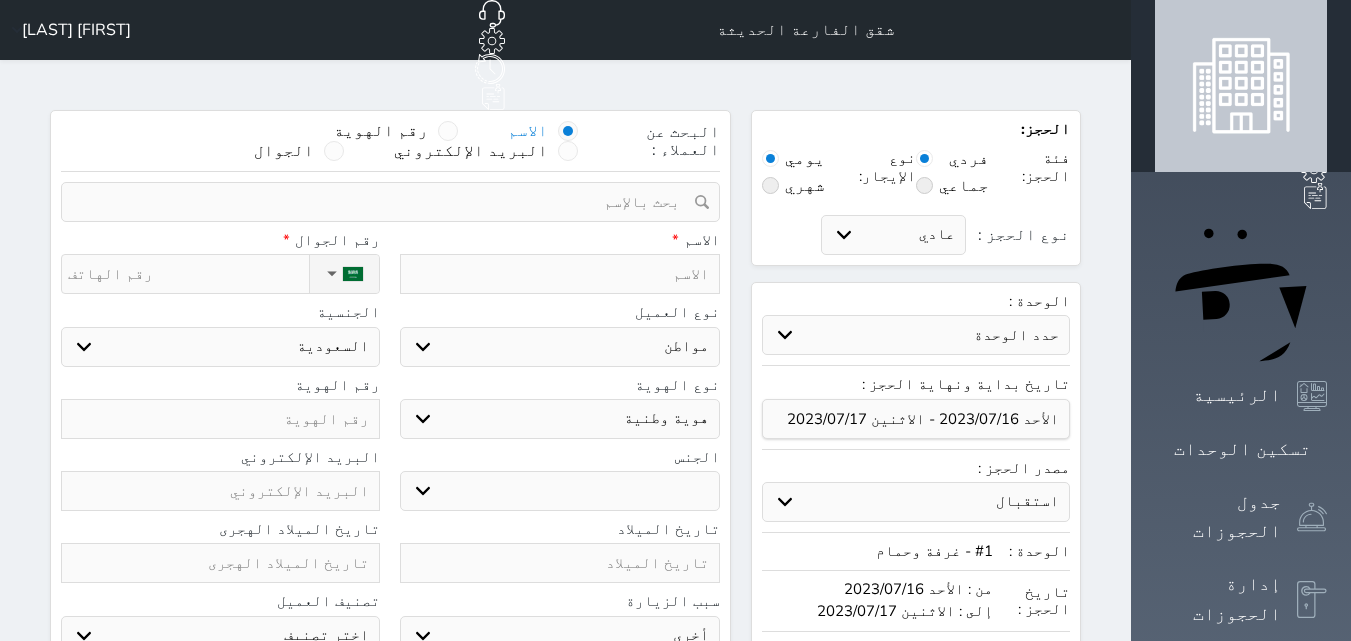 select 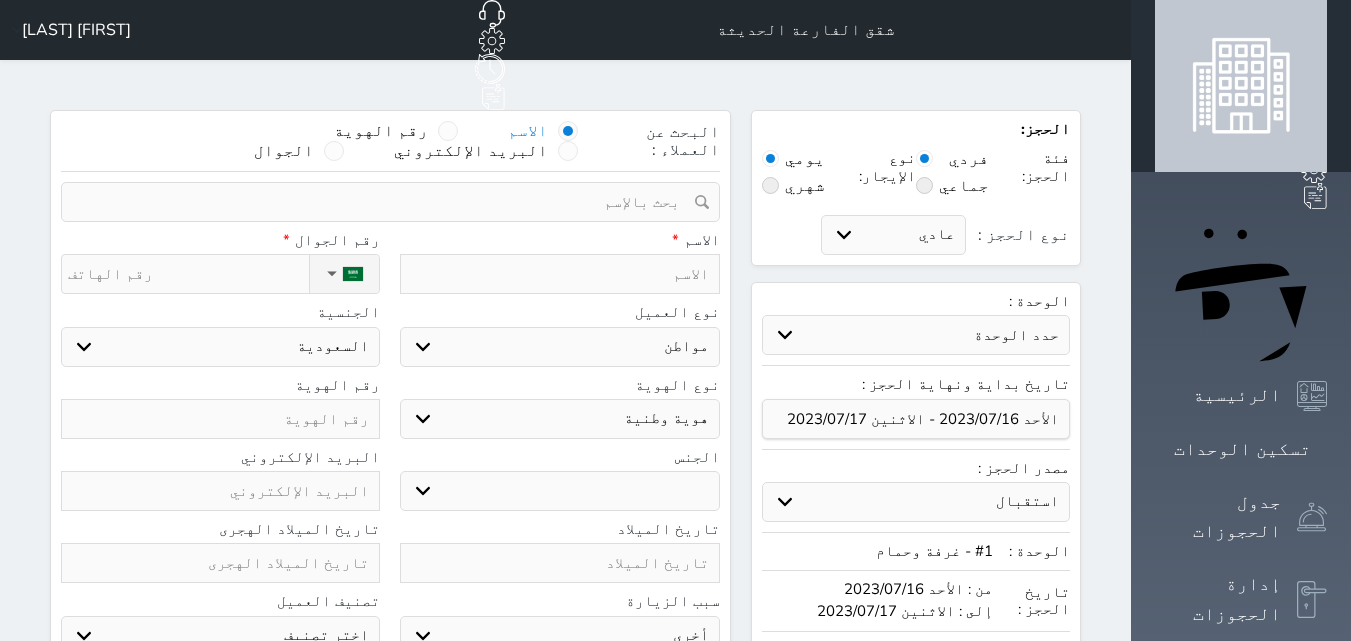 select 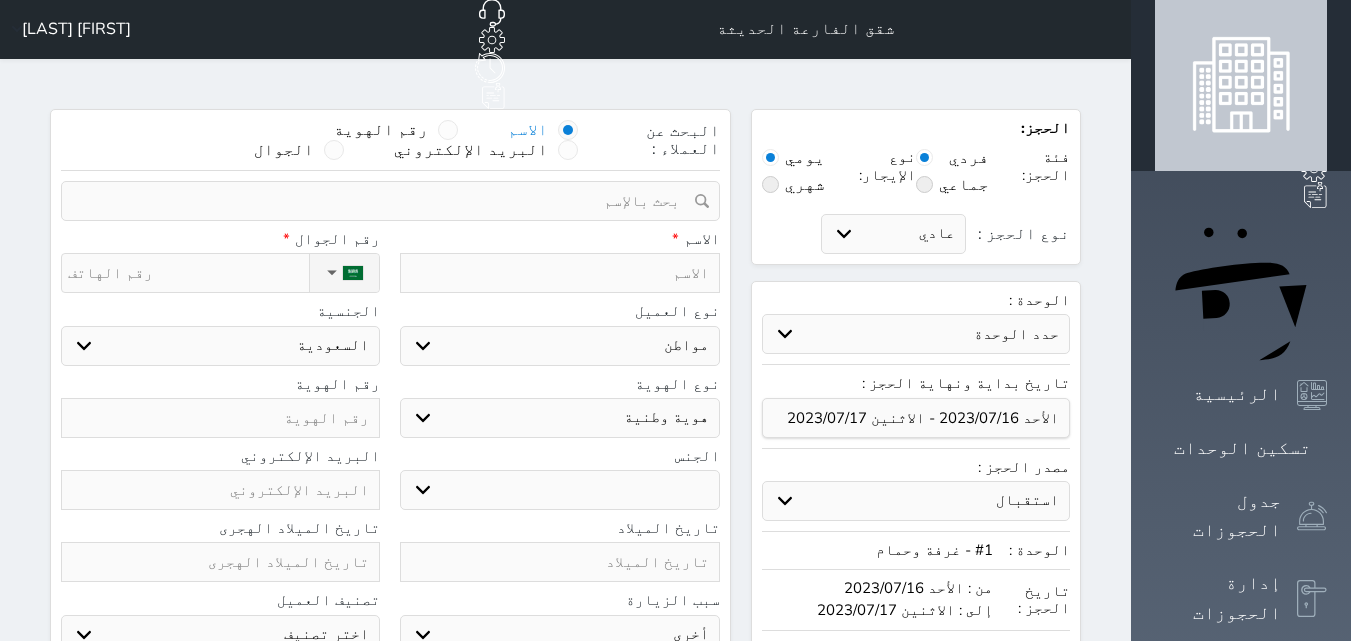 scroll, scrollTop: 0, scrollLeft: 0, axis: both 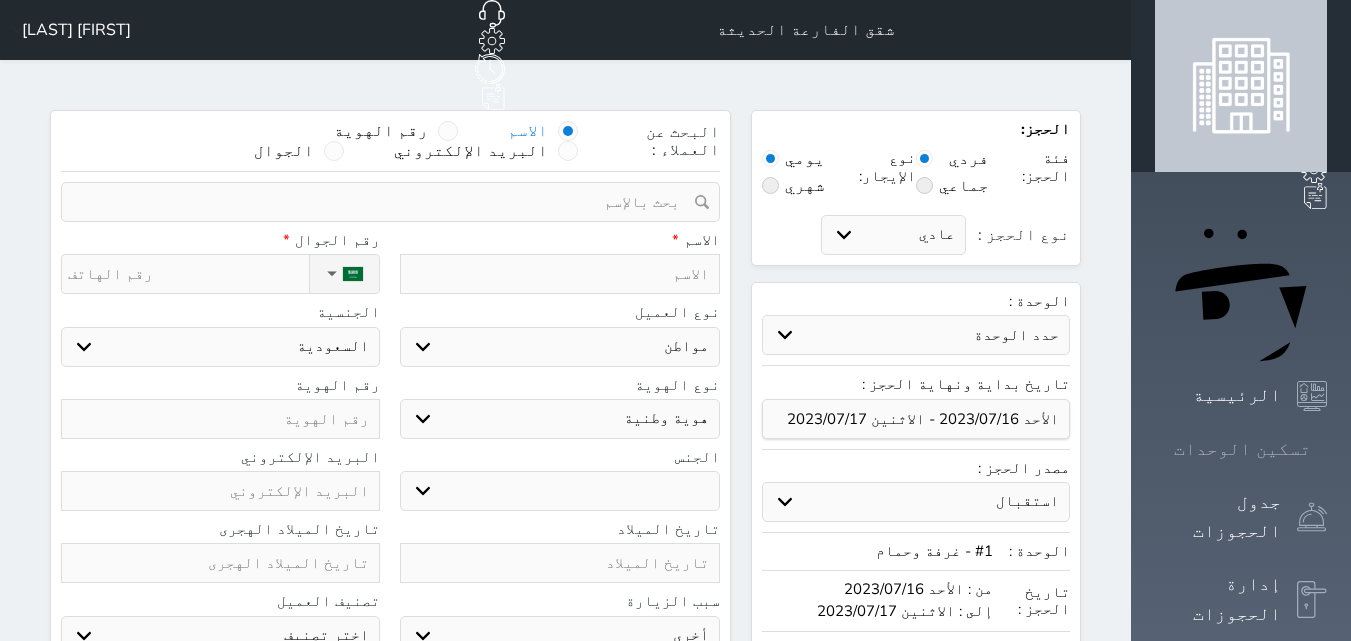 click on "تسكين الوحدات" at bounding box center [1241, 449] 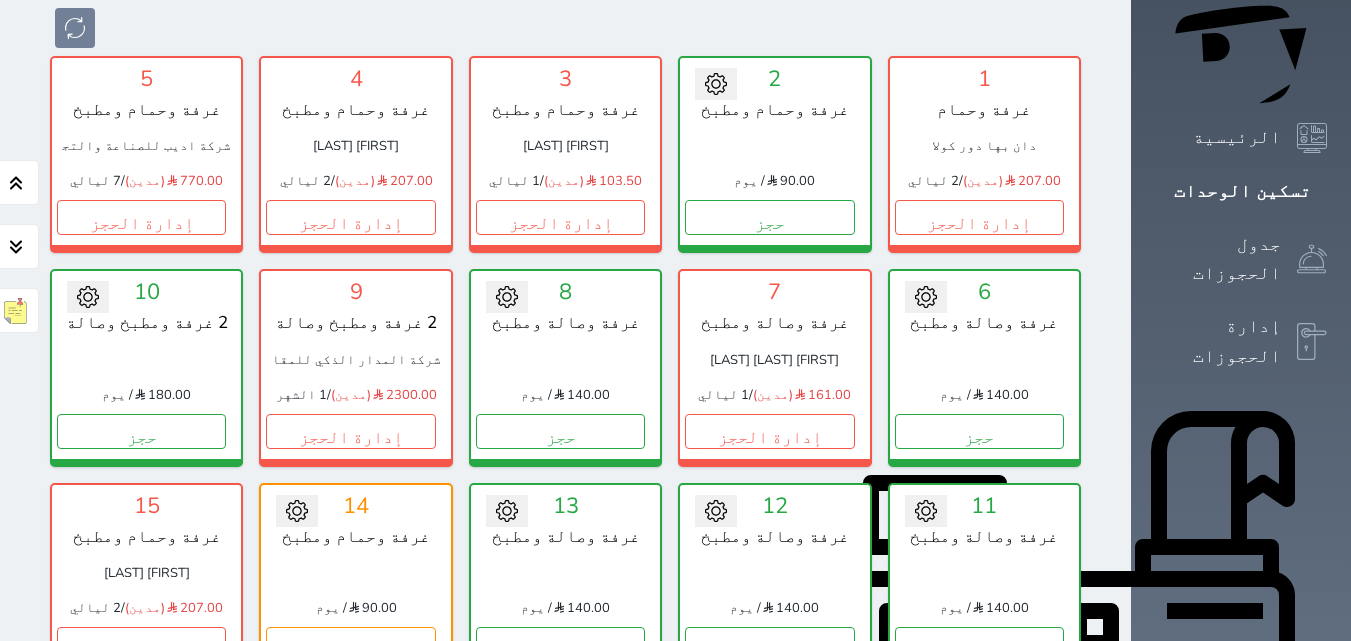 scroll, scrollTop: 278, scrollLeft: 0, axis: vertical 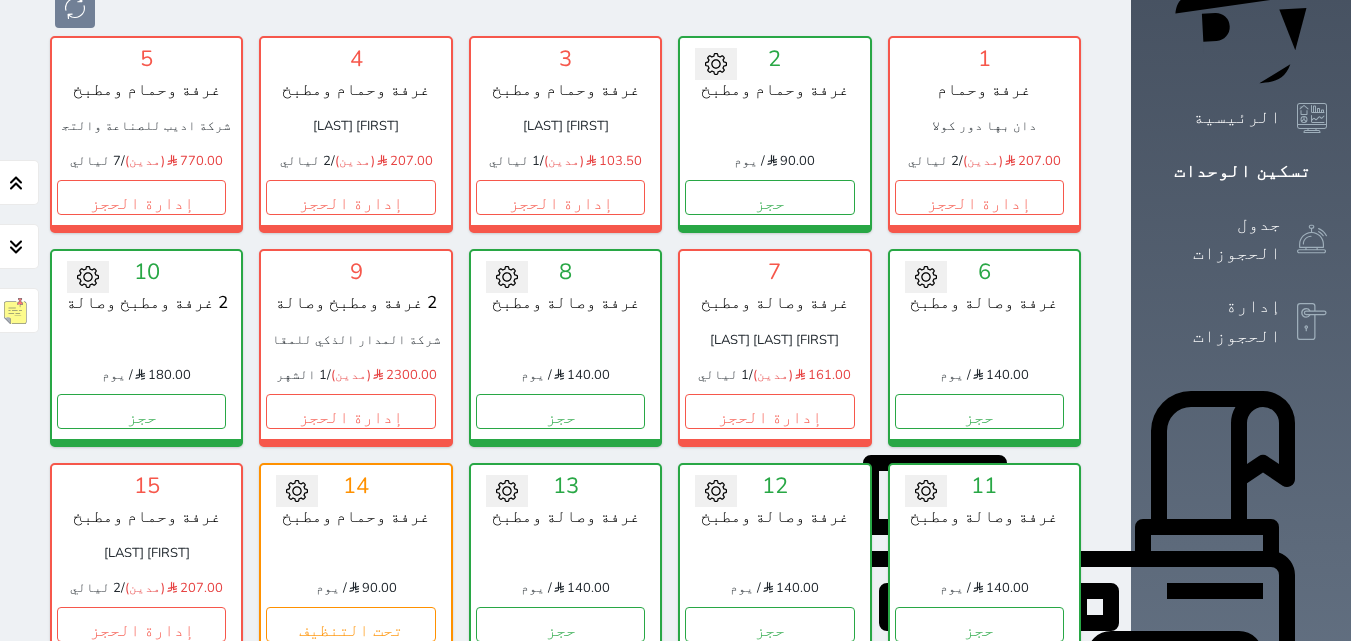 click on "تحت التنظيف" at bounding box center (769, 838) 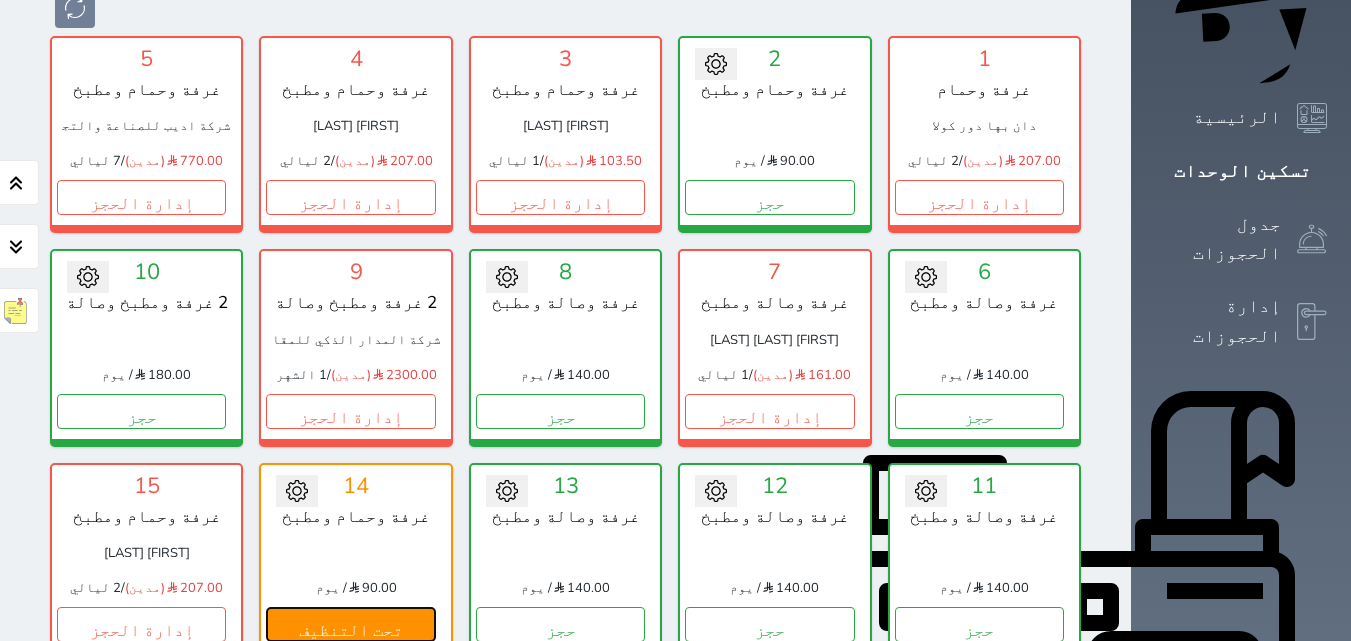 click on "تحت التنظيف" at bounding box center (350, 624) 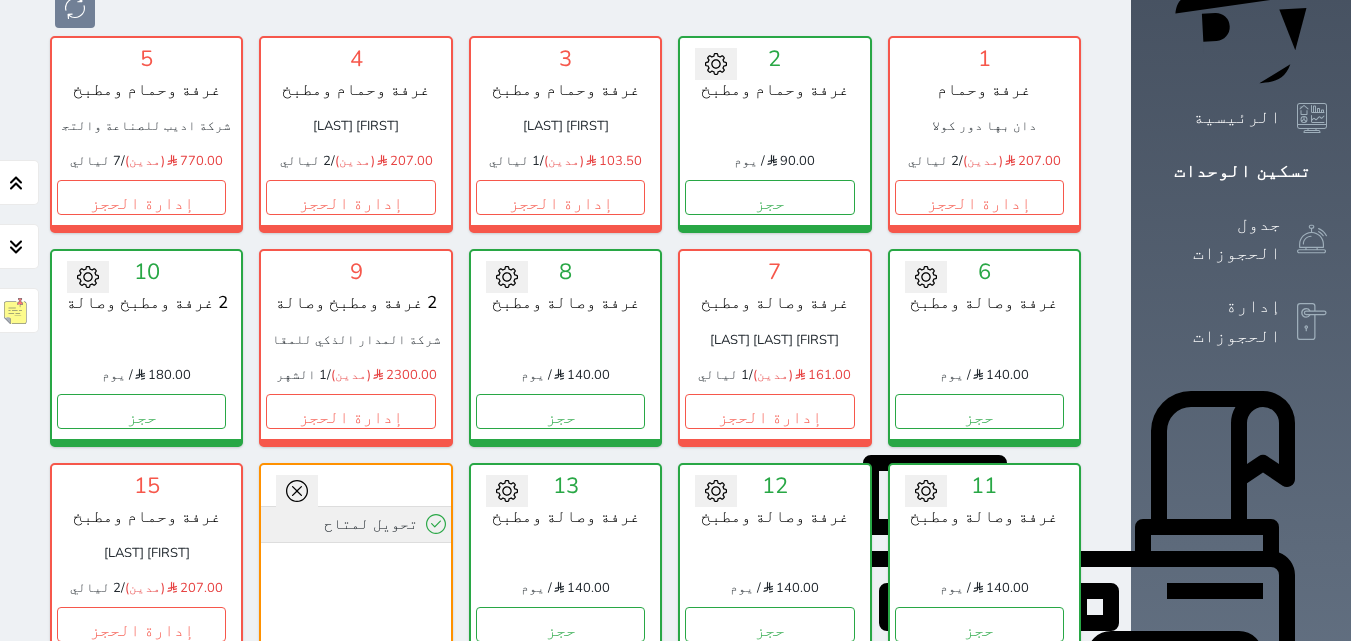 click on "تحويل لمتاح" at bounding box center (355, 524) 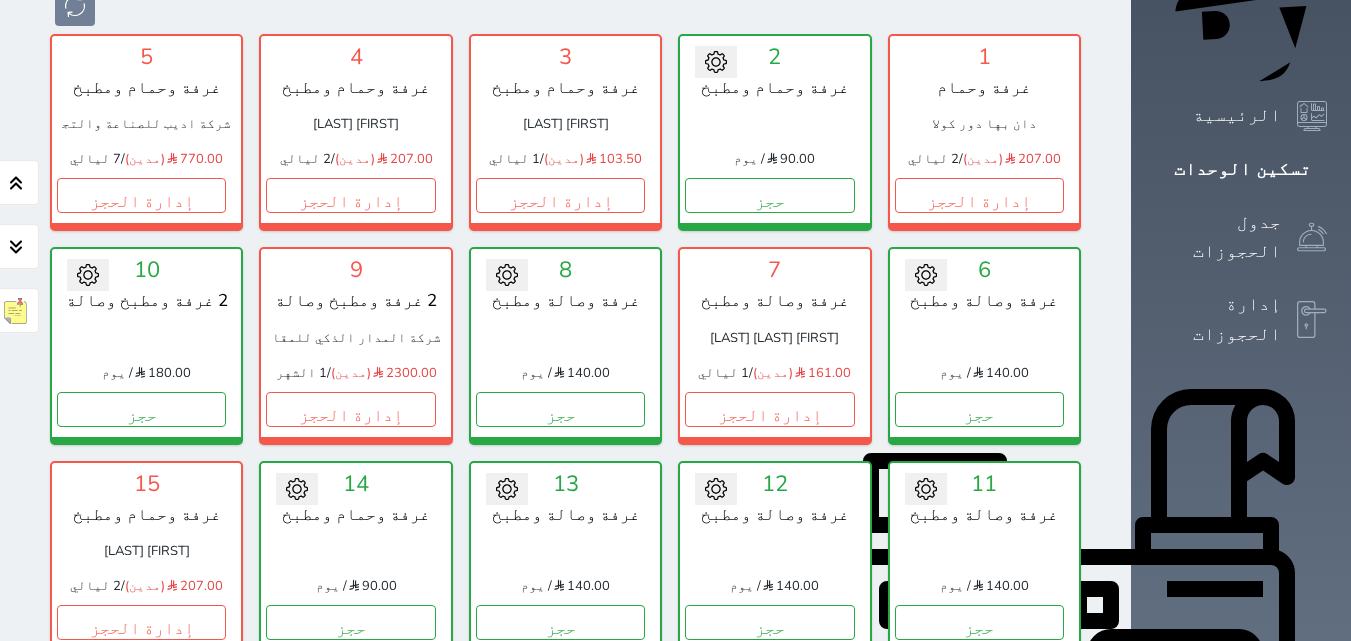 scroll, scrollTop: 378, scrollLeft: 0, axis: vertical 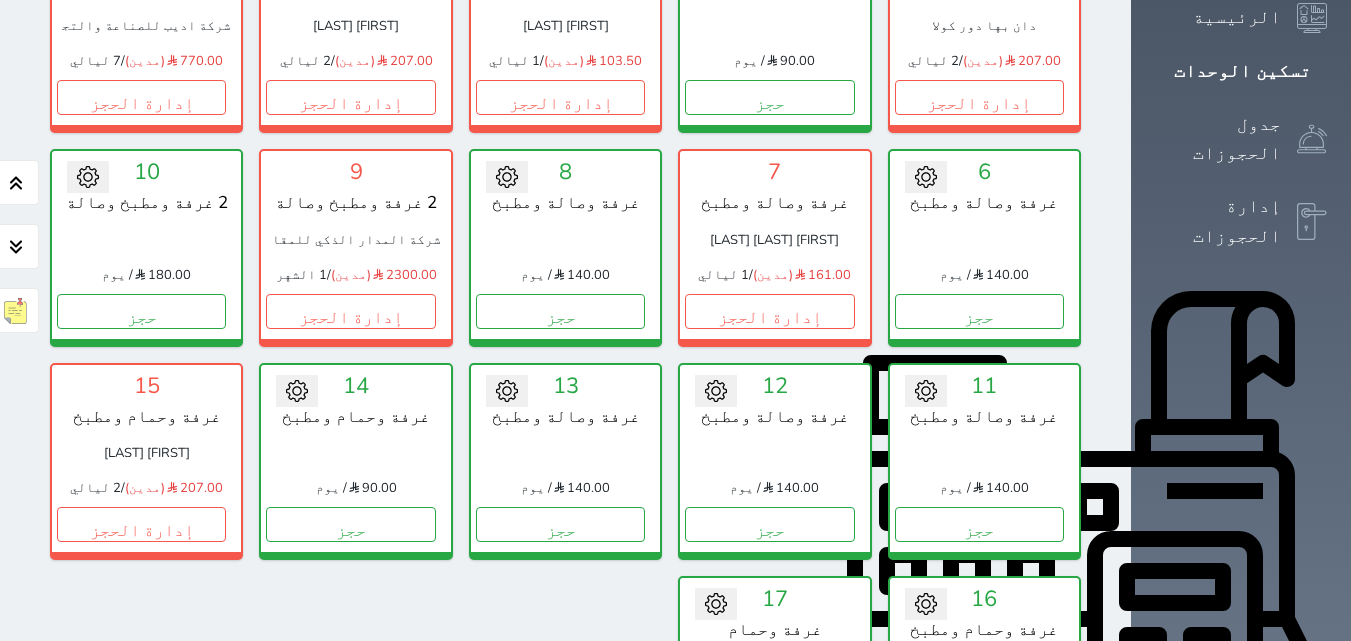 click on "حجز" at bounding box center (769, 738) 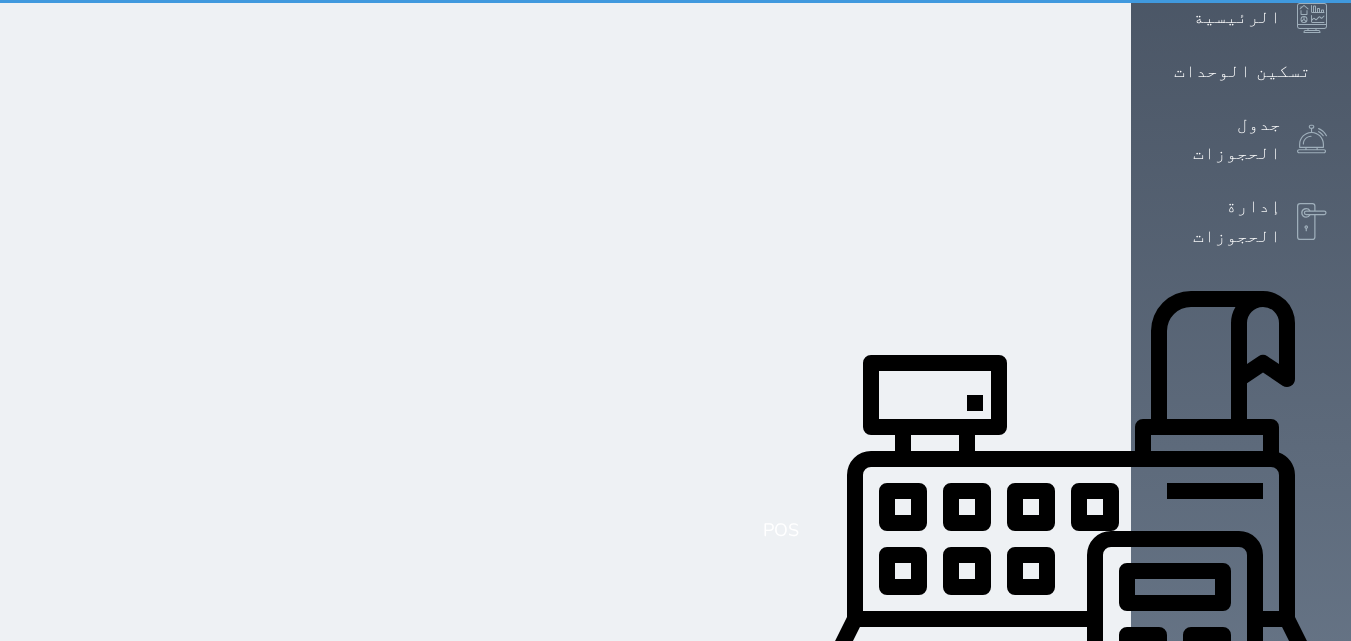 select on "1" 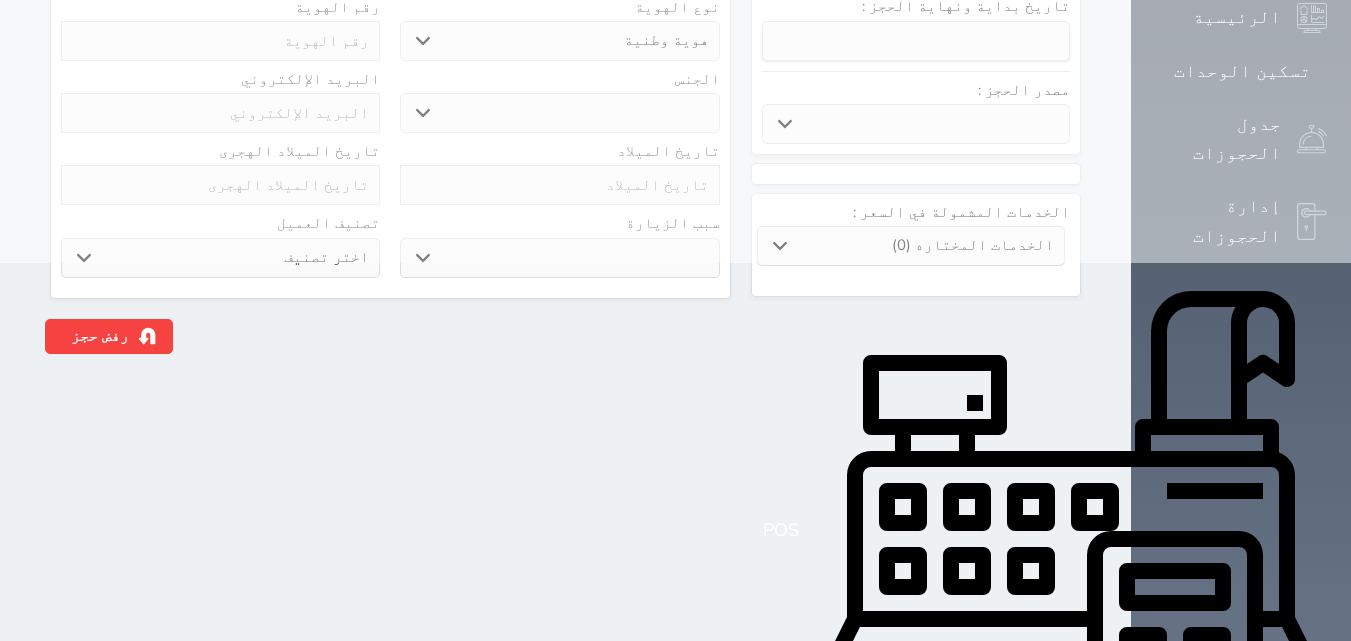 select 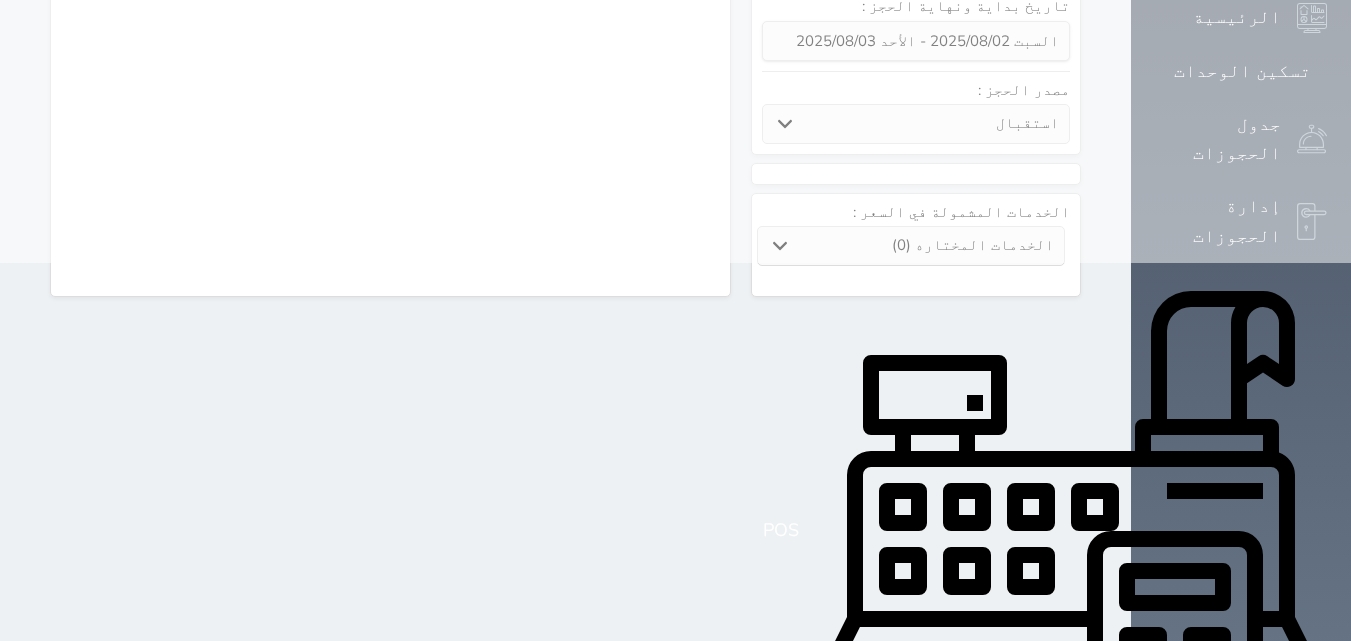 select 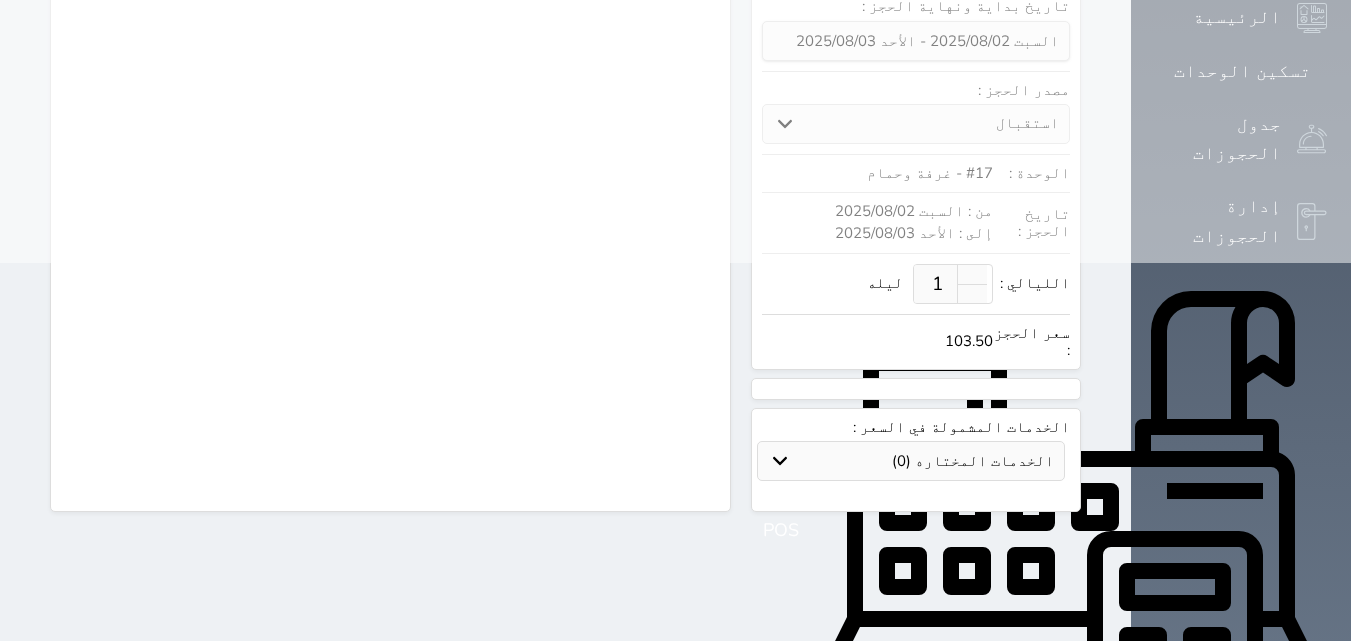 select on "1" 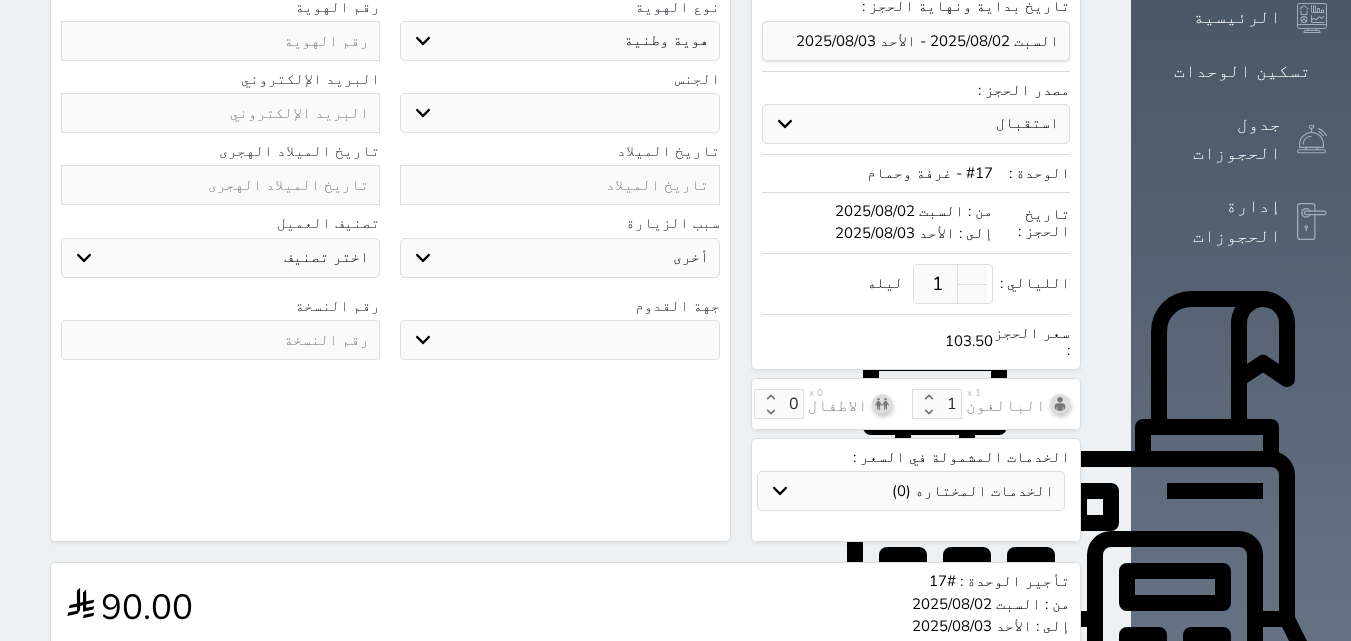 select 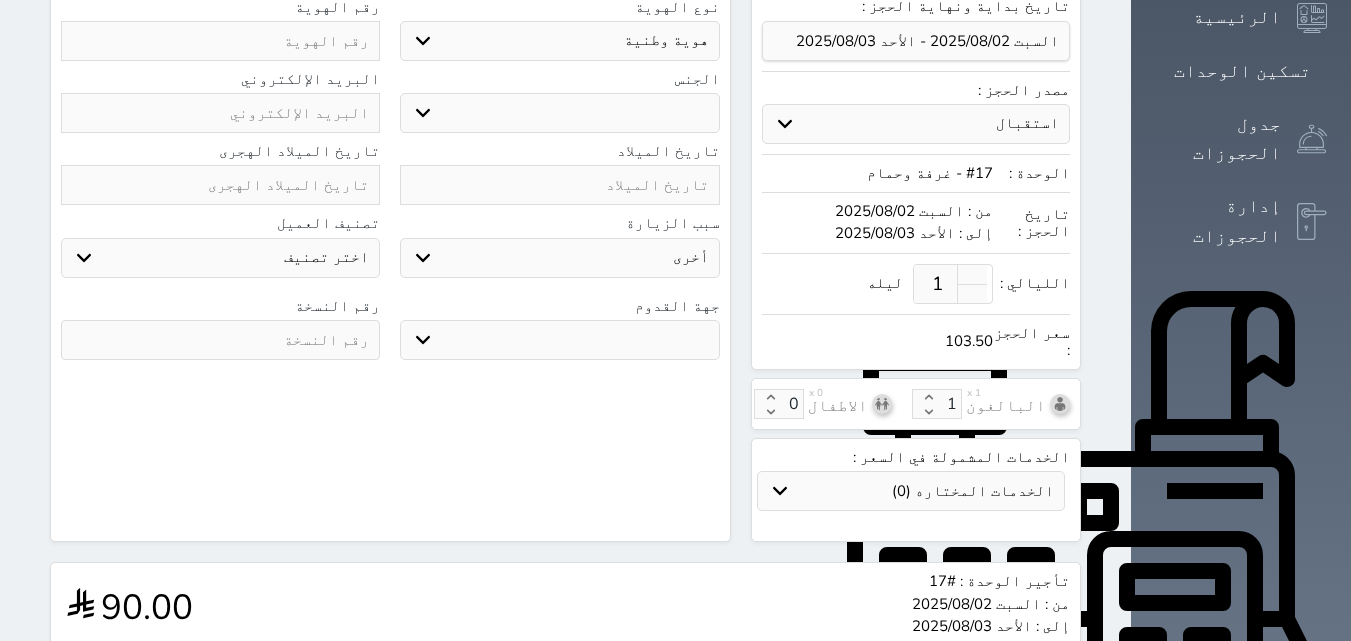 select 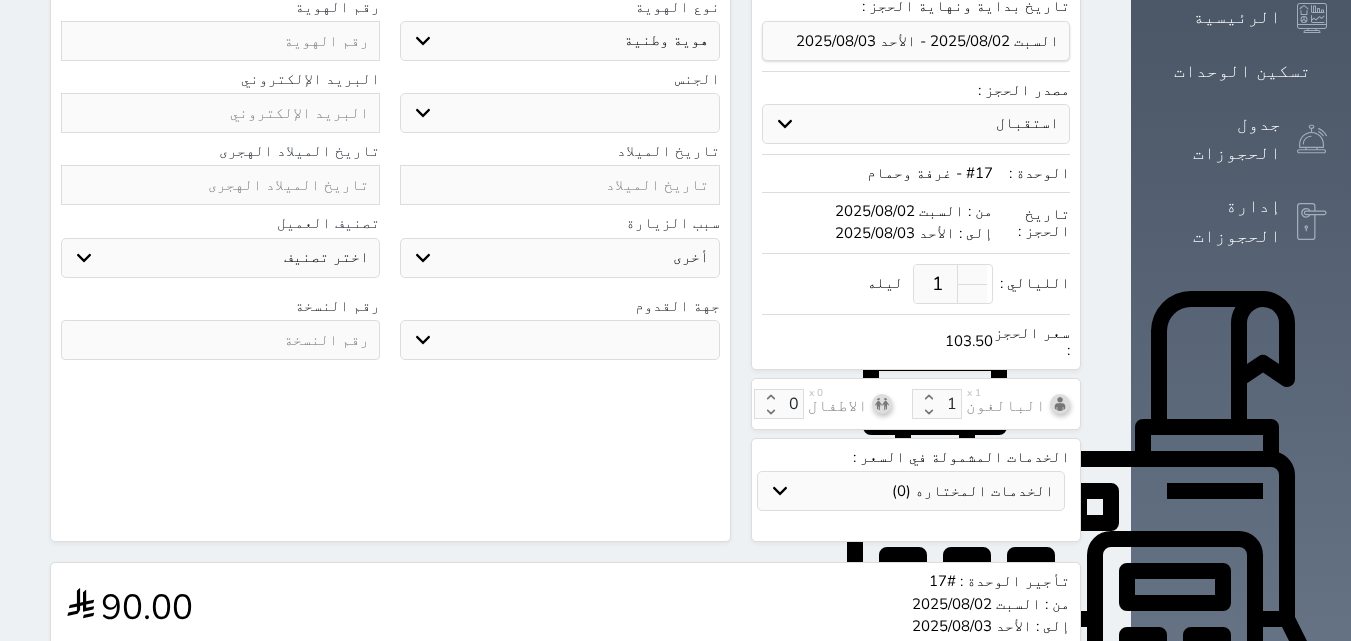 select 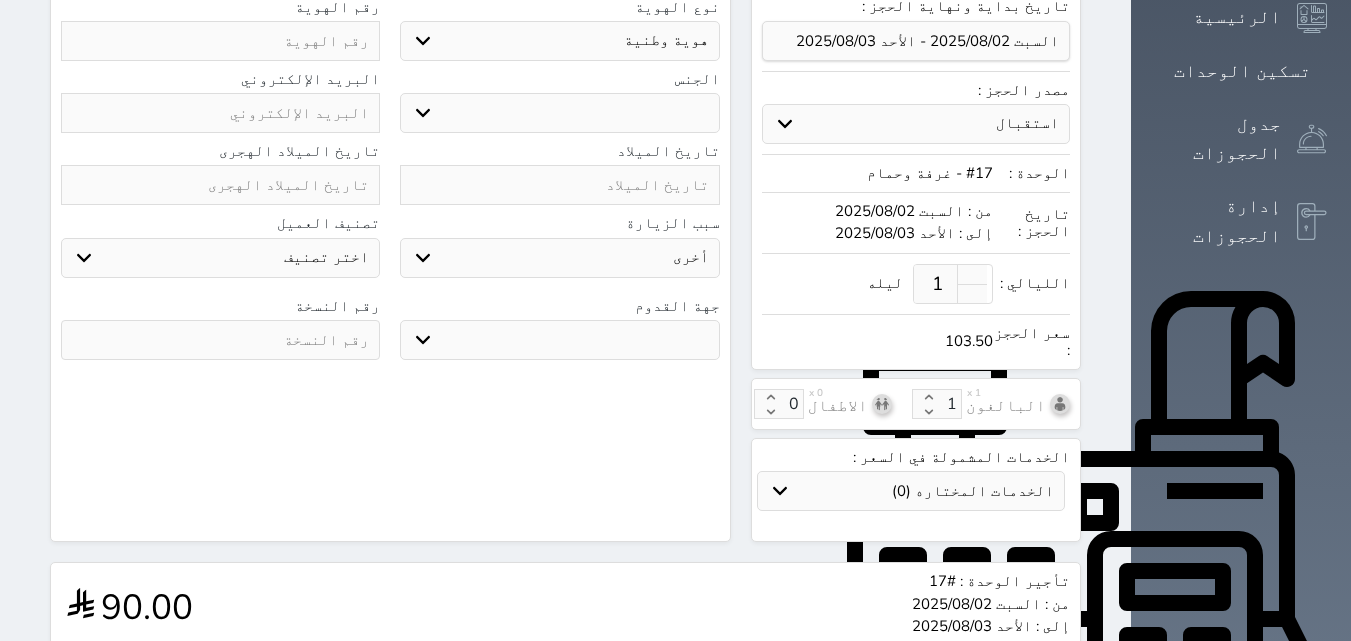 select 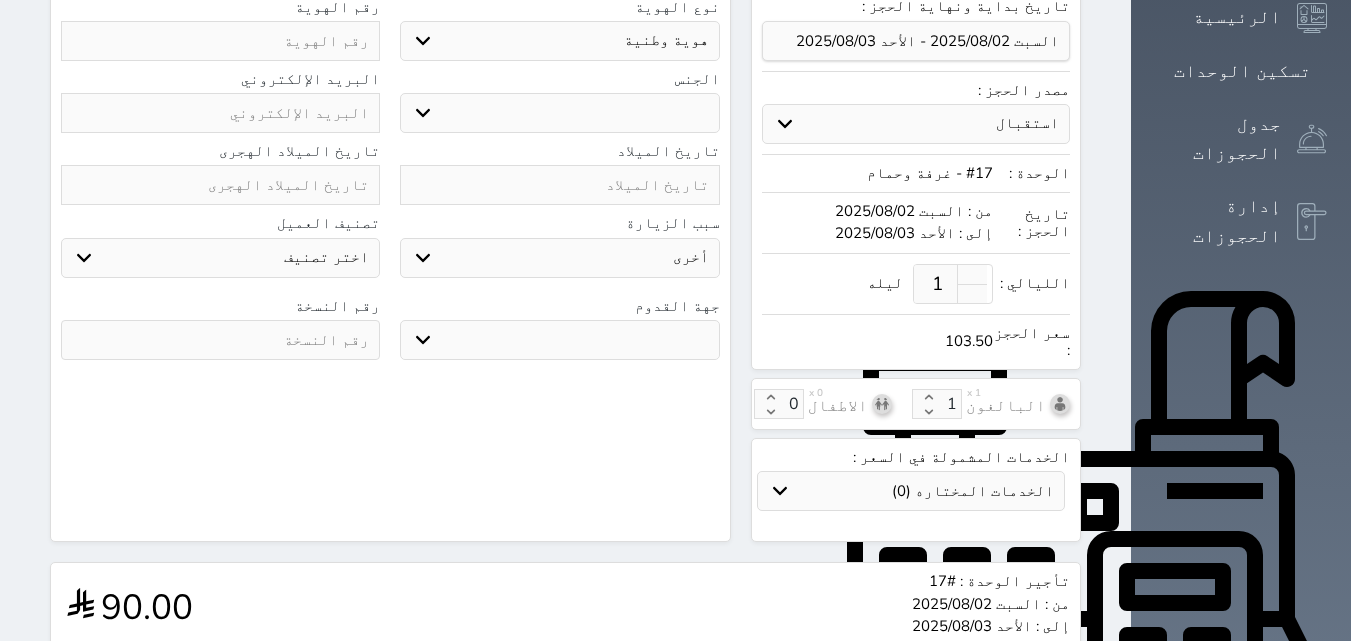 select 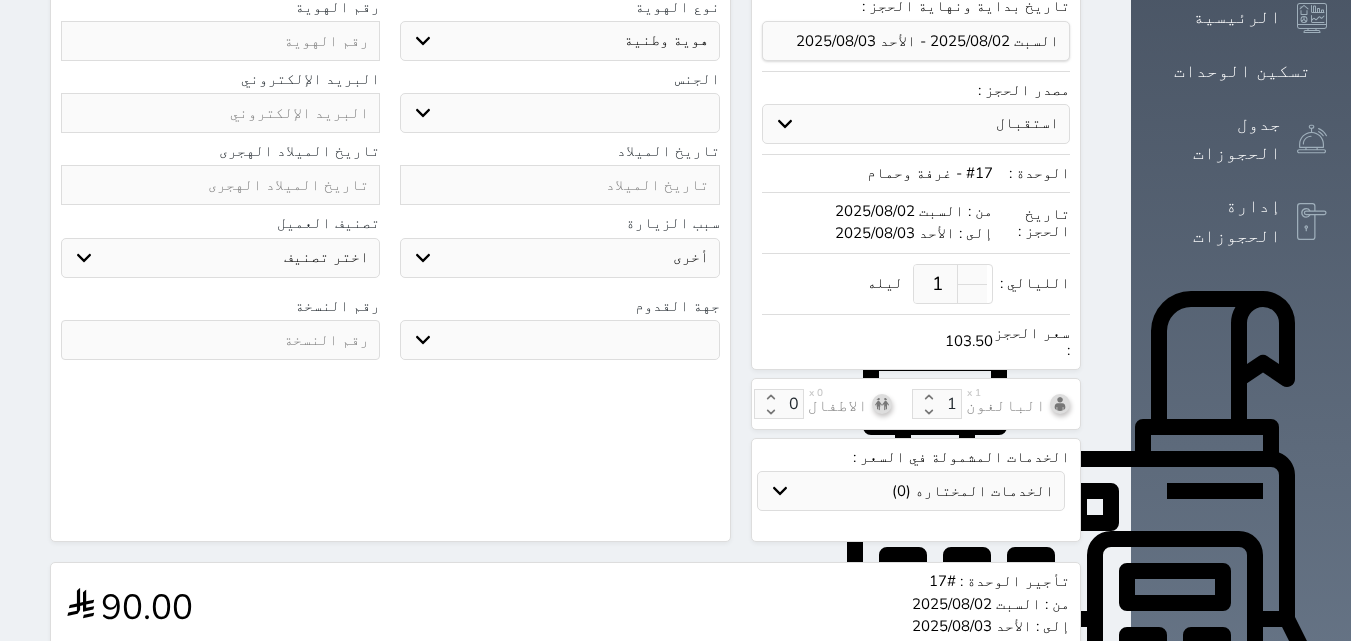 select 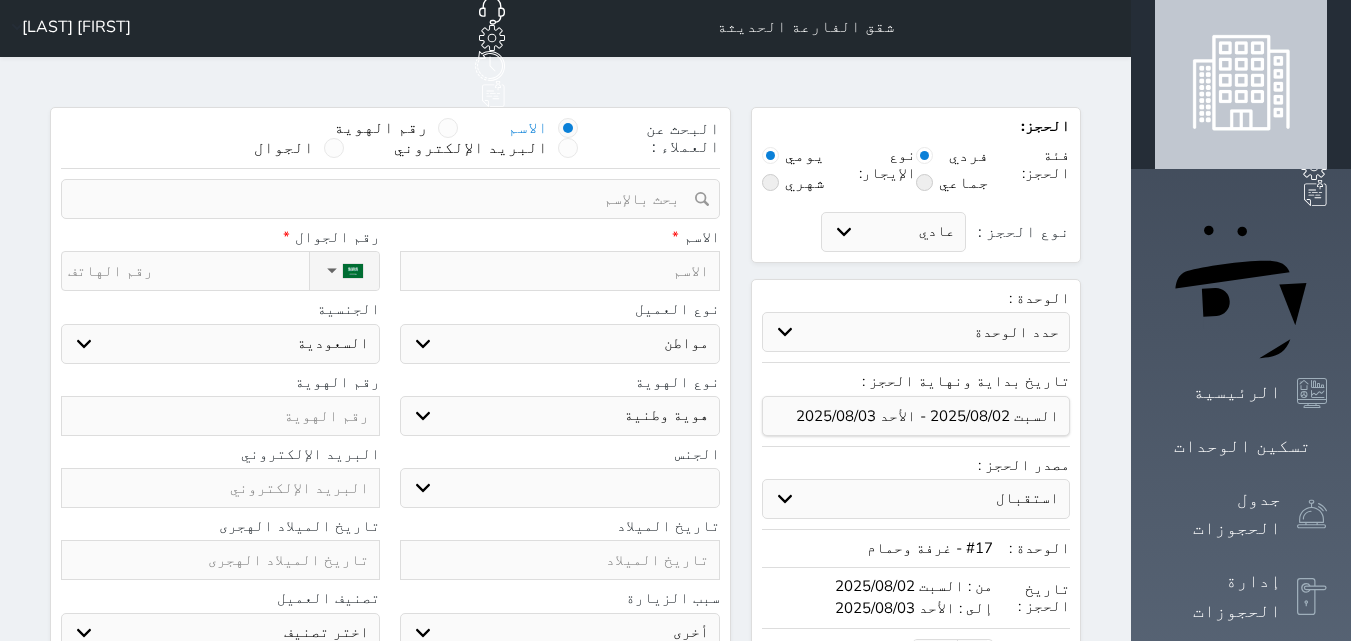 scroll, scrollTop: 0, scrollLeft: 0, axis: both 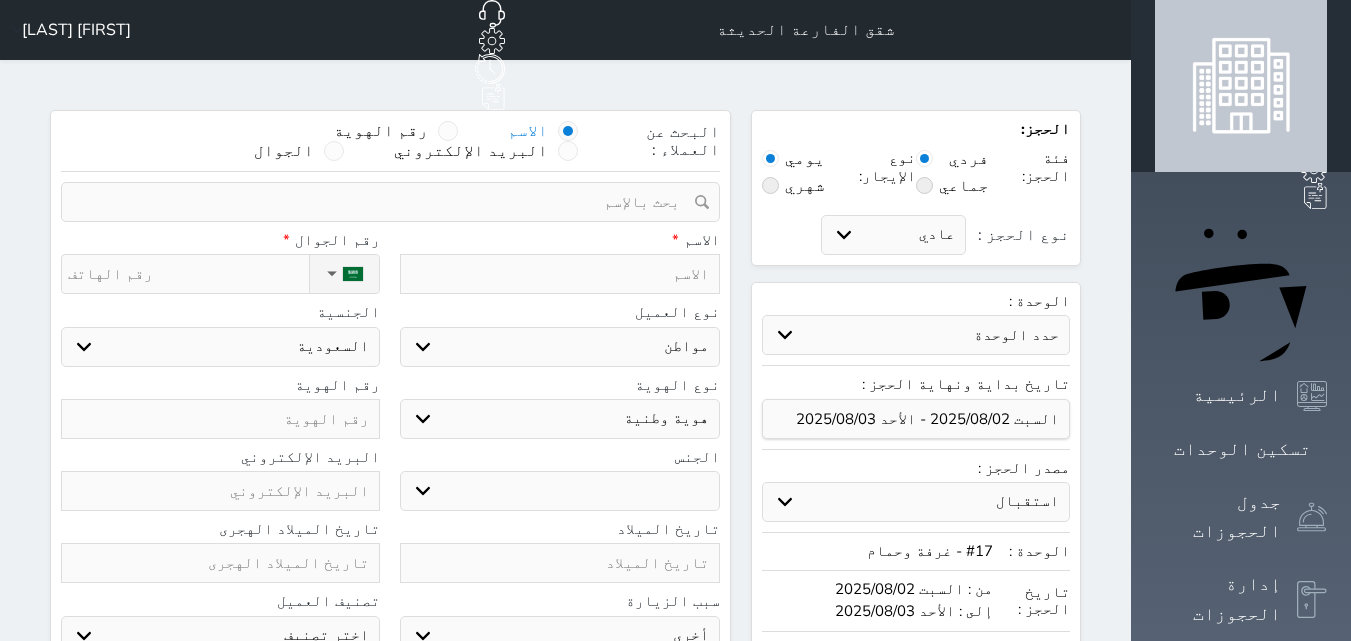 click at bounding box center (559, 274) 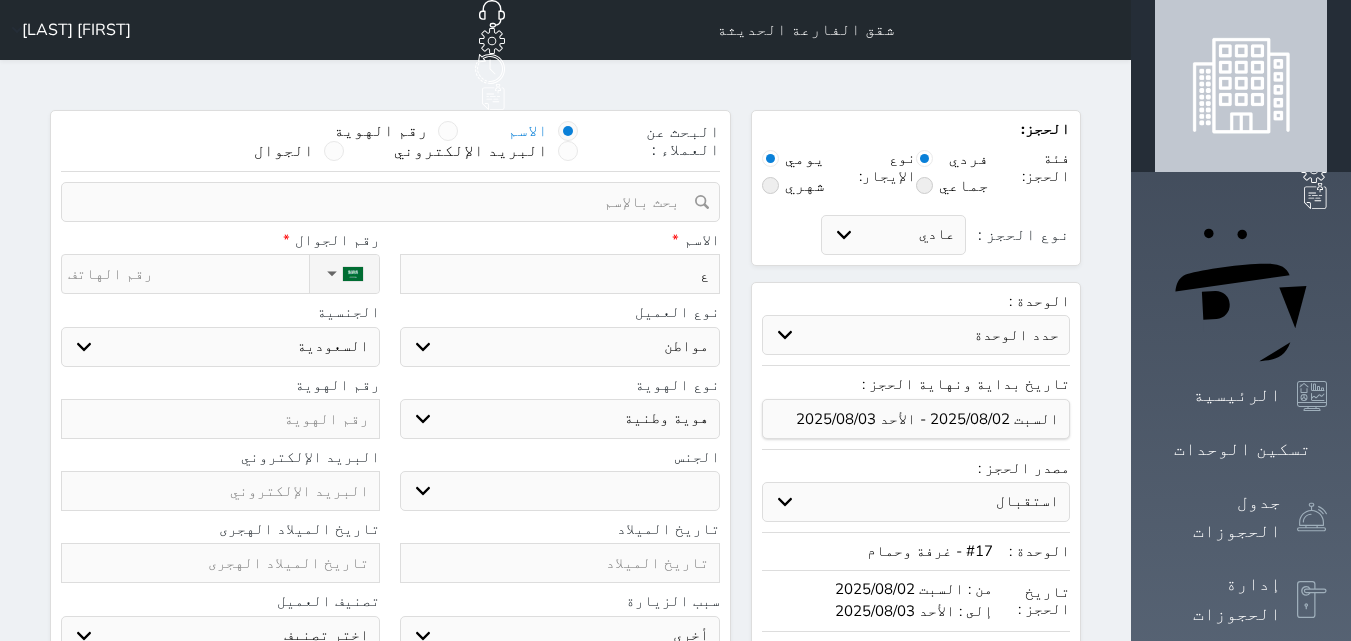 type on "عل" 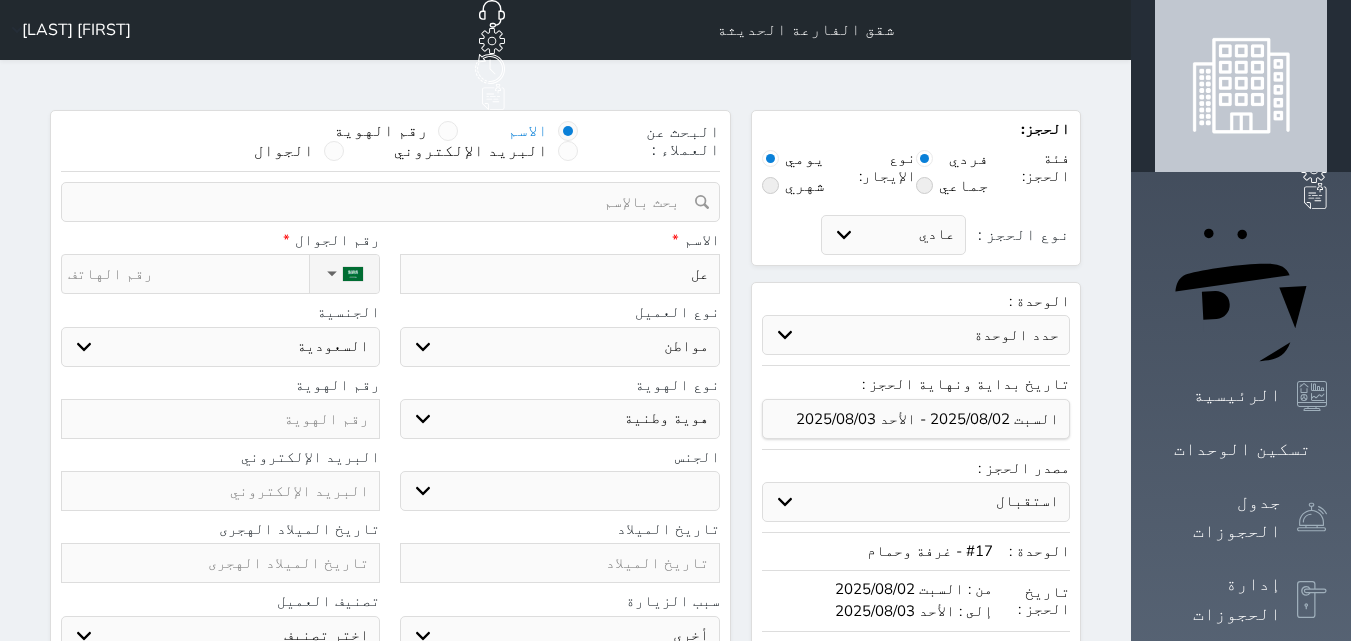 select 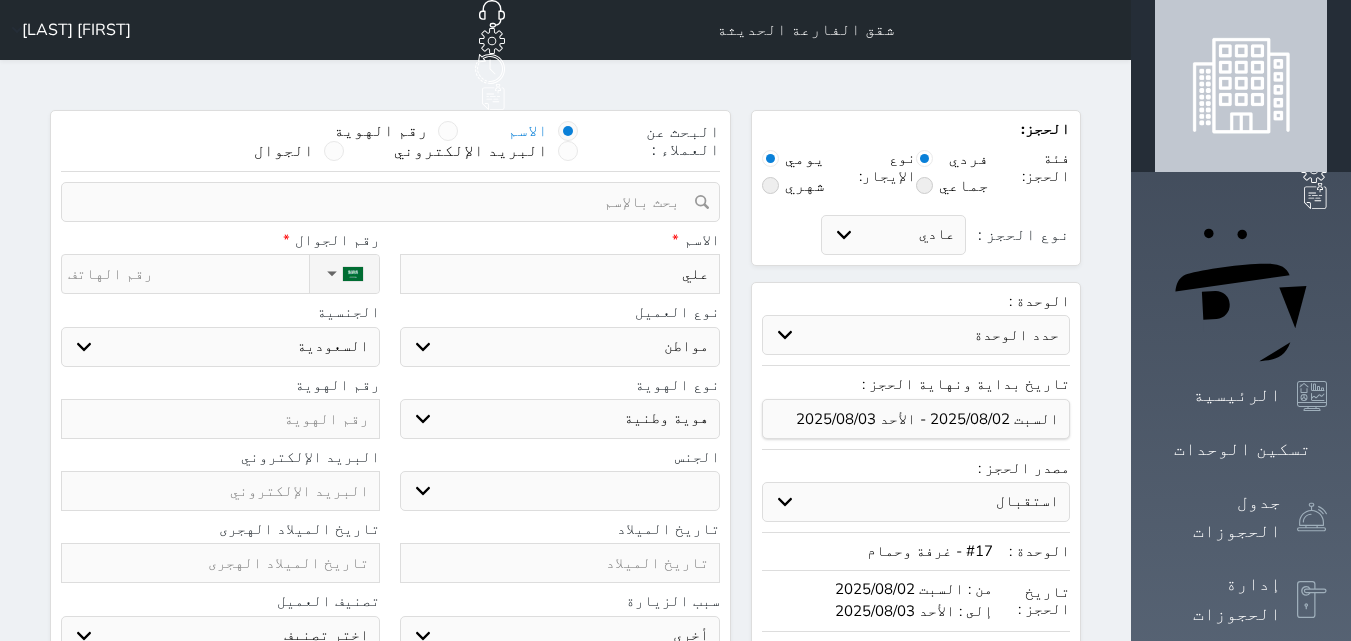 type on "علي" 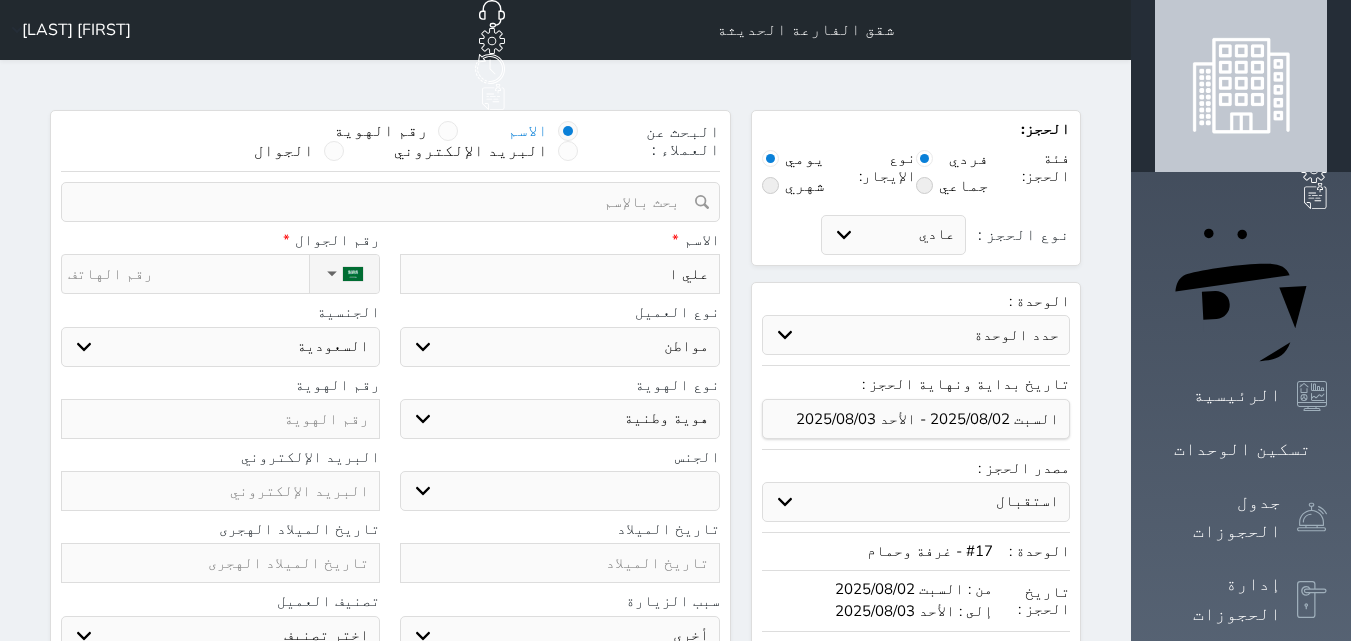 type on "علي الا" 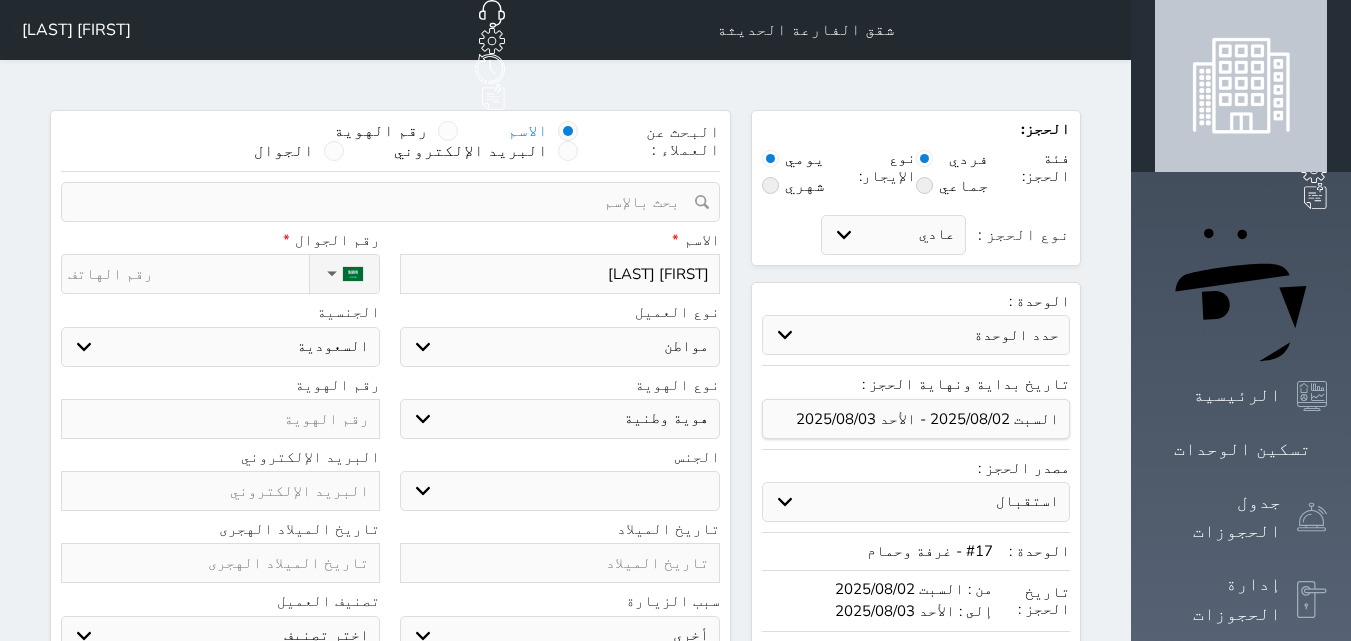 type on "علي الاس" 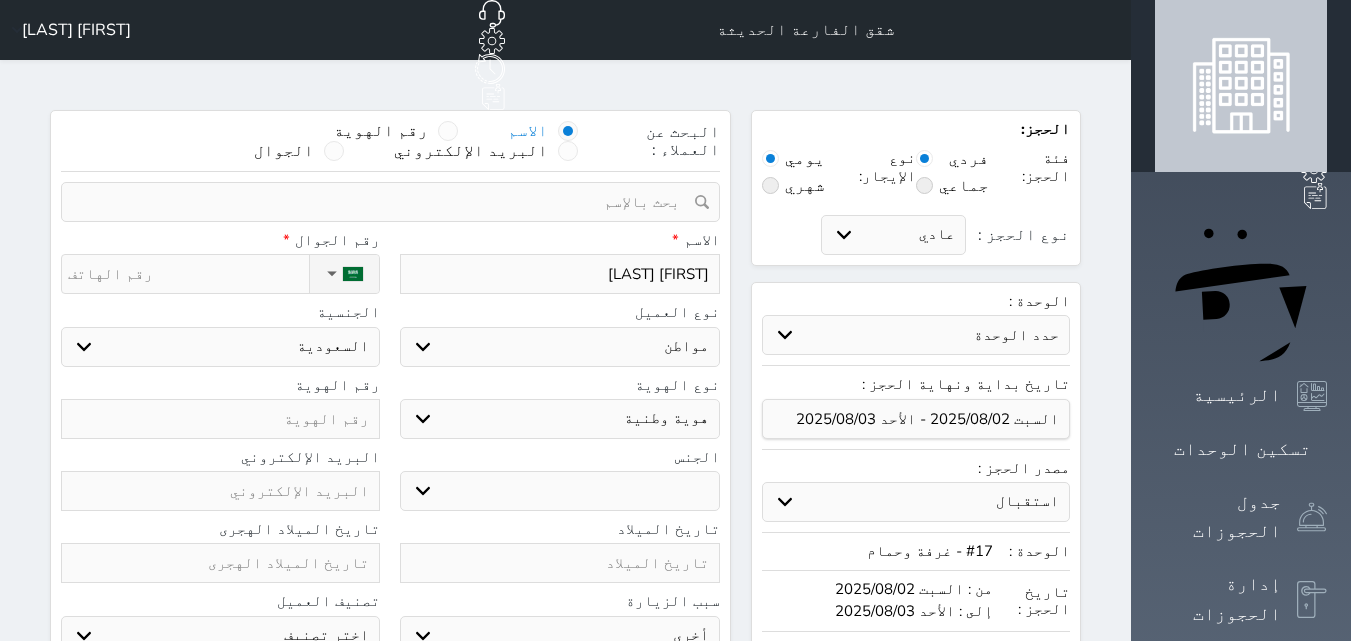 type on "علي الاسمر" 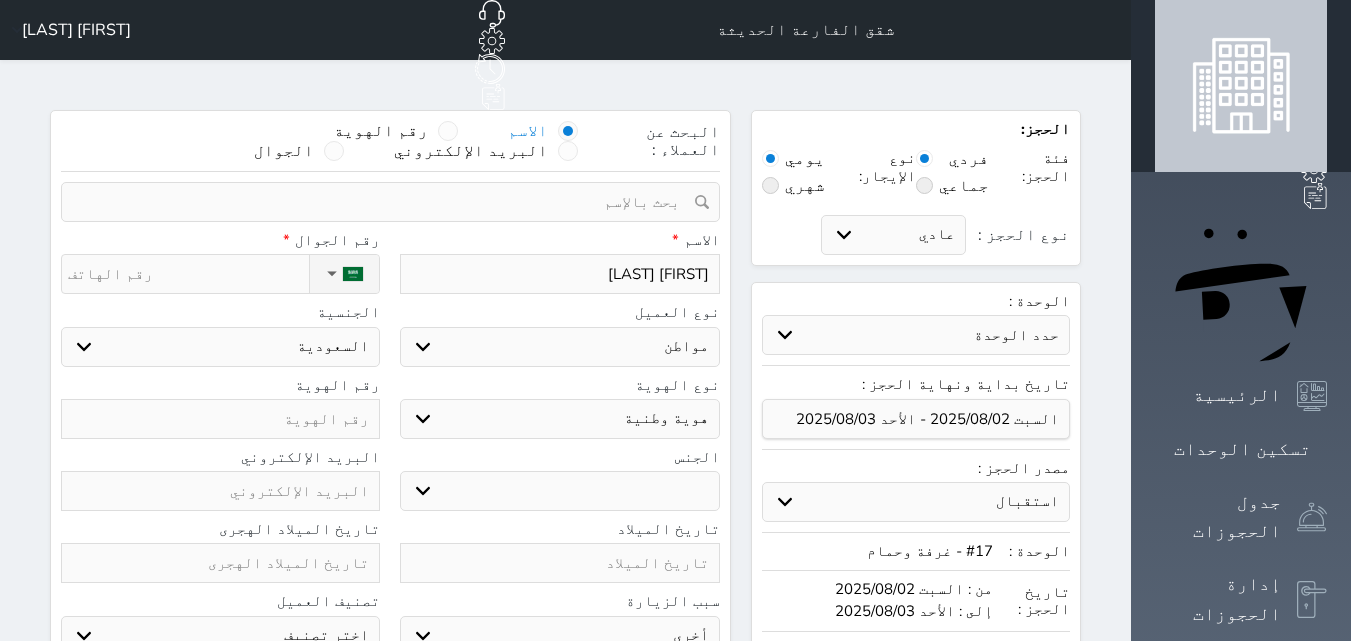 type on "علي الاسمر ر" 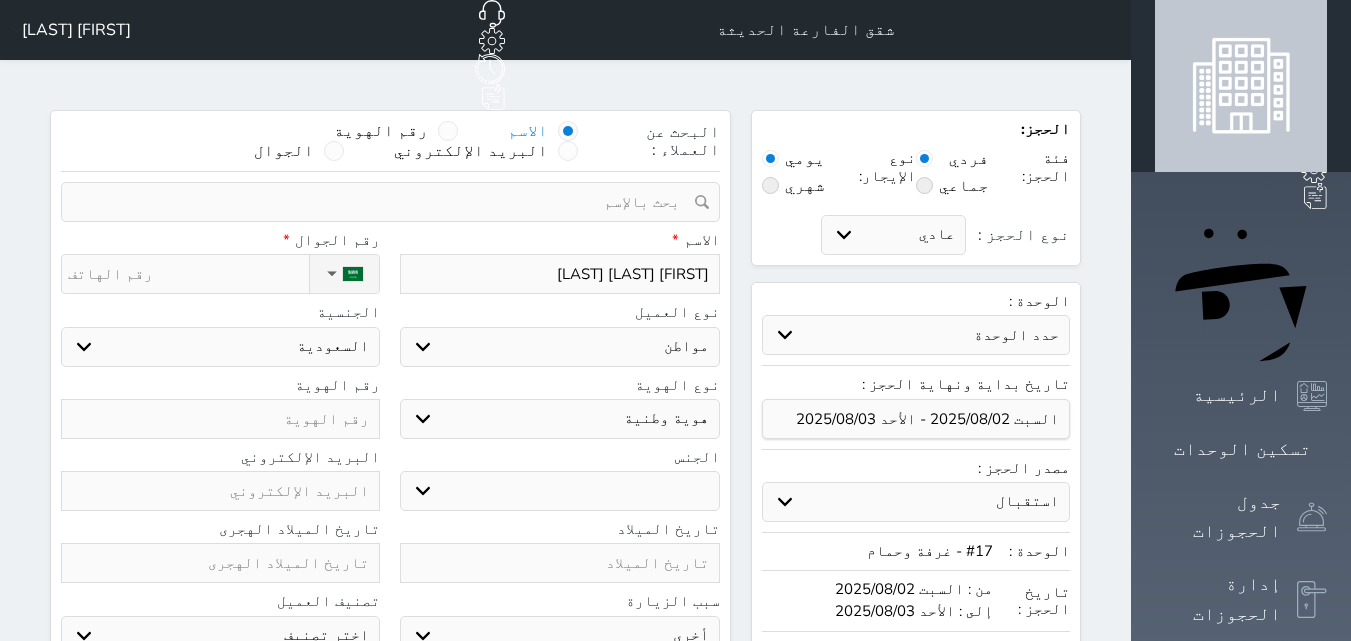 type on "علي الاسمر را" 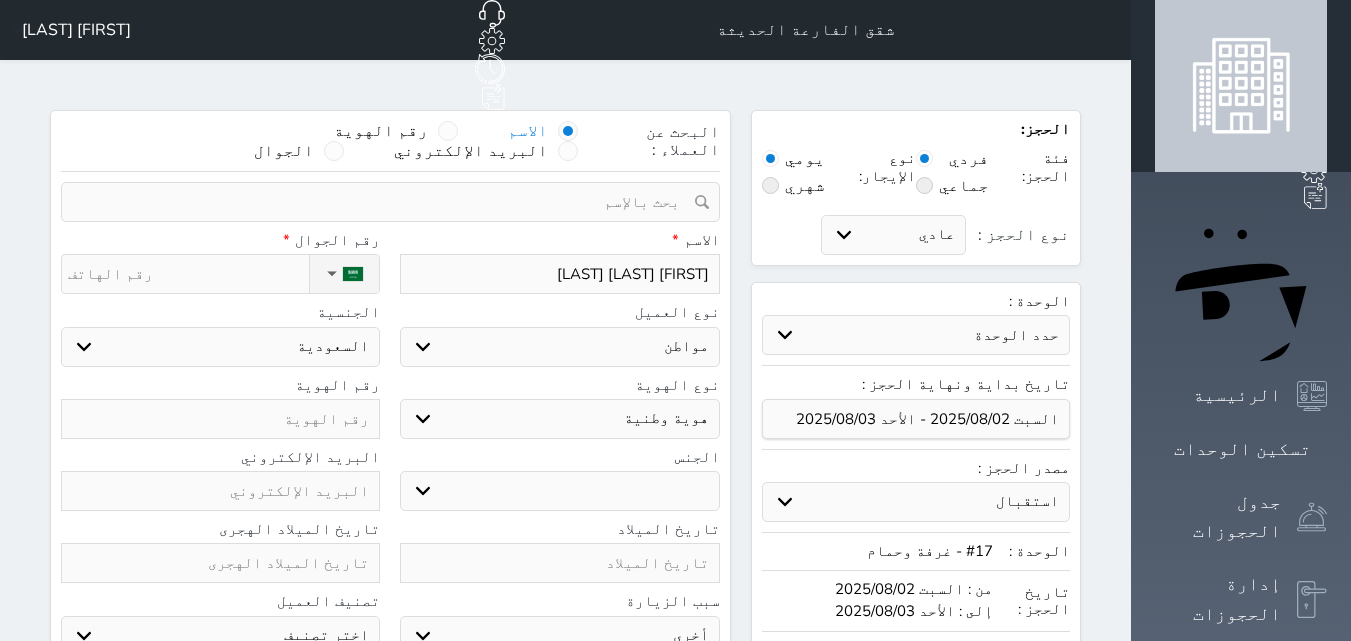 click on "اختر نوع   مواطن مواطن خليجي زائر مقيم" at bounding box center (559, 347) 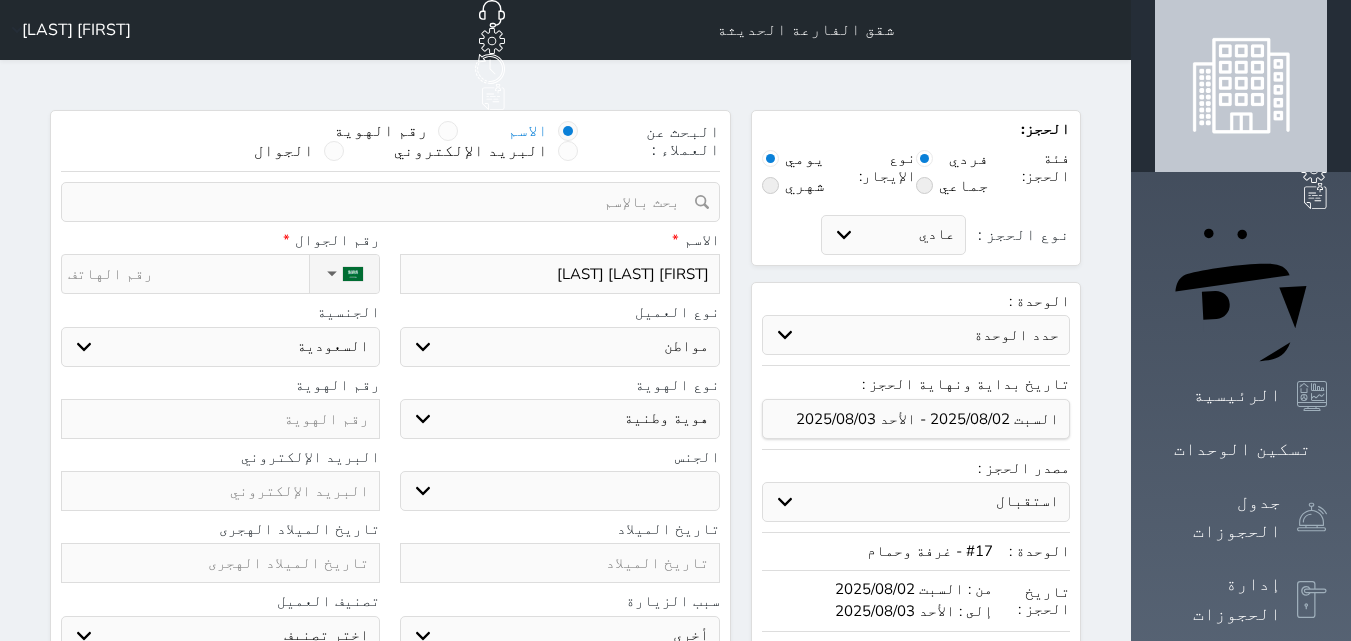 click on "اختر نوع   مواطن مواطن خليجي زائر مقيم" at bounding box center [559, 347] 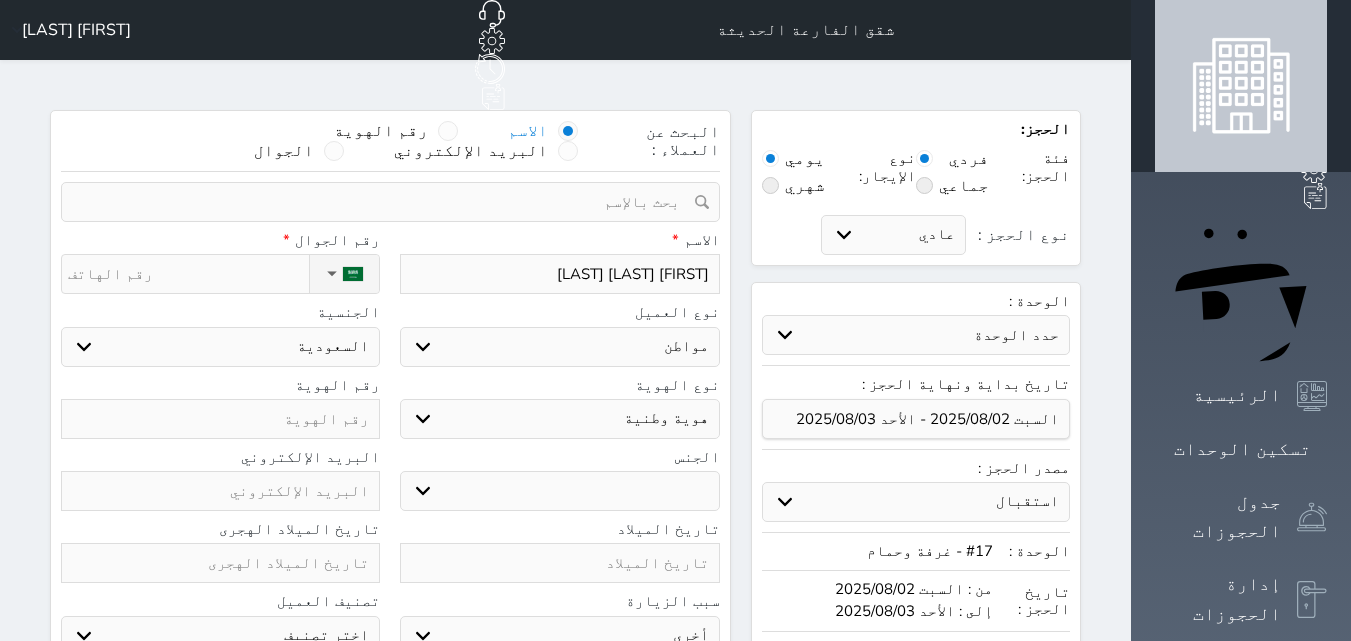 click on "اختر نوع   هوية وطنية هوية عائلية جواز السفر" at bounding box center [559, 419] 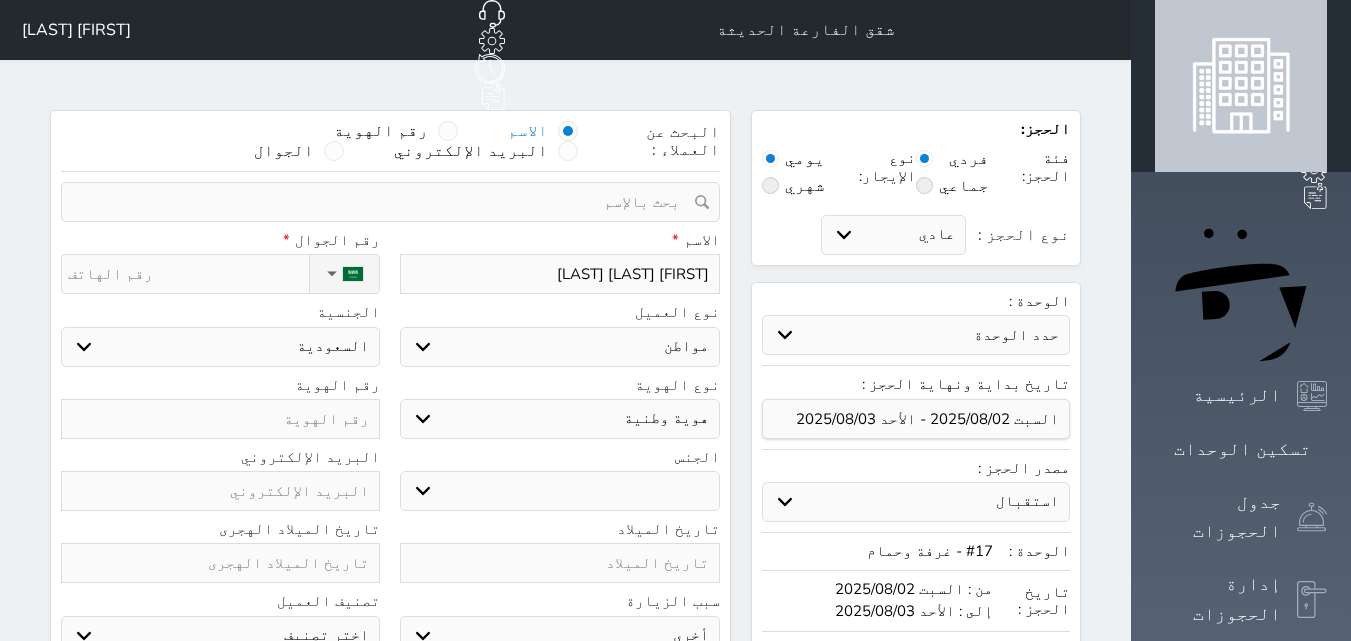 click on "اختر نوع   هوية وطنية هوية عائلية جواز السفر" at bounding box center [559, 419] 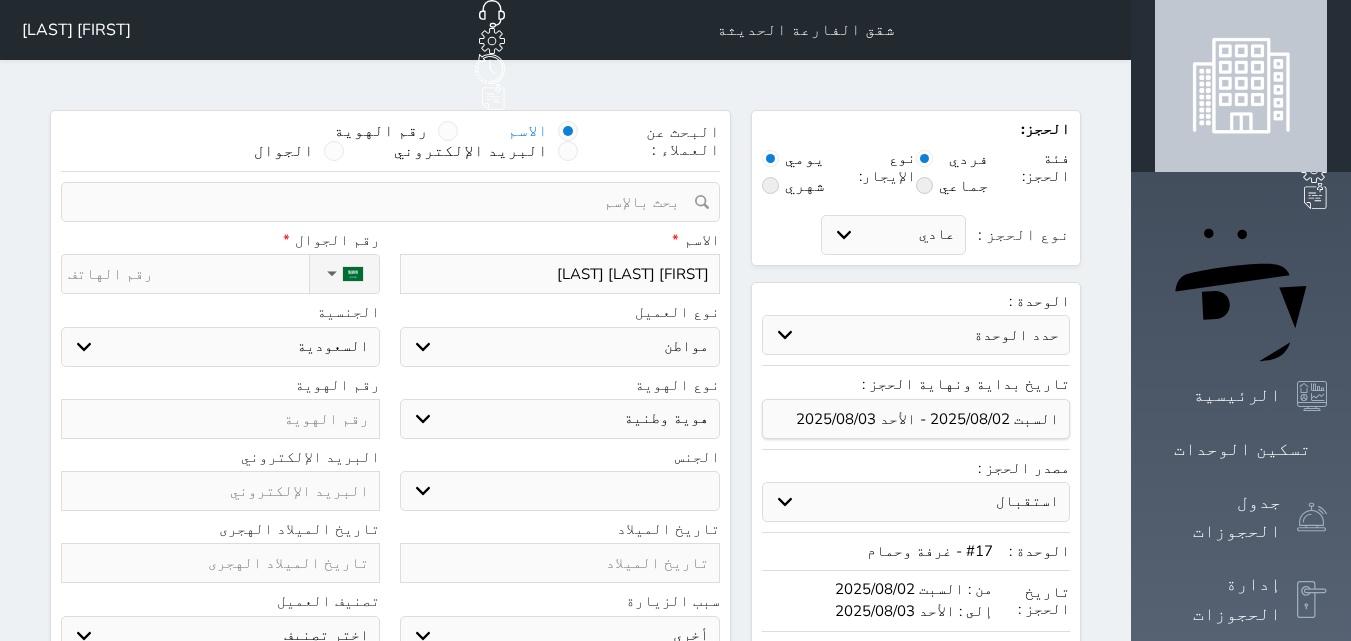 click on "ذكر   انثى" at bounding box center [559, 491] 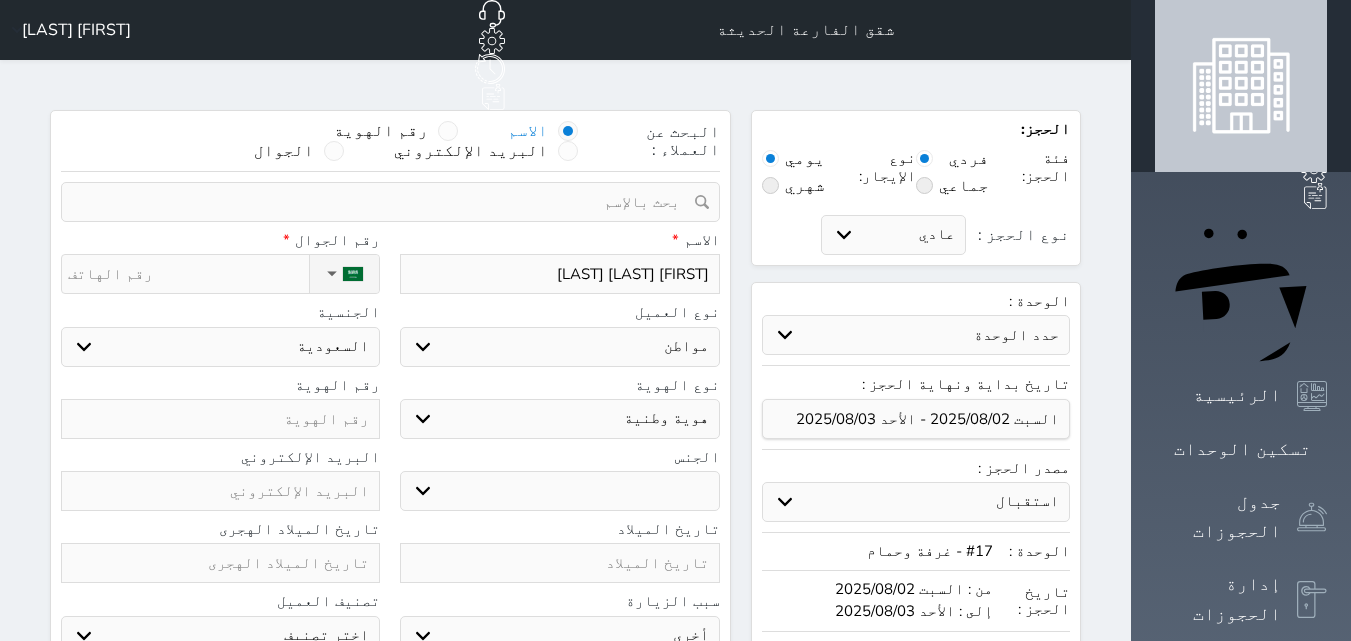 select on "male" 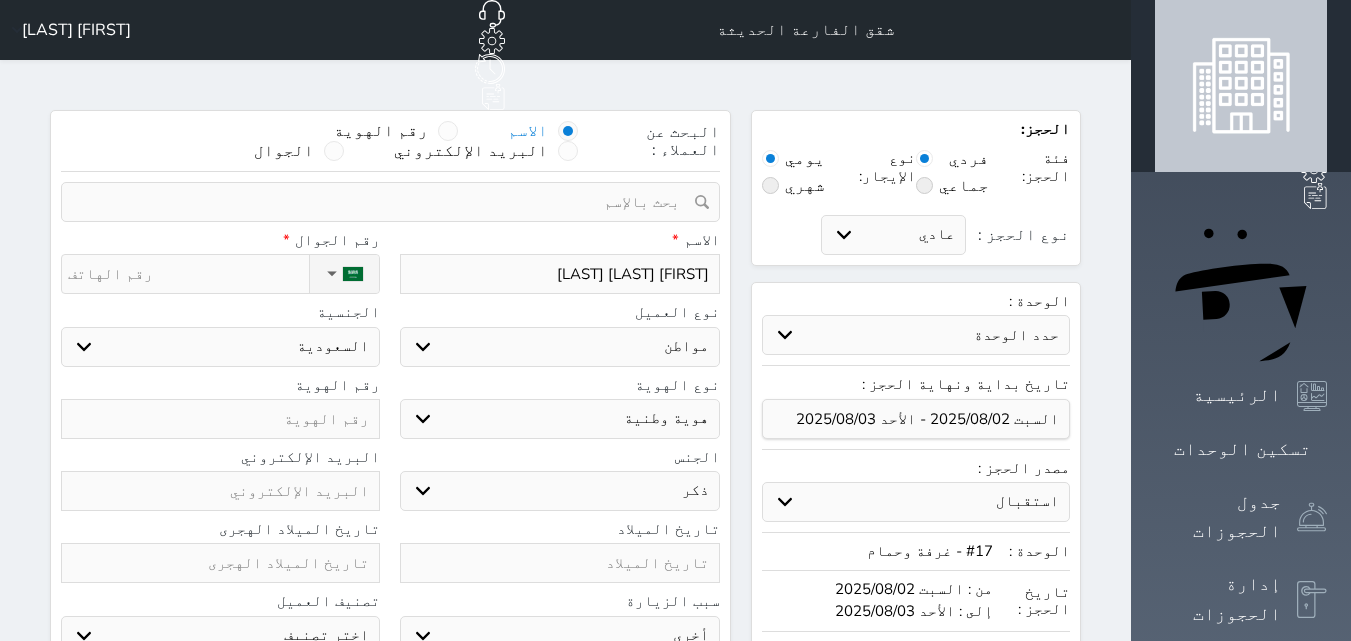 click on "ذكر   انثى" at bounding box center (559, 491) 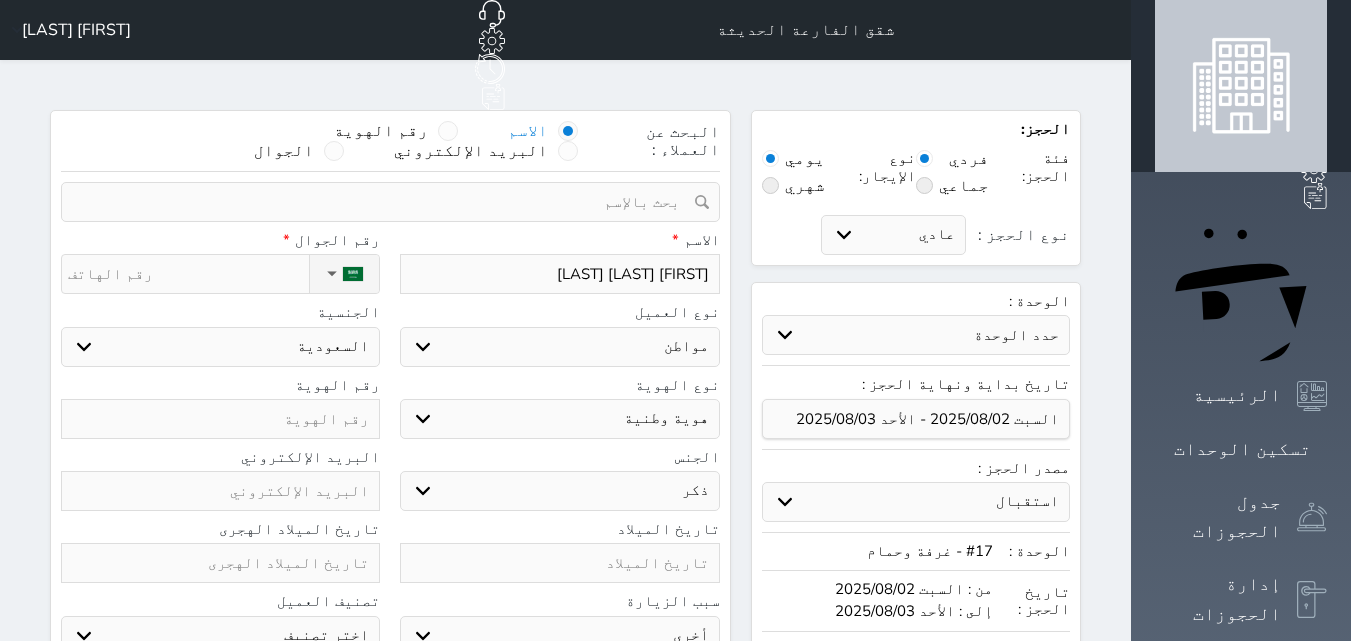 click on "تاريخ الميلاد" at bounding box center (559, 529) 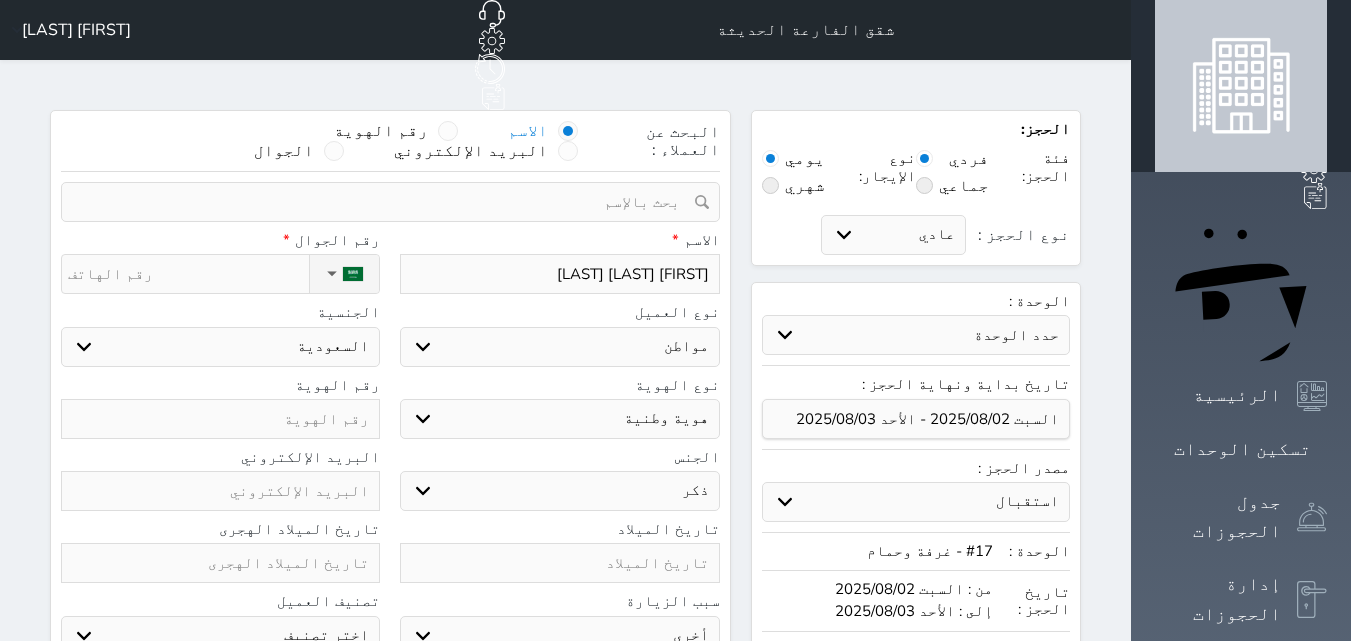 click on "نوع الحجز :" at bounding box center (188, 274) 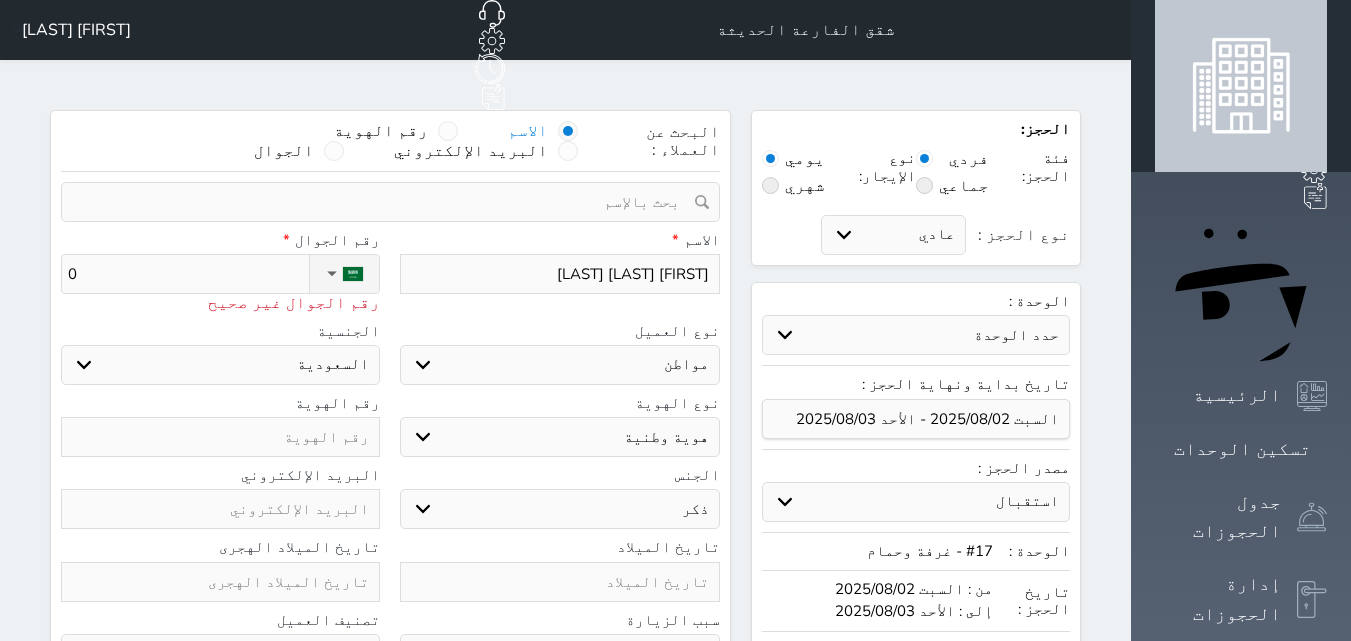 type on "05" 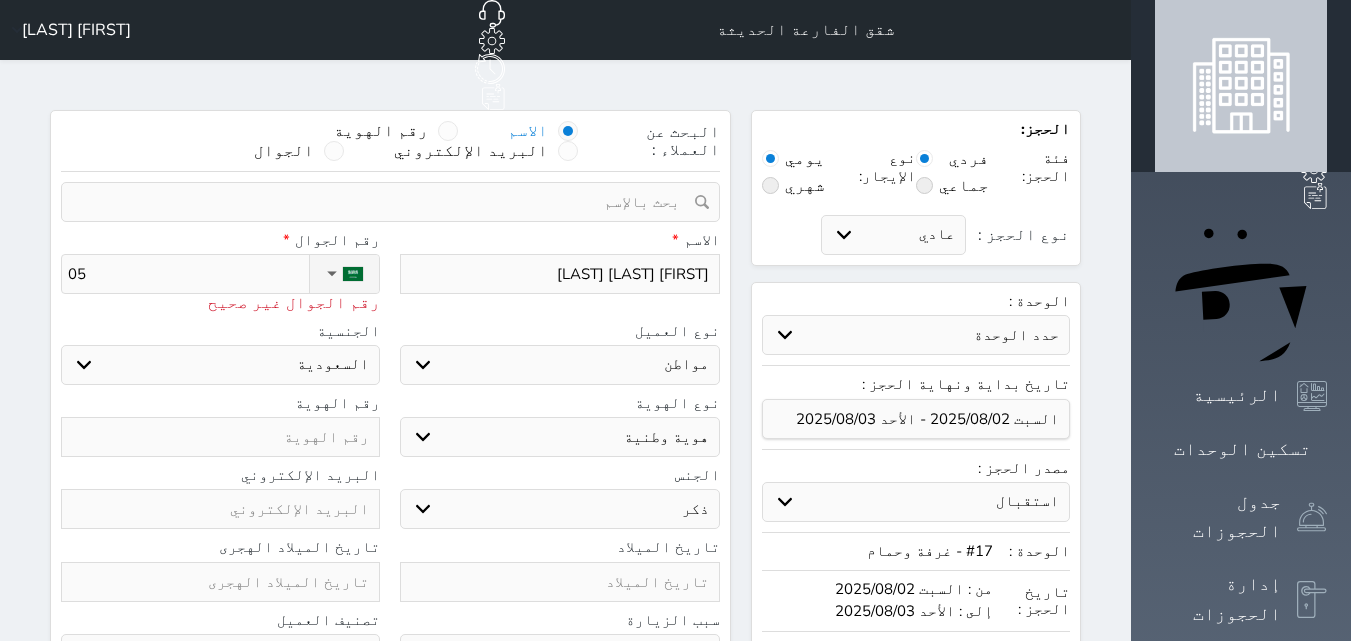 type on "050" 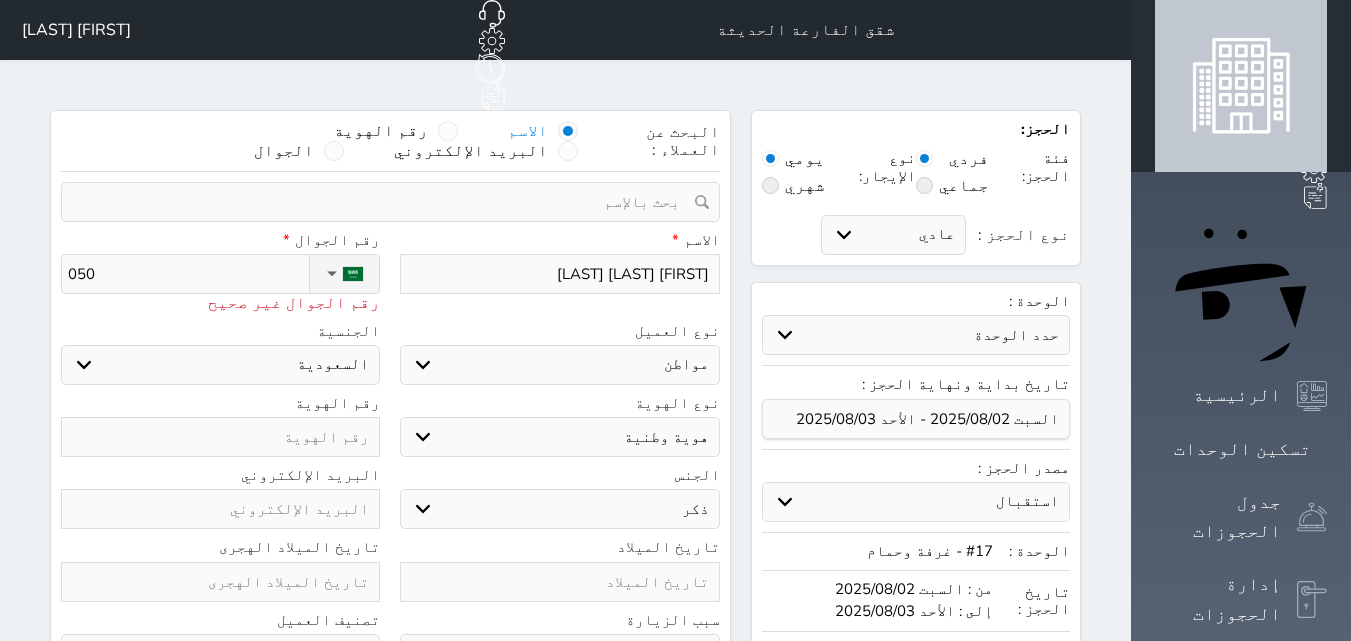 select 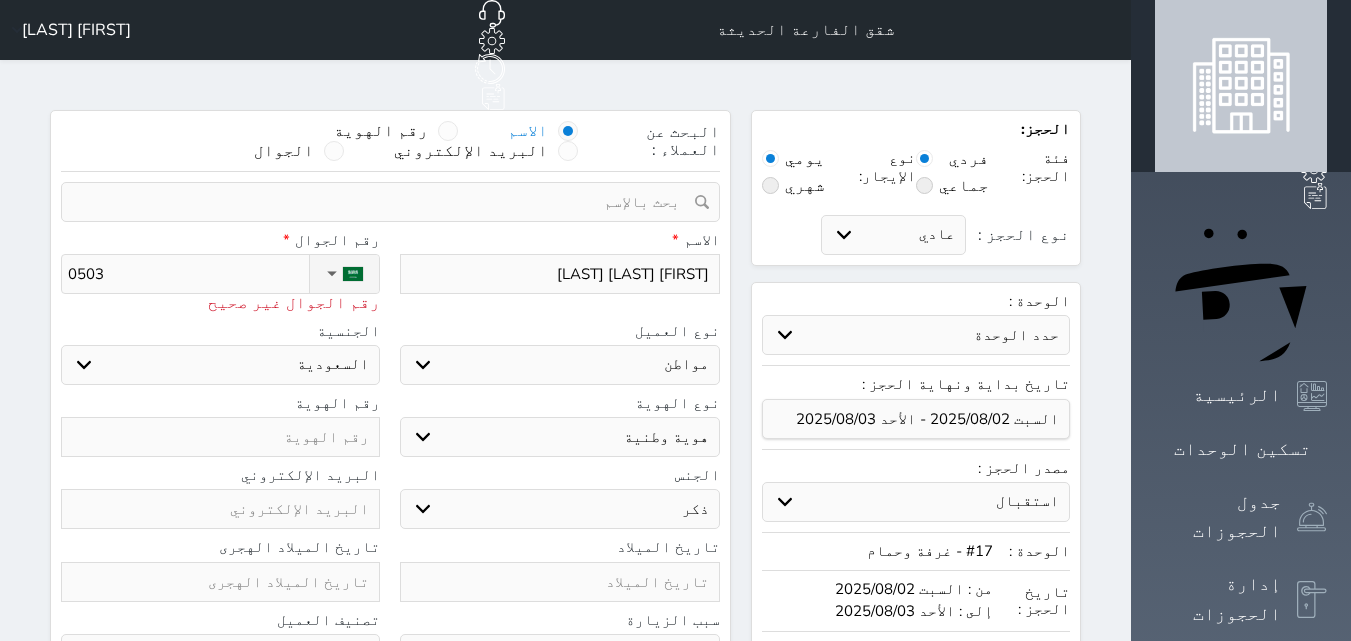 type on "05033" 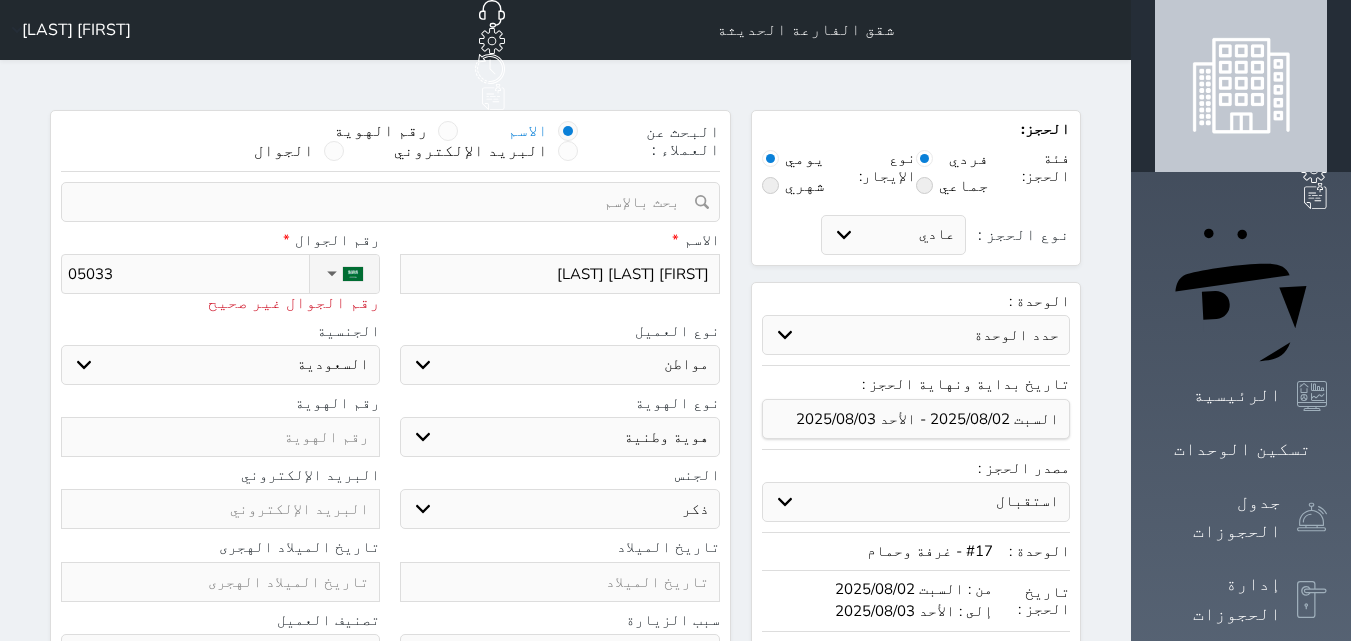 type on "050338" 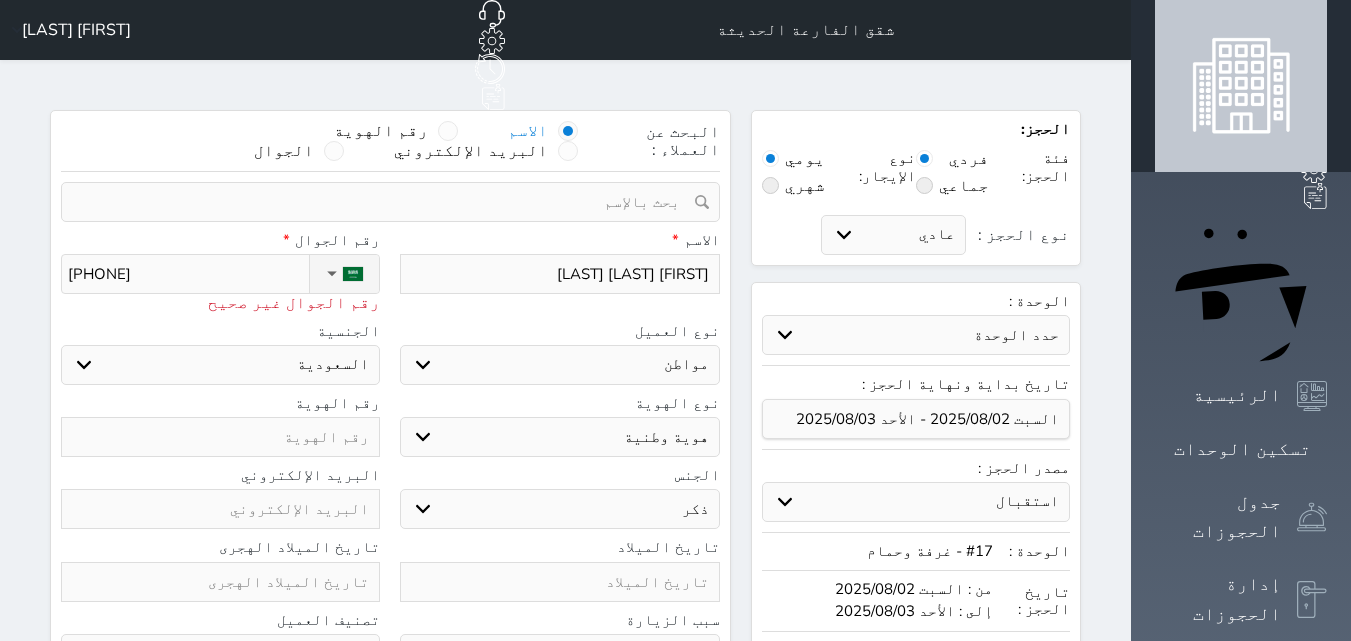 type on "0503386" 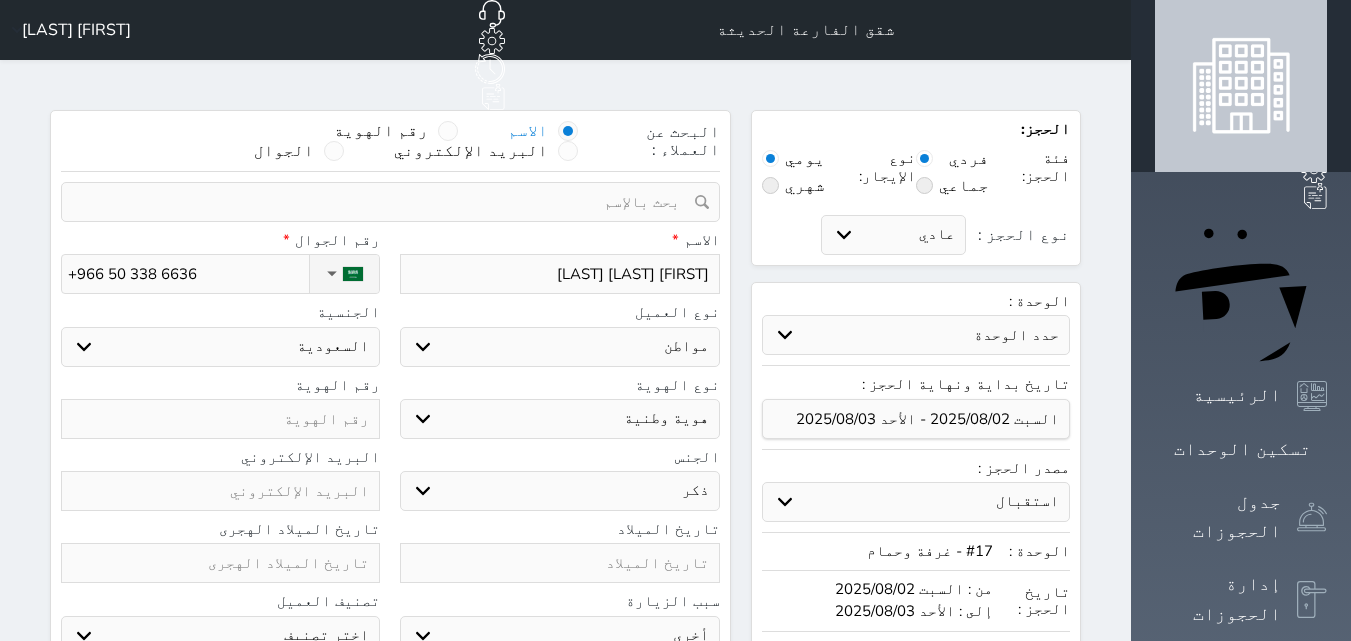 type on "+966 50 338 6636" 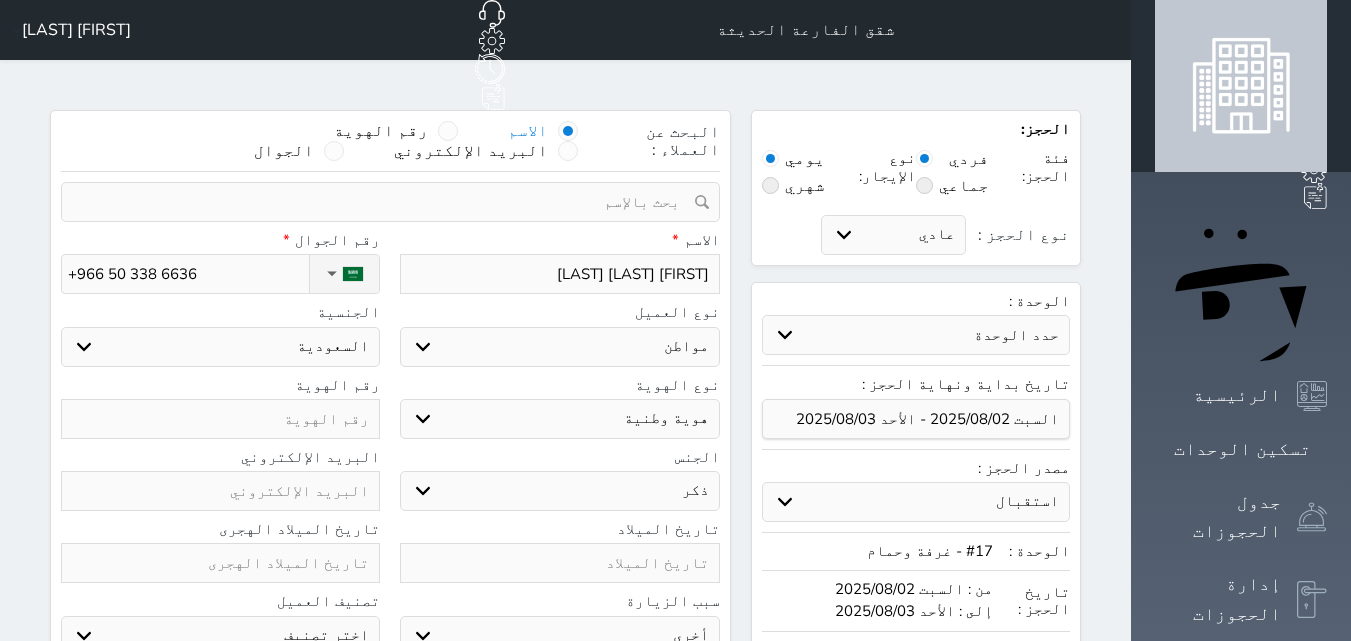 click on "اختر نوع   هوية وطنية هوية عائلية جواز السفر" at bounding box center (559, 419) 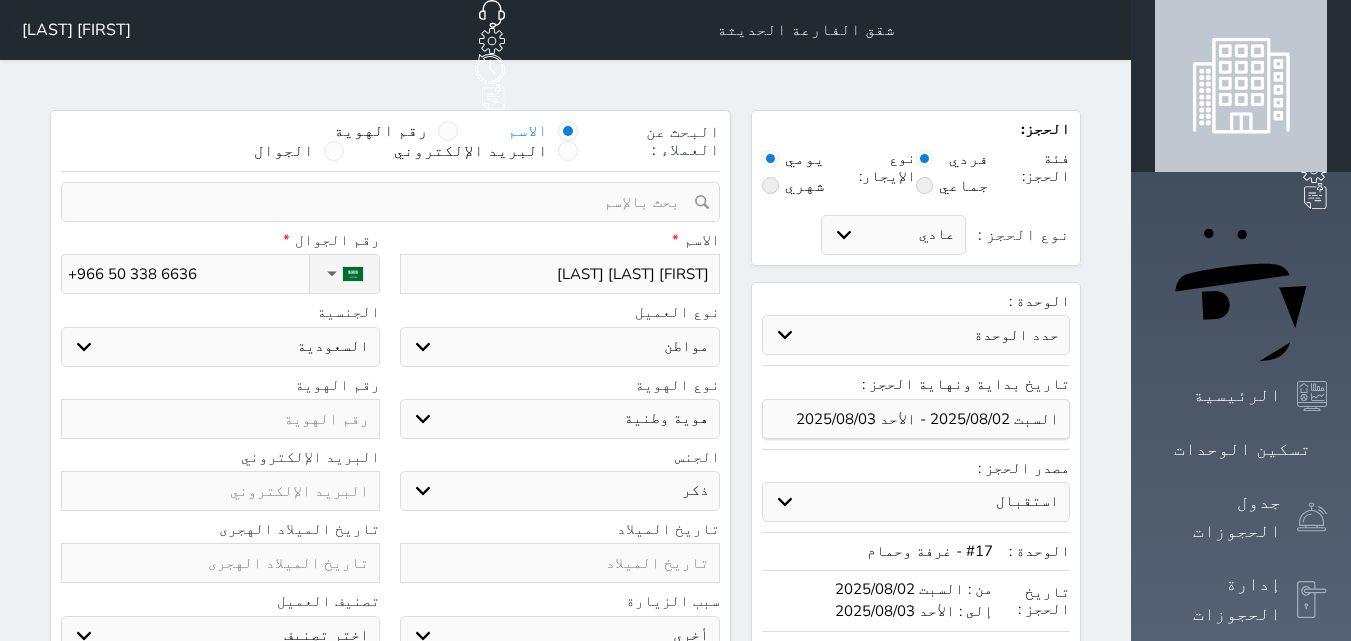 select on "5" 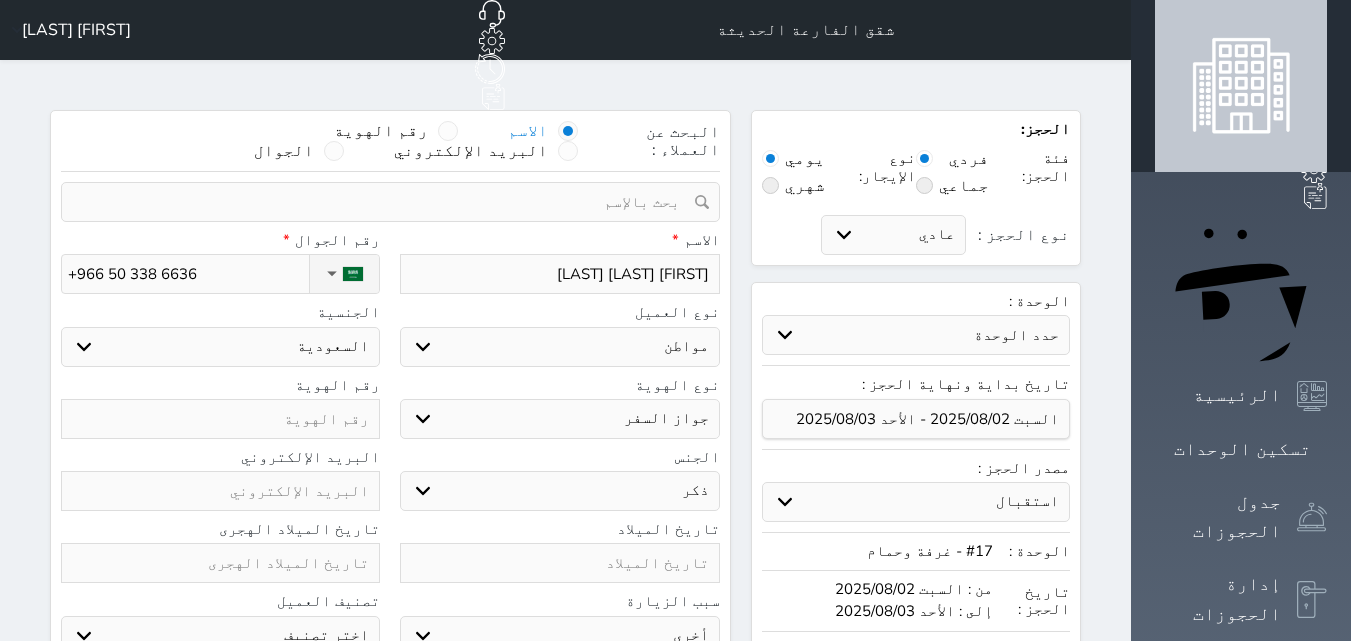click on "اختر نوع   هوية وطنية هوية عائلية جواز السفر" at bounding box center (559, 419) 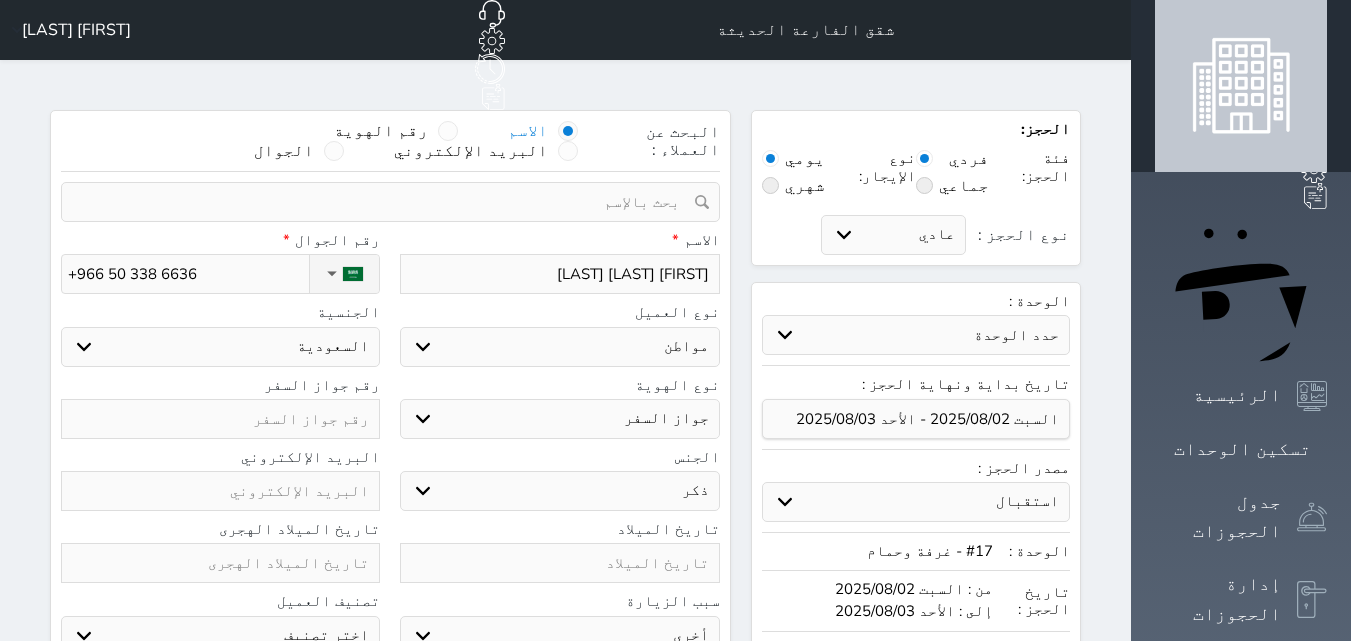 click at bounding box center (220, 419) 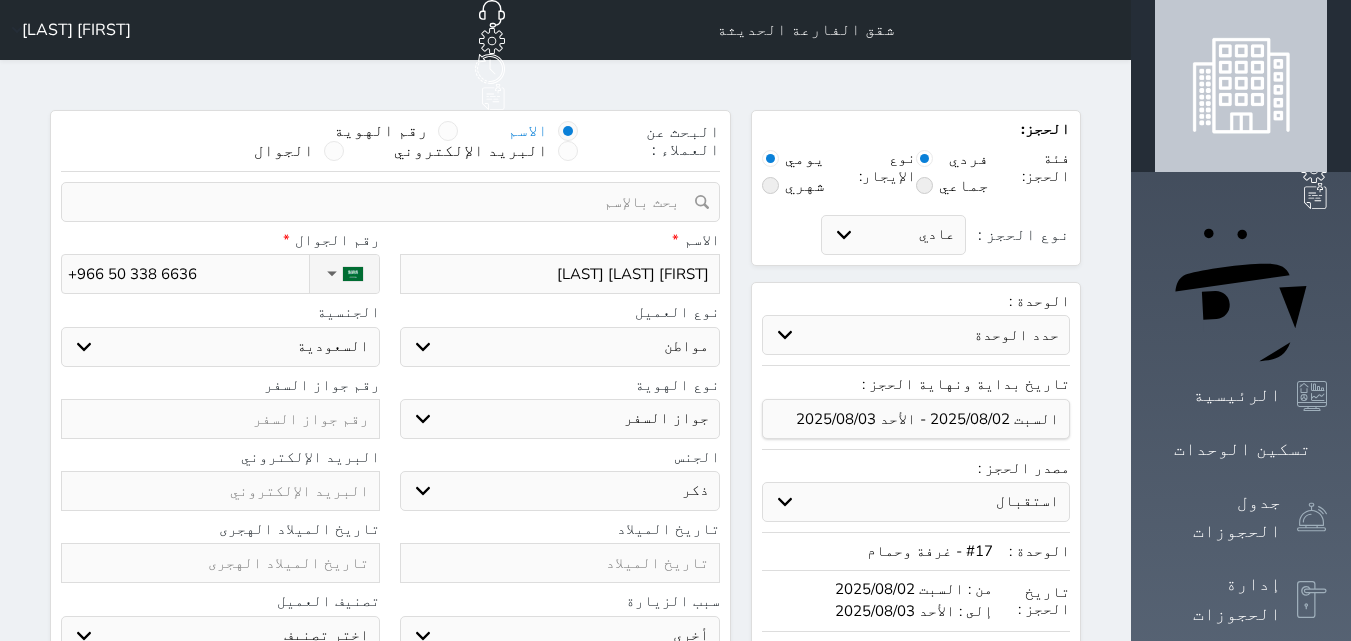 type on "Z" 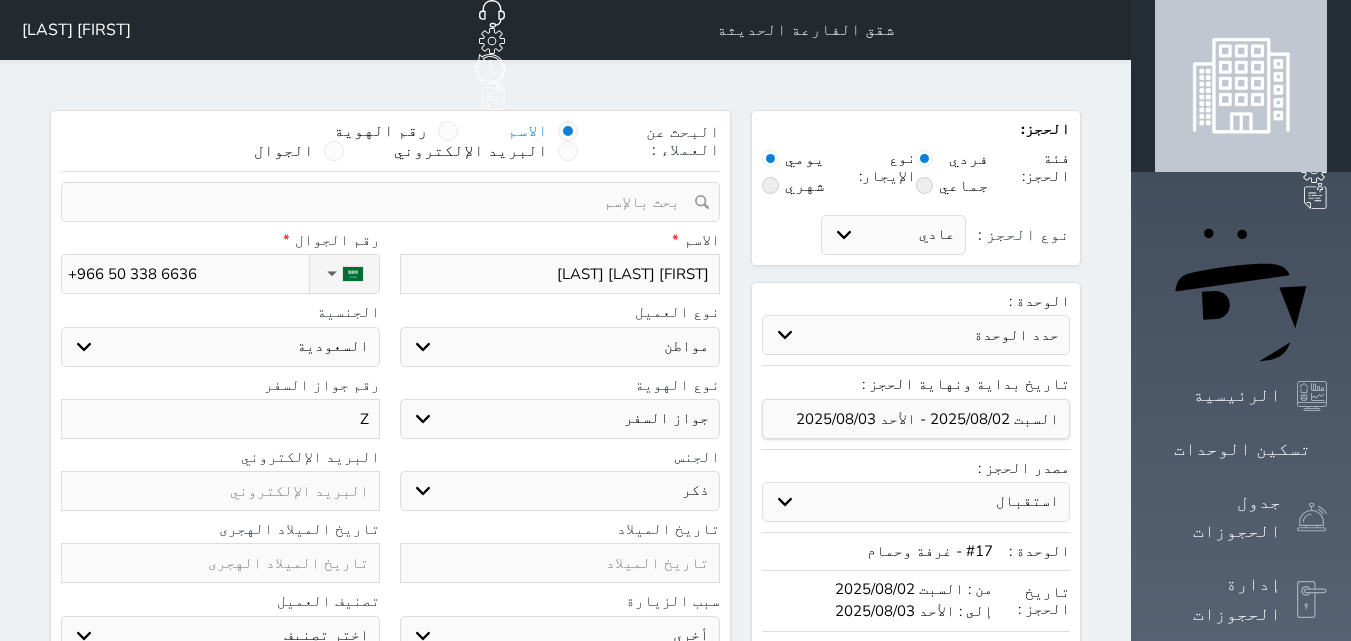 type on "ZR" 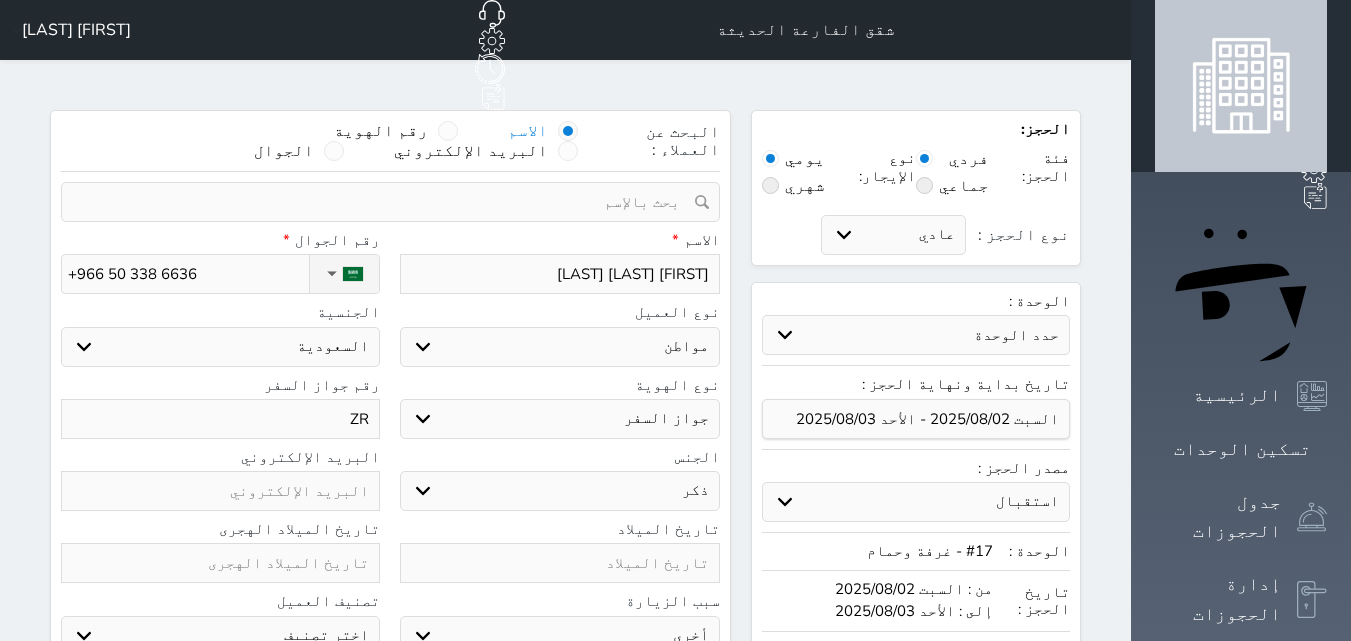 type on "ZR8" 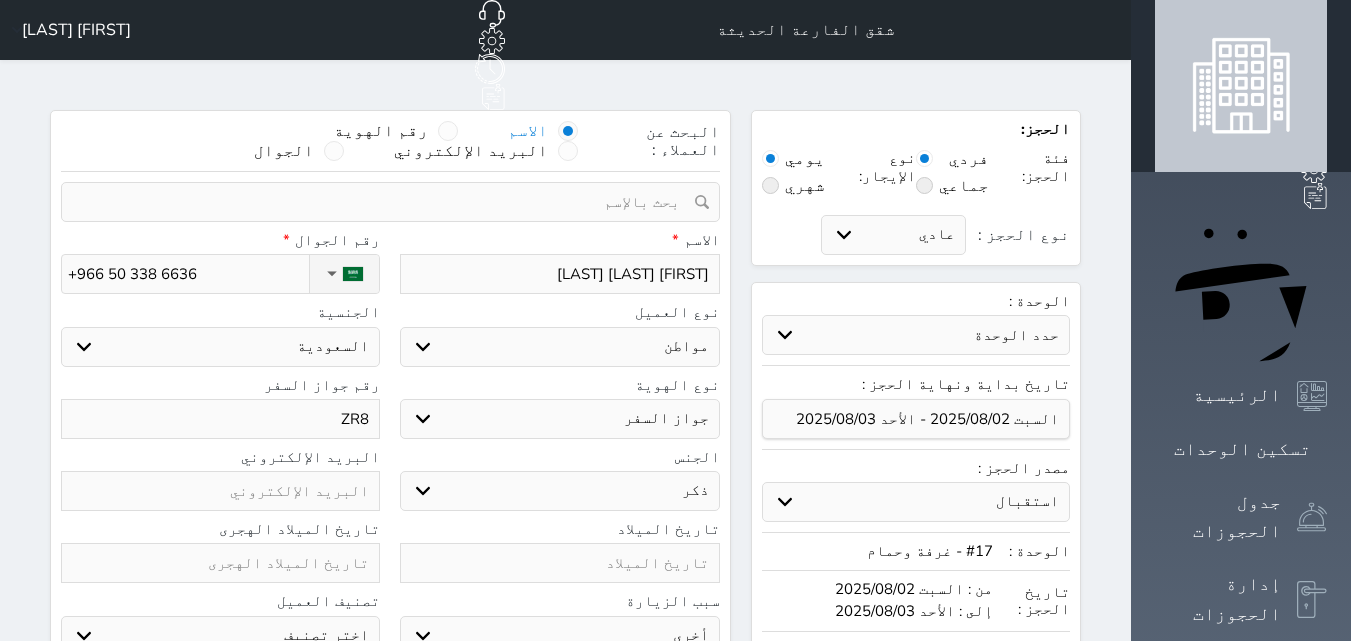 type on "ZR85" 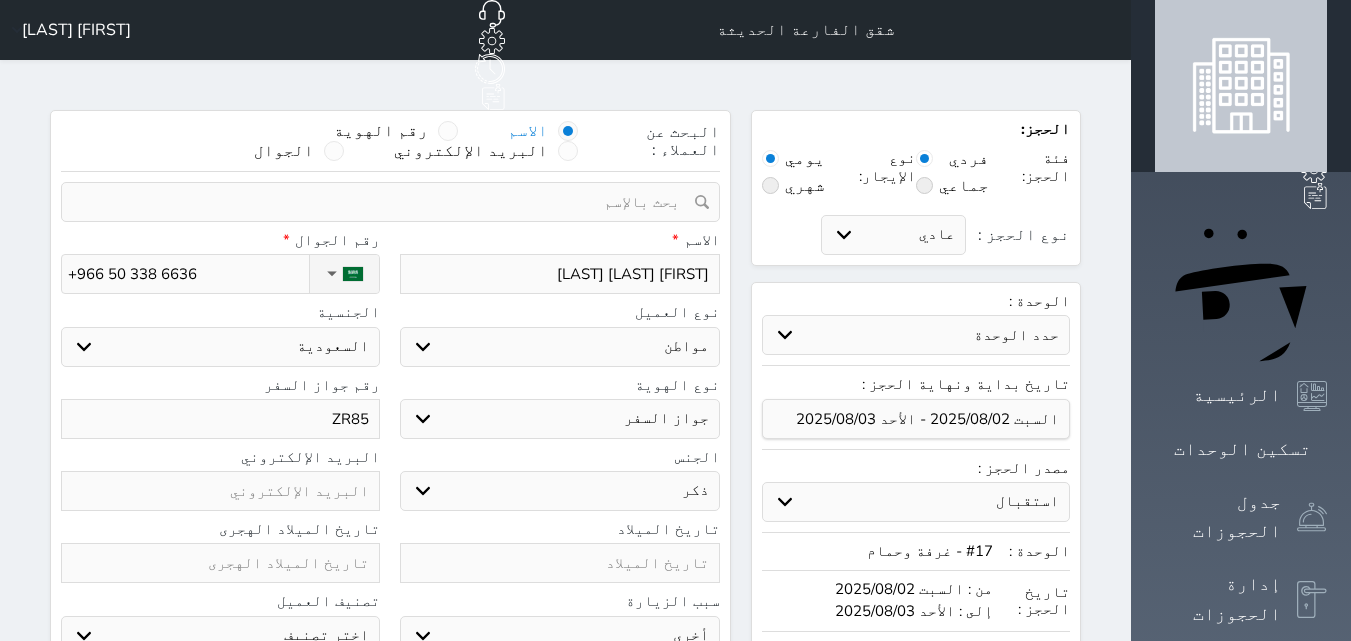 type on "ZR851" 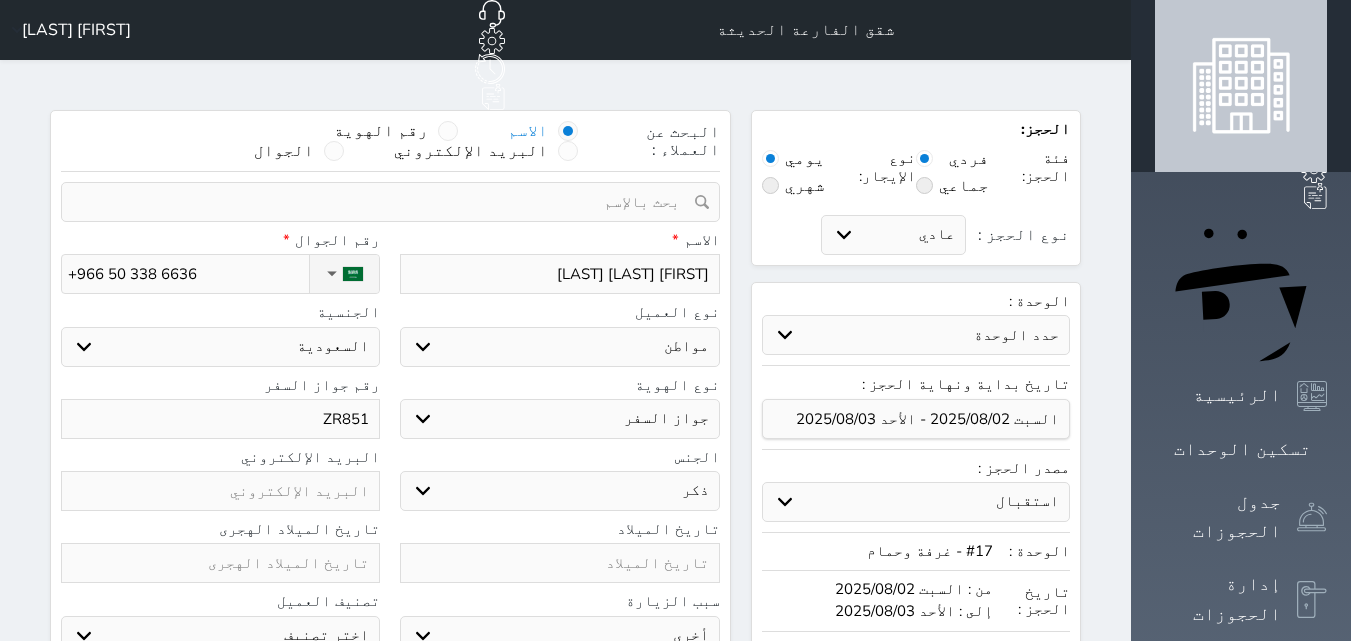 type on "ZR8517" 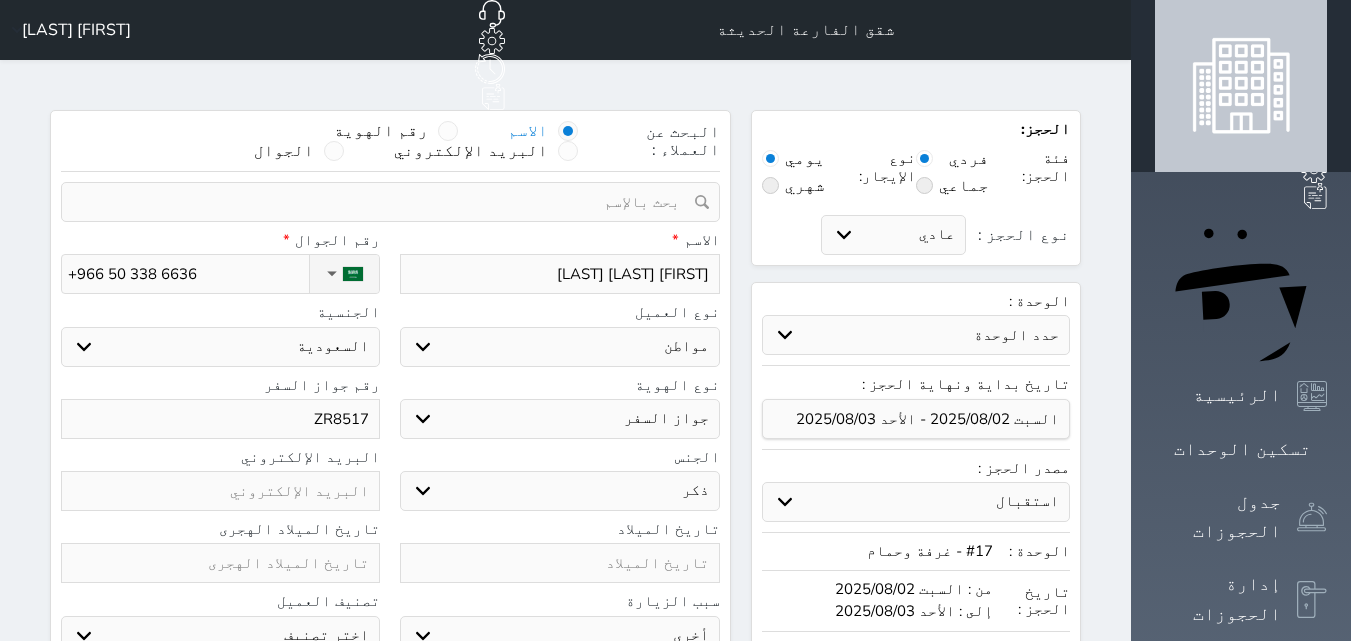 type on "ZR85176" 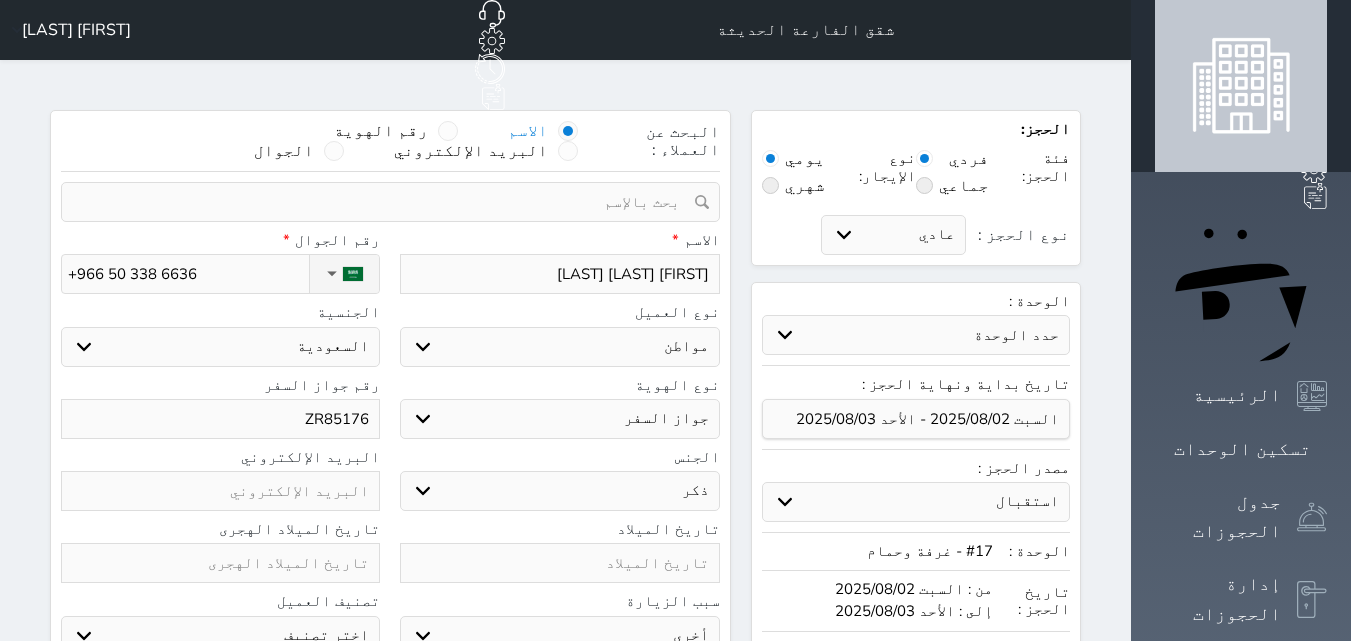 type on "ZR85176" 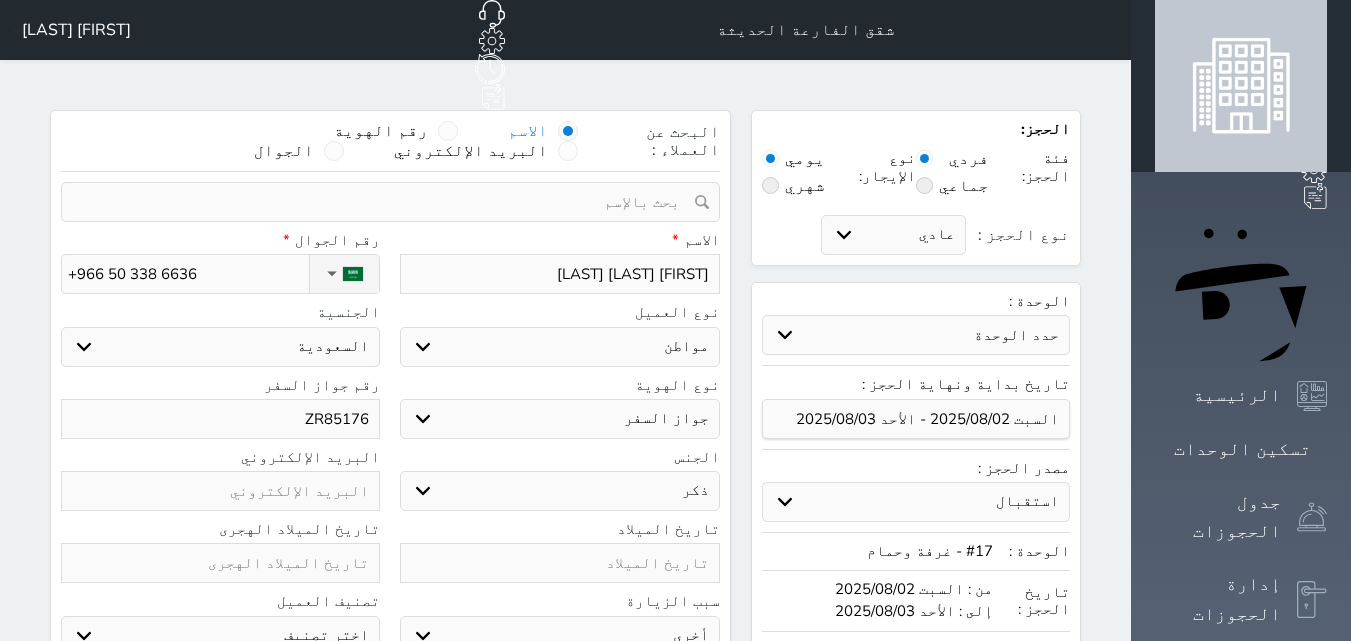 click on "اختر تصنيف
مميز
خاص
غير مرغوب فيه" at bounding box center [220, 636] 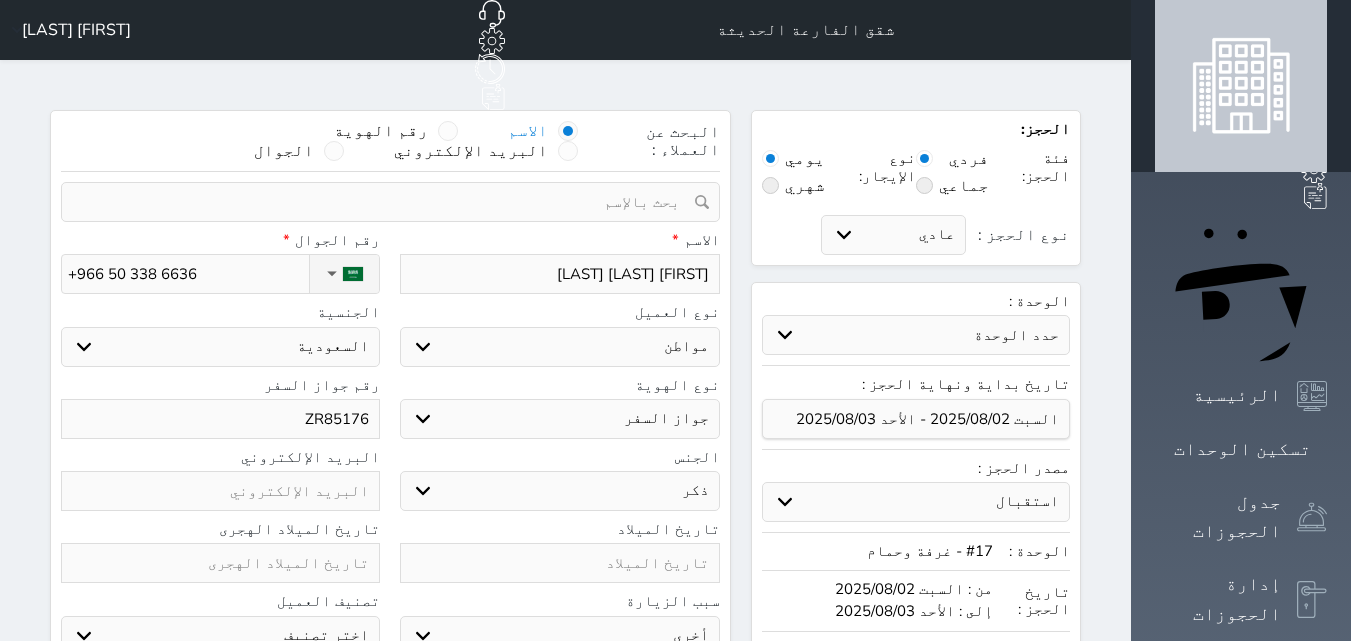 select on "9004" 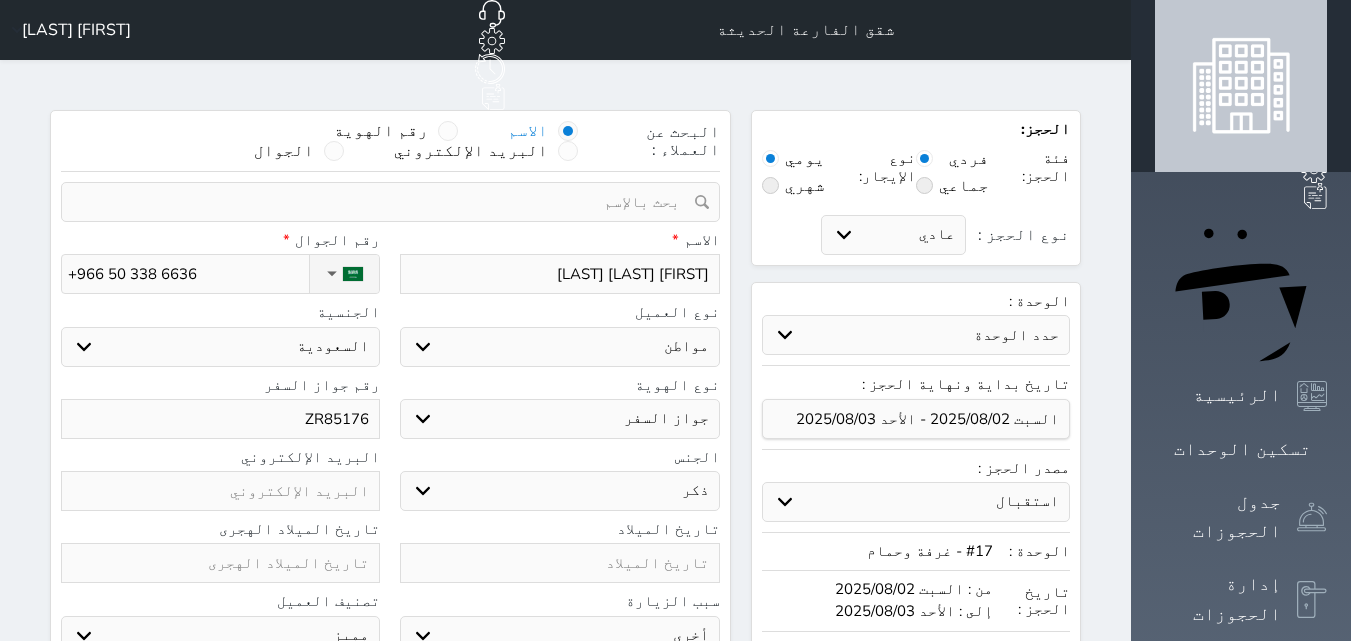 click on "اختر تصنيف
مميز
خاص
غير مرغوب فيه" at bounding box center (220, 636) 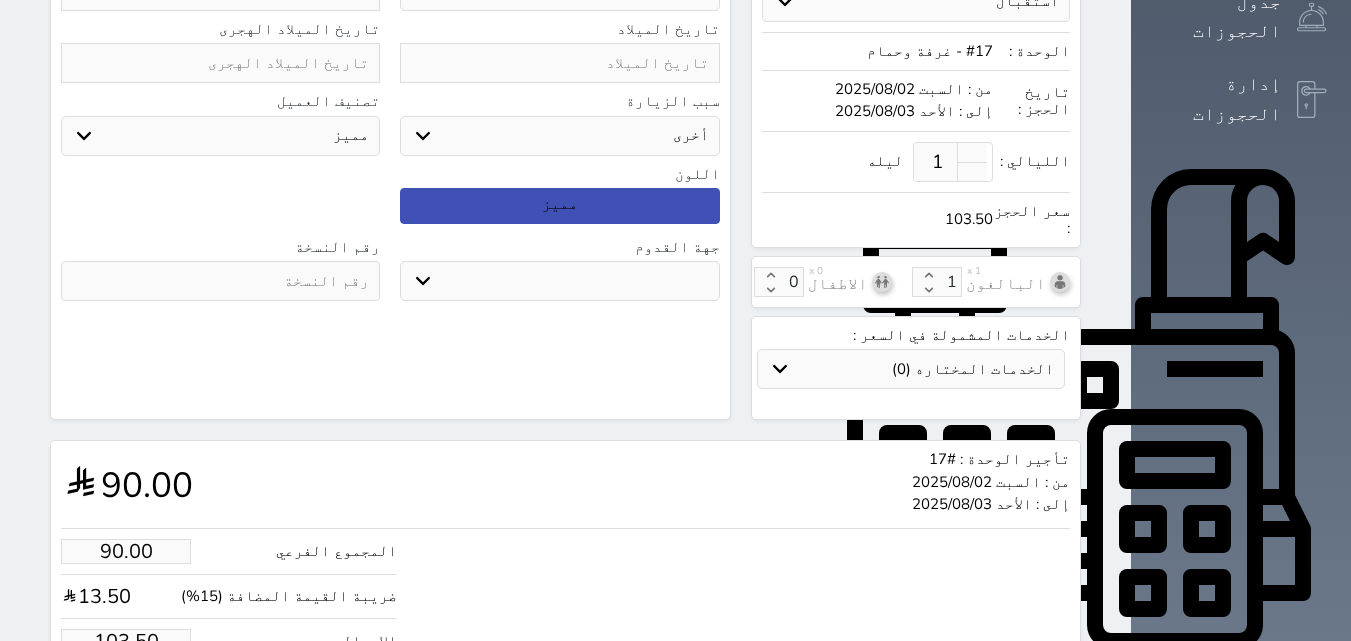 scroll, scrollTop: 548, scrollLeft: 0, axis: vertical 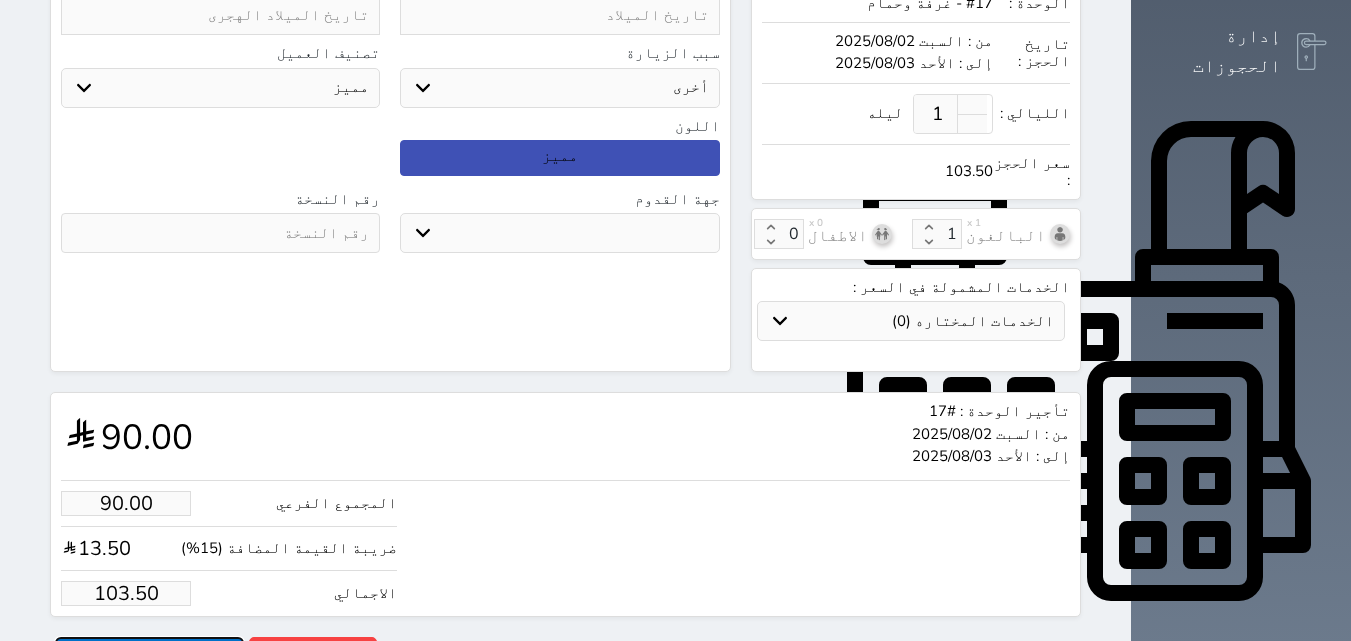 click on "حجز" at bounding box center (149, 654) 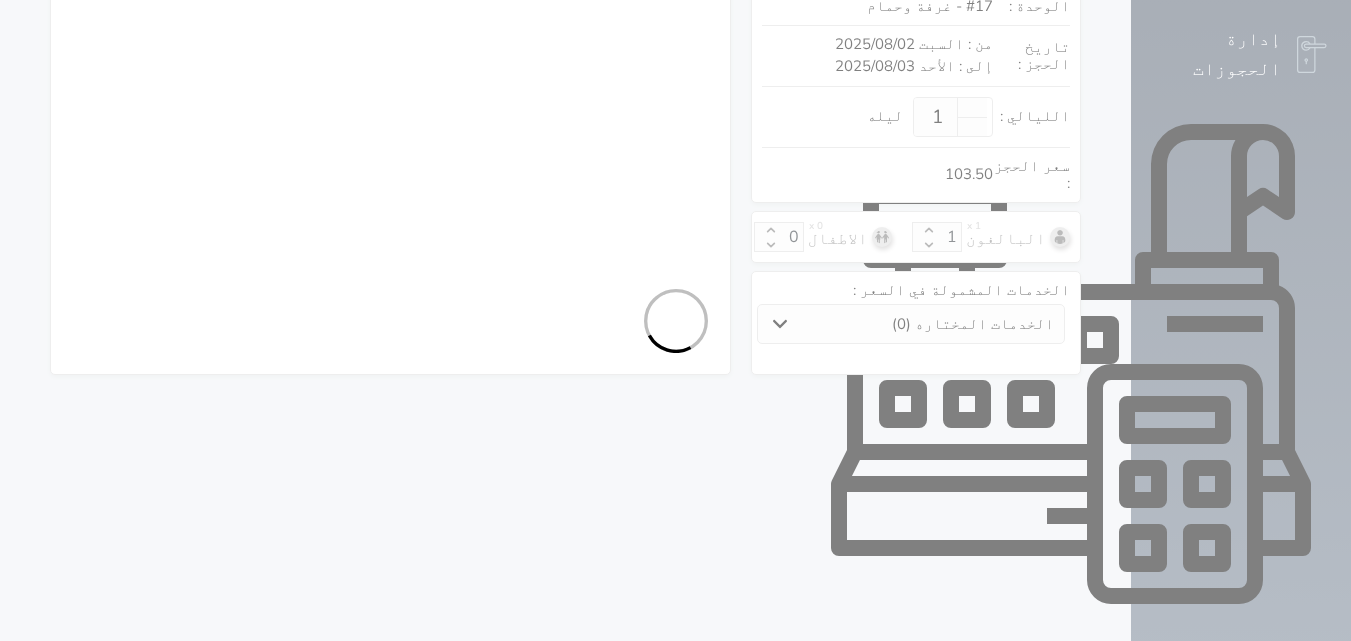 select on "1" 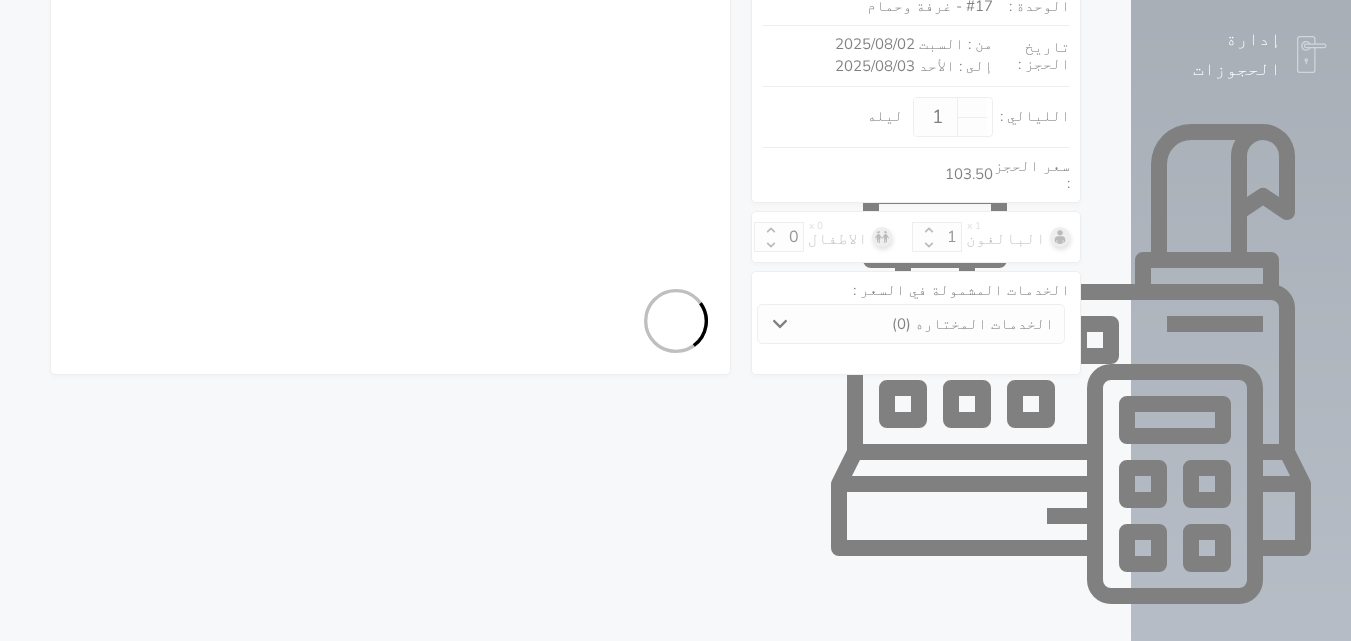 select on "113" 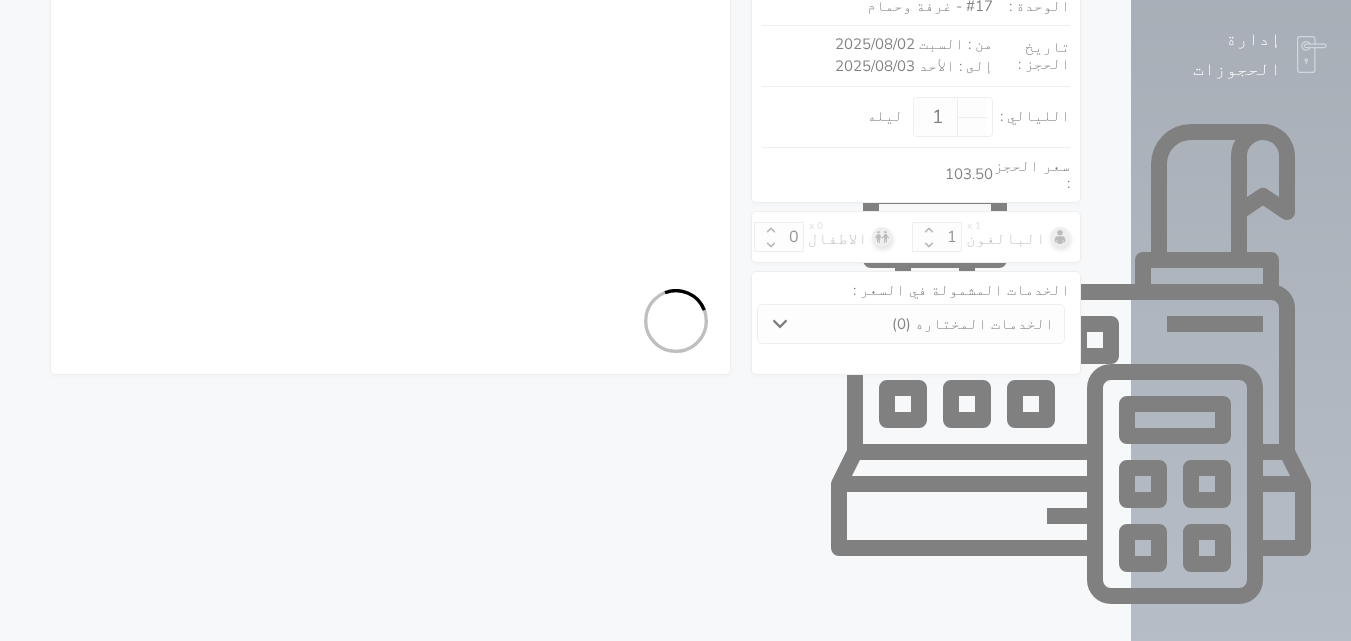 select on "5" 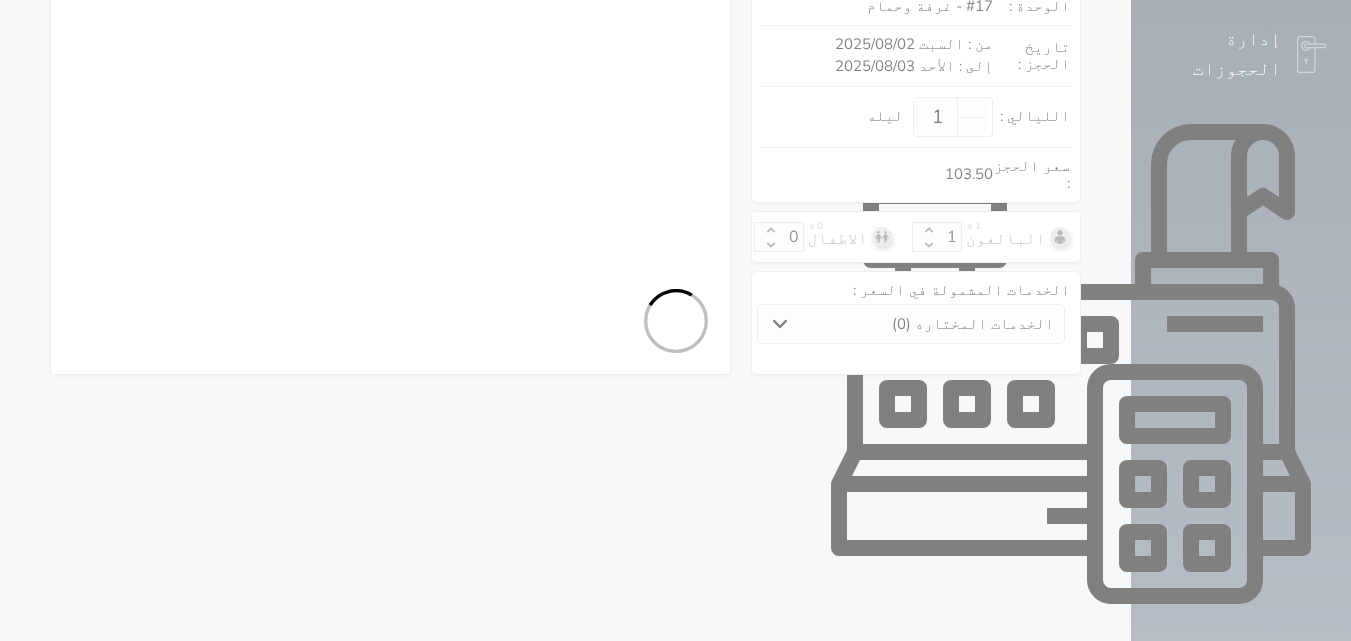 select on "7" 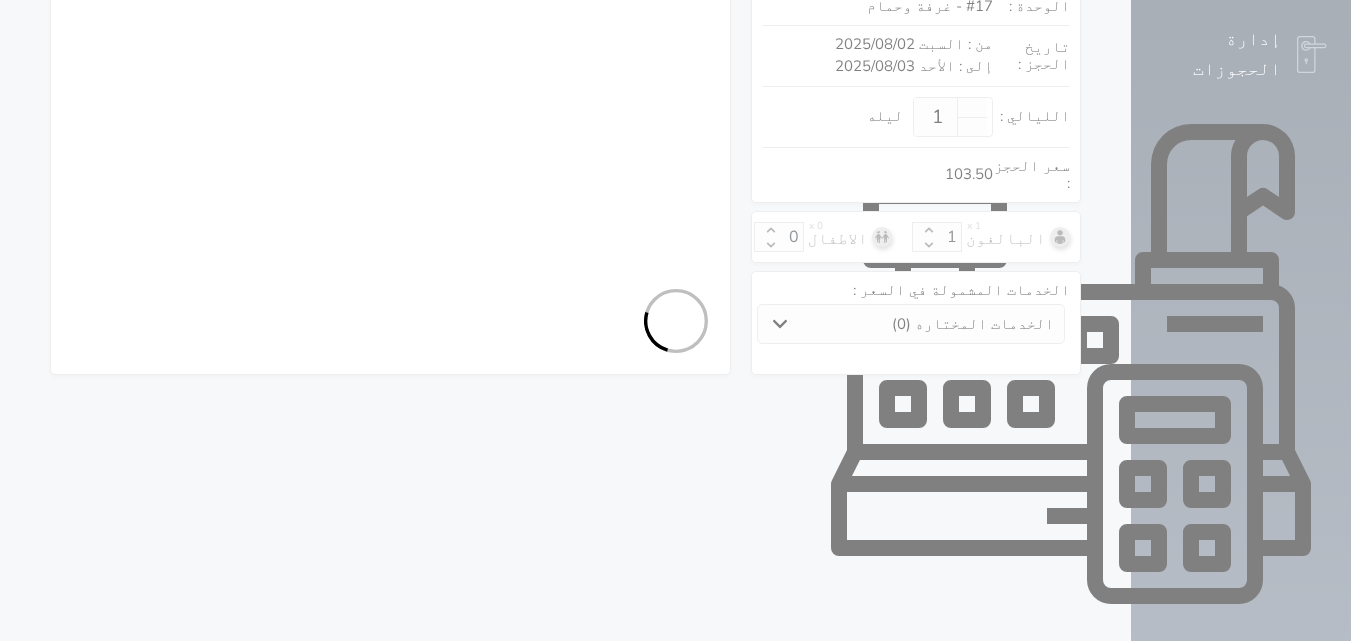 select on "9004" 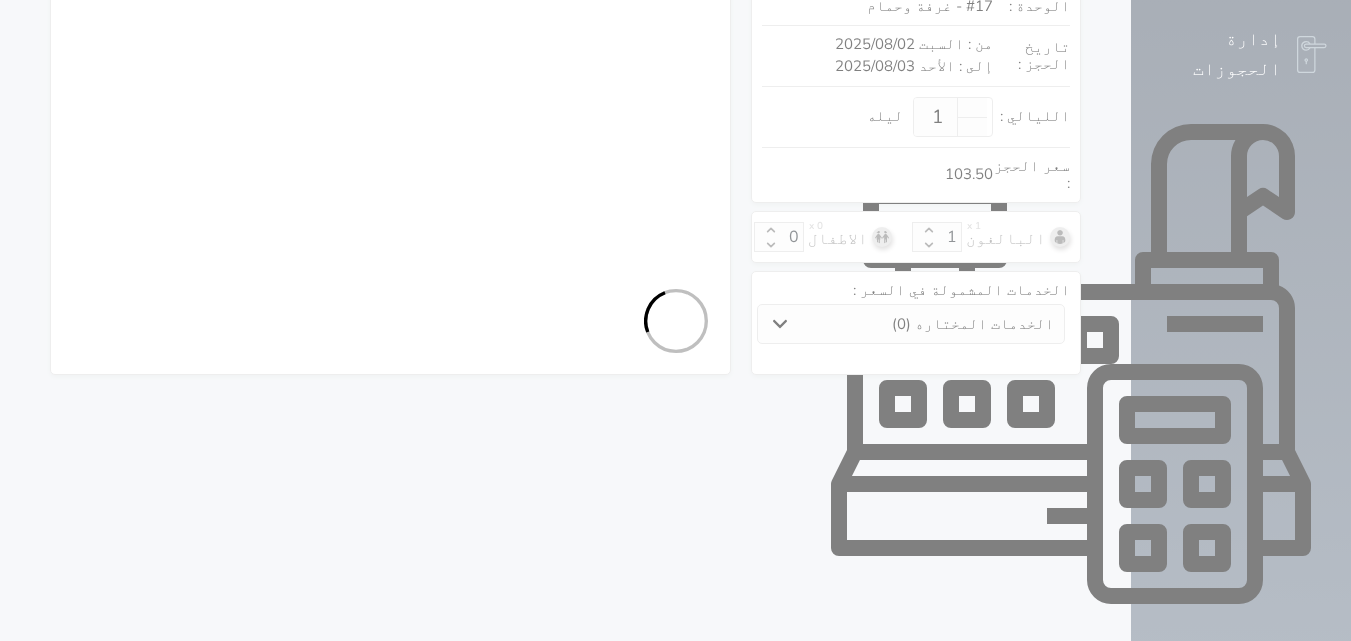 select 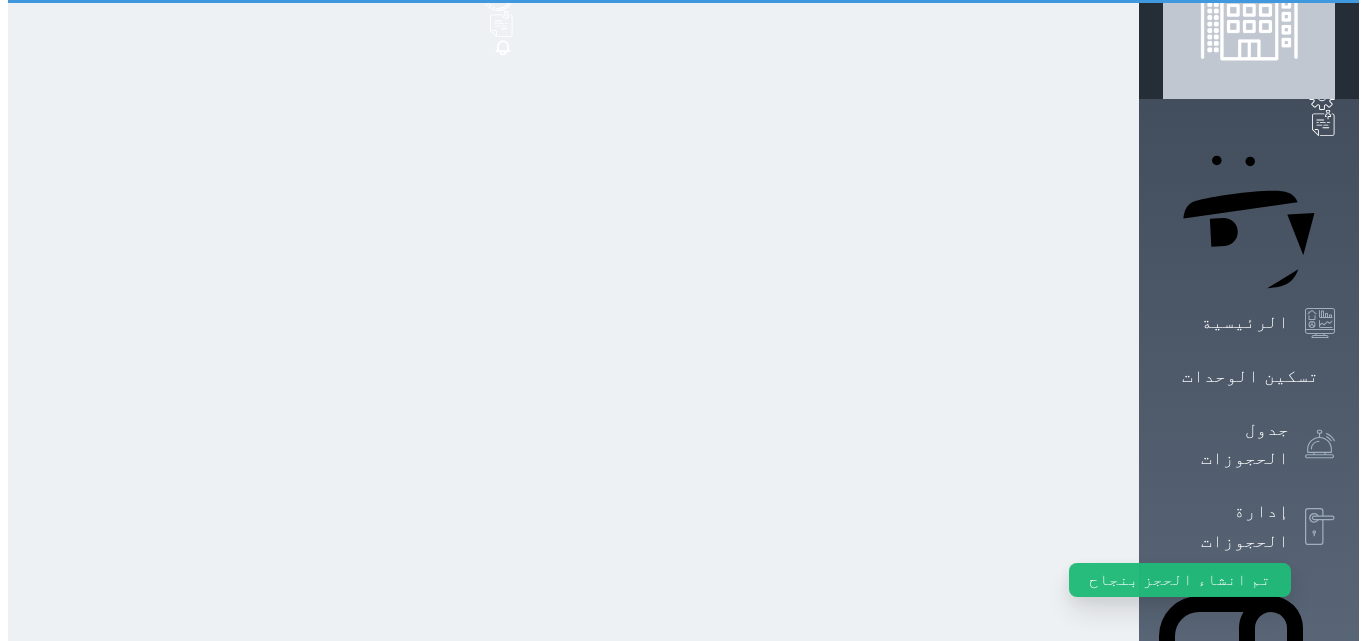 scroll, scrollTop: 0, scrollLeft: 0, axis: both 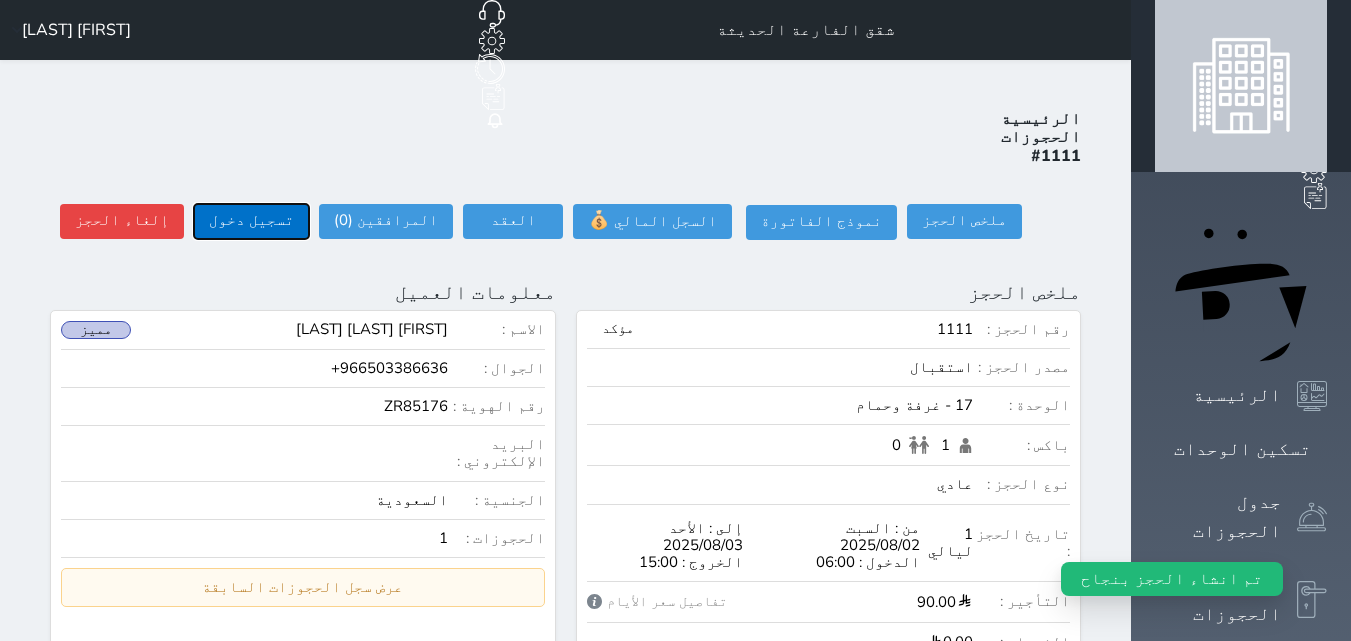 click on "تسجيل دخول" at bounding box center (251, 221) 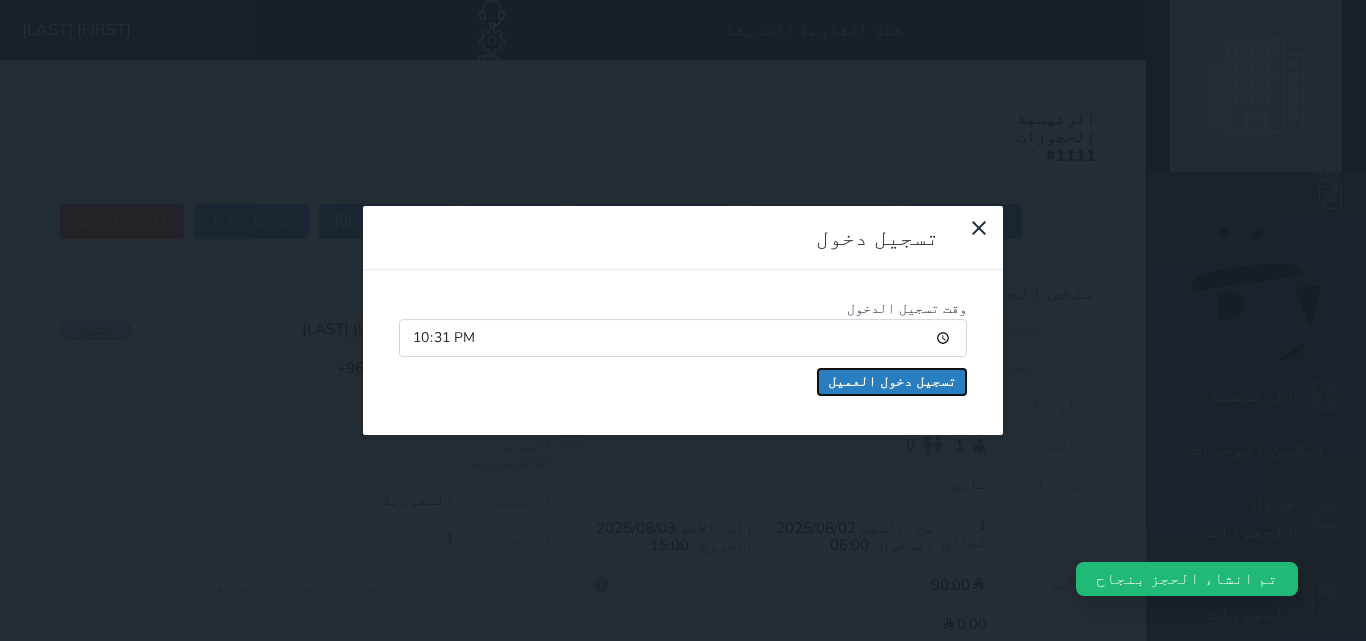 click on "تسجيل دخول العميل" at bounding box center (892, 382) 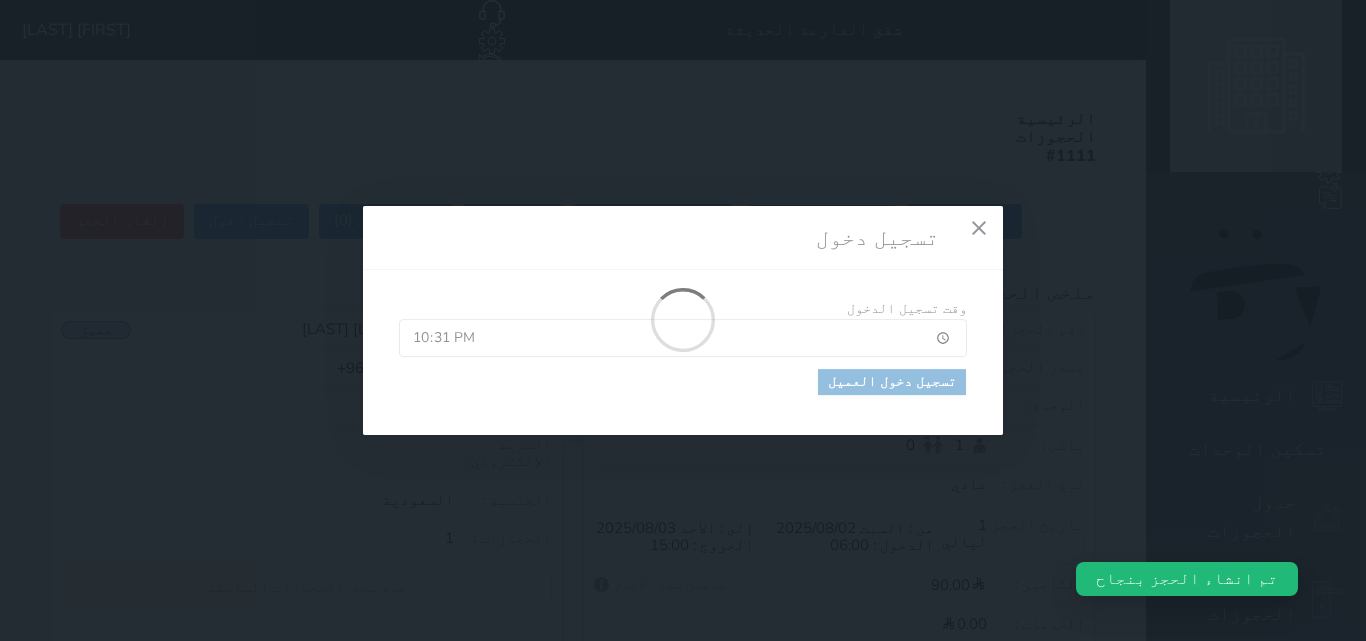 click at bounding box center (683, 321) 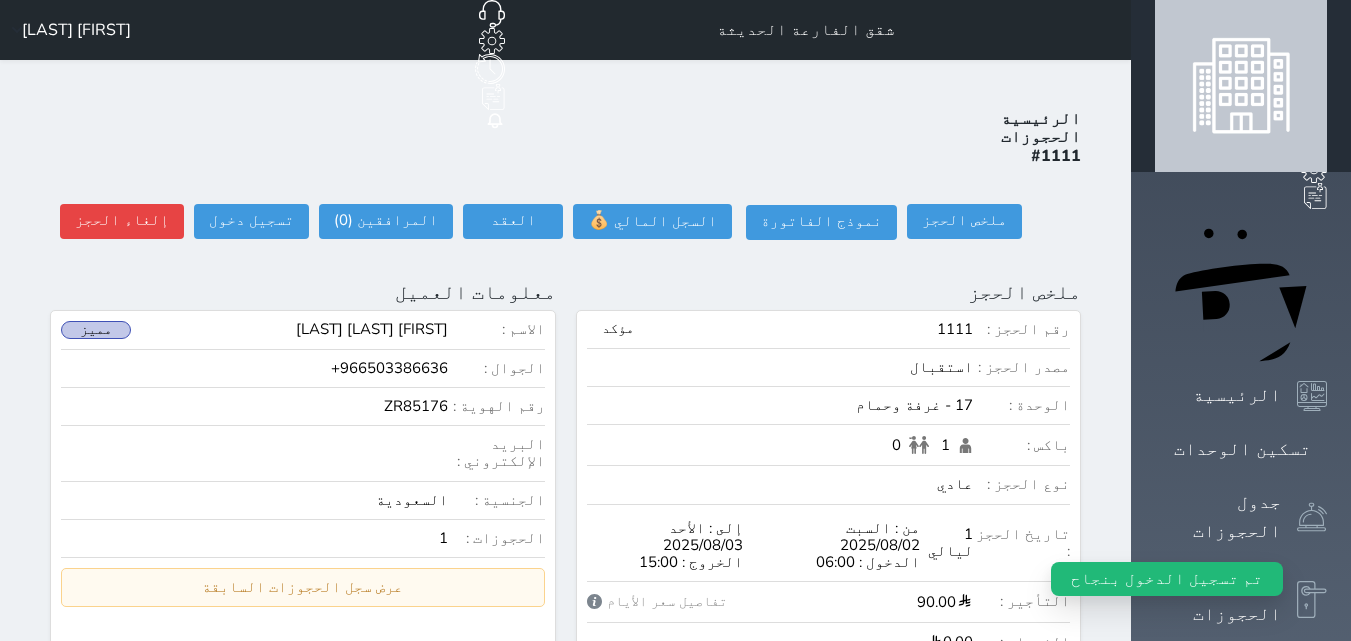 select 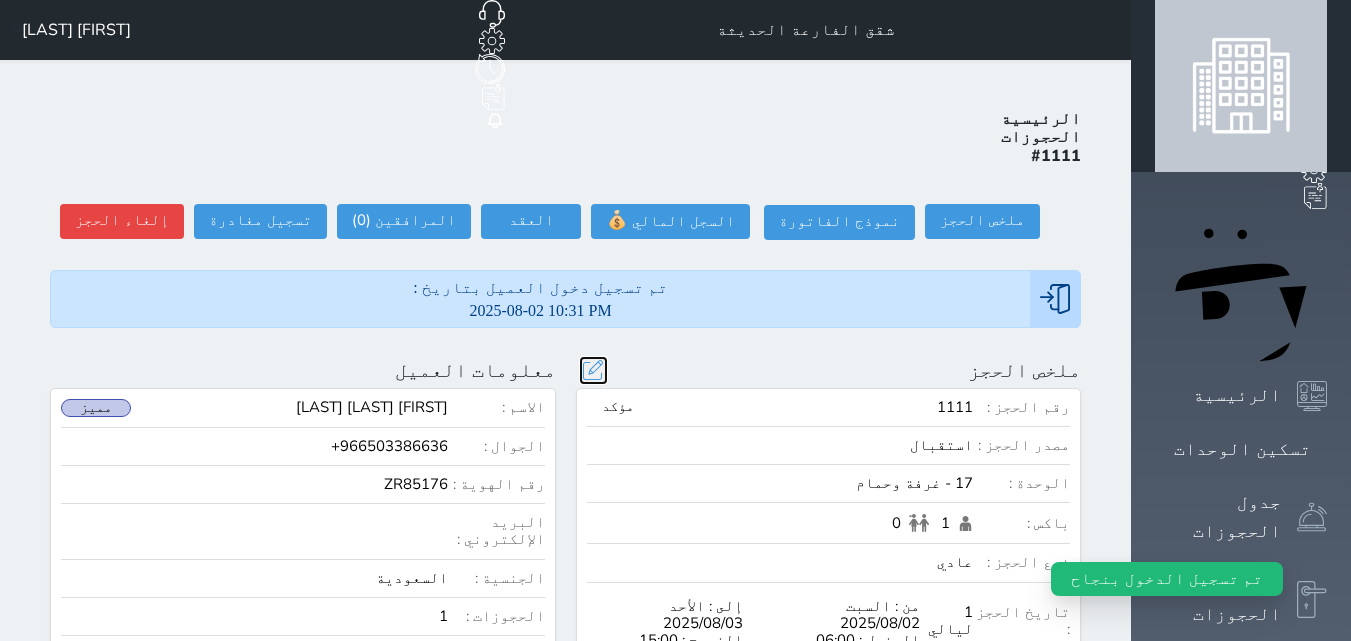 click at bounding box center [593, 370] 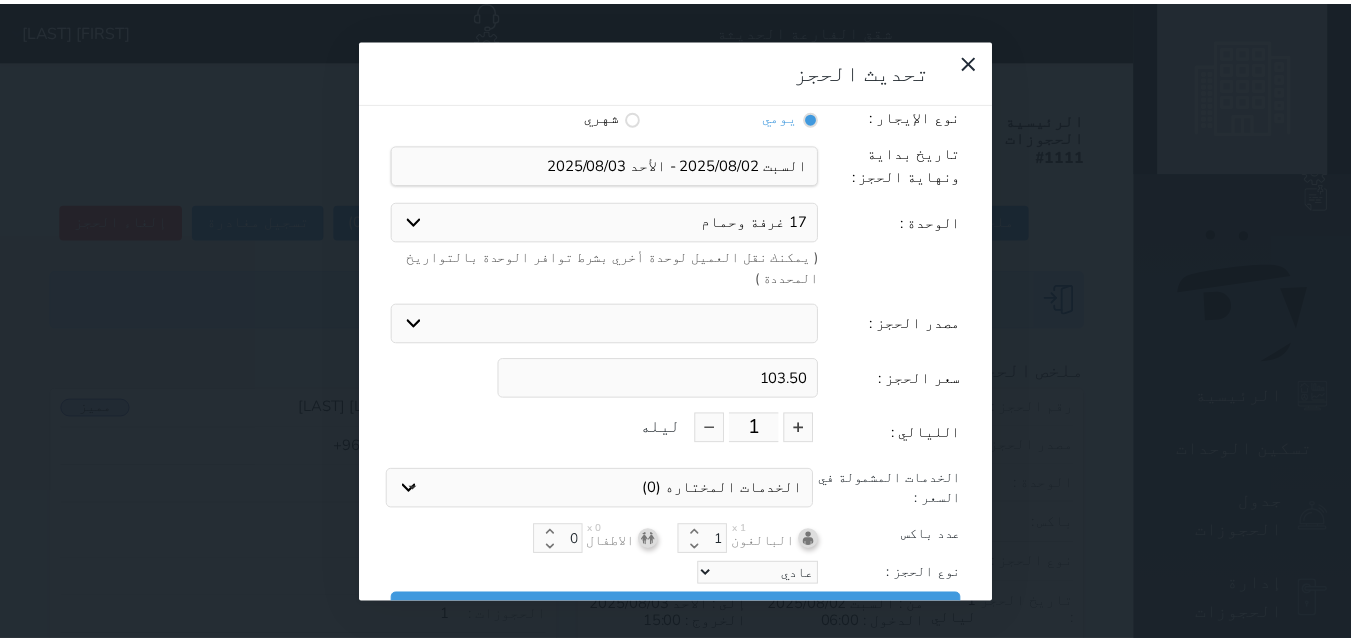 scroll, scrollTop: 45, scrollLeft: 0, axis: vertical 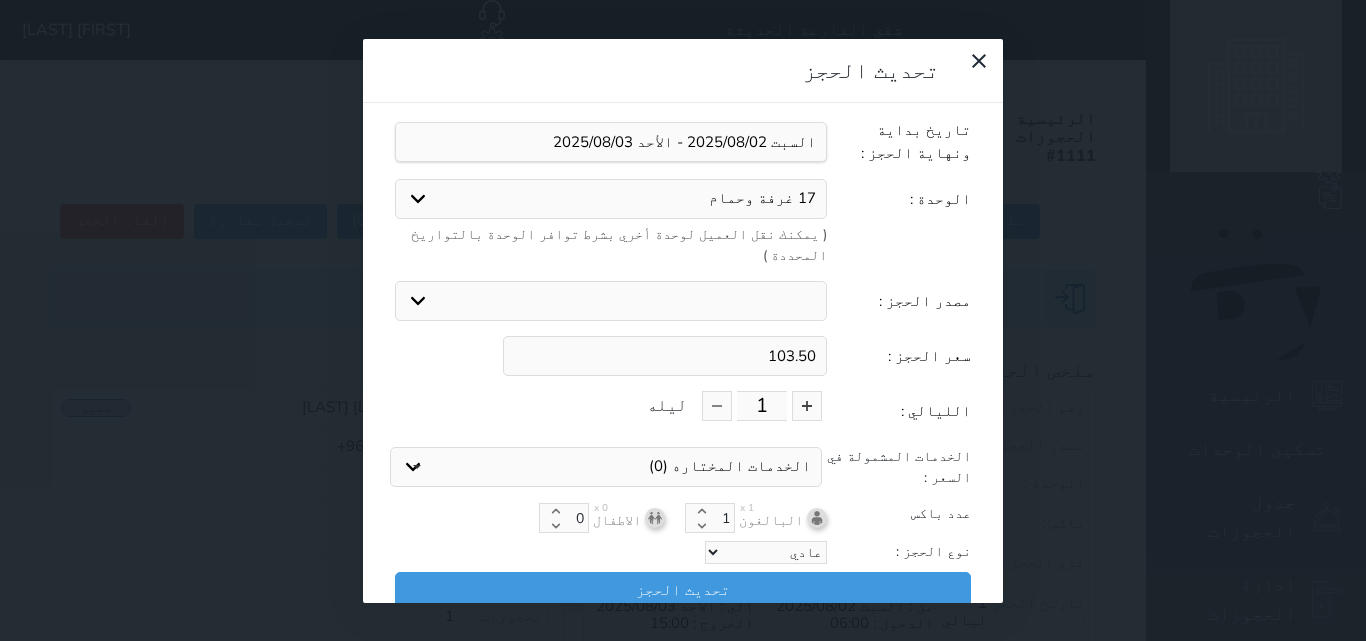 click on "نوع الحجز :
عادي
إقامة مجانية
إستخدام داخلي
إستخدام يومي" at bounding box center (683, 552) 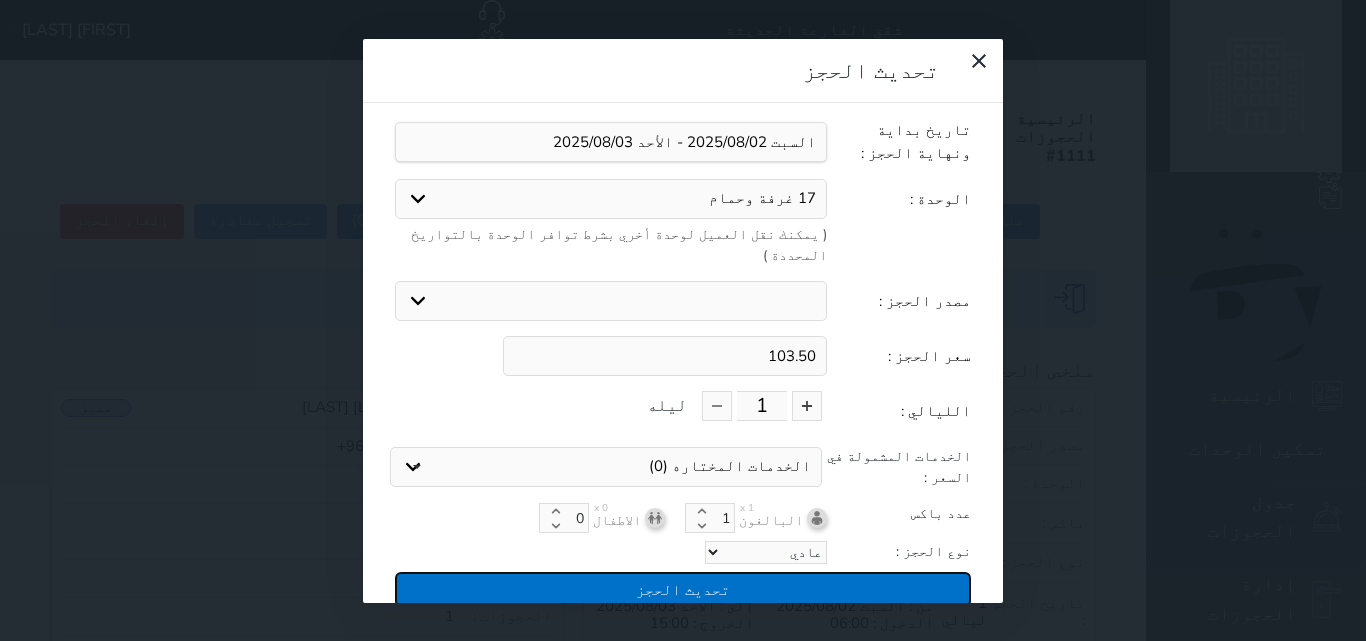 click on "تحديث الحجز" at bounding box center (683, 589) 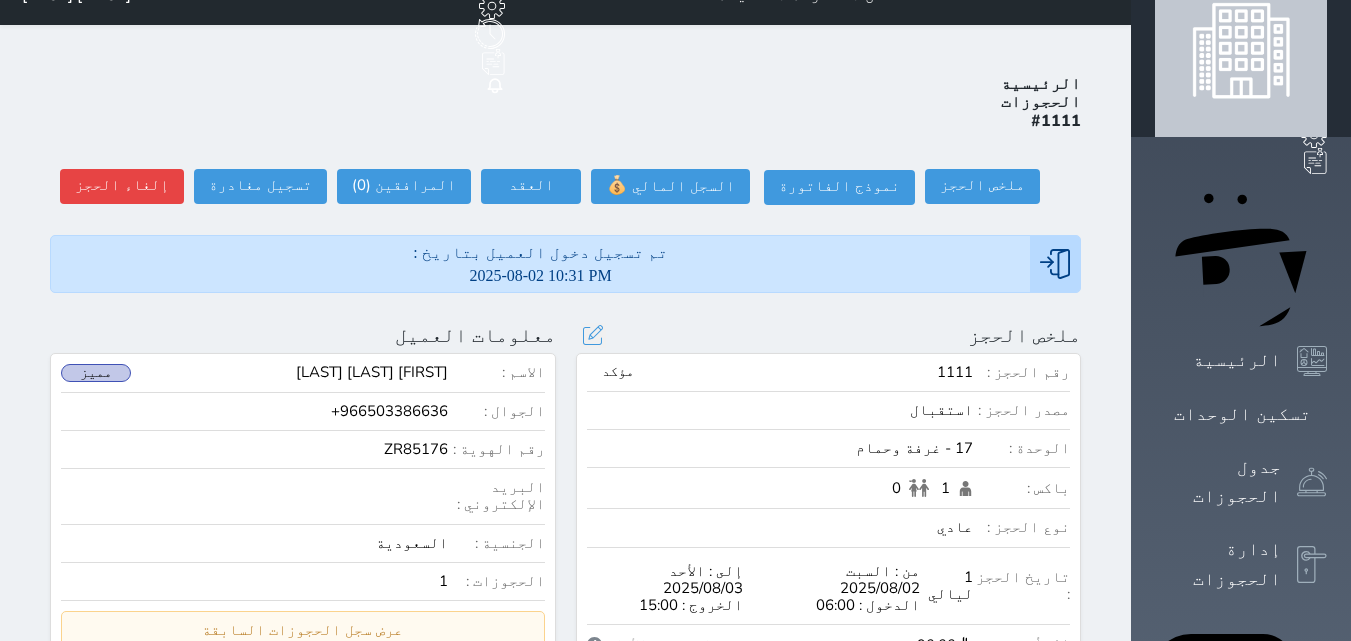 scroll, scrollTop: 0, scrollLeft: 0, axis: both 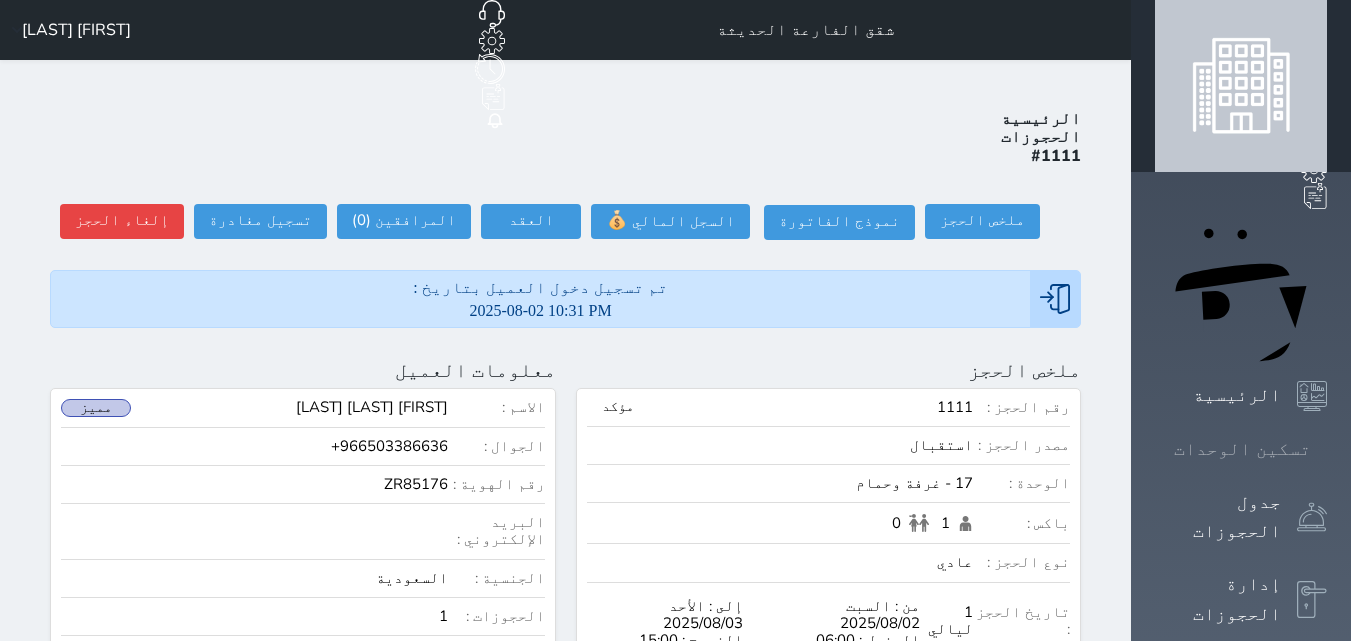 click 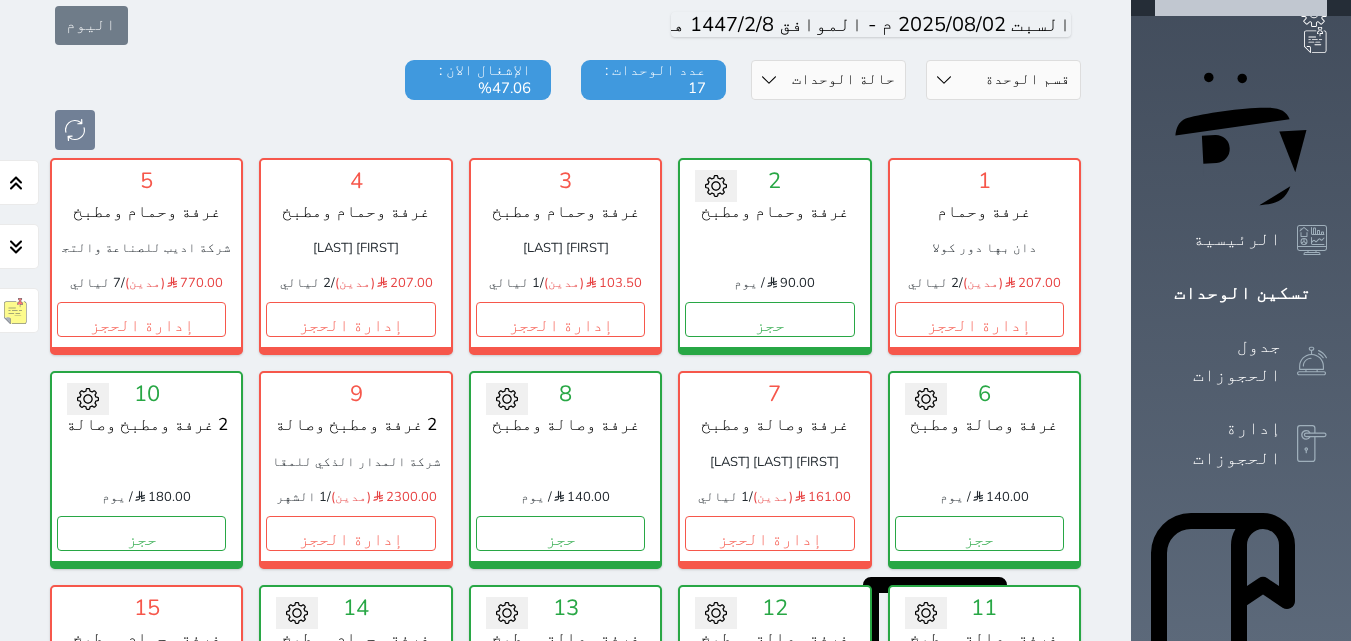 scroll, scrollTop: 378, scrollLeft: 0, axis: vertical 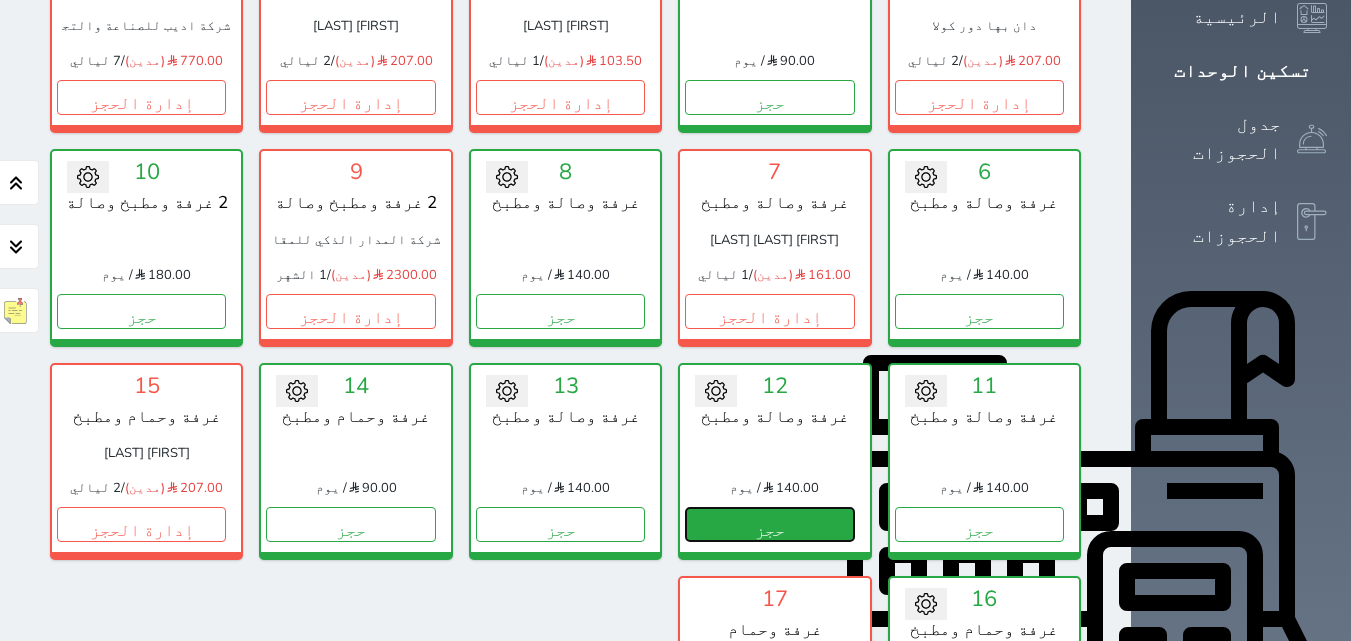 click on "حجز" at bounding box center [769, 524] 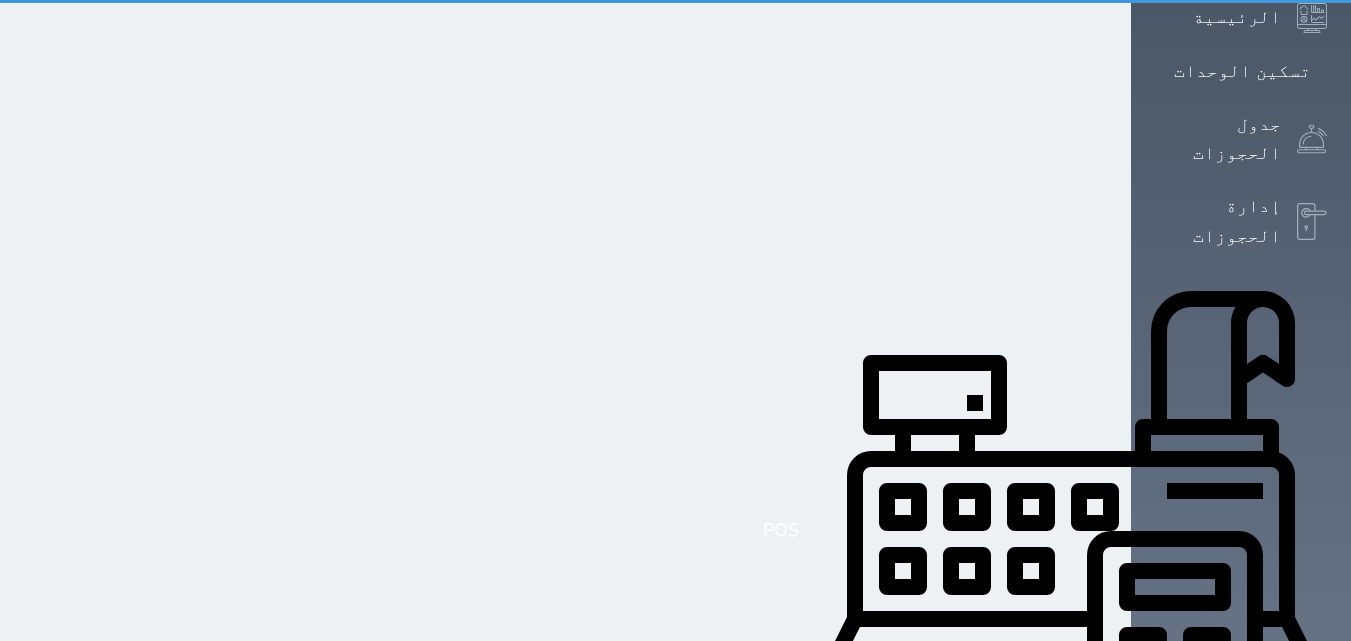 scroll, scrollTop: 0, scrollLeft: 0, axis: both 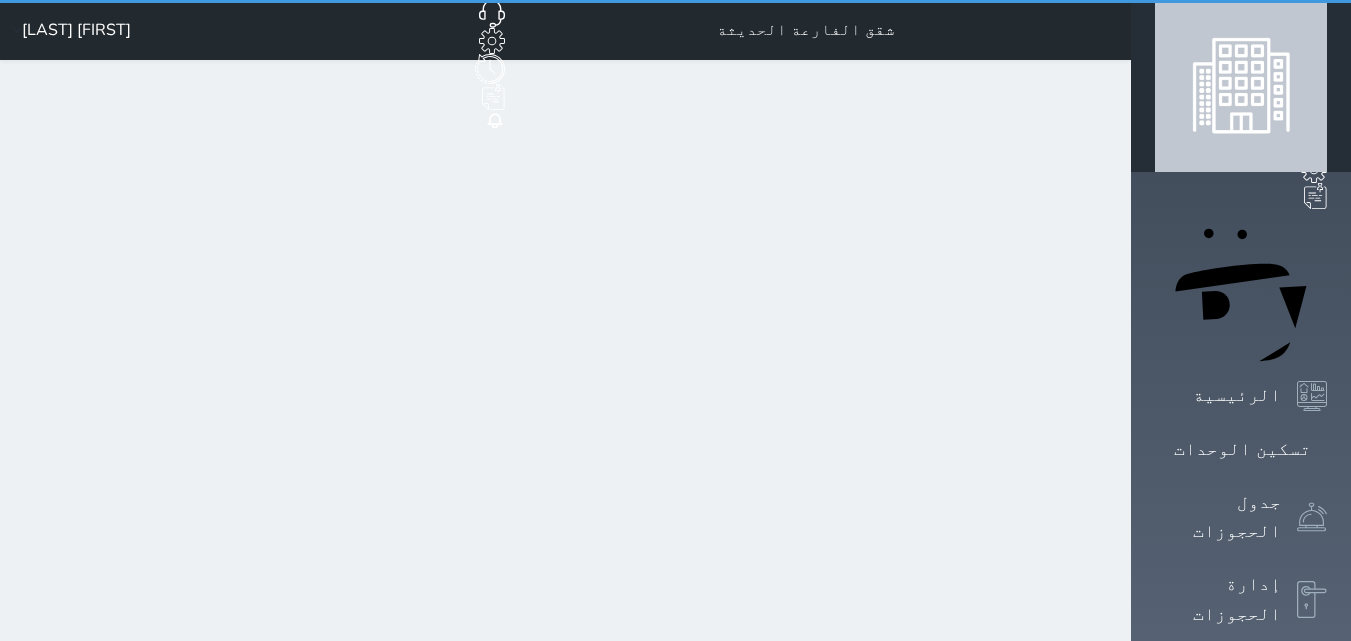 select on "1" 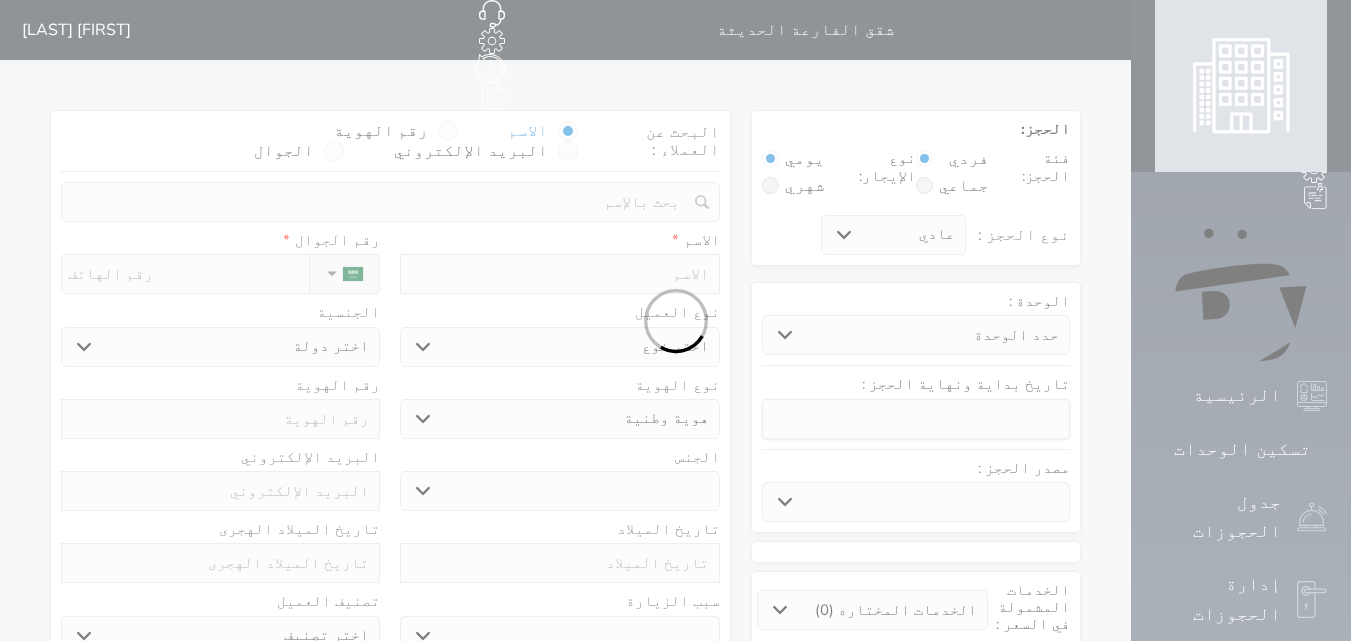 select 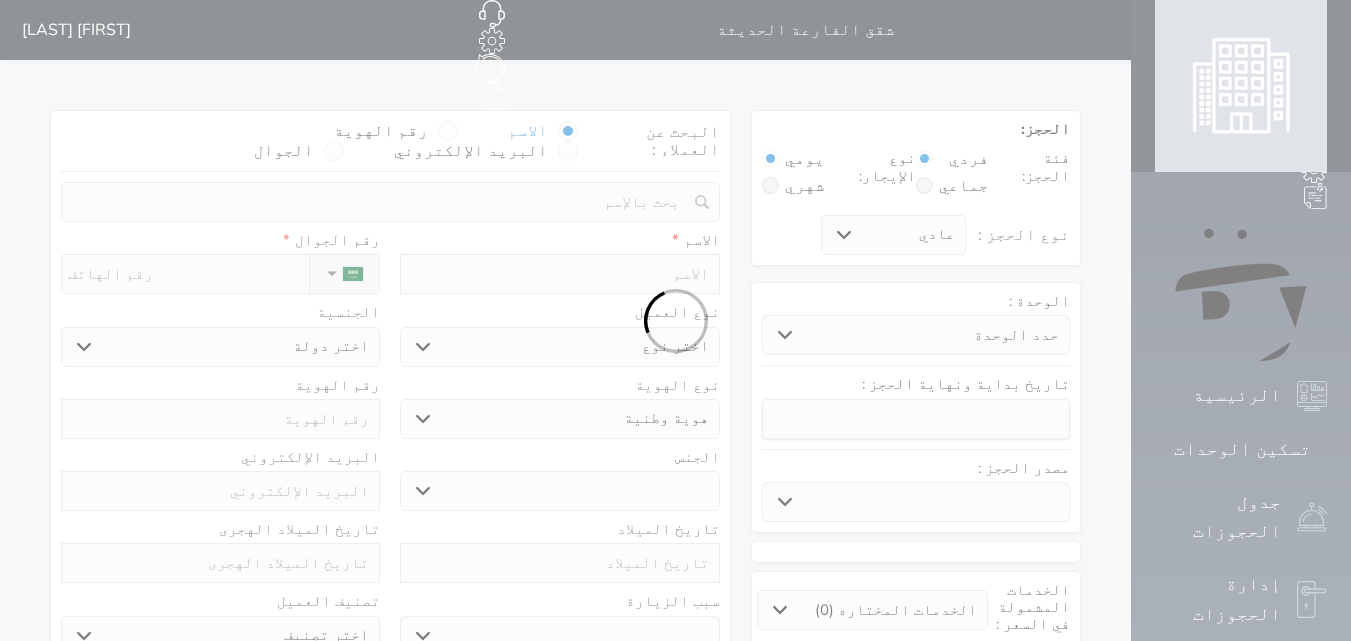 select 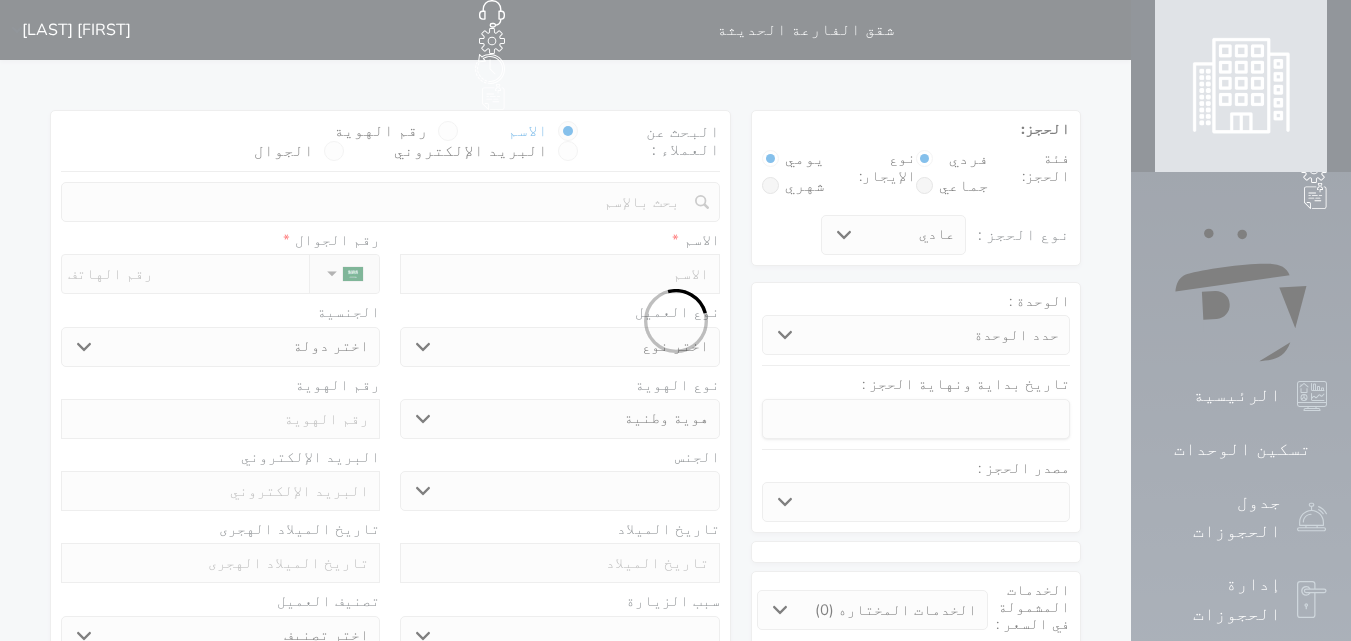 select 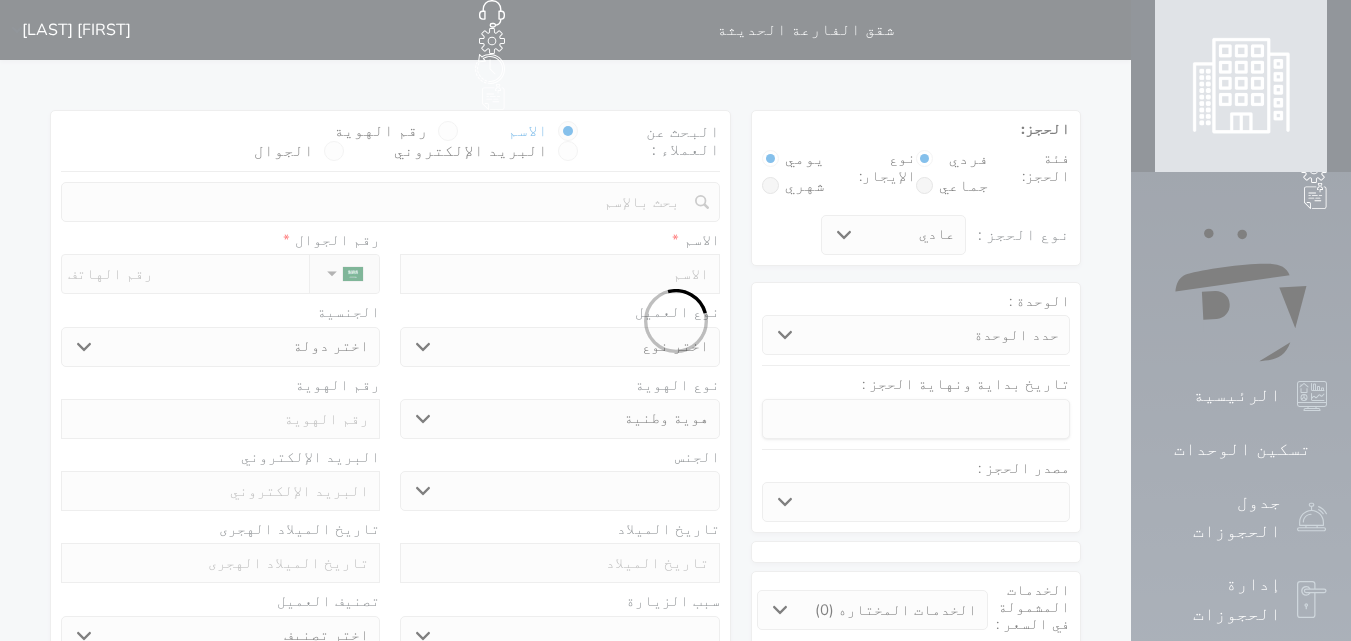 select 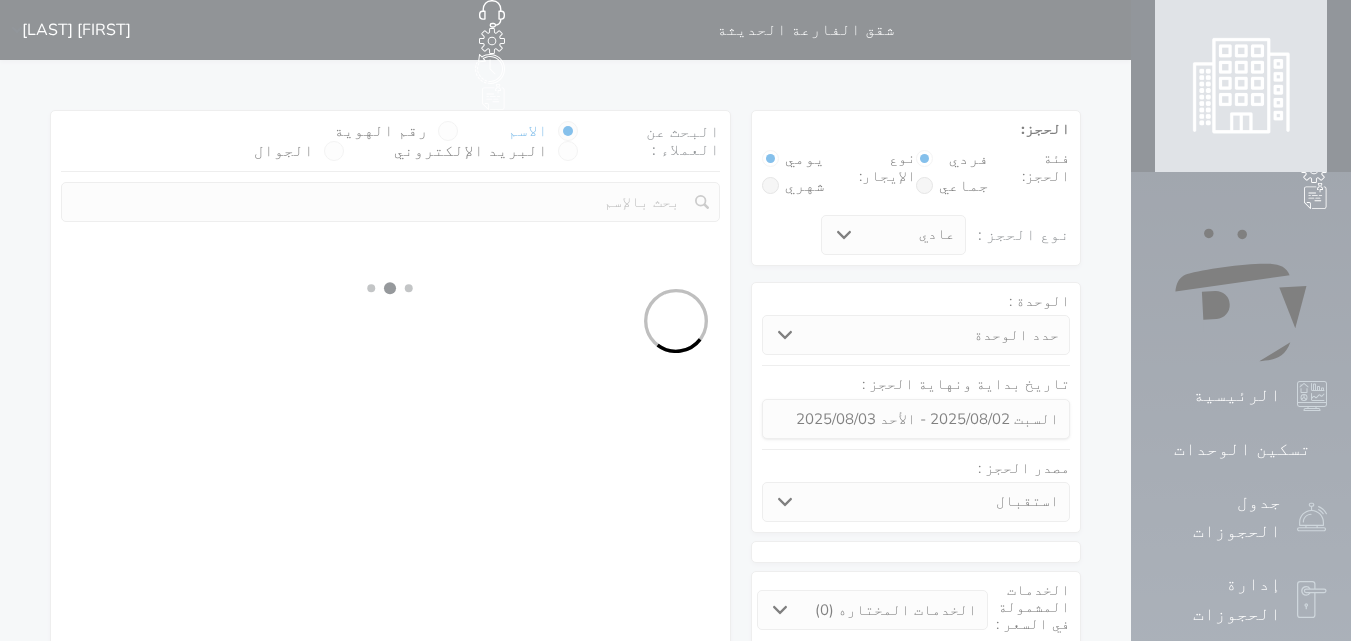 select 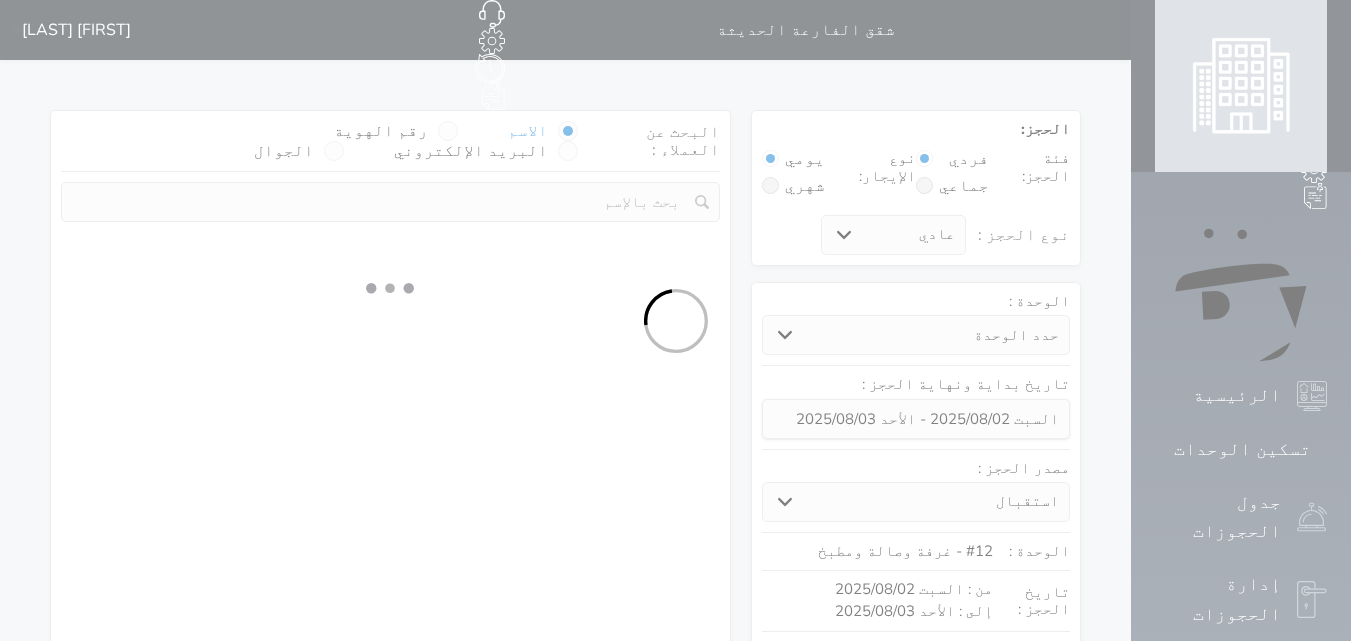 select on "1" 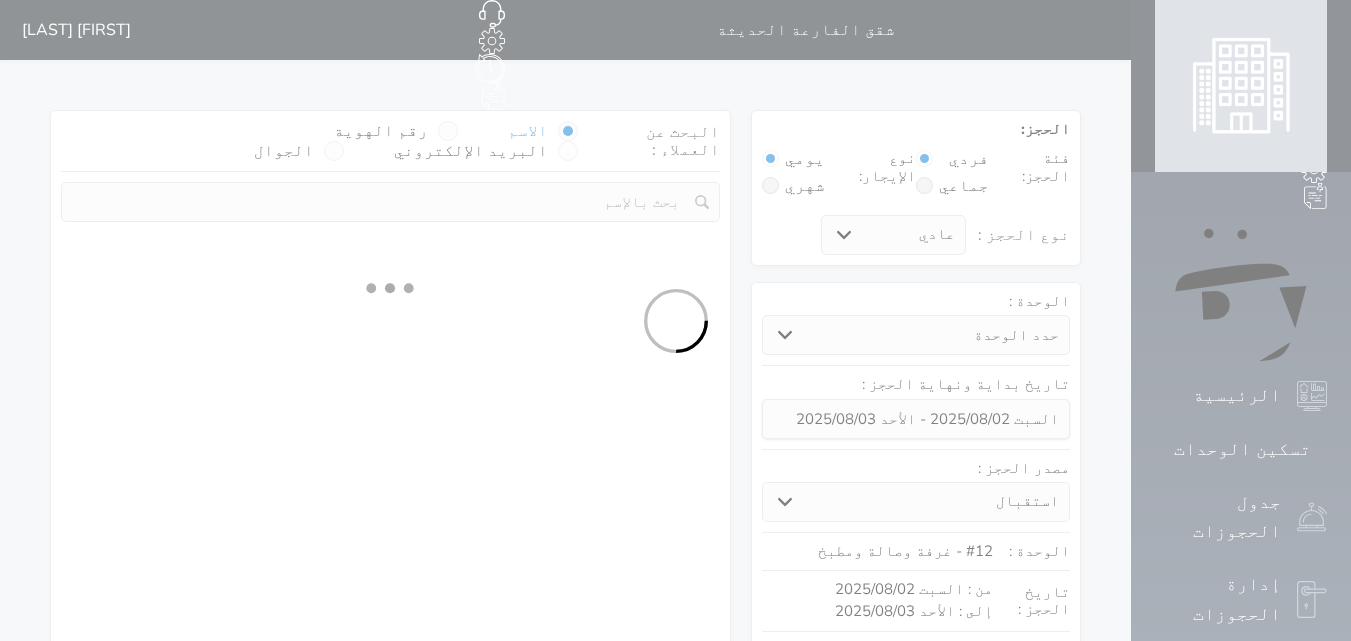 select on "113" 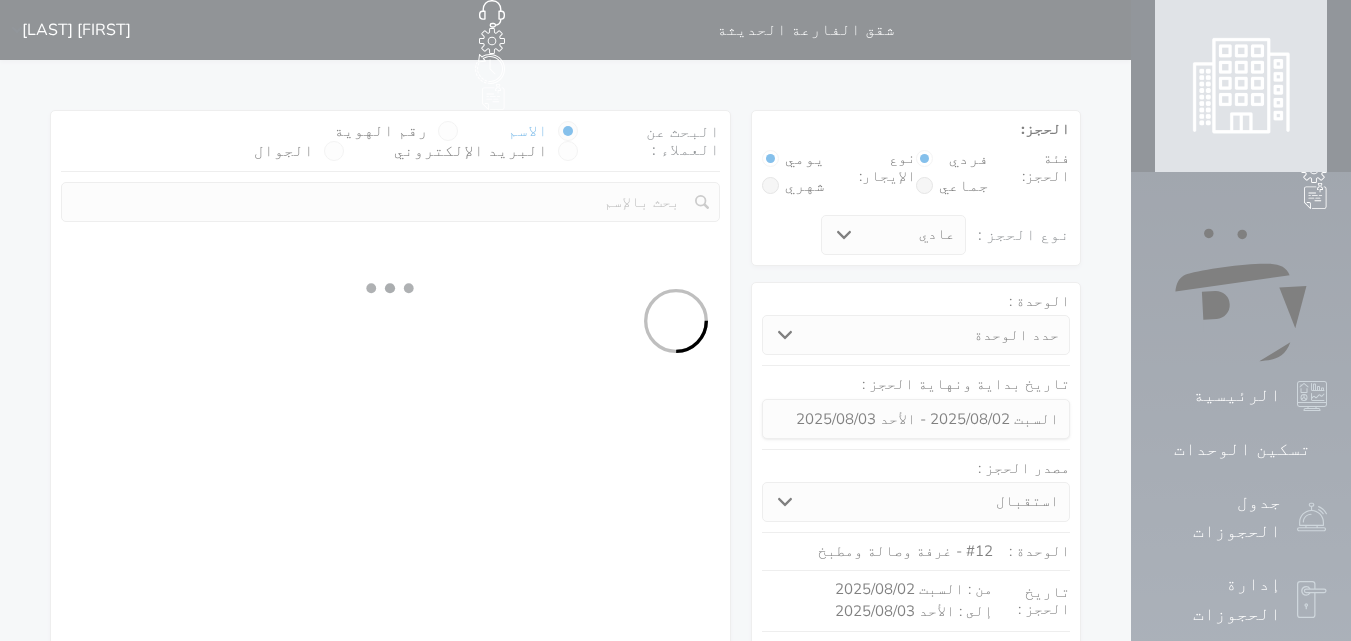 select on "1" 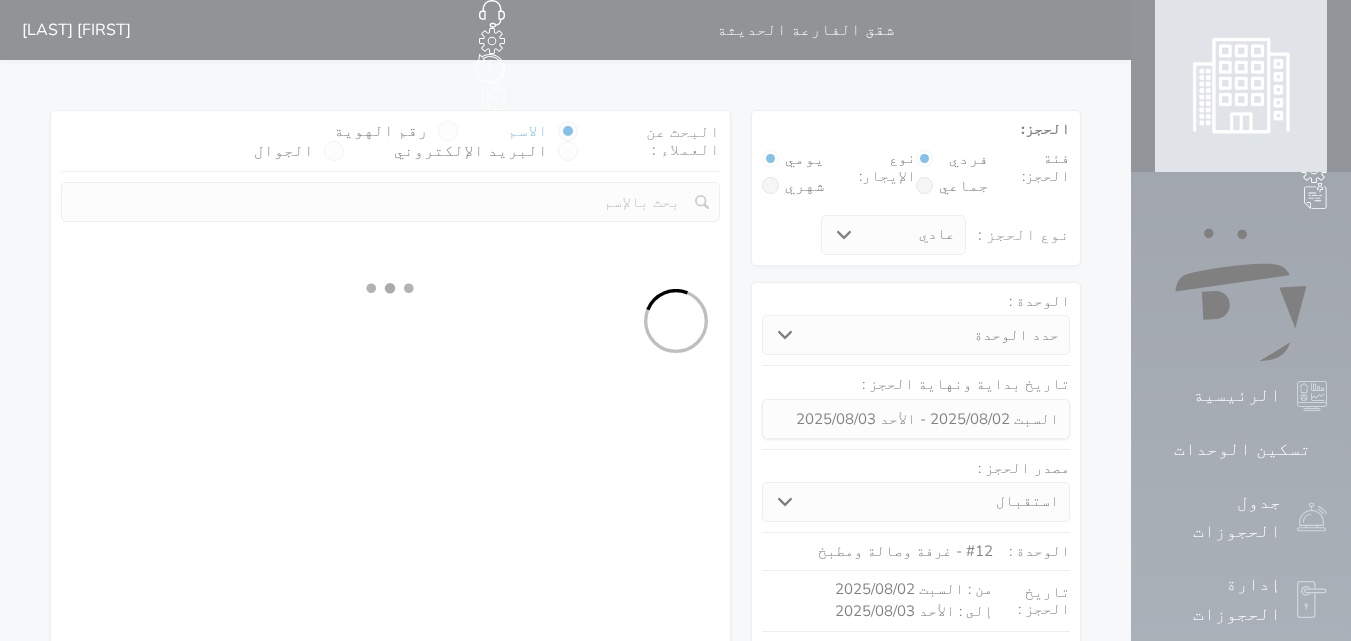 select 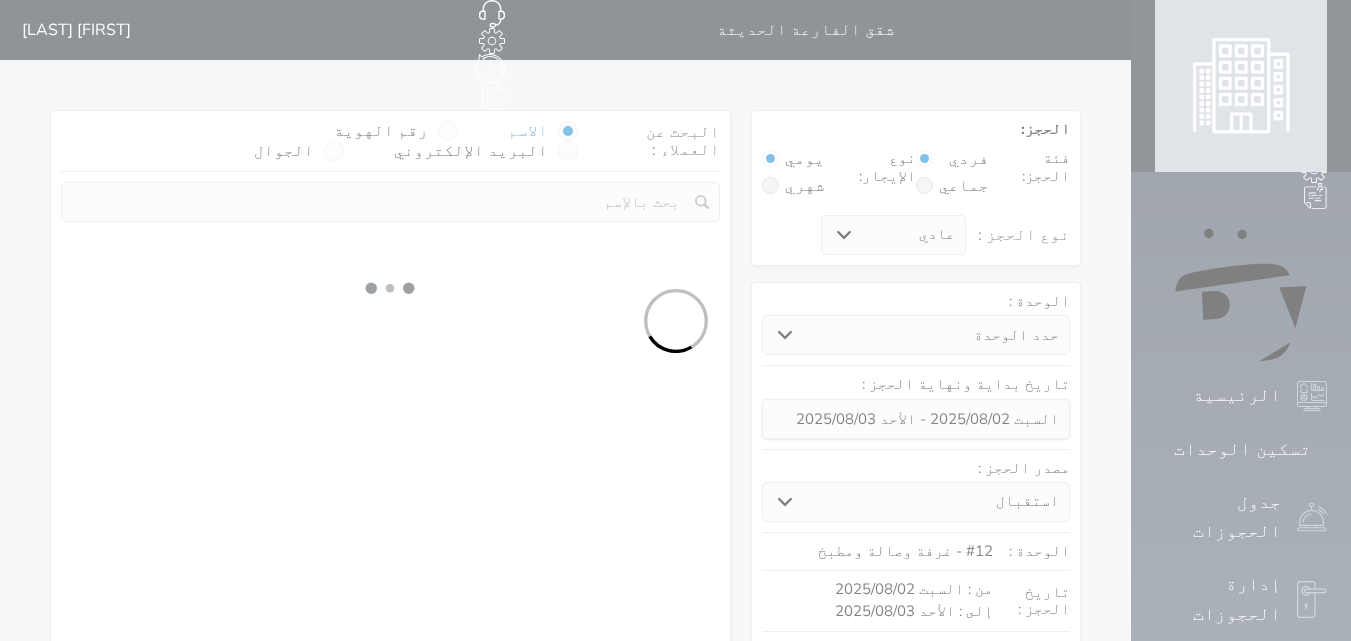 select on "7" 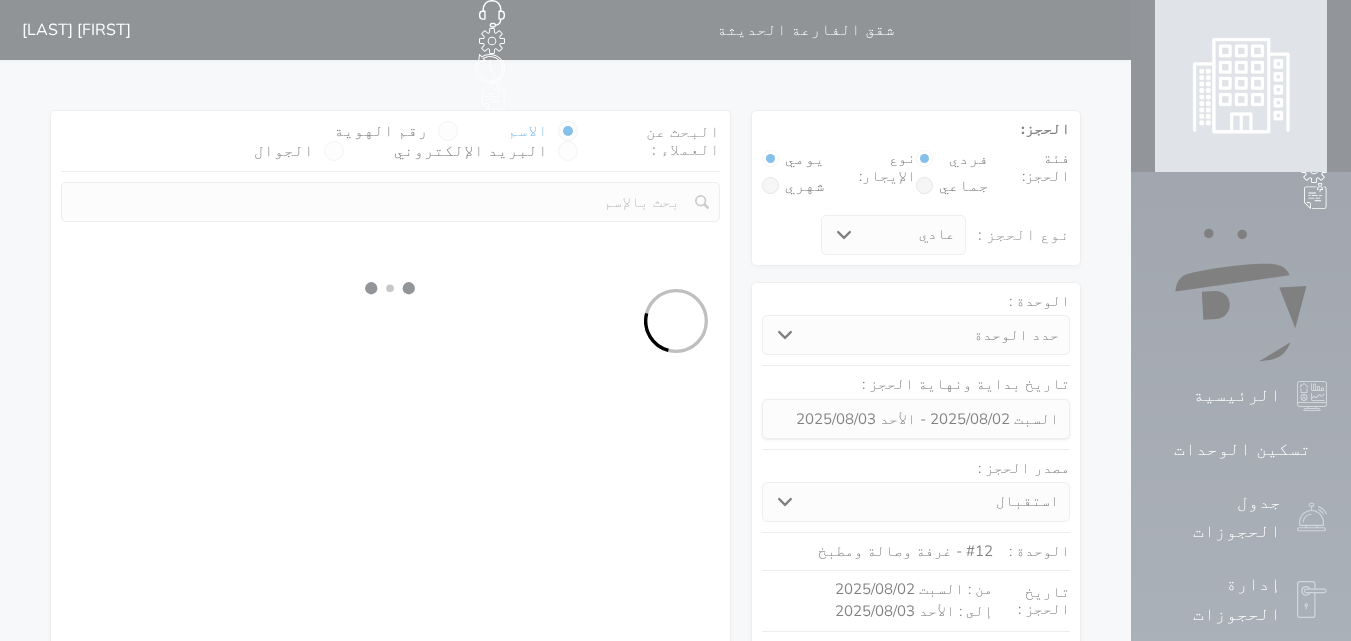 select 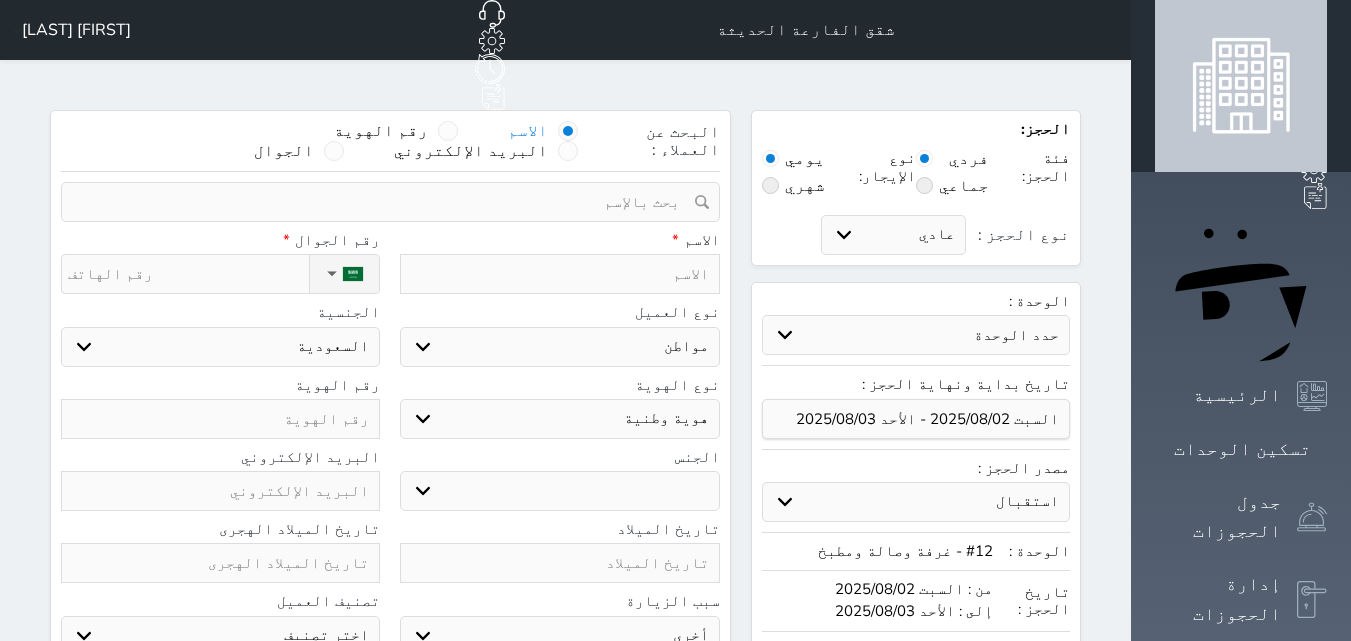 select 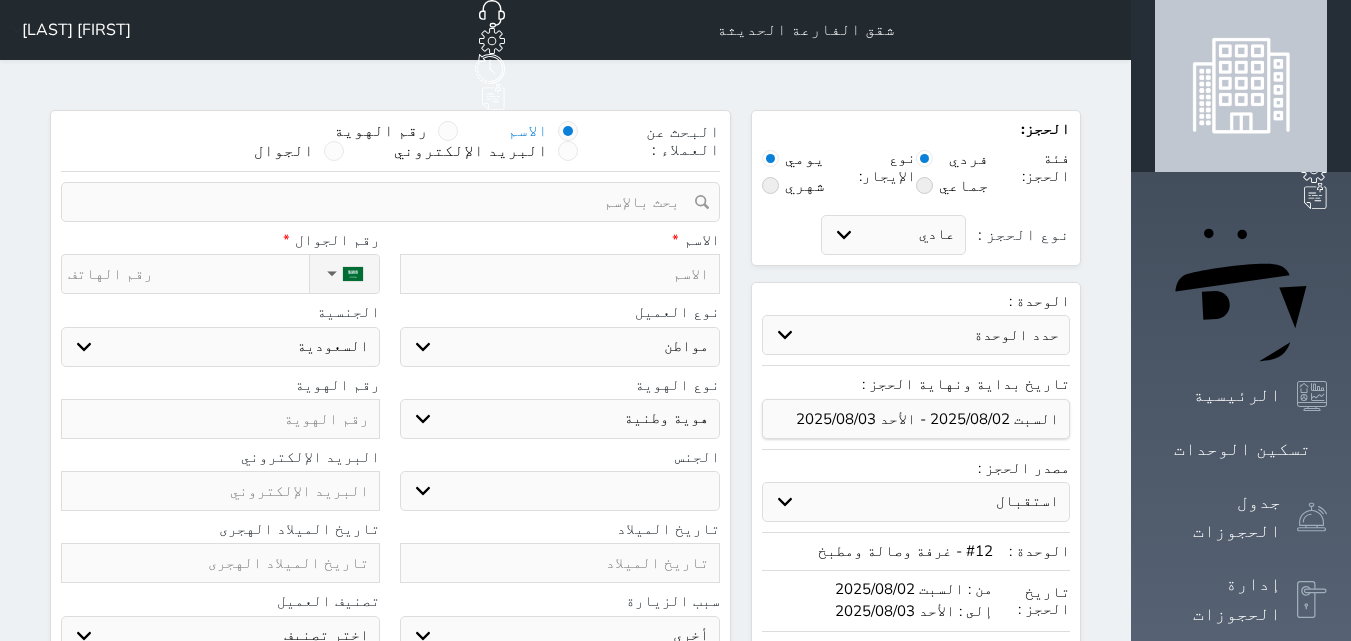 select 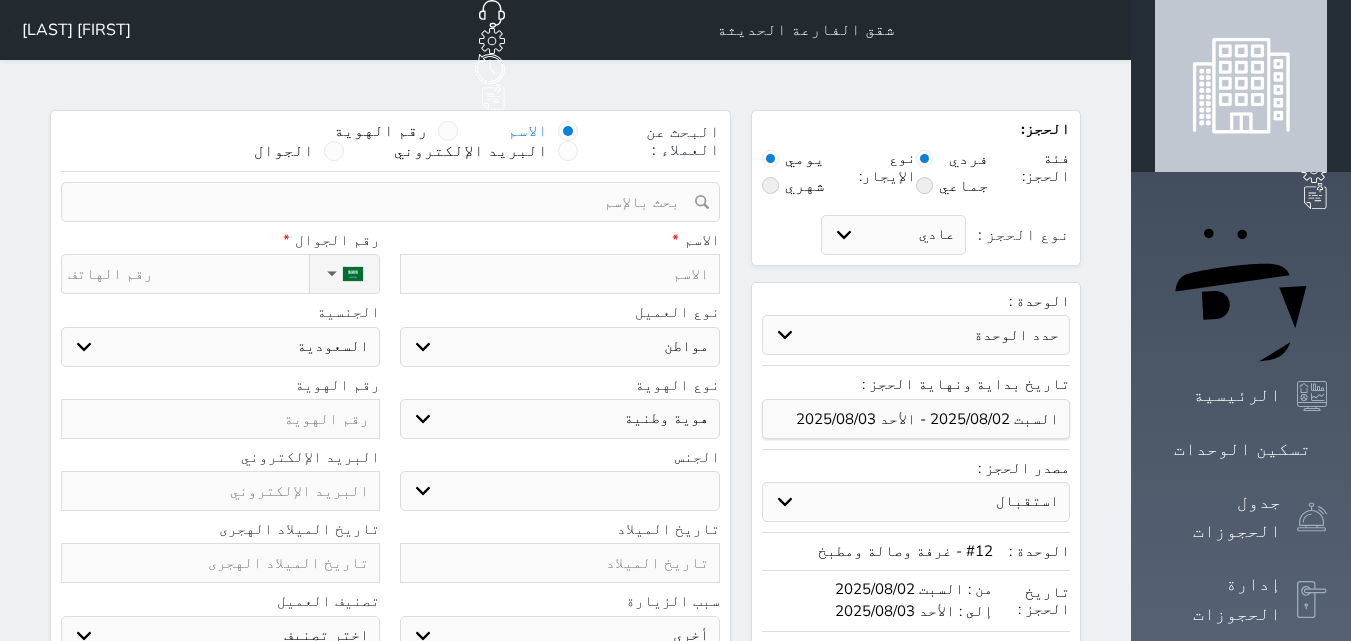 click at bounding box center [559, 274] 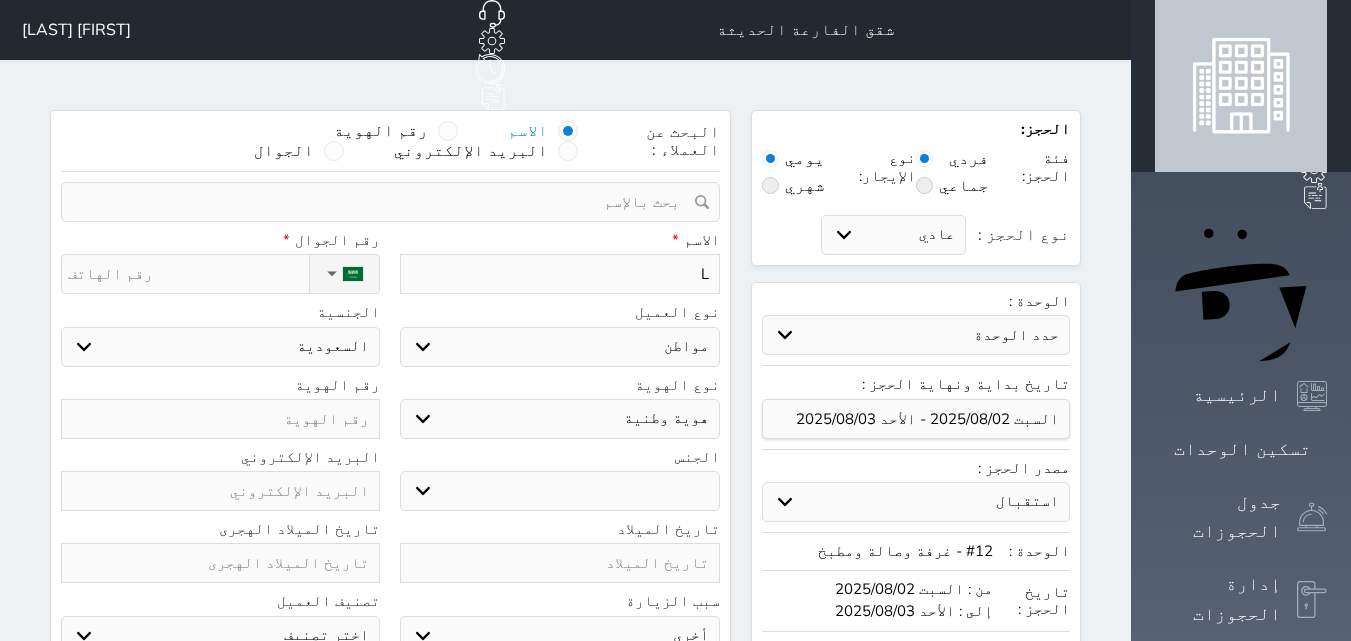 type on "LP" 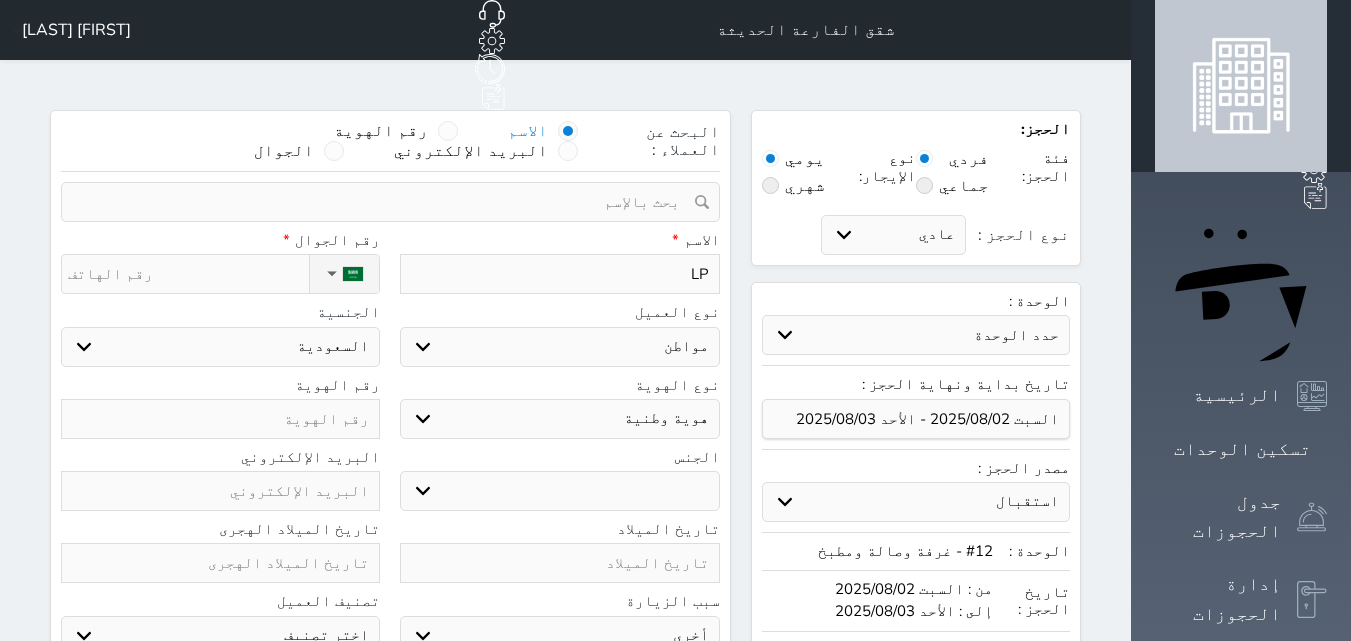 type on "LPL" 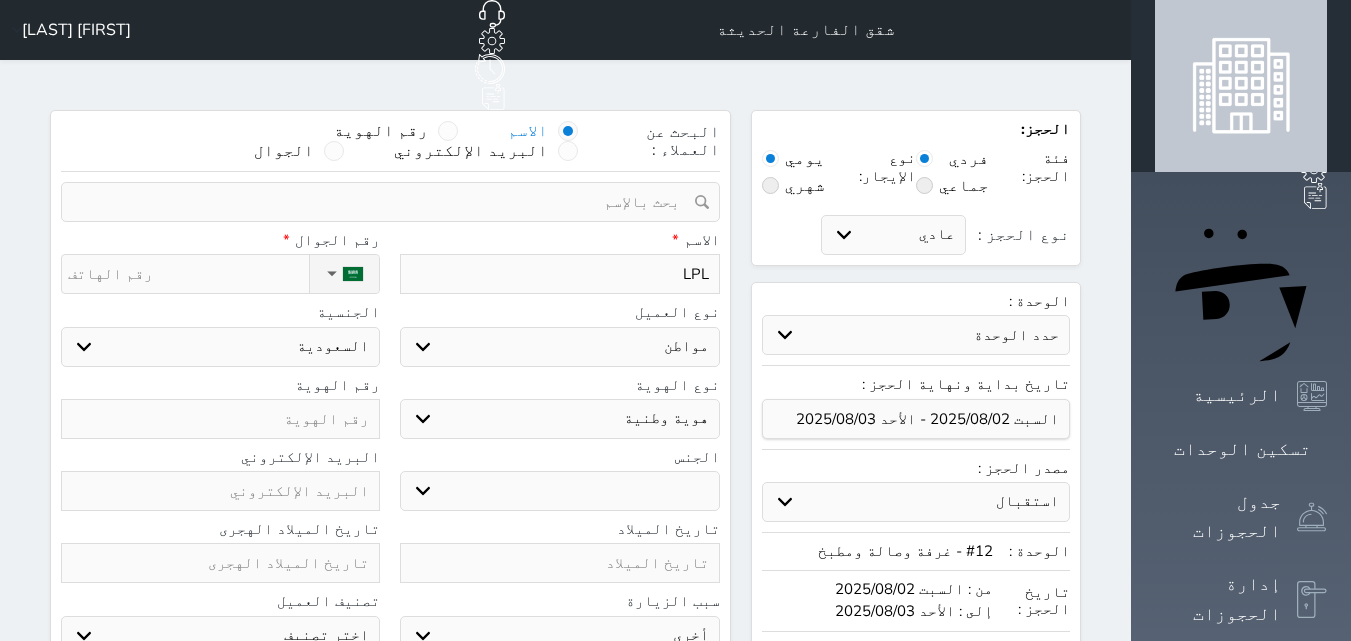 type on "LPL]" 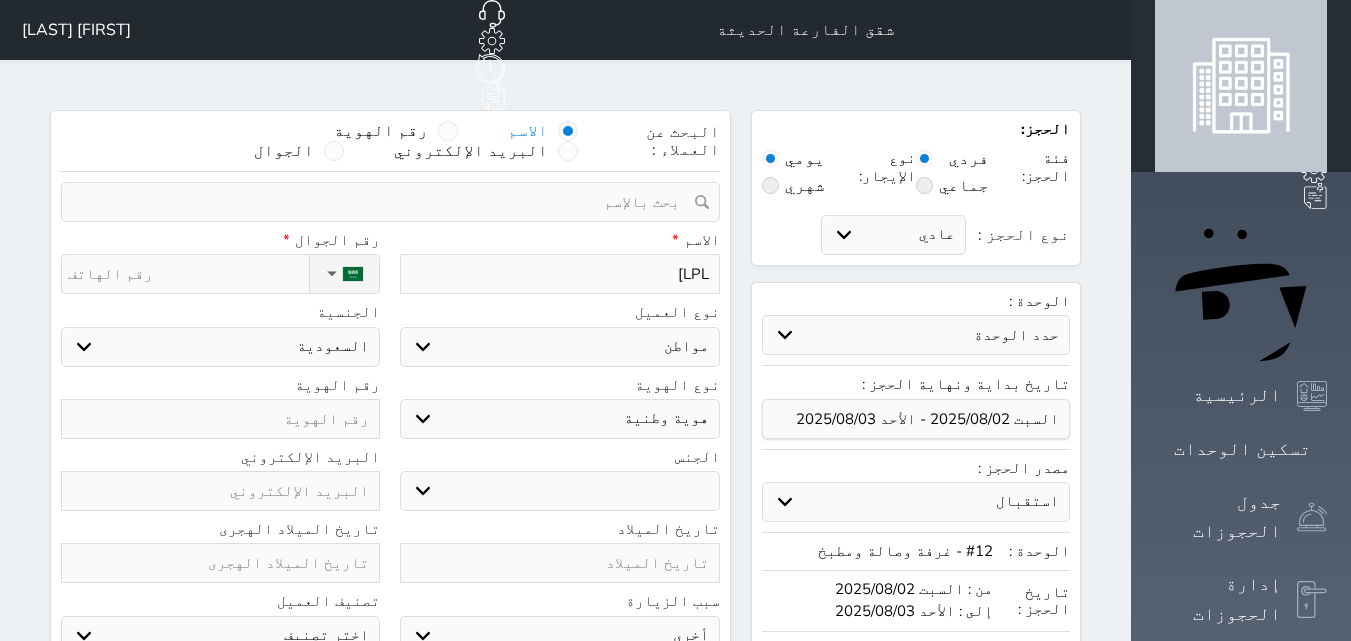 select 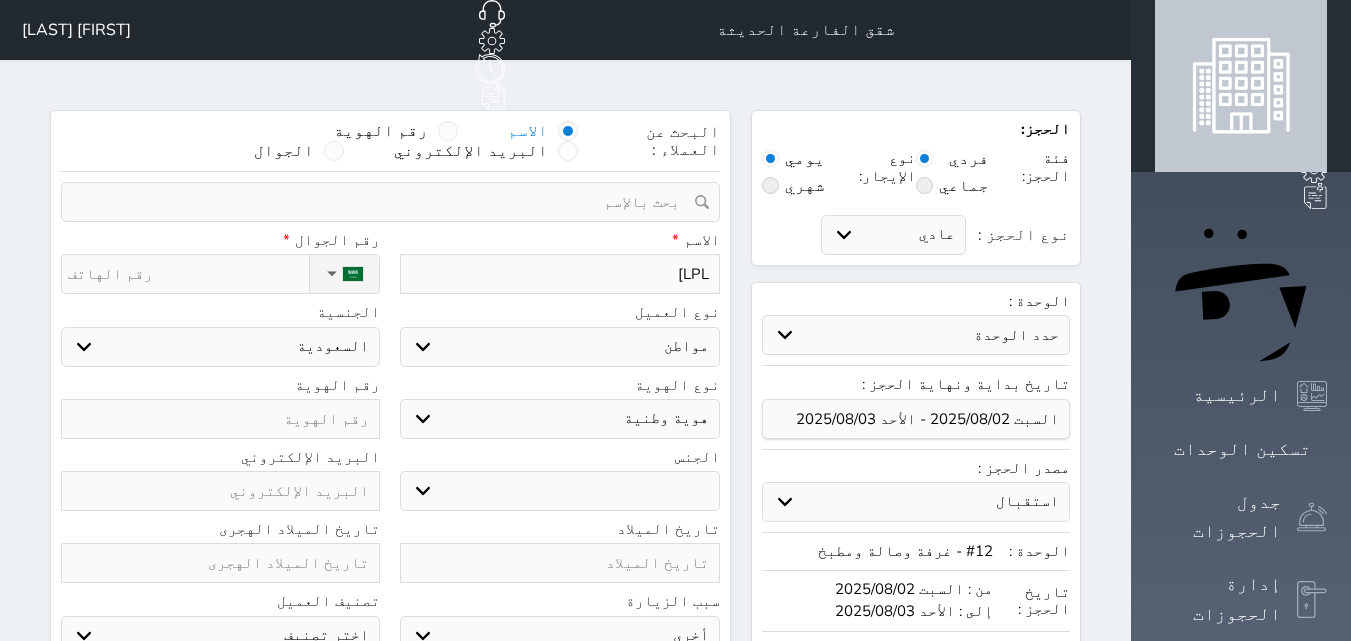 type on "LPL] U" 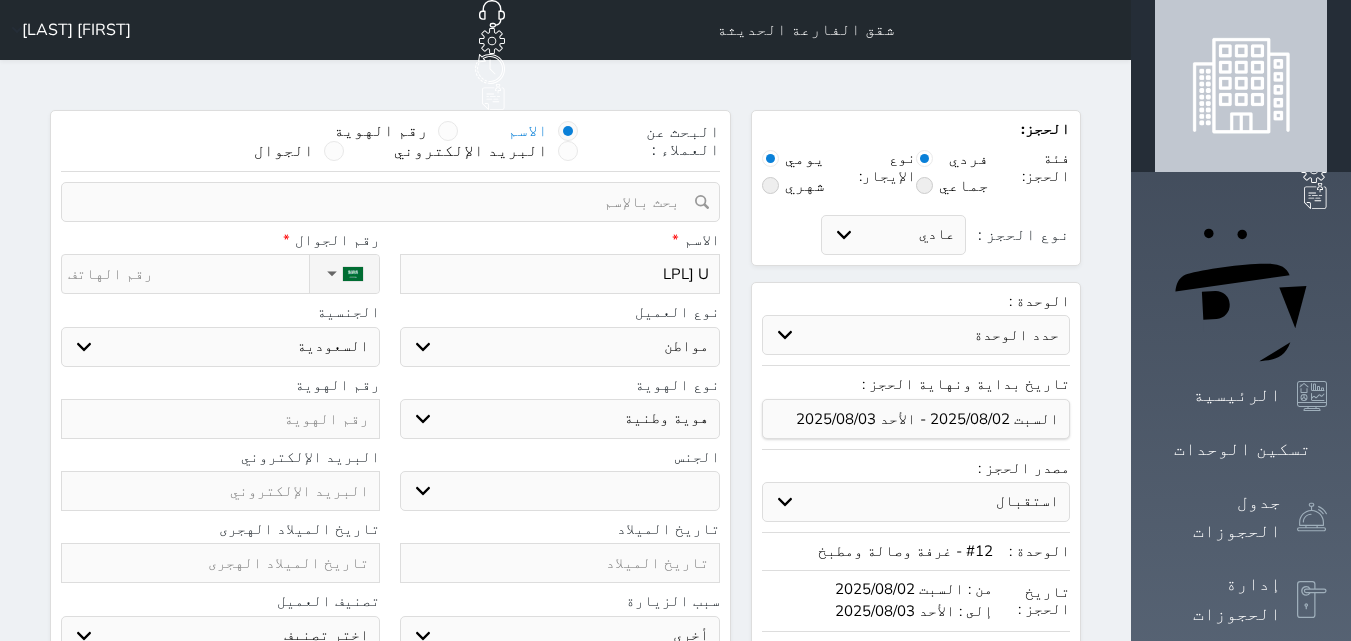 type on "LPL] U." 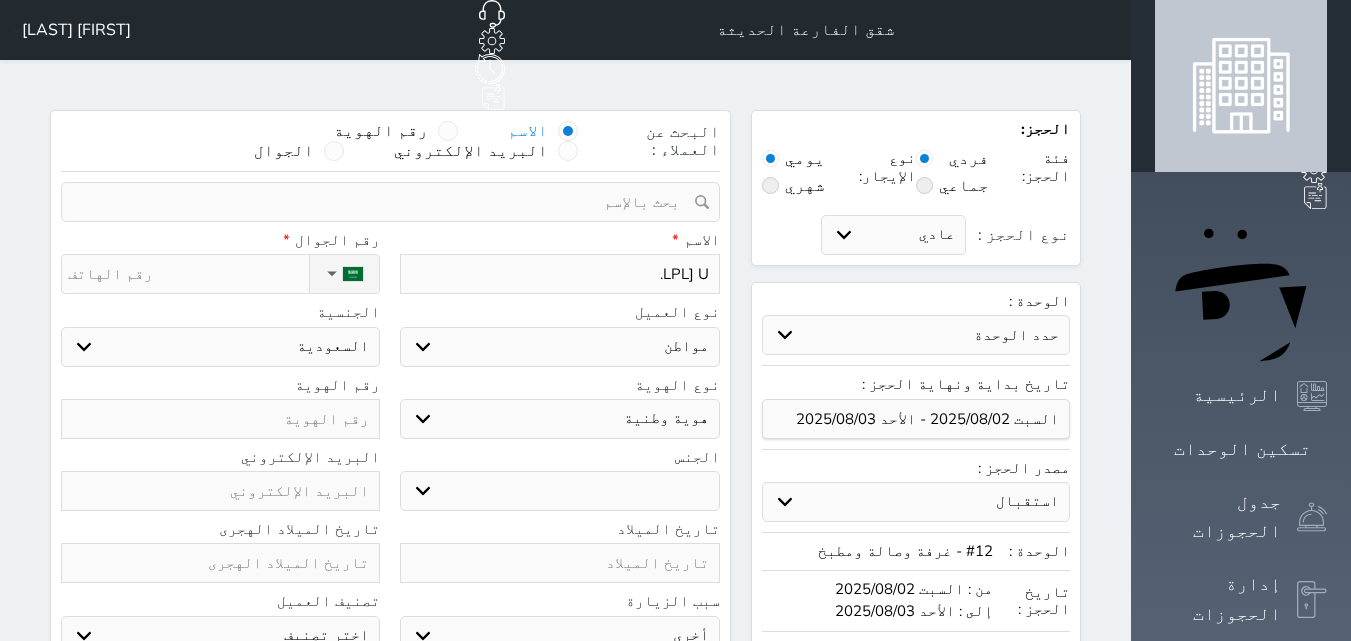 type on "LPL] U" 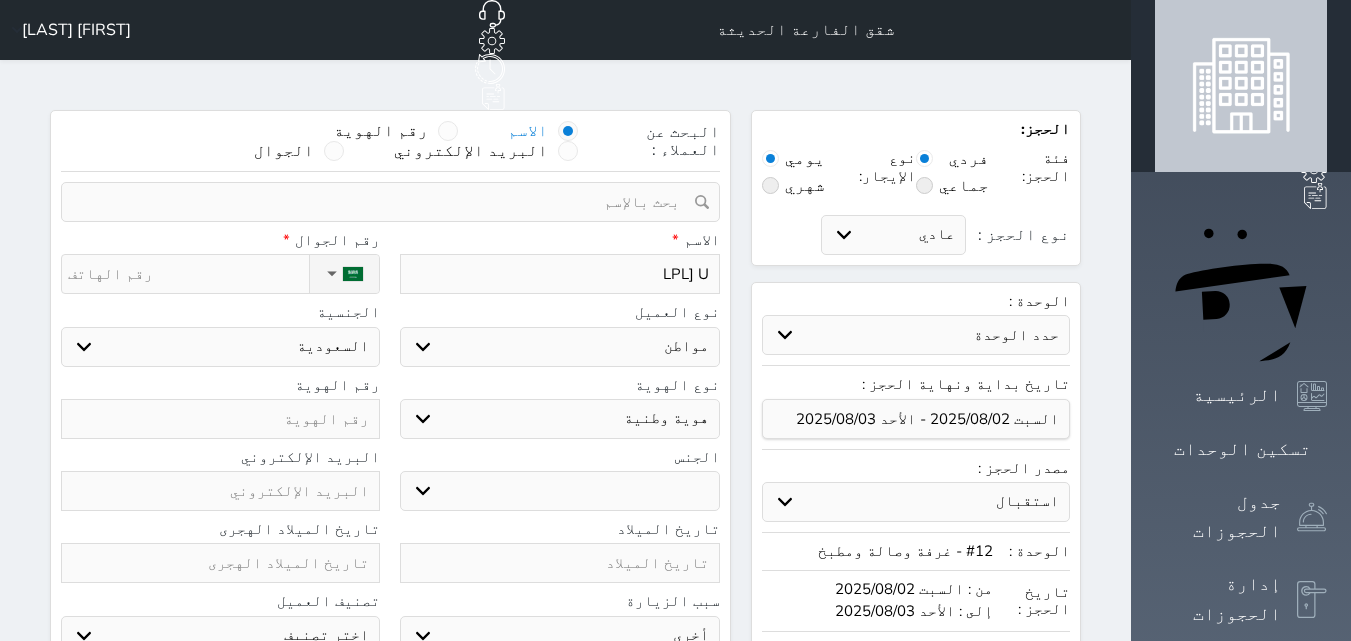 type on "LPL]" 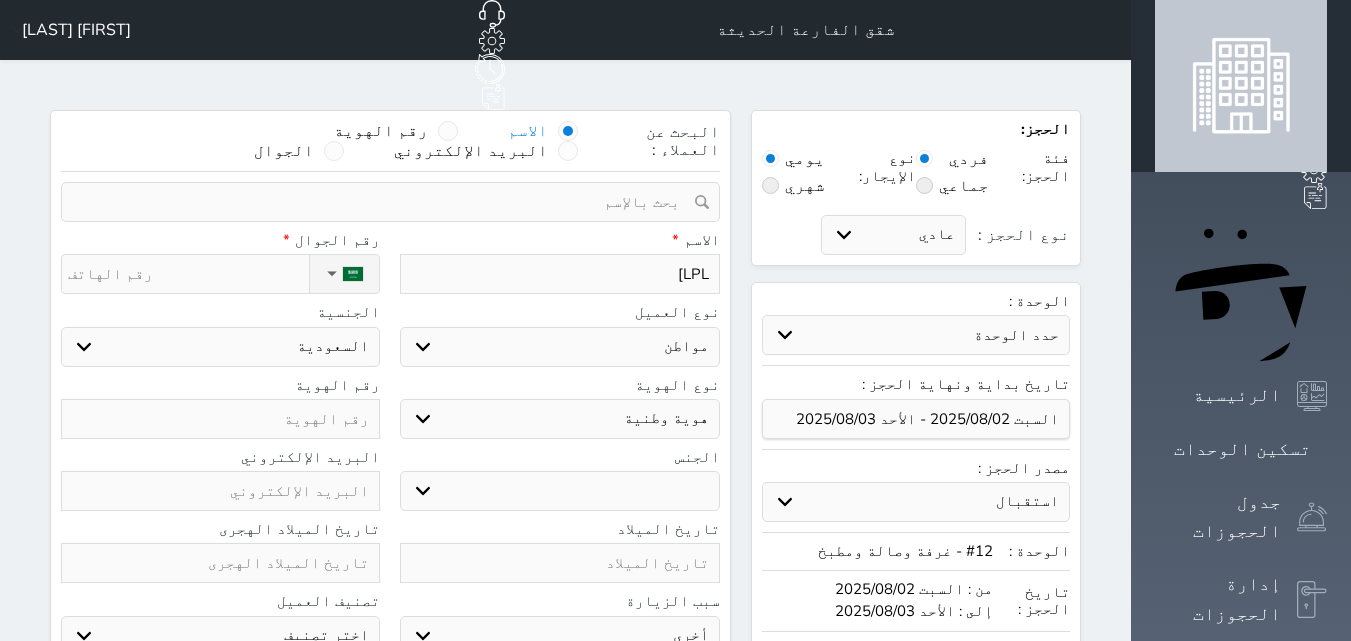 type on "LPL]" 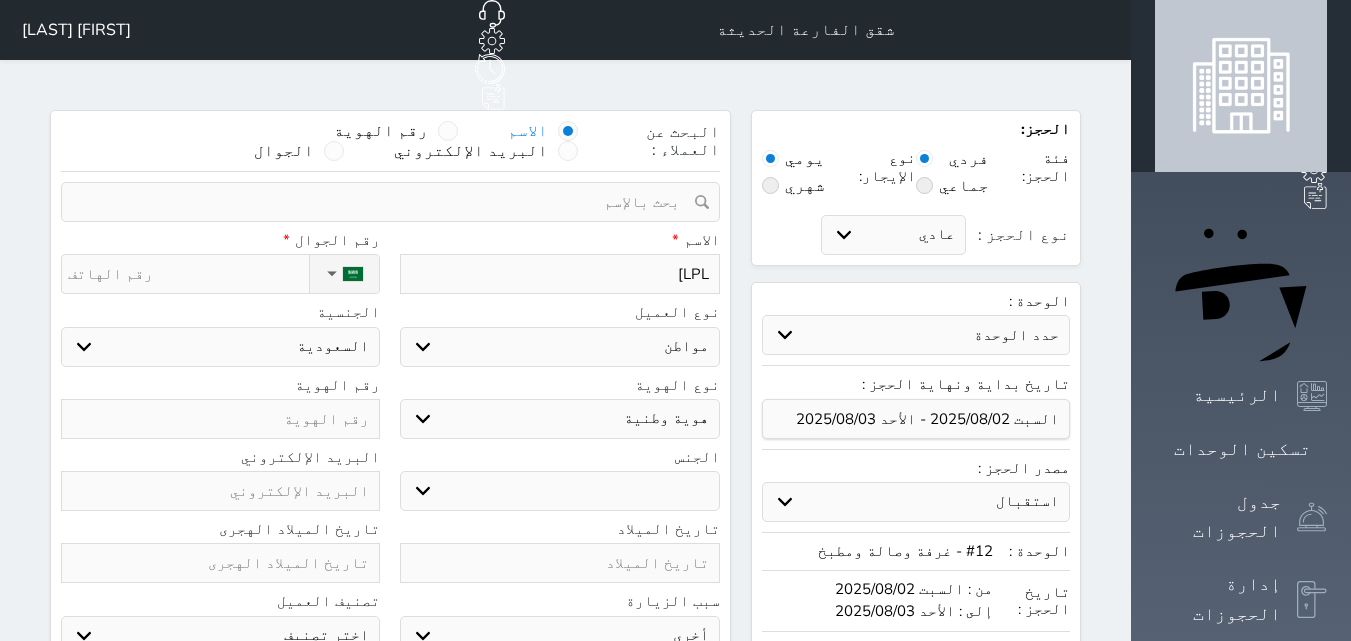 type on "LPL" 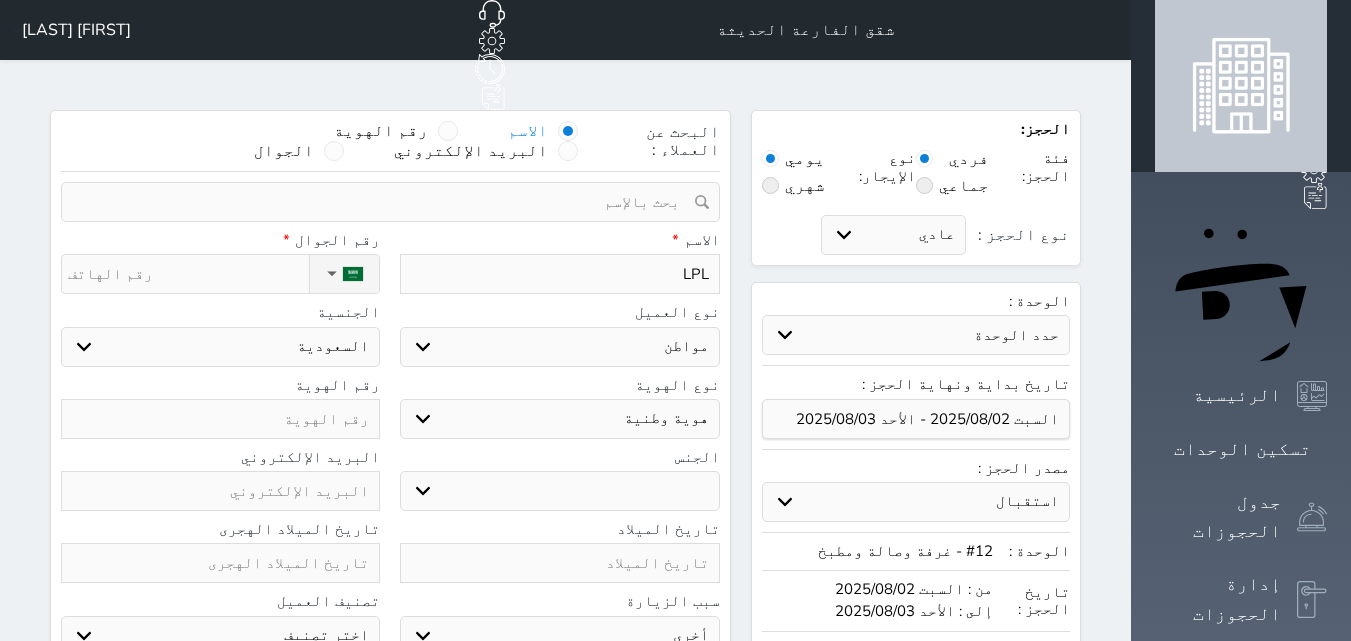type on "LP" 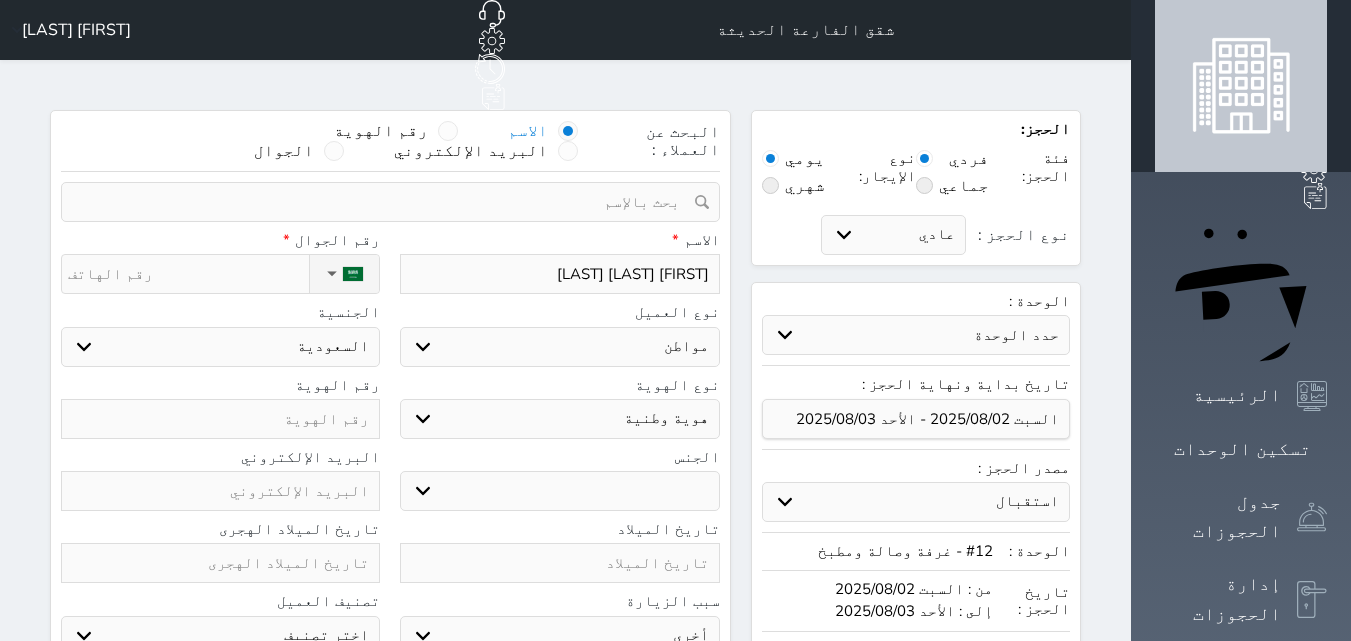 click on "اختر نوع   مواطن مواطن خليجي زائر مقيم" at bounding box center (559, 347) 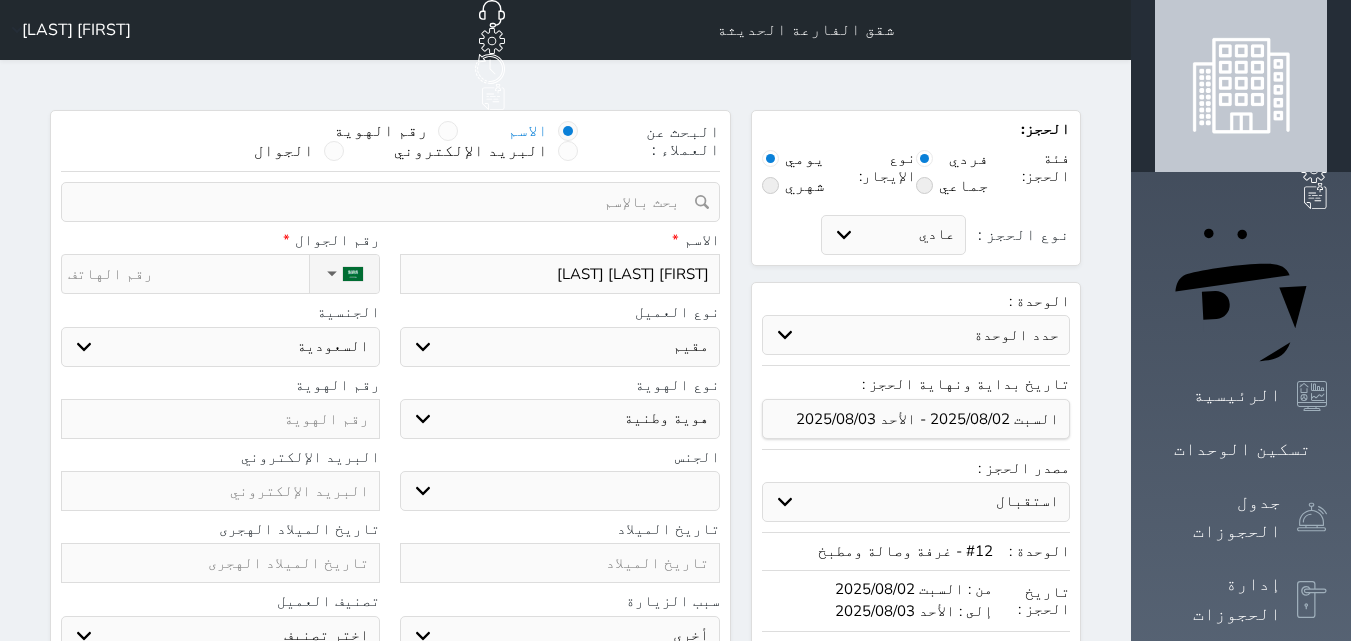 click on "اختر نوع   مواطن مواطن خليجي زائر مقيم" at bounding box center [559, 347] 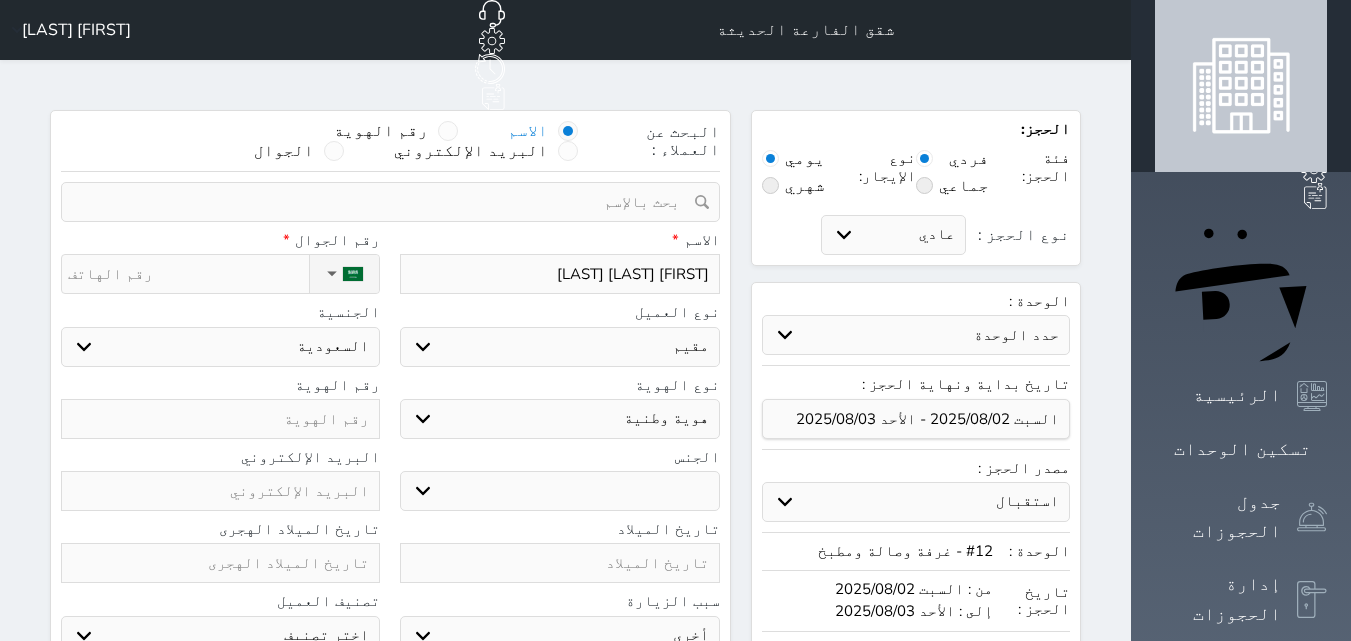 click on "الجنس
ذكر   انثى   البريد الإلكتروني" at bounding box center (390, 485) 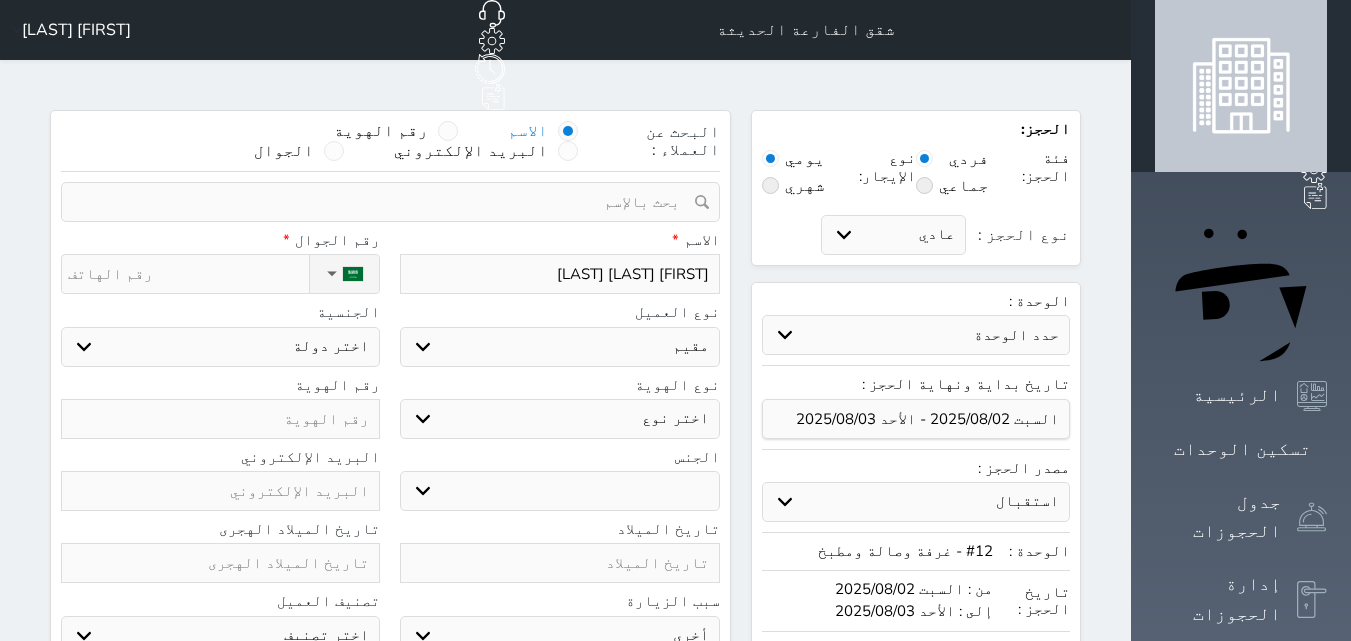 drag, startPoint x: 734, startPoint y: 360, endPoint x: 746, endPoint y: 362, distance: 12.165525 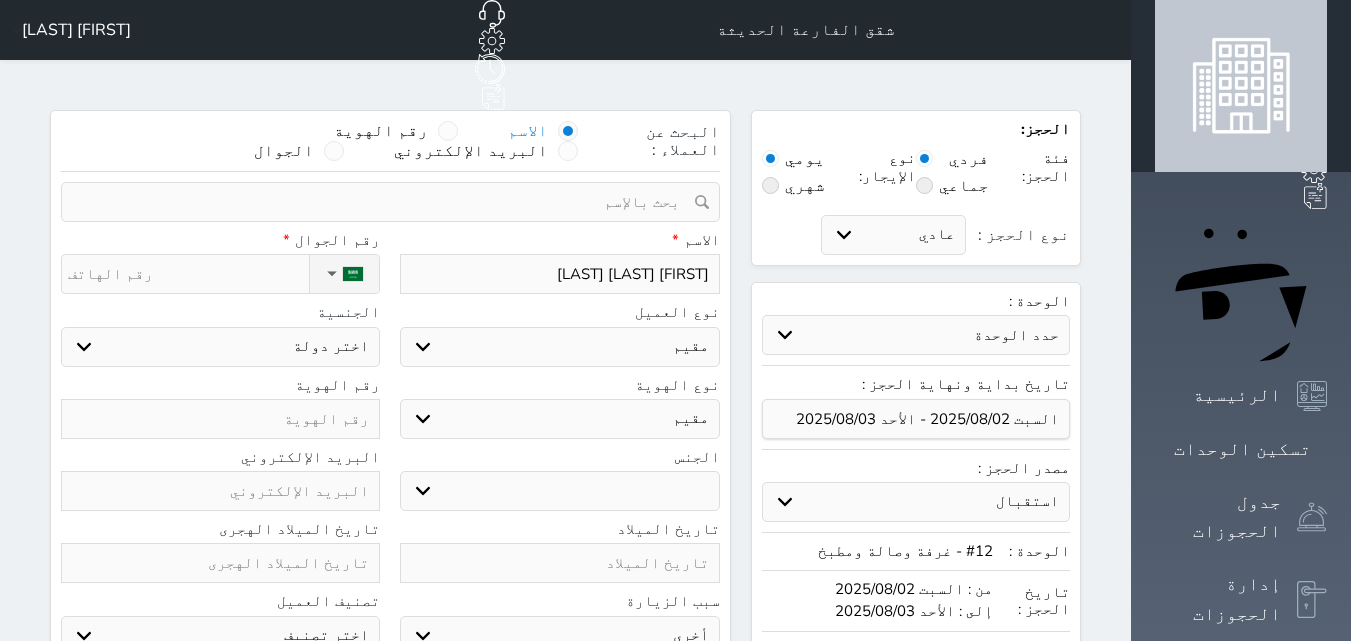 click on "اختر نوع   مقيم جواز السفر" at bounding box center [559, 419] 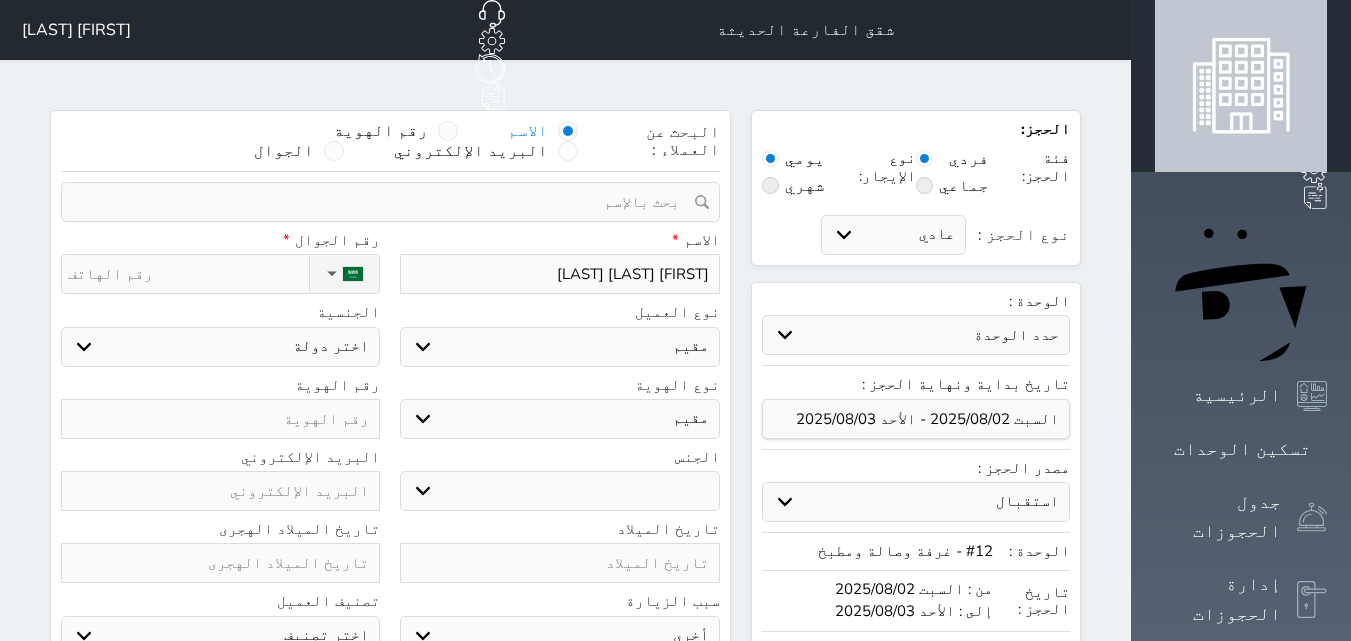 click on "ذكر   انثى" at bounding box center (559, 491) 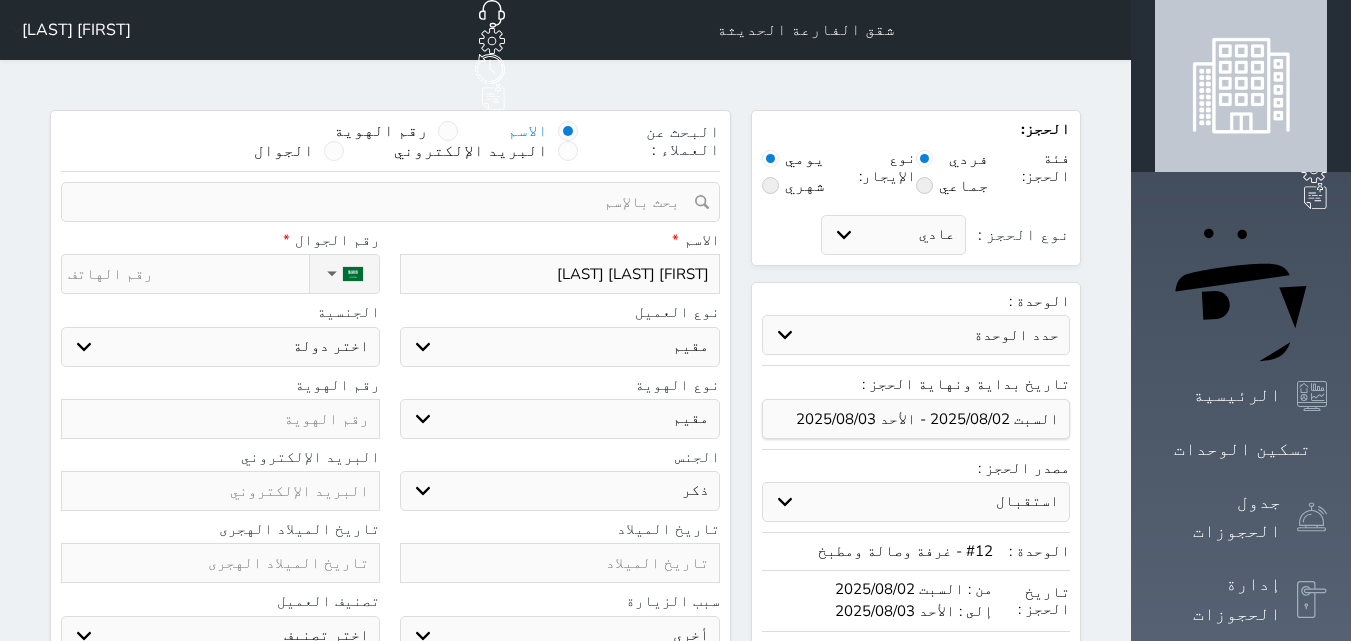 click on "ذكر   انثى" at bounding box center (559, 491) 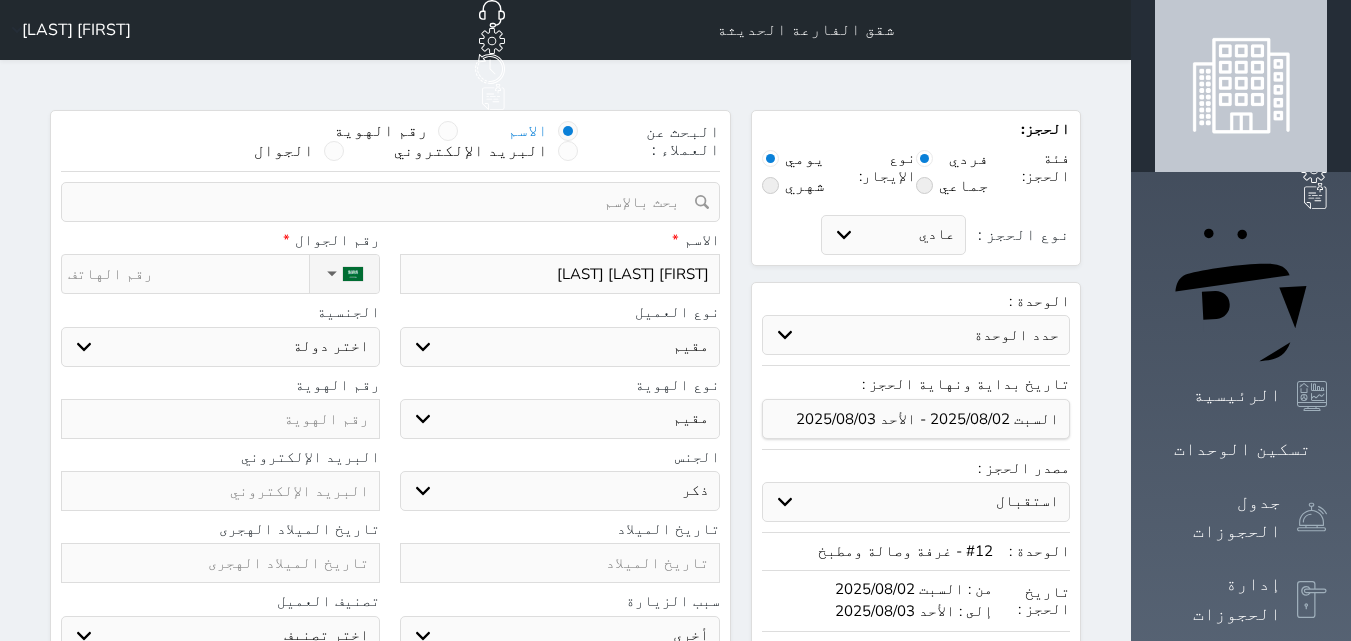 click on "نوع الحجز :" at bounding box center [188, 274] 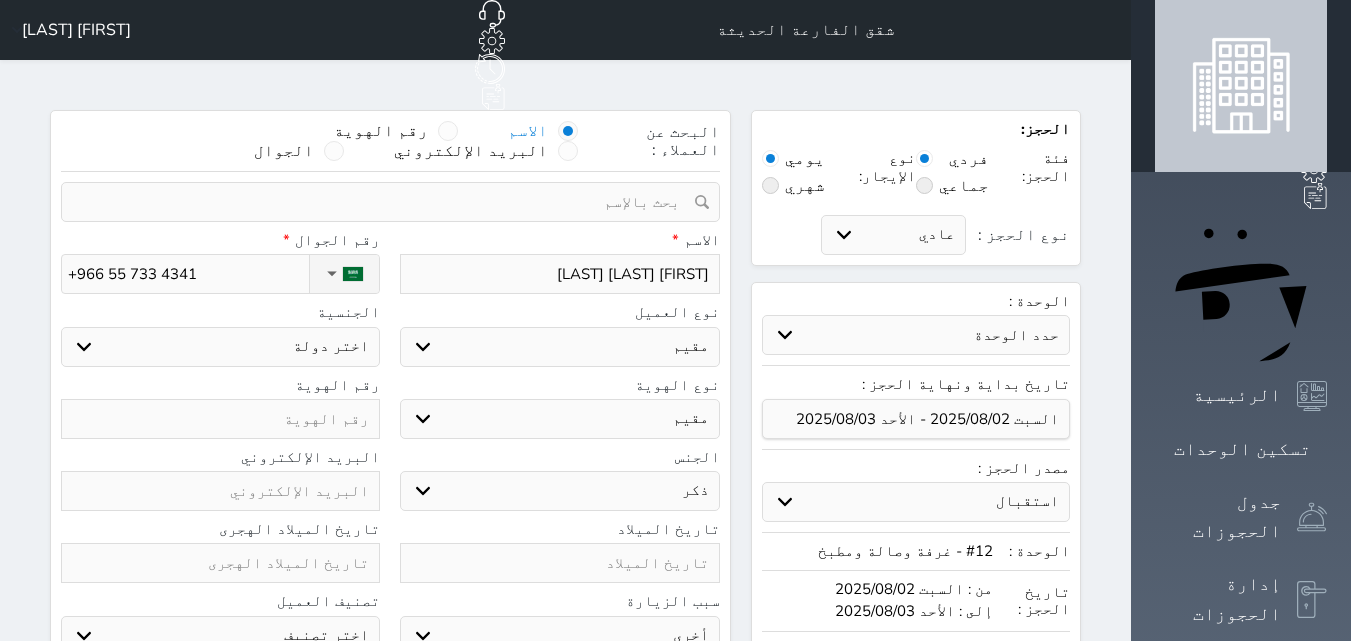 click on "اختر دولة
اثيوبيا
اجنبي بجواز سعودي
اخرى
اذربيجان
ارتيريا
ارمينيا
ازبكستان
اسبانيا
استراليا
استونيا" at bounding box center (220, 347) 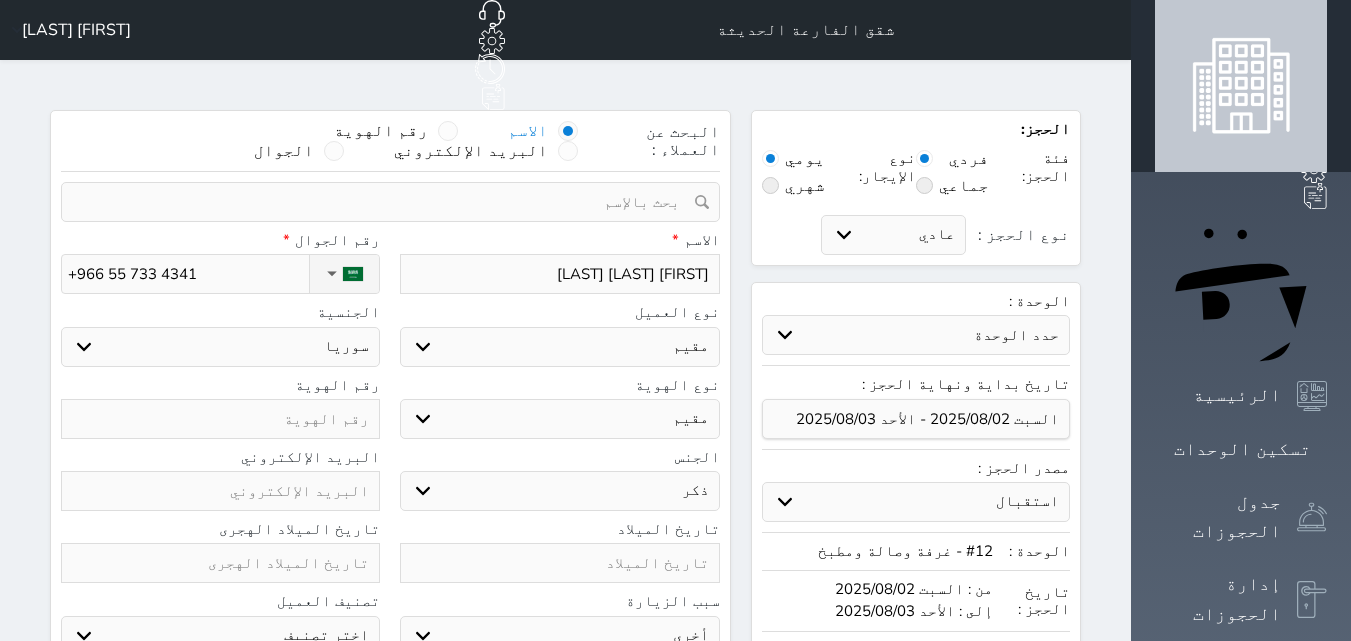 click on "اختر دولة
اثيوبيا
اجنبي بجواز سعودي
اخرى
اذربيجان
ارتيريا
ارمينيا
ازبكستان
اسبانيا
استراليا
استونيا" at bounding box center [220, 347] 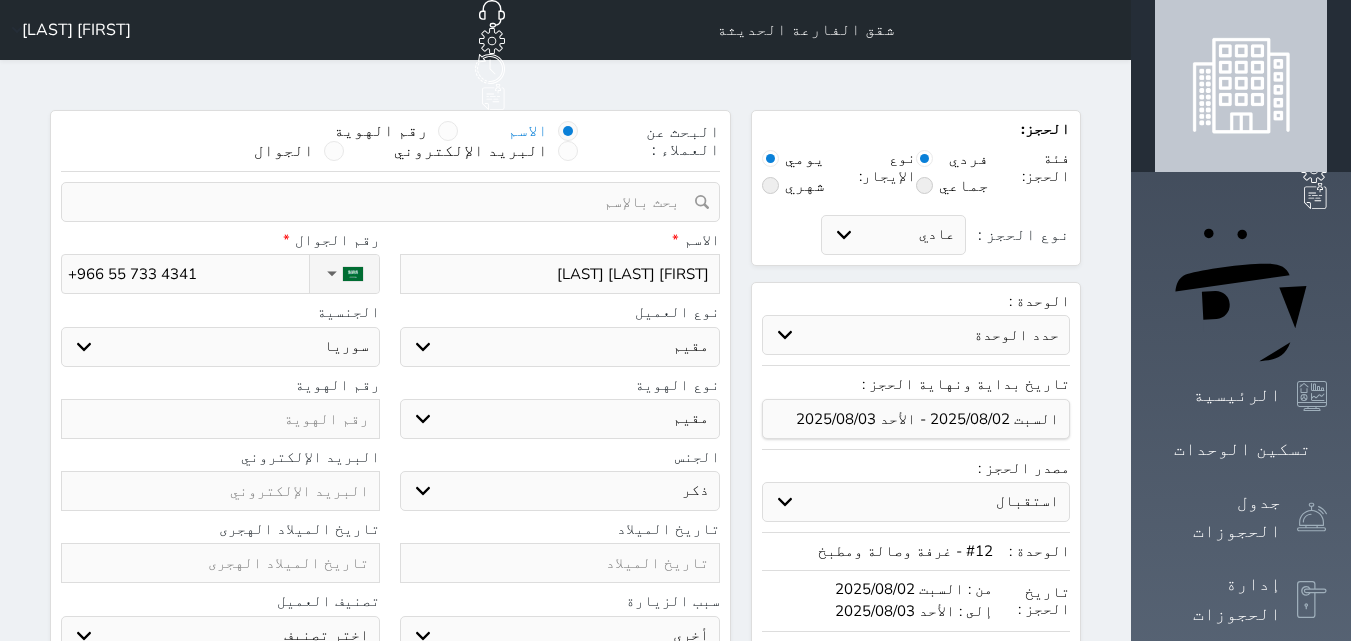 click at bounding box center [220, 419] 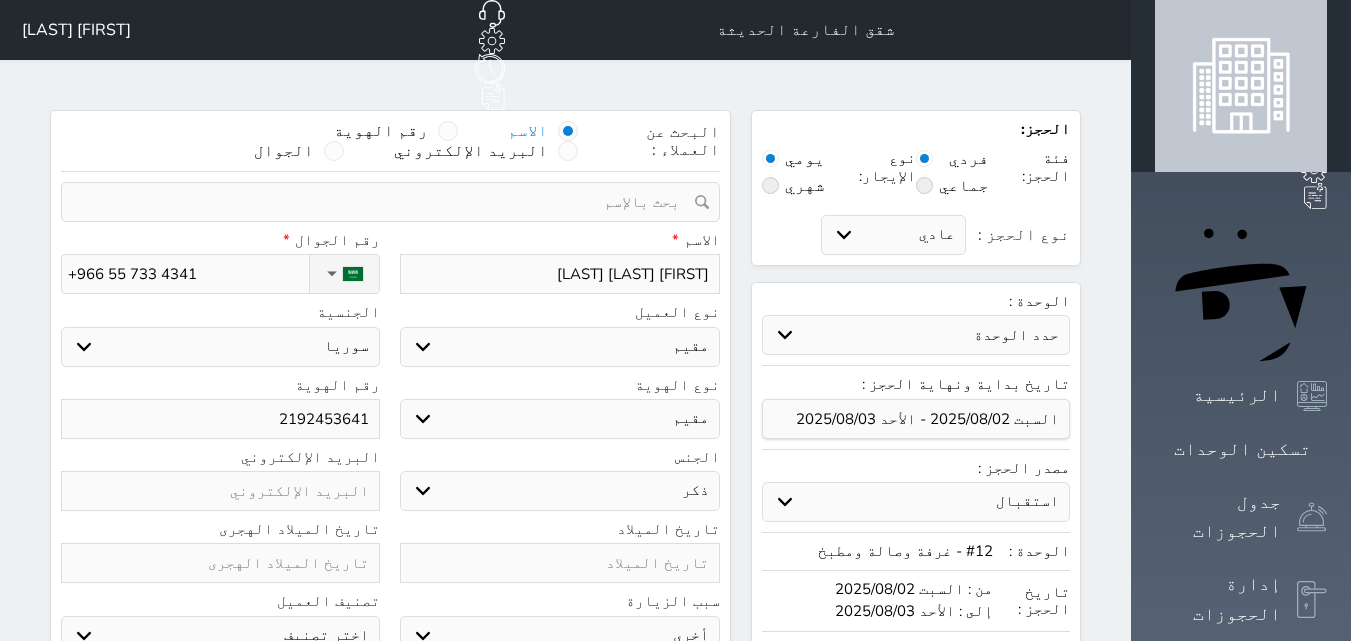 click on "تصنيف  العميل" at bounding box center (220, 601) 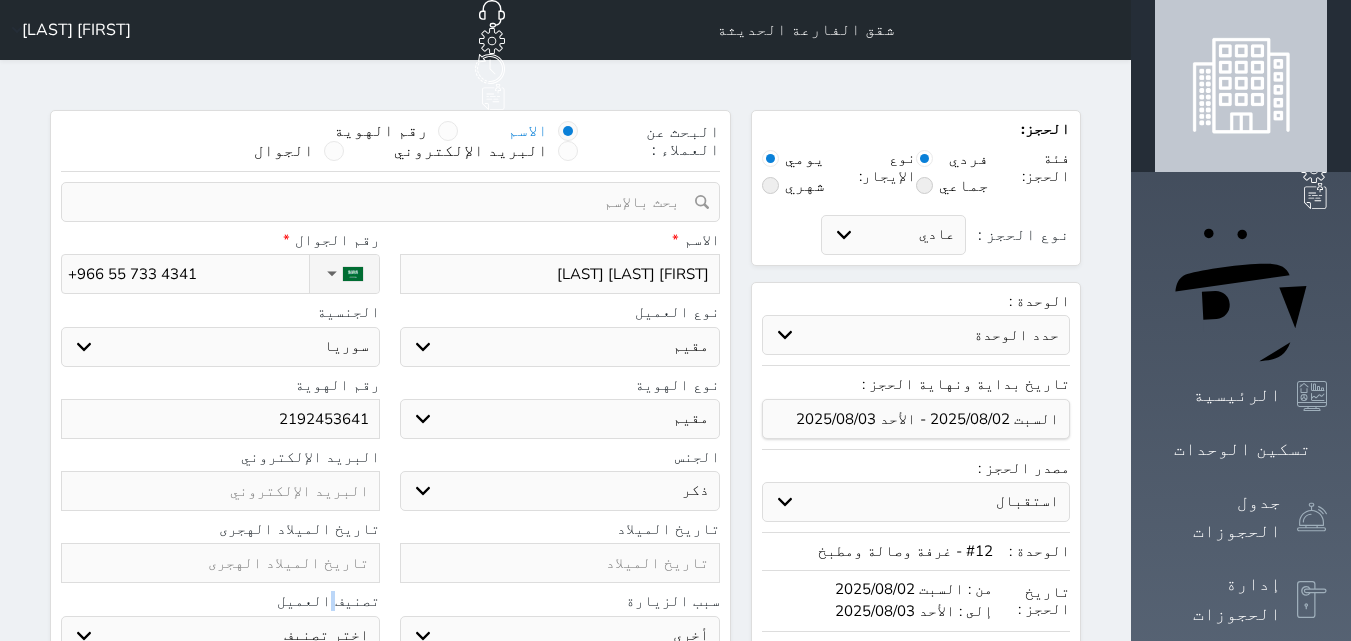 click on "تصنيف  العميل" at bounding box center (220, 601) 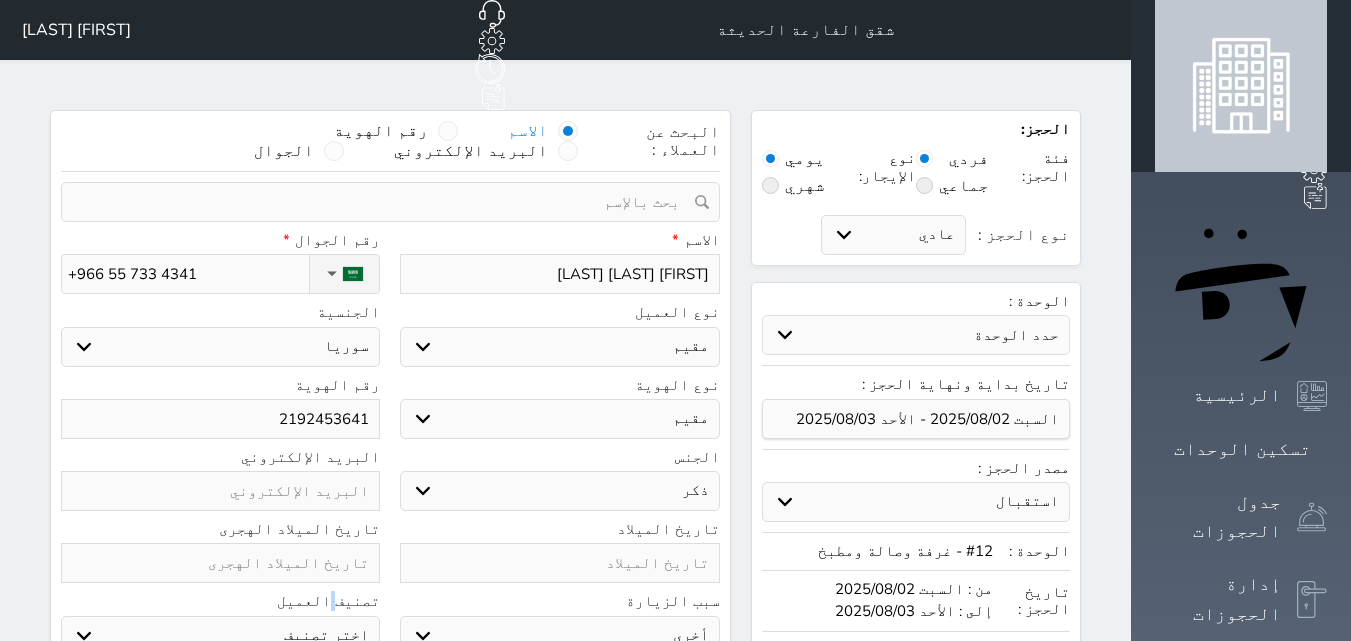 click on "اختر تصنيف
مميز
خاص
غير مرغوب فيه" at bounding box center (220, 636) 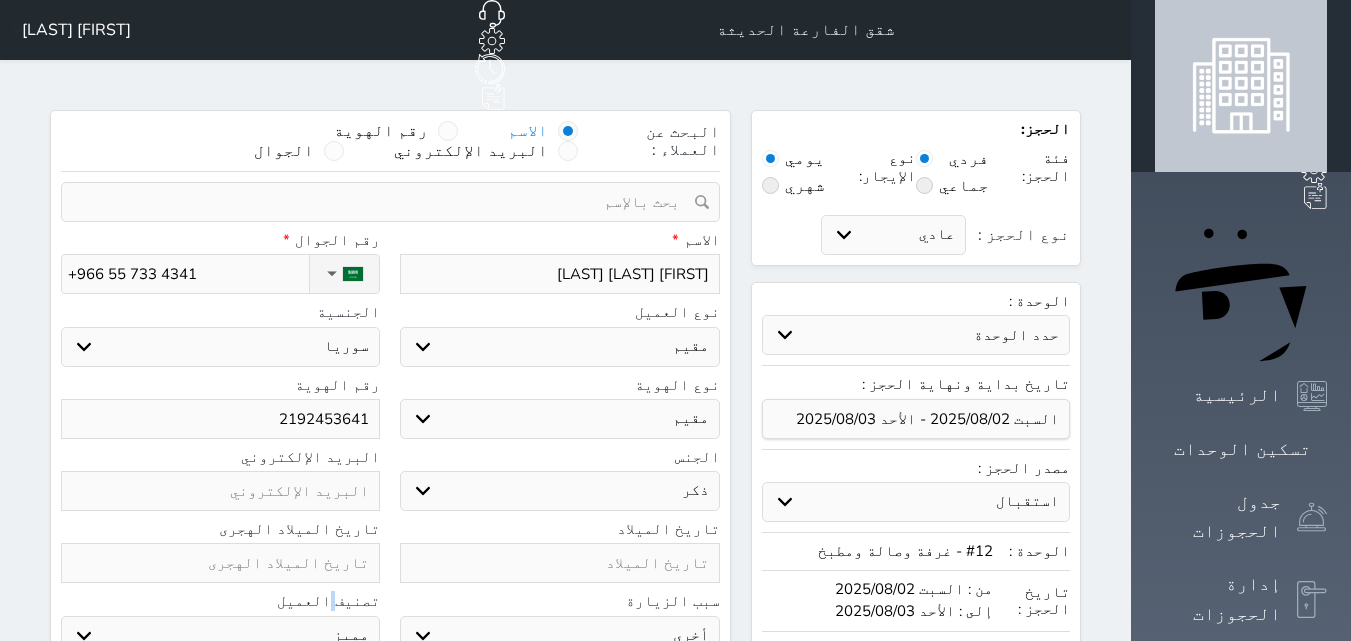 click on "اختر تصنيف
مميز
خاص
غير مرغوب فيه" at bounding box center [220, 636] 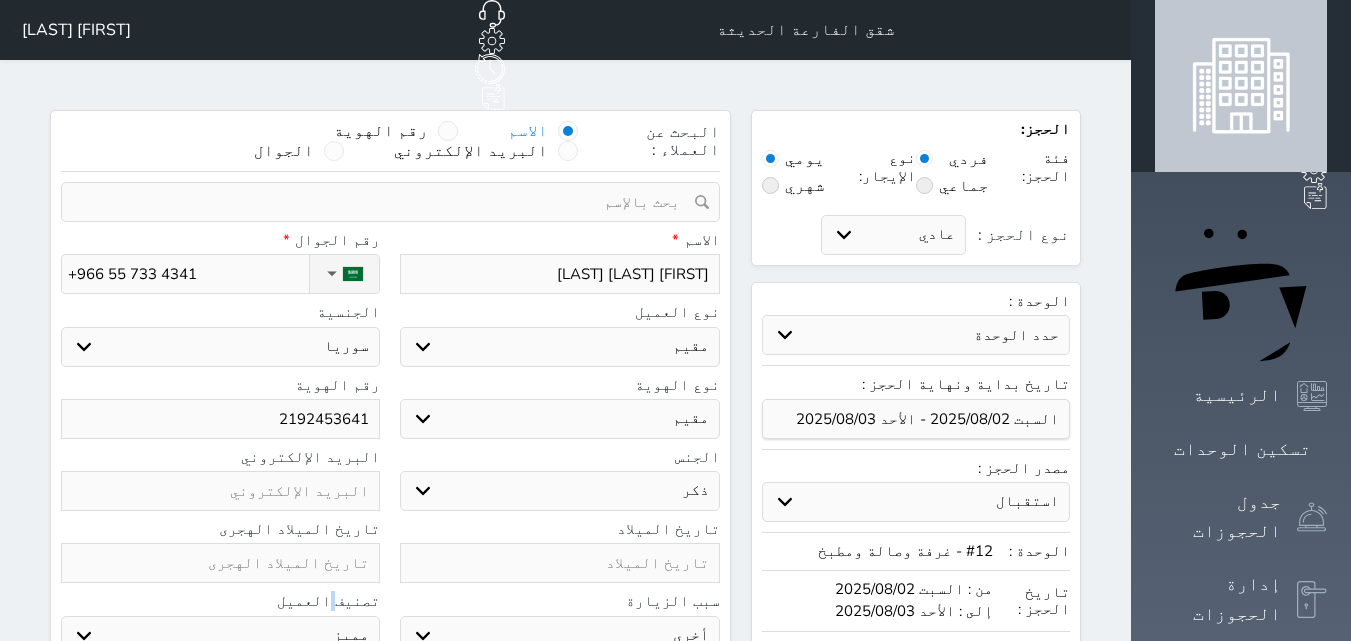 click on "تاريخ الميلاد الهجرى" at bounding box center [220, 529] 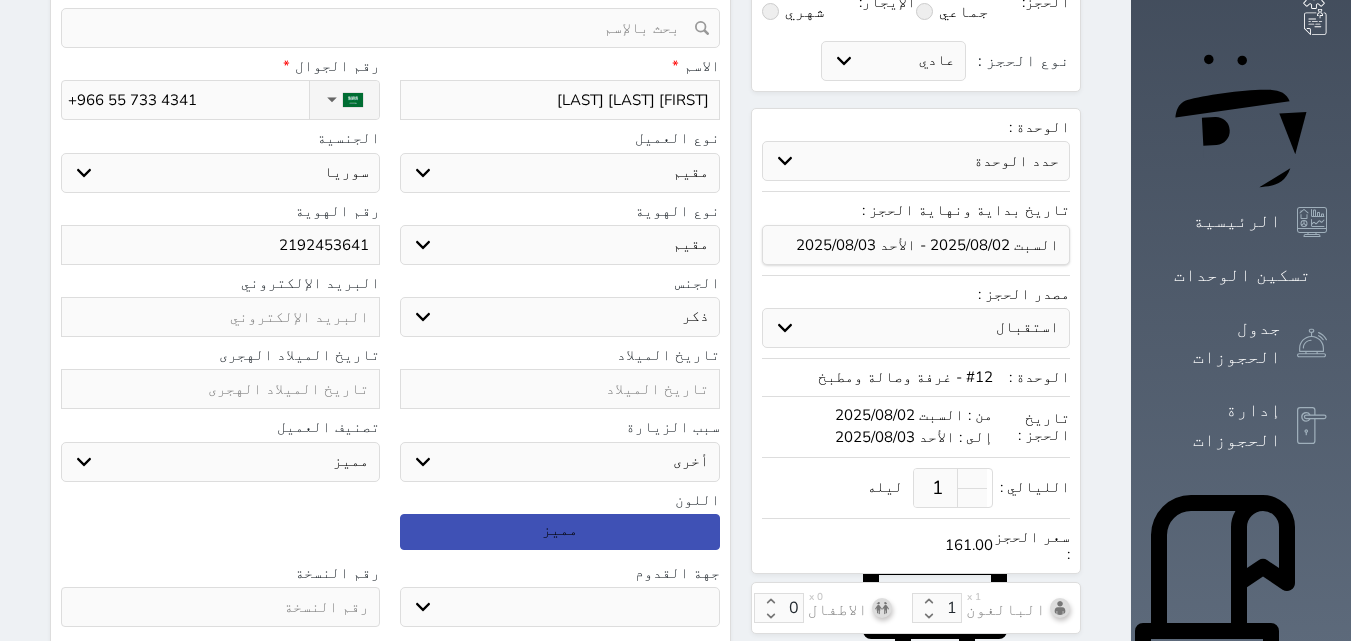 scroll, scrollTop: 200, scrollLeft: 0, axis: vertical 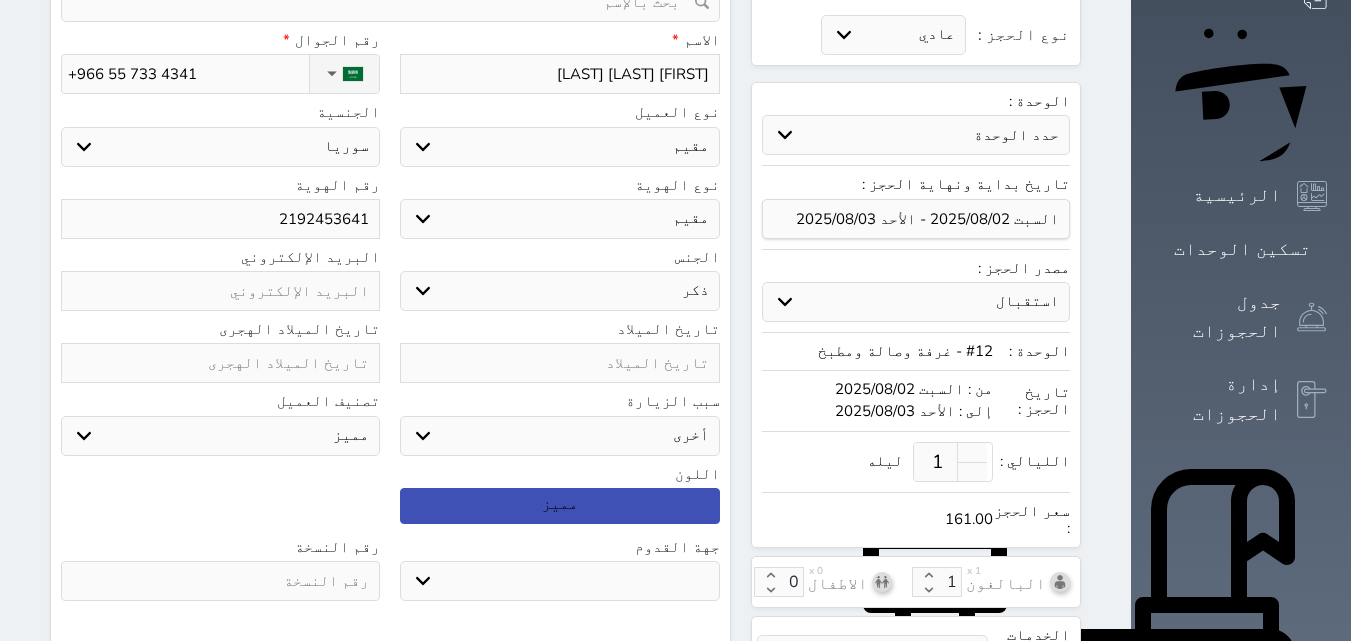 click on "جو بحر ارض" at bounding box center (559, 581) 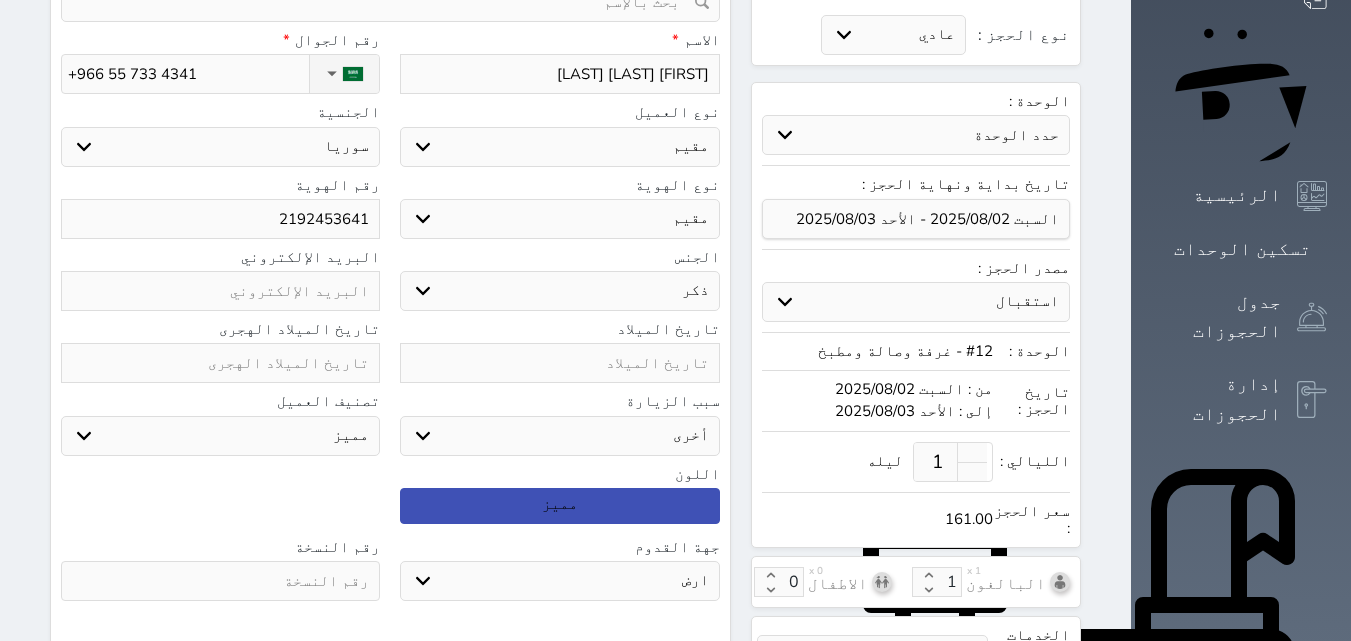 click on "جو بحر ارض" at bounding box center [559, 581] 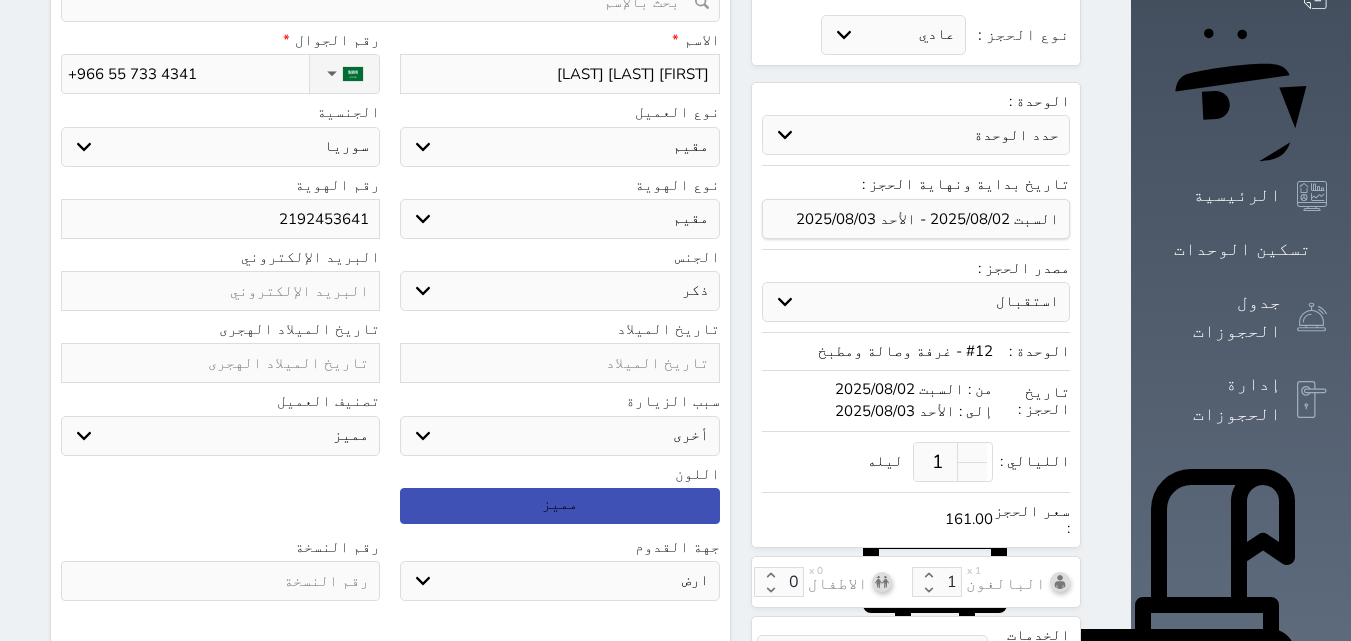 click on "جهة القدوم" at bounding box center (559, 547) 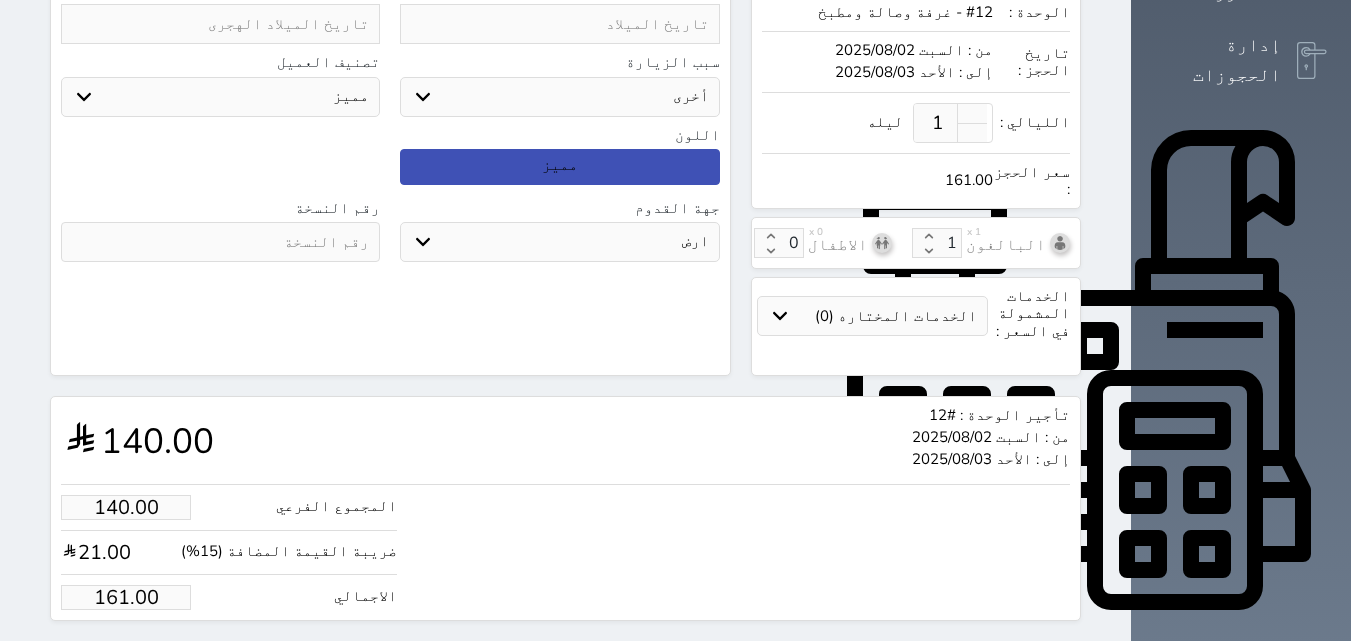 scroll, scrollTop: 545, scrollLeft: 0, axis: vertical 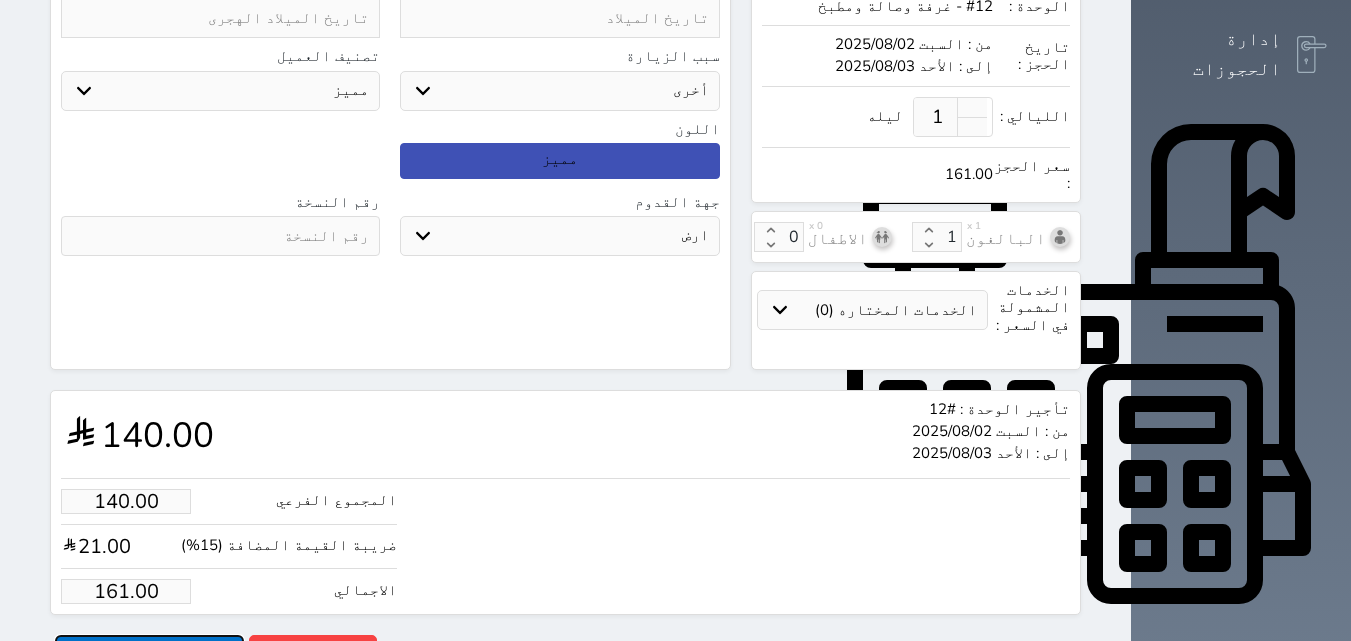 click on "حجز" at bounding box center [149, 652] 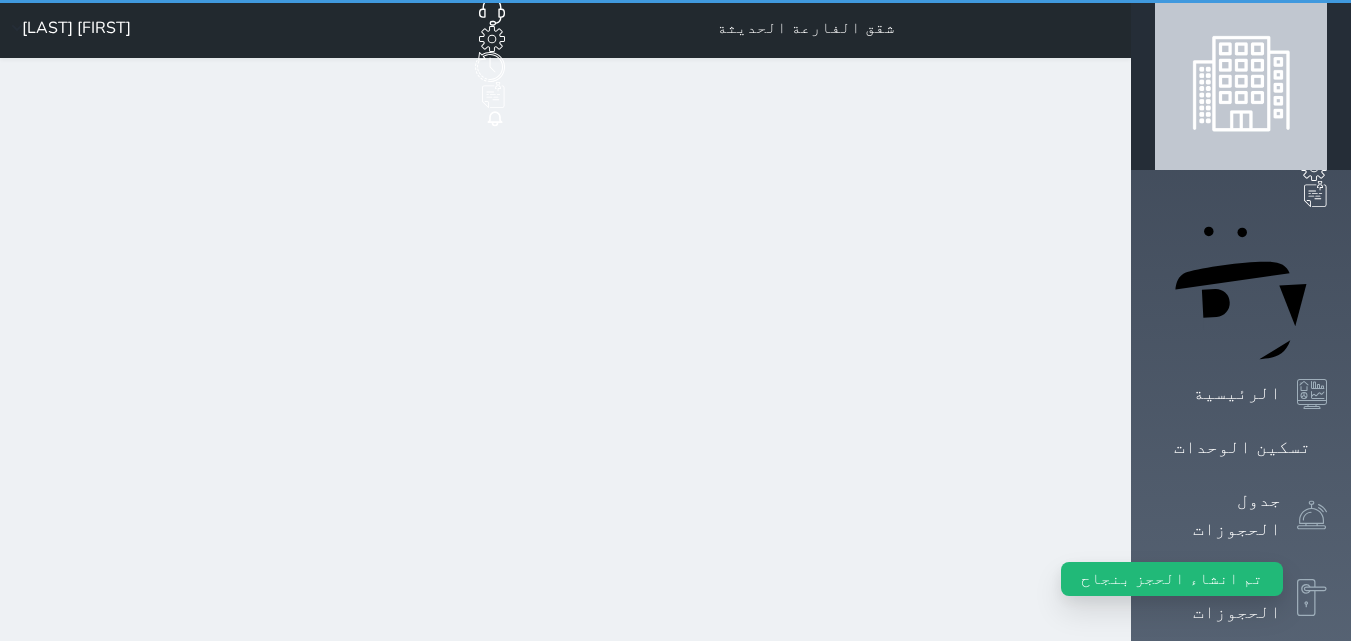 scroll, scrollTop: 0, scrollLeft: 0, axis: both 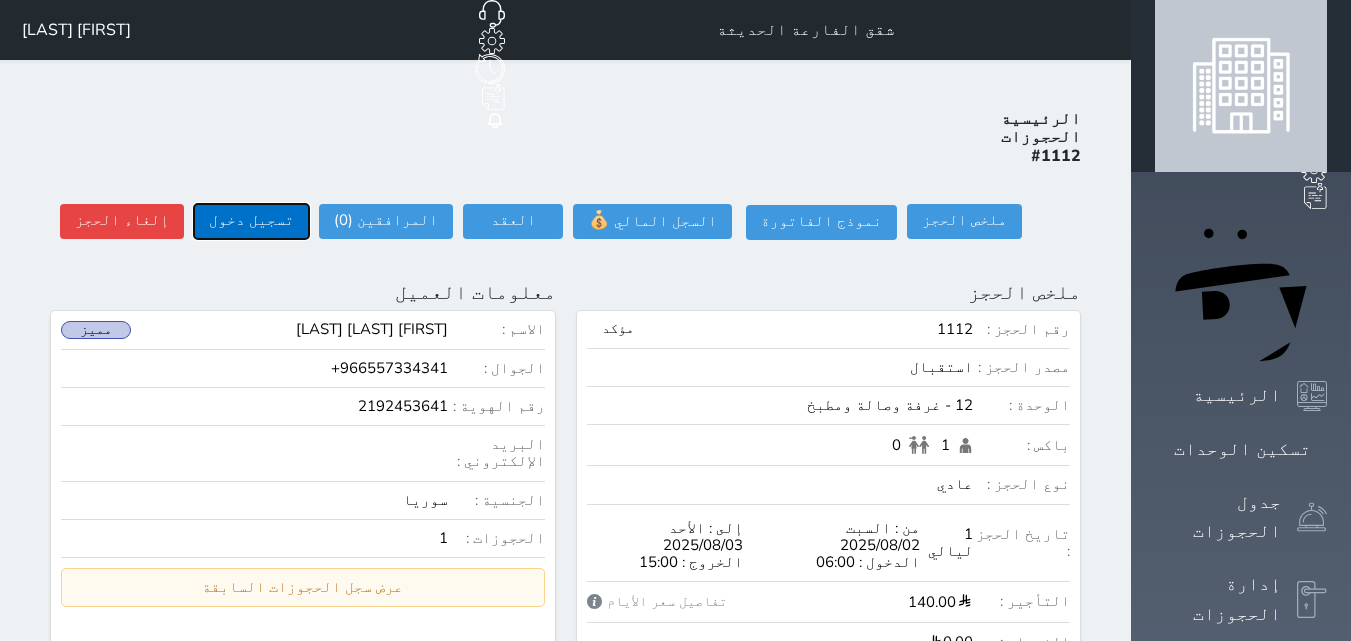 click on "تسجيل دخول" at bounding box center [251, 221] 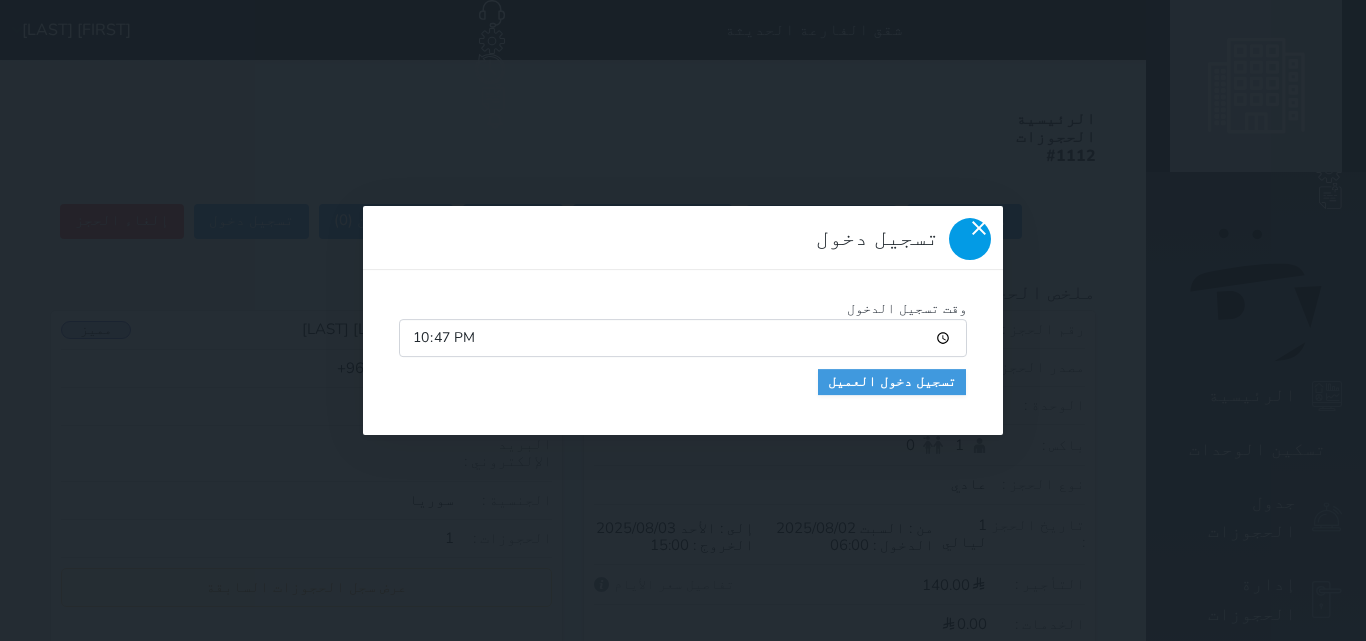 click 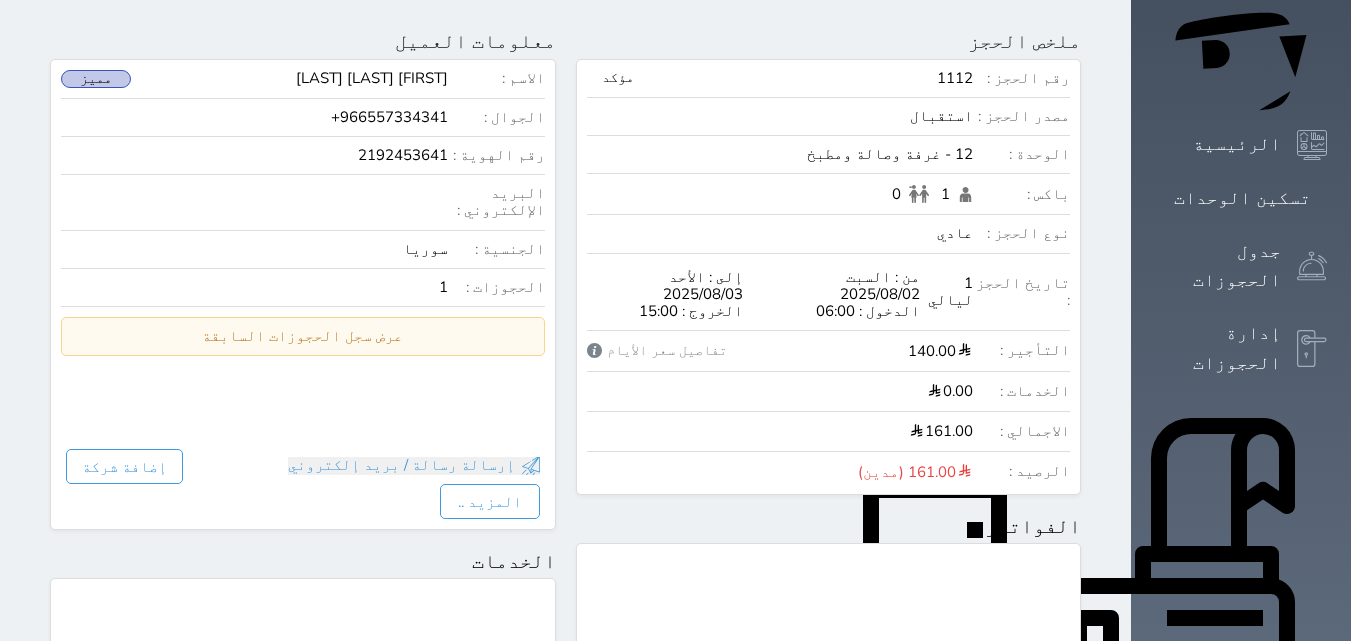 scroll, scrollTop: 200, scrollLeft: 0, axis: vertical 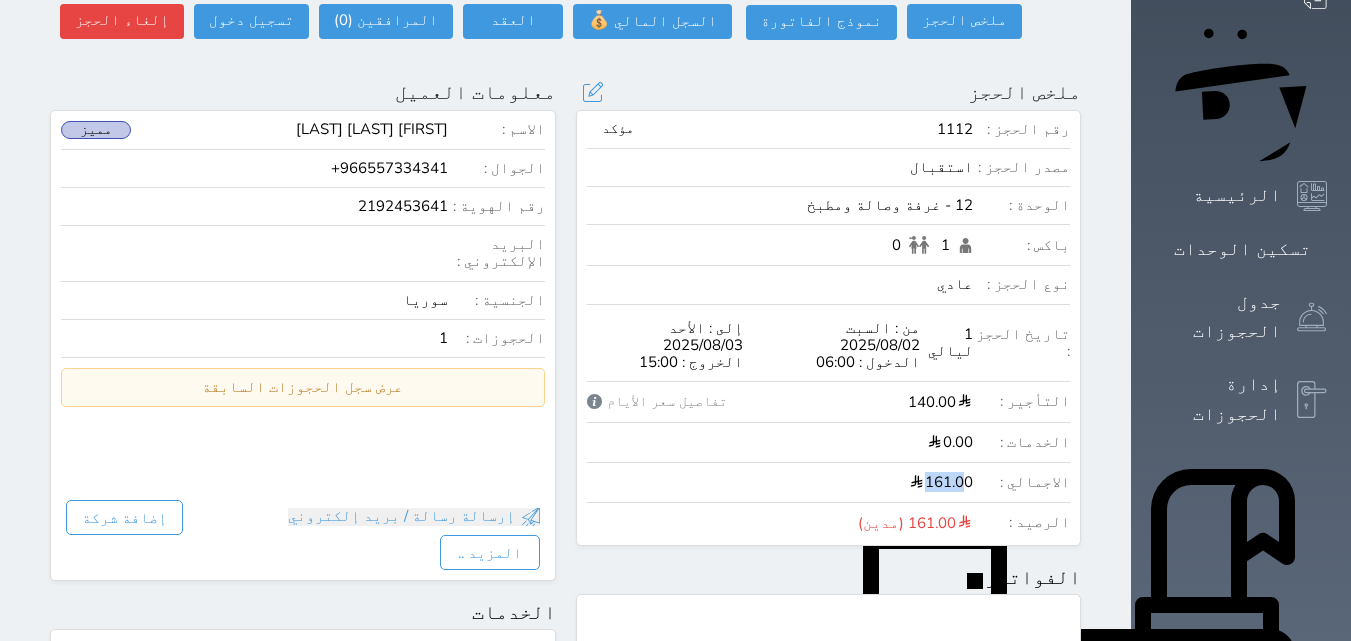 drag, startPoint x: 1070, startPoint y: 394, endPoint x: 977, endPoint y: 382, distance: 93.770996 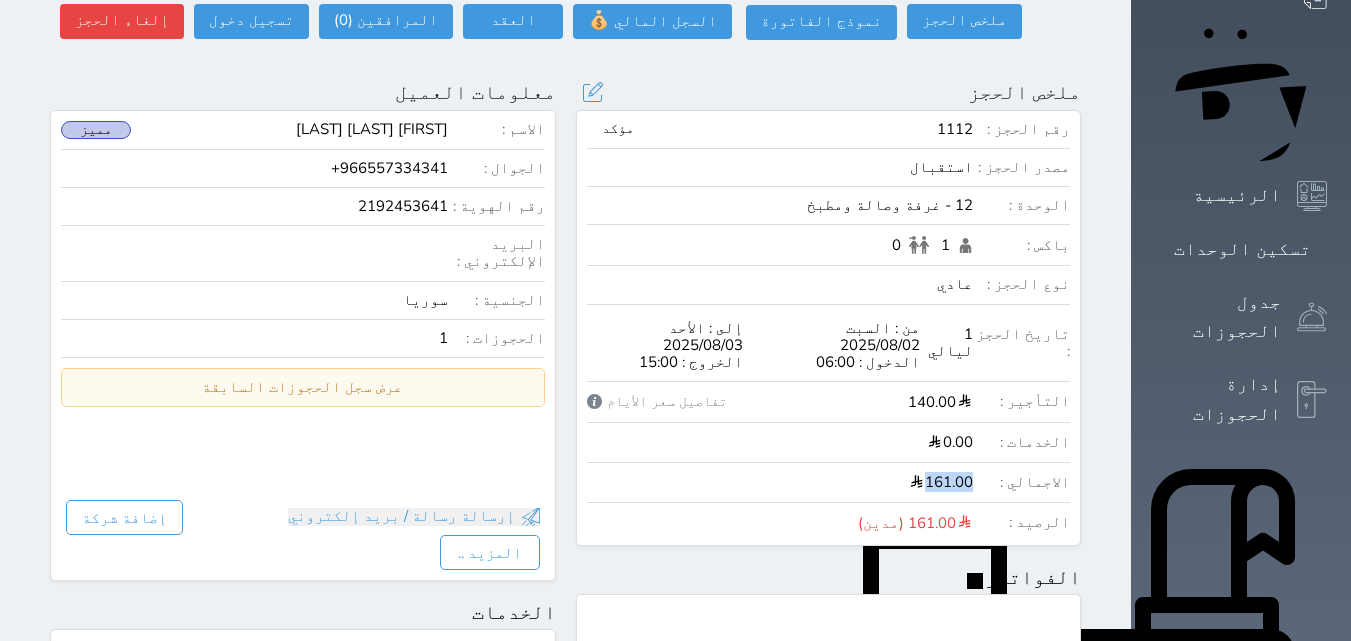 drag, startPoint x: 1015, startPoint y: 388, endPoint x: 1089, endPoint y: 389, distance: 74.00676 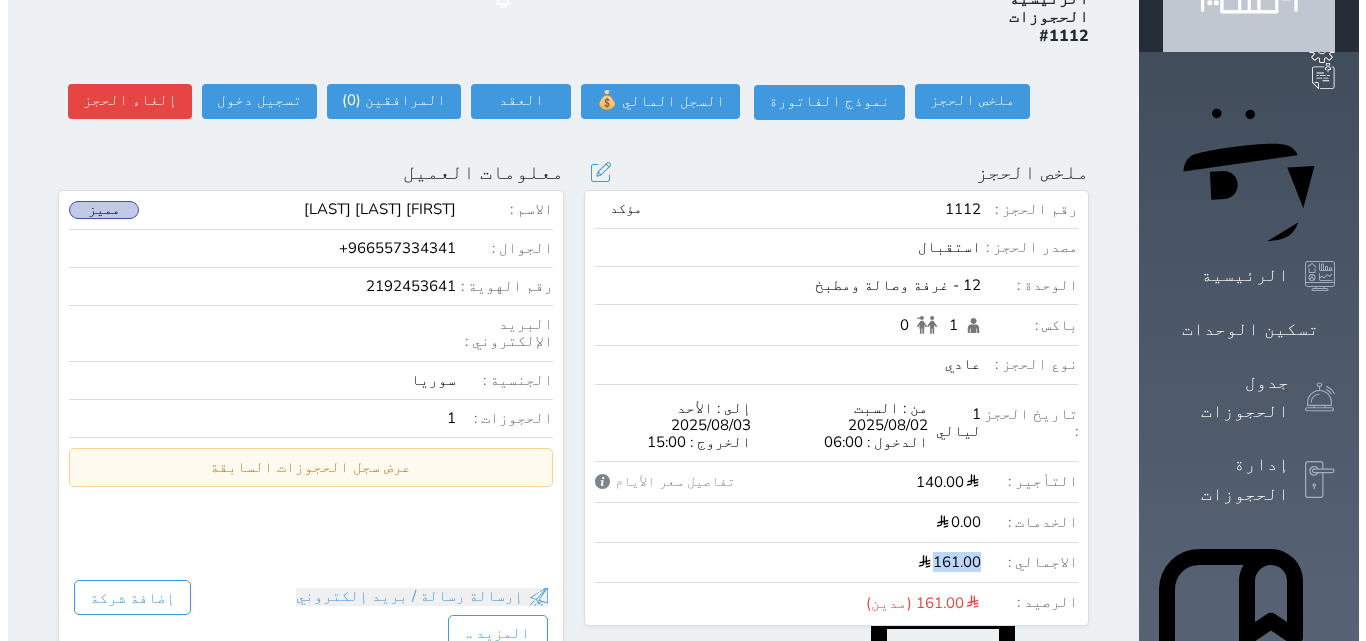 scroll, scrollTop: 0, scrollLeft: 0, axis: both 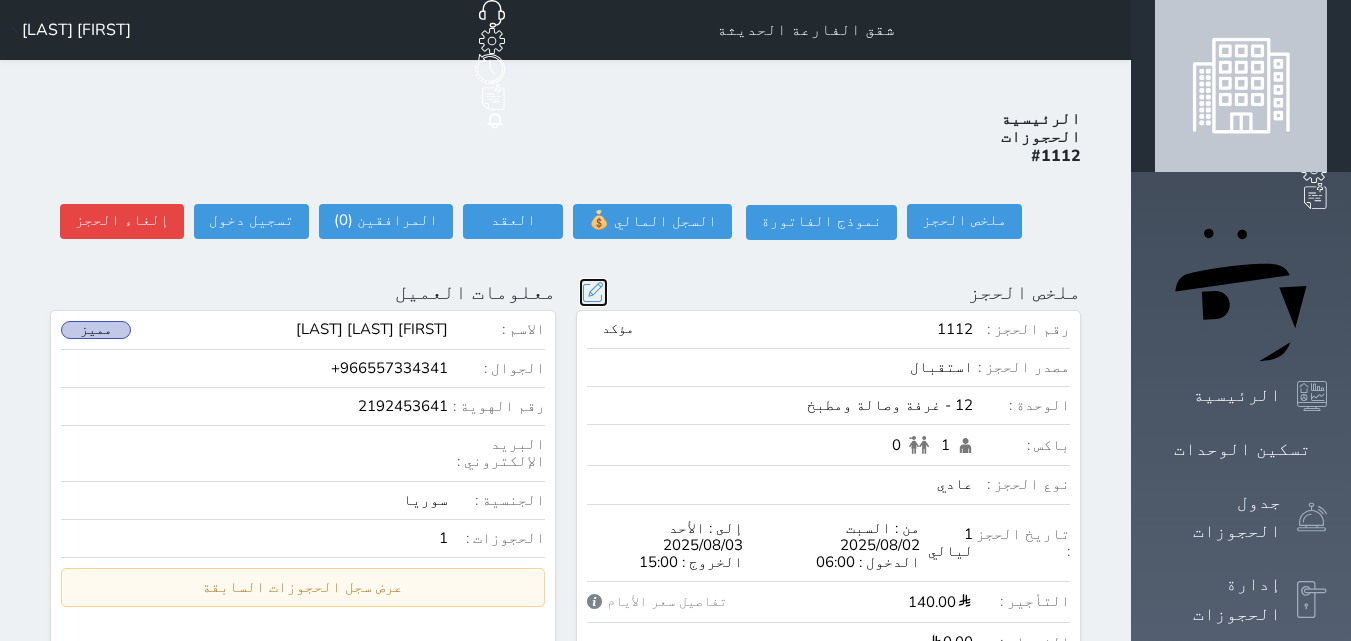 click at bounding box center [593, 292] 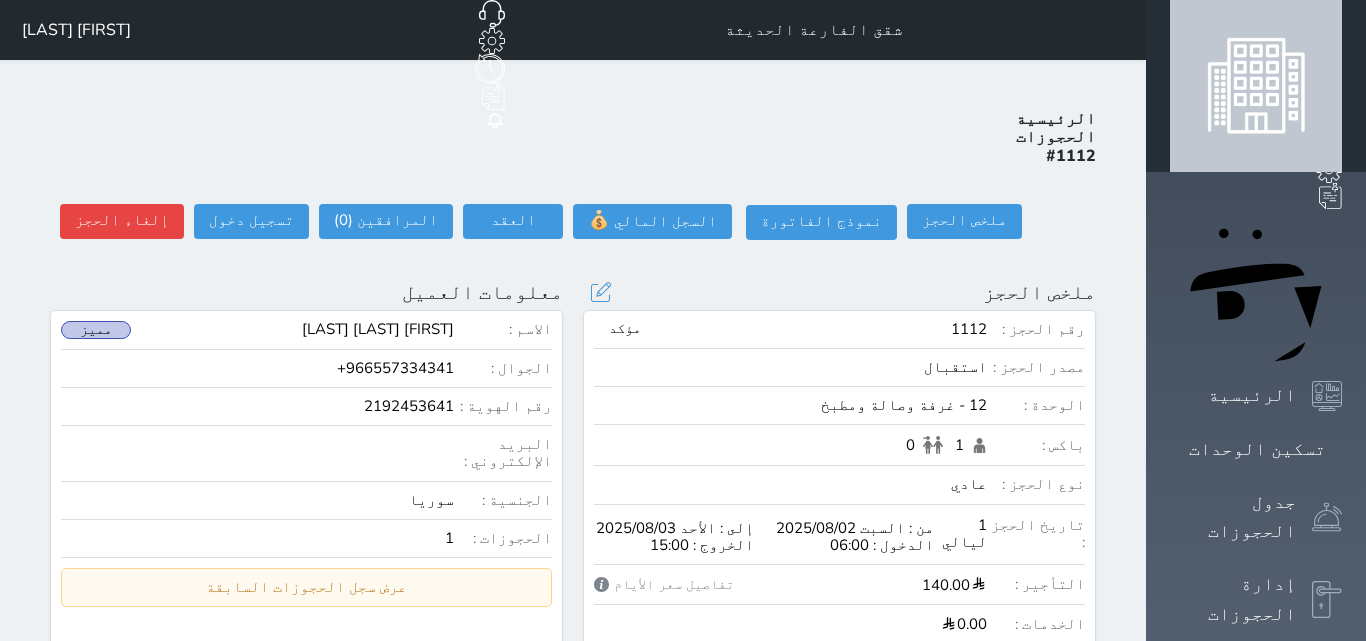 click at bounding box center (0, 0) 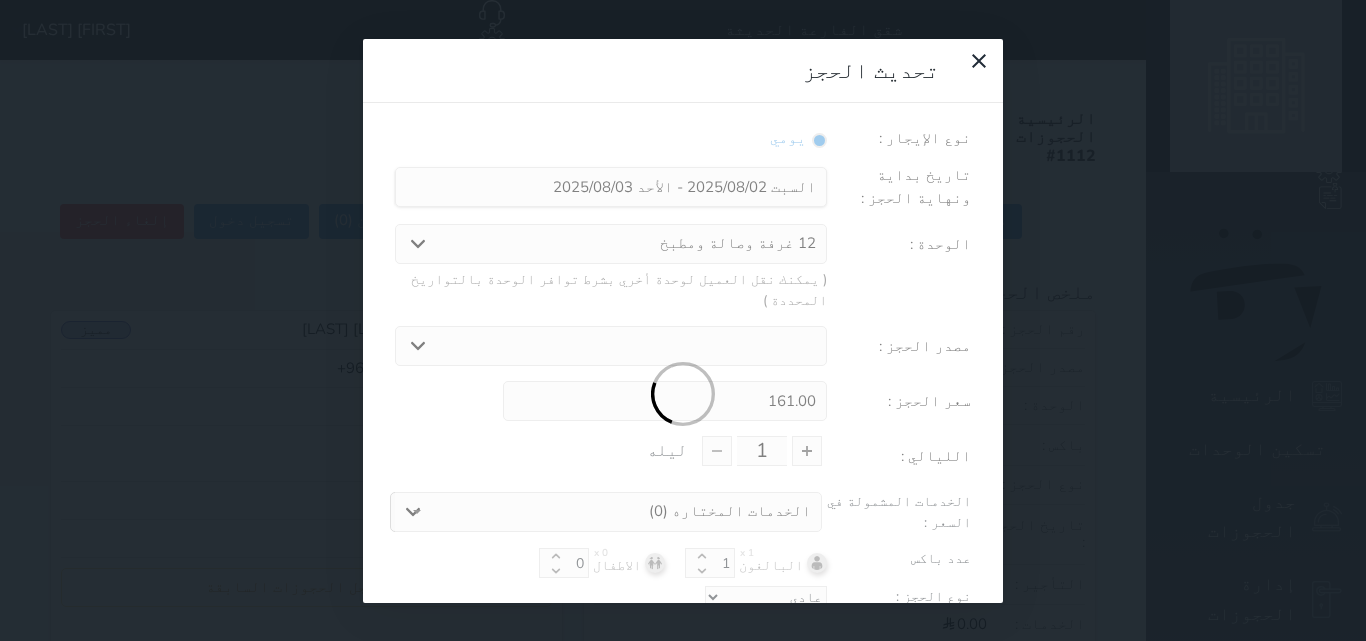 click at bounding box center [683, 395] 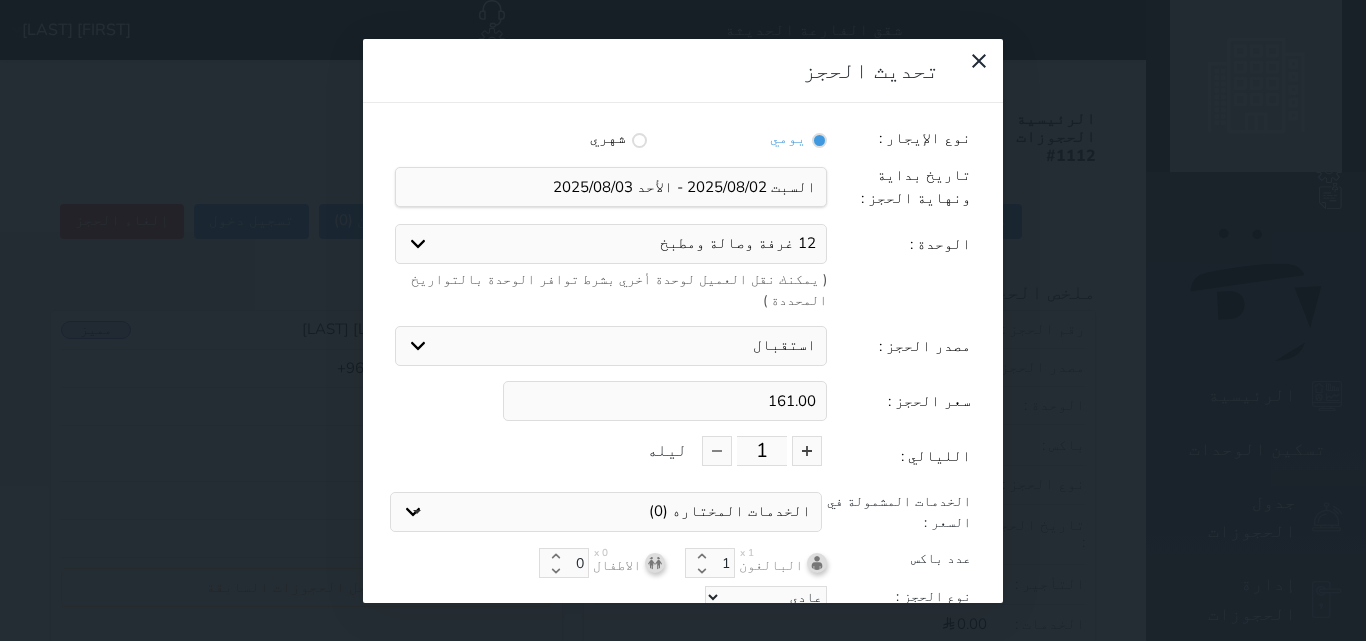 drag, startPoint x: 776, startPoint y: 334, endPoint x: 789, endPoint y: 334, distance: 13 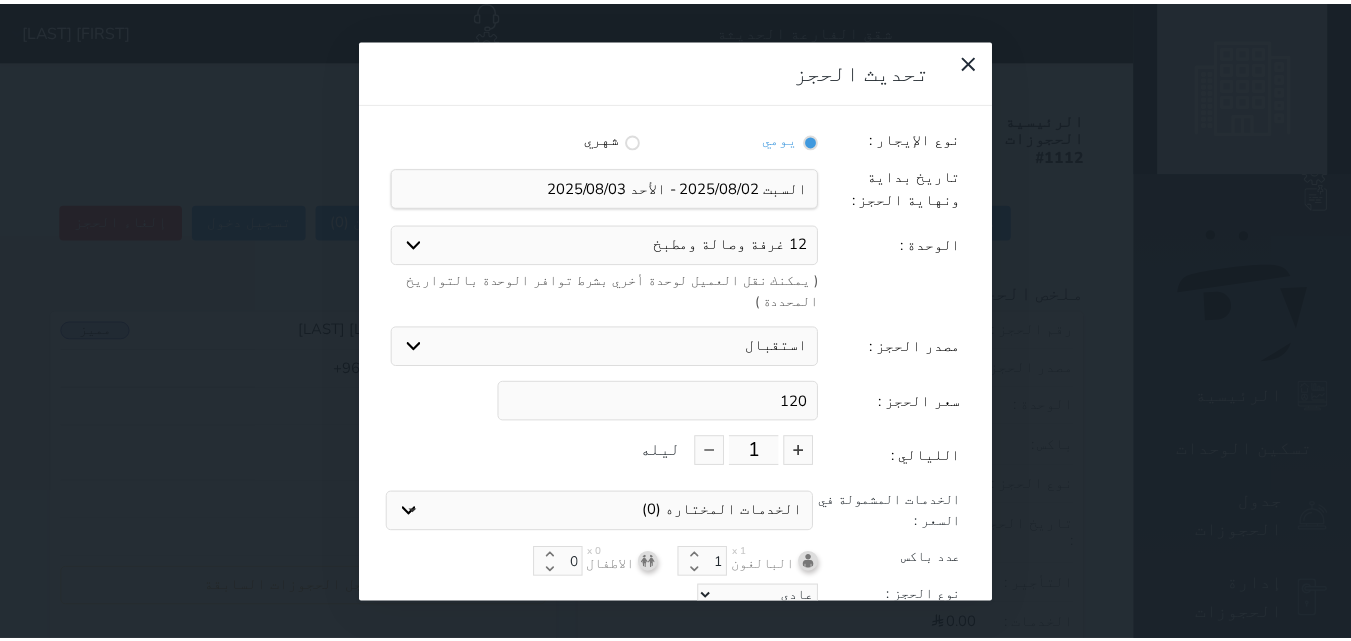 scroll, scrollTop: 45, scrollLeft: 0, axis: vertical 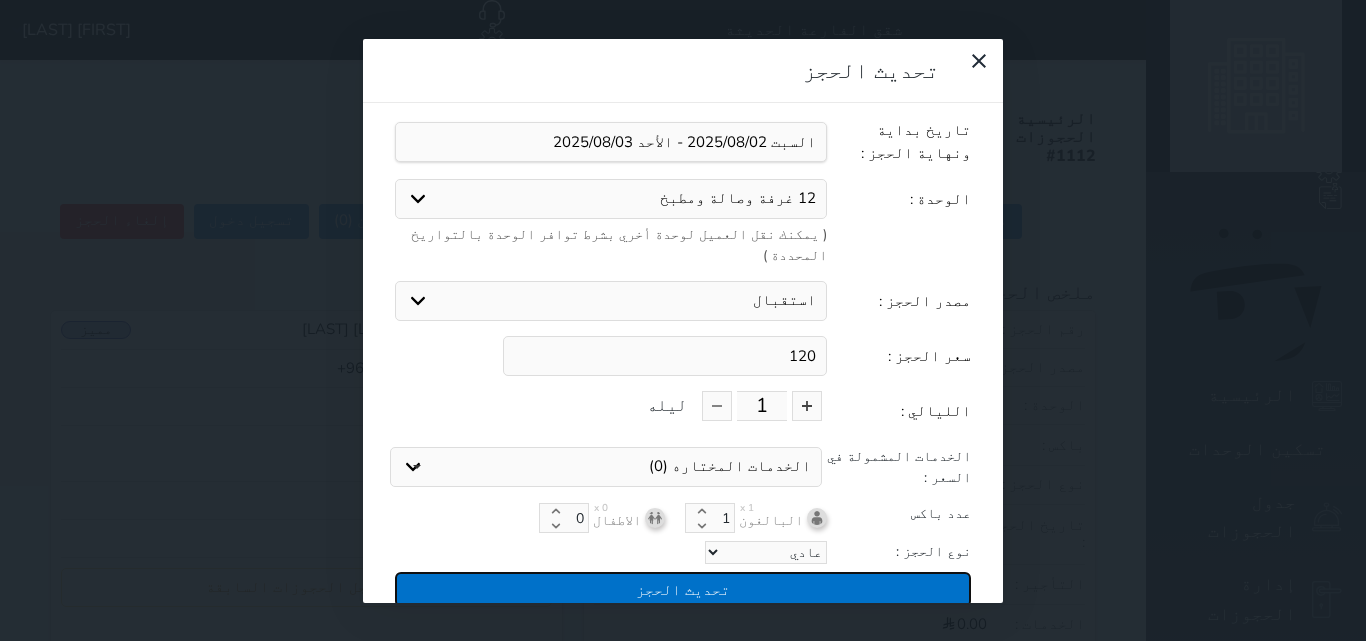 click on "تحديث الحجز" at bounding box center [683, 589] 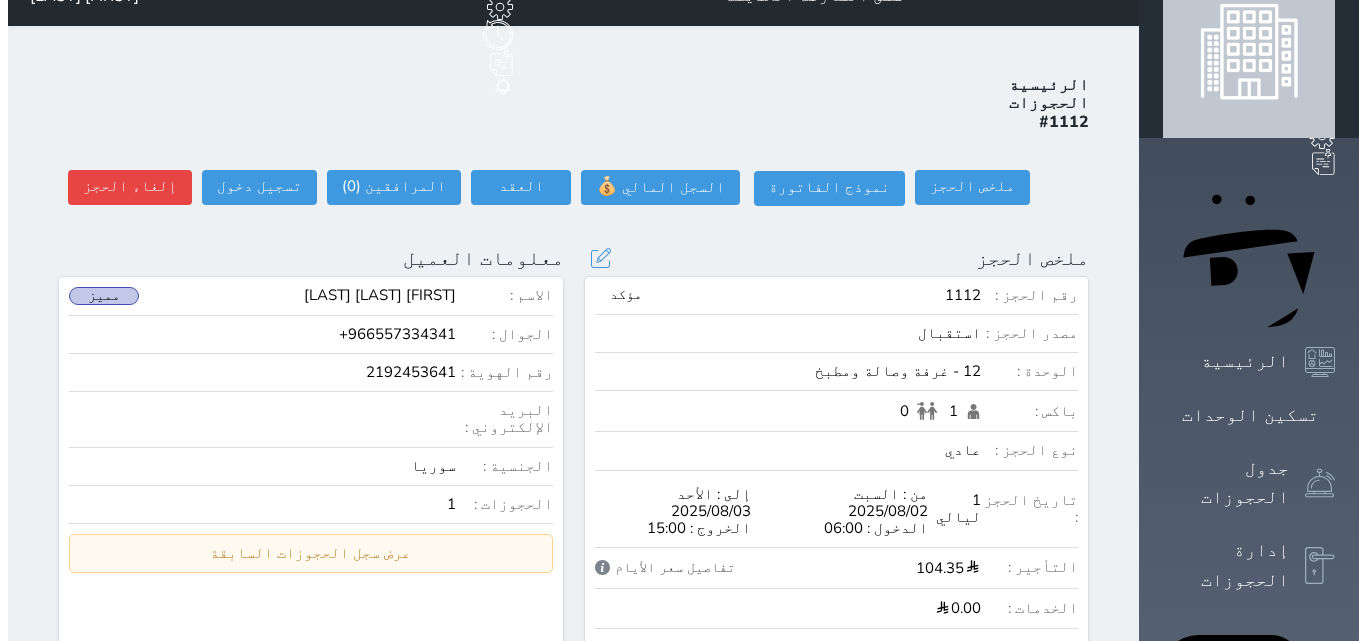 scroll, scrollTop: 0, scrollLeft: 0, axis: both 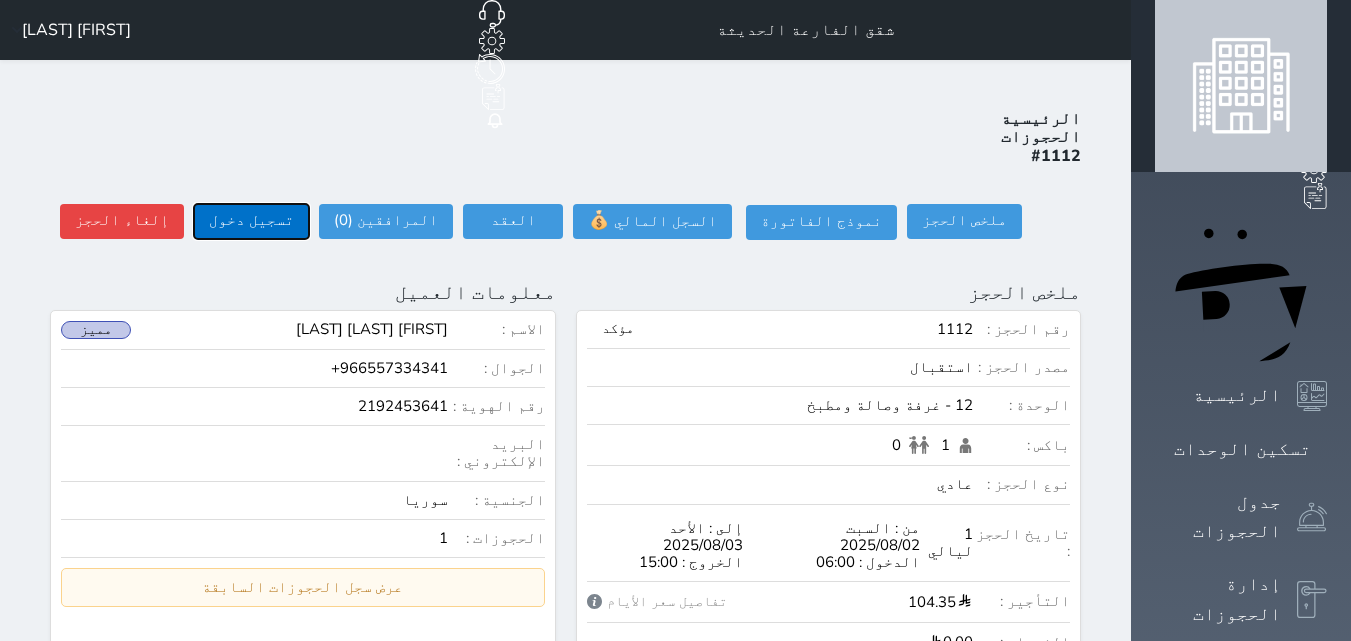 click on "تسجيل دخول" at bounding box center [251, 221] 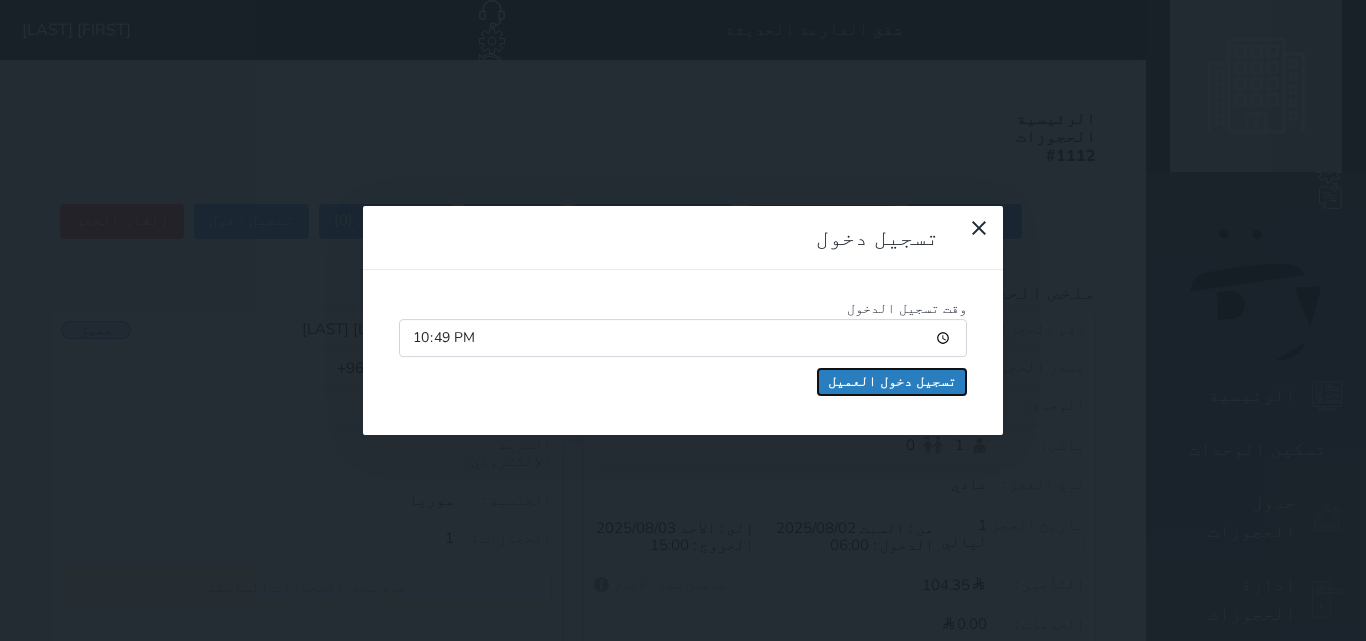 click on "تسجيل دخول العميل" at bounding box center (892, 382) 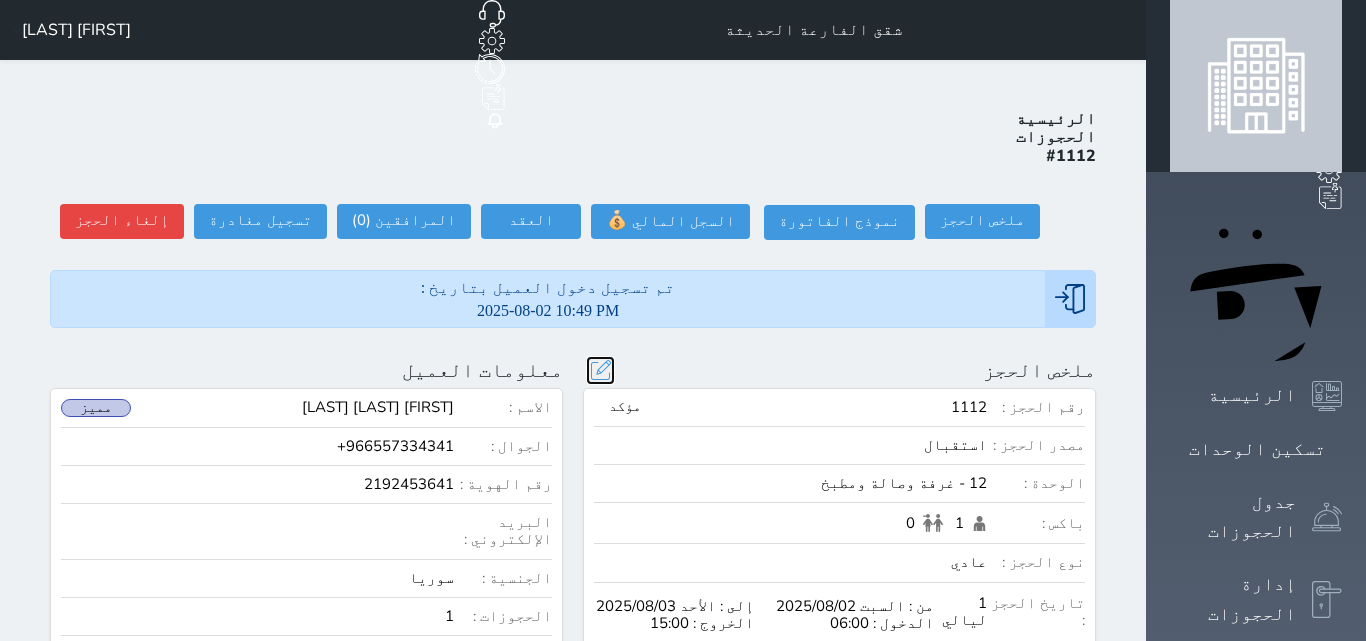 click at bounding box center [600, 370] 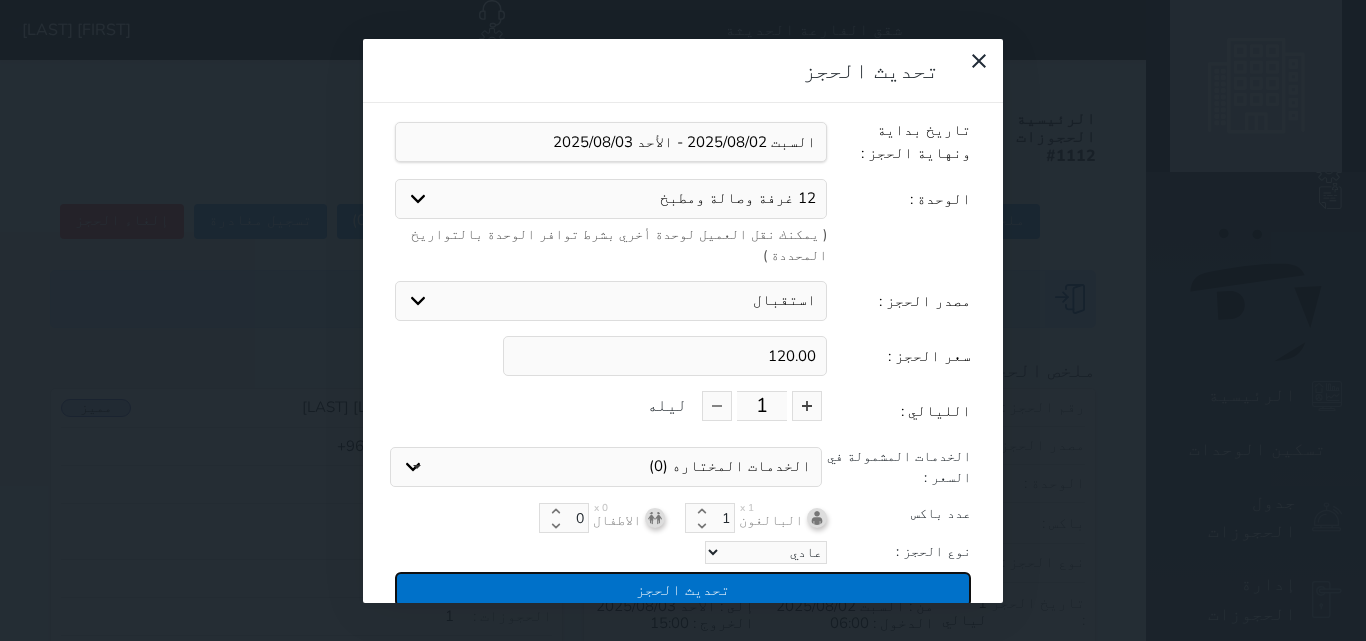 click on "تحديث الحجز" at bounding box center [683, 589] 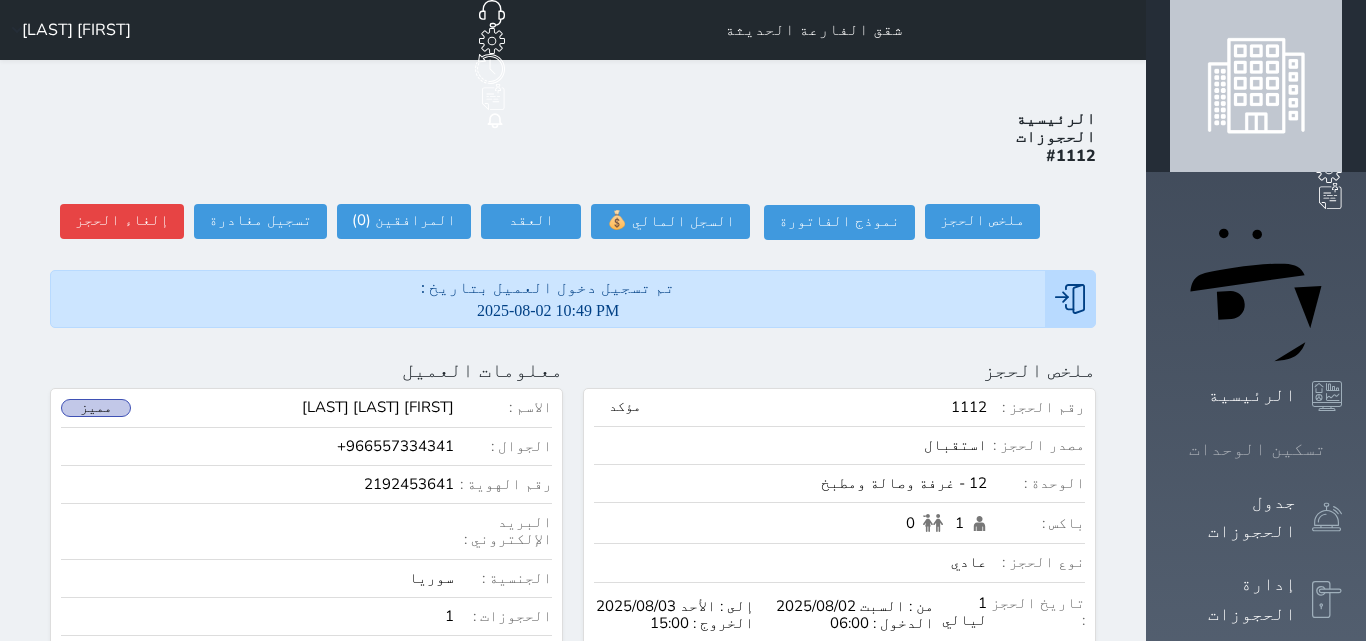 click 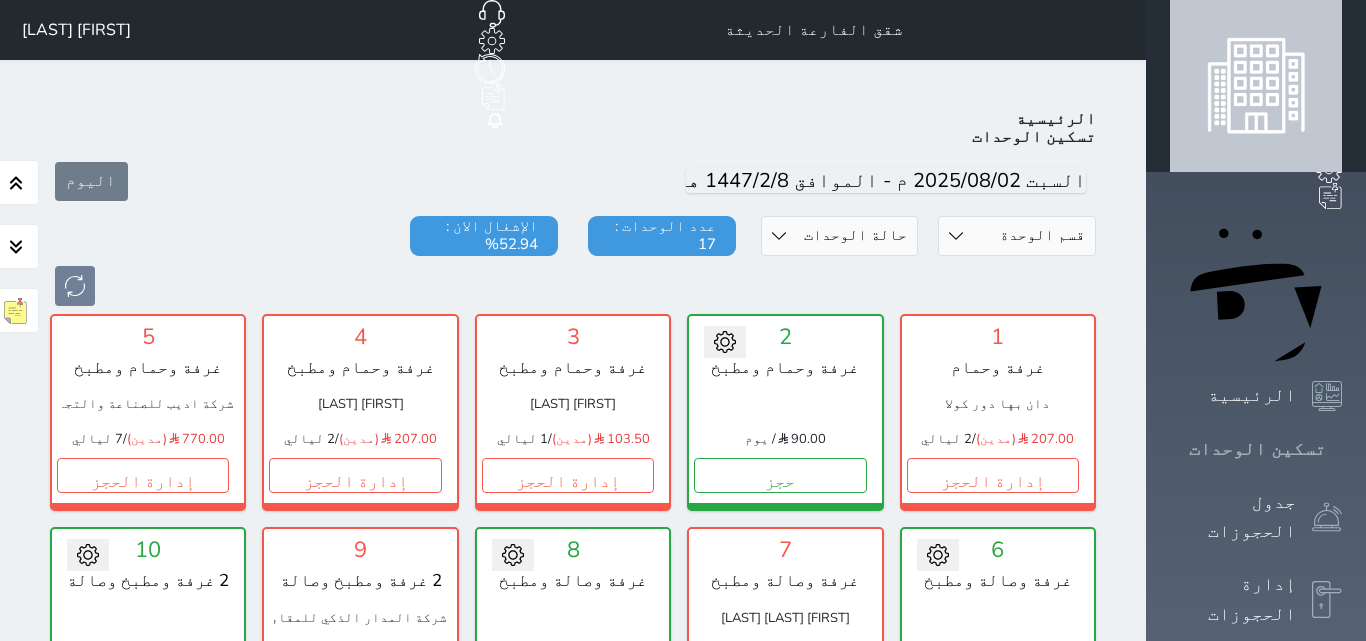 scroll, scrollTop: 78, scrollLeft: 0, axis: vertical 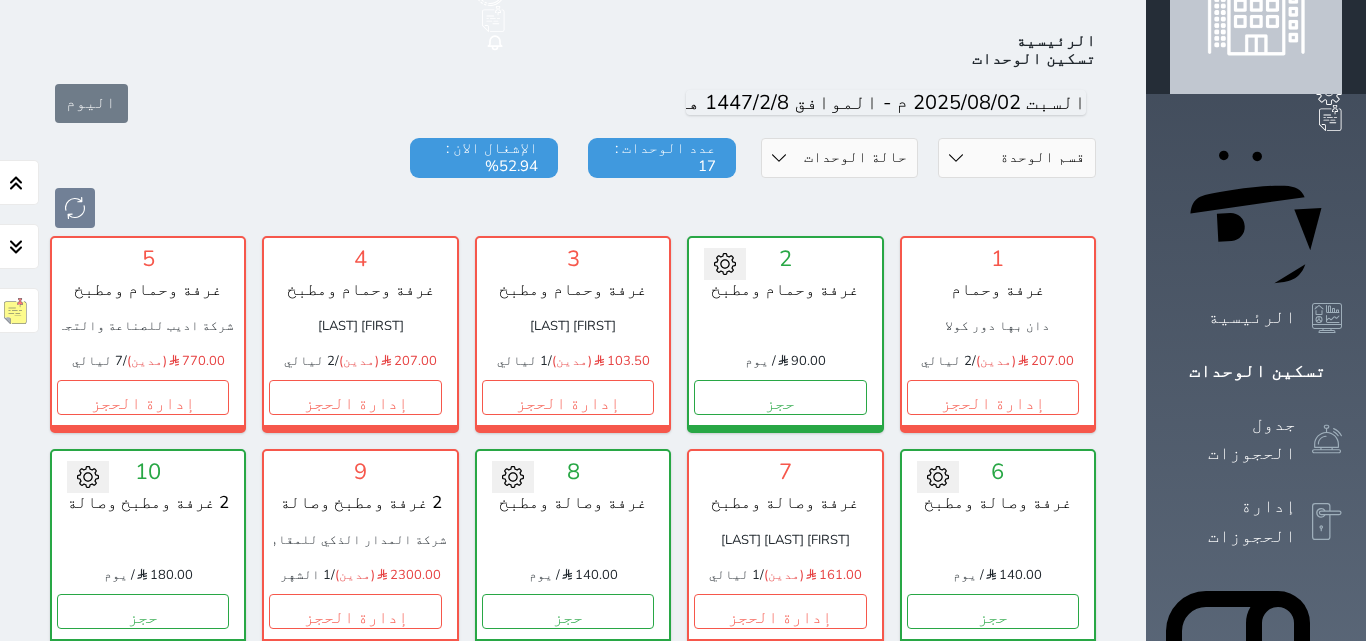 click on "إدارة الحجز" at bounding box center [780, 824] 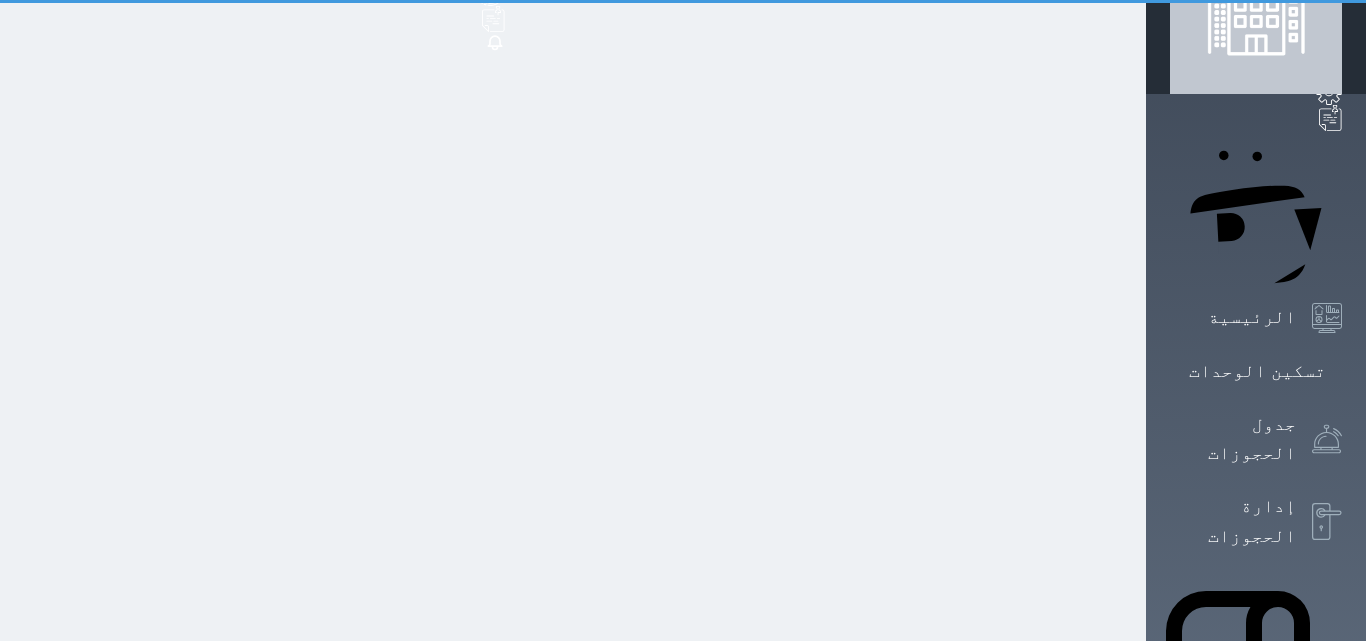 scroll, scrollTop: 0, scrollLeft: 0, axis: both 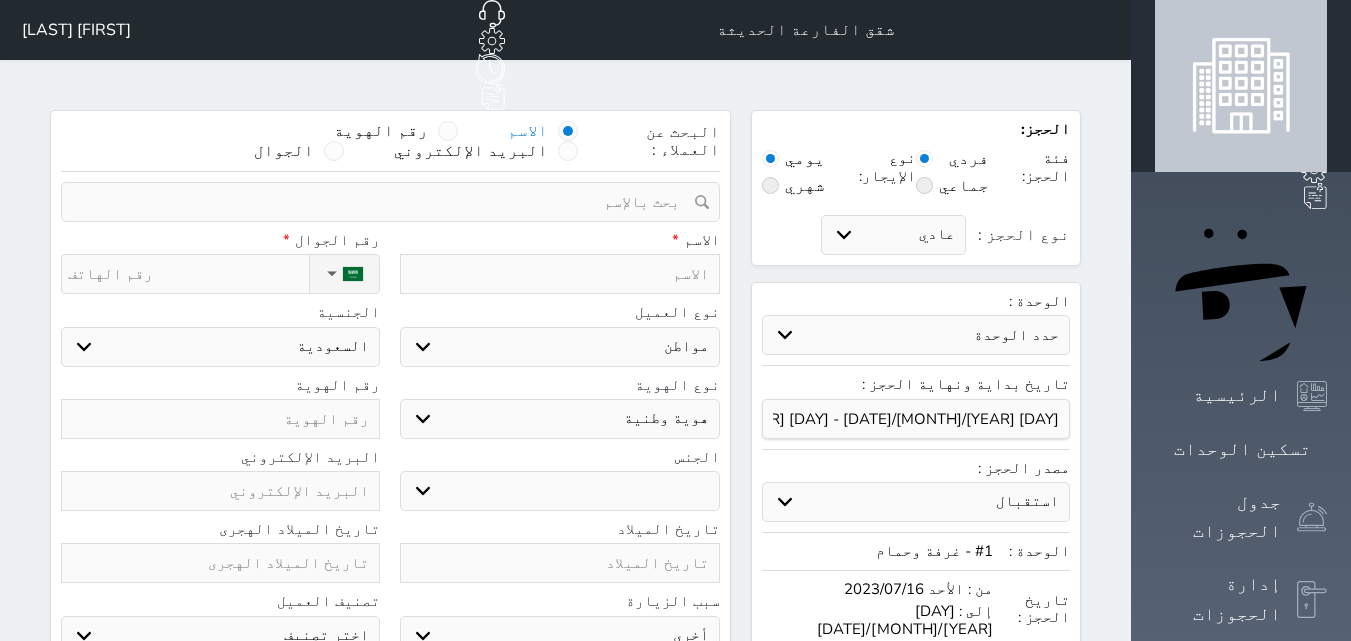 select on "51937" 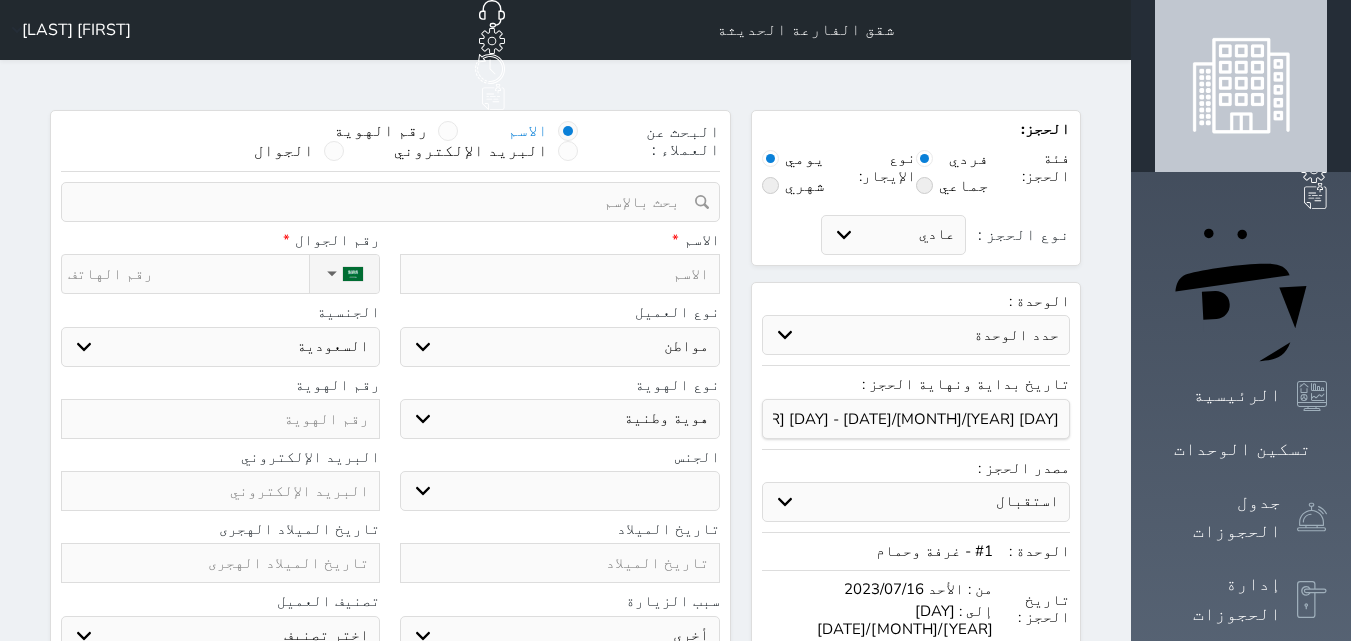 select 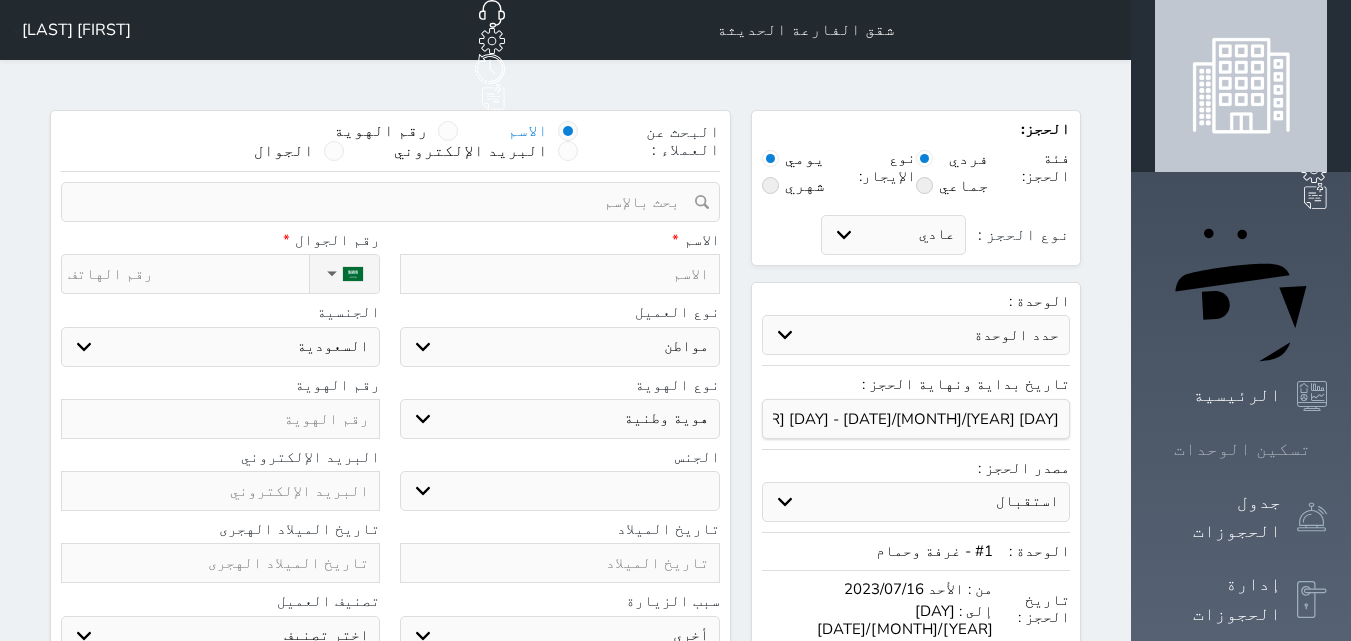 click on "تسكين الوحدات" at bounding box center (1241, 449) 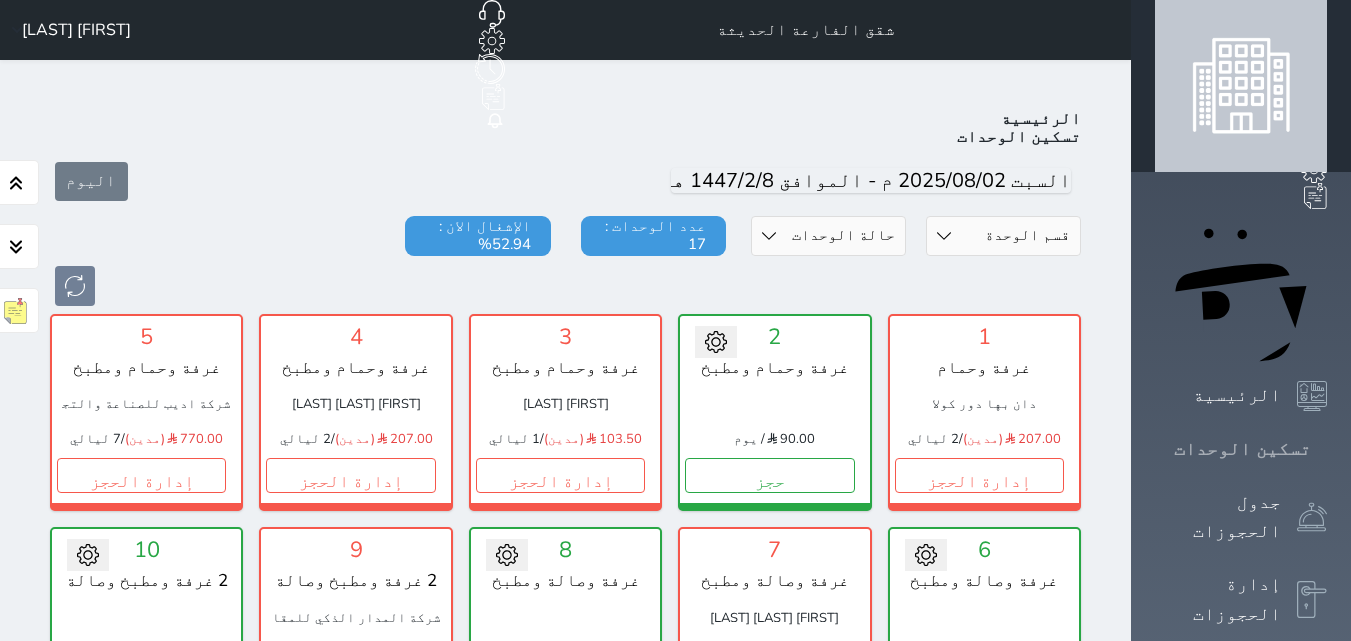 scroll, scrollTop: 78, scrollLeft: 0, axis: vertical 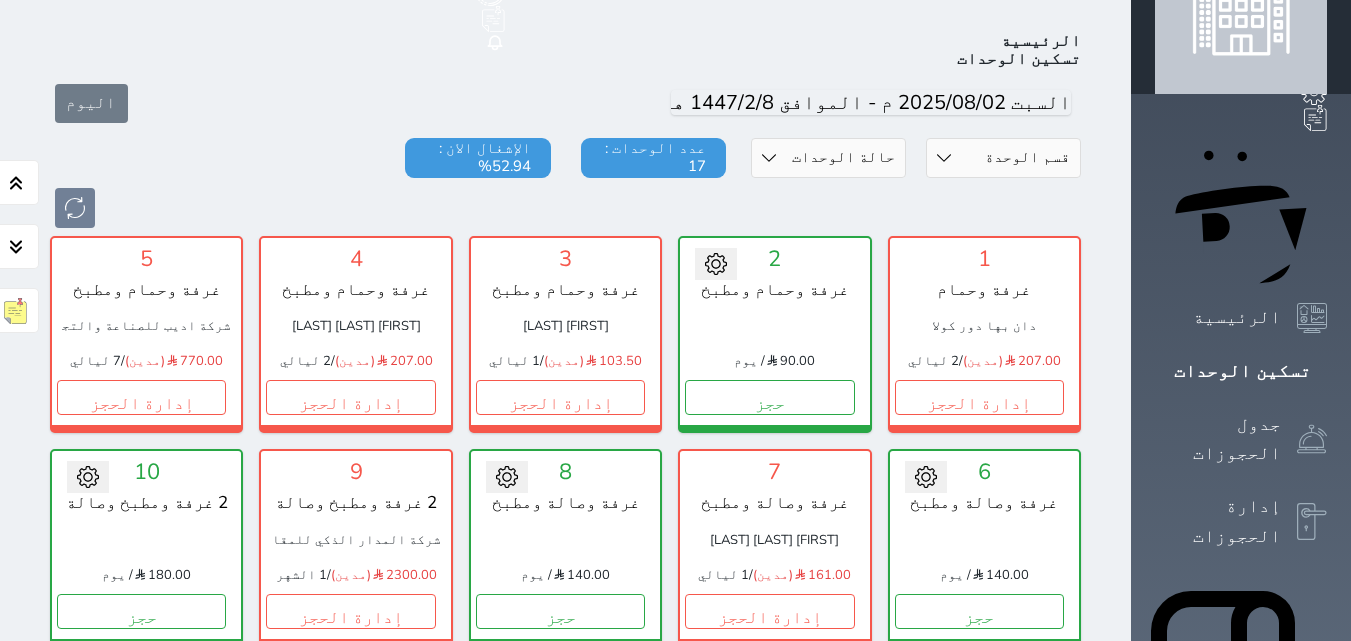 click on "إدارة الحجز" at bounding box center (769, 824) 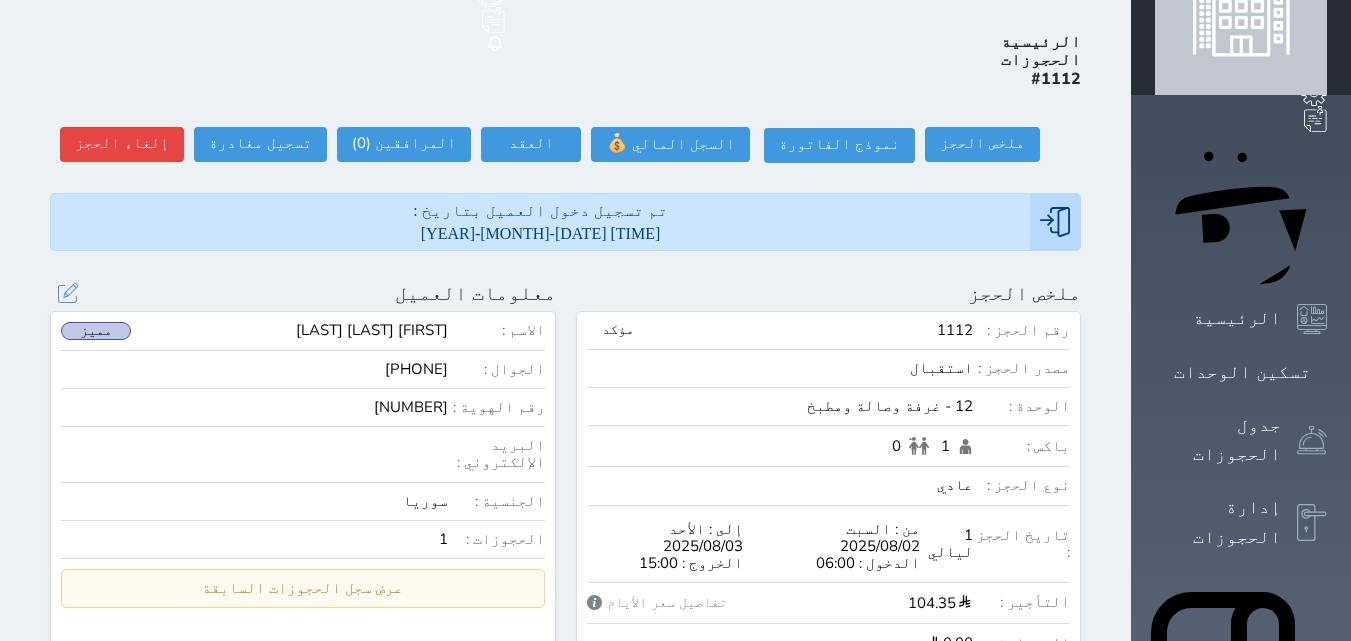 scroll, scrollTop: 0, scrollLeft: 0, axis: both 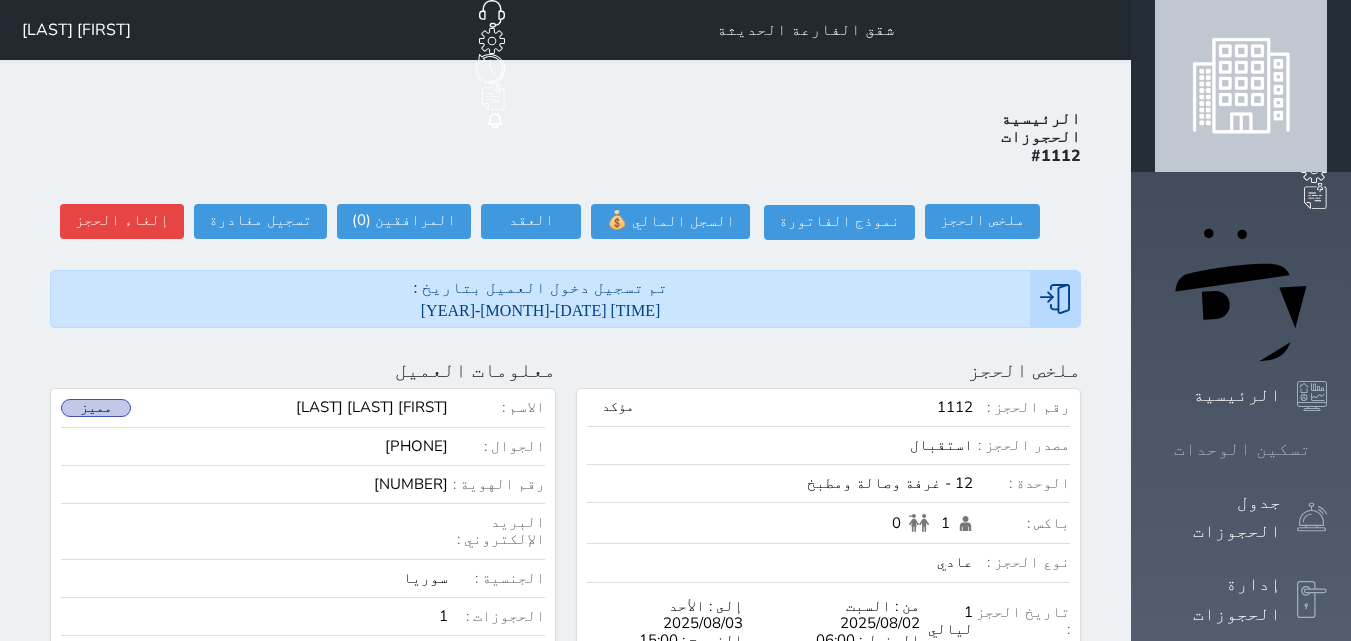 click 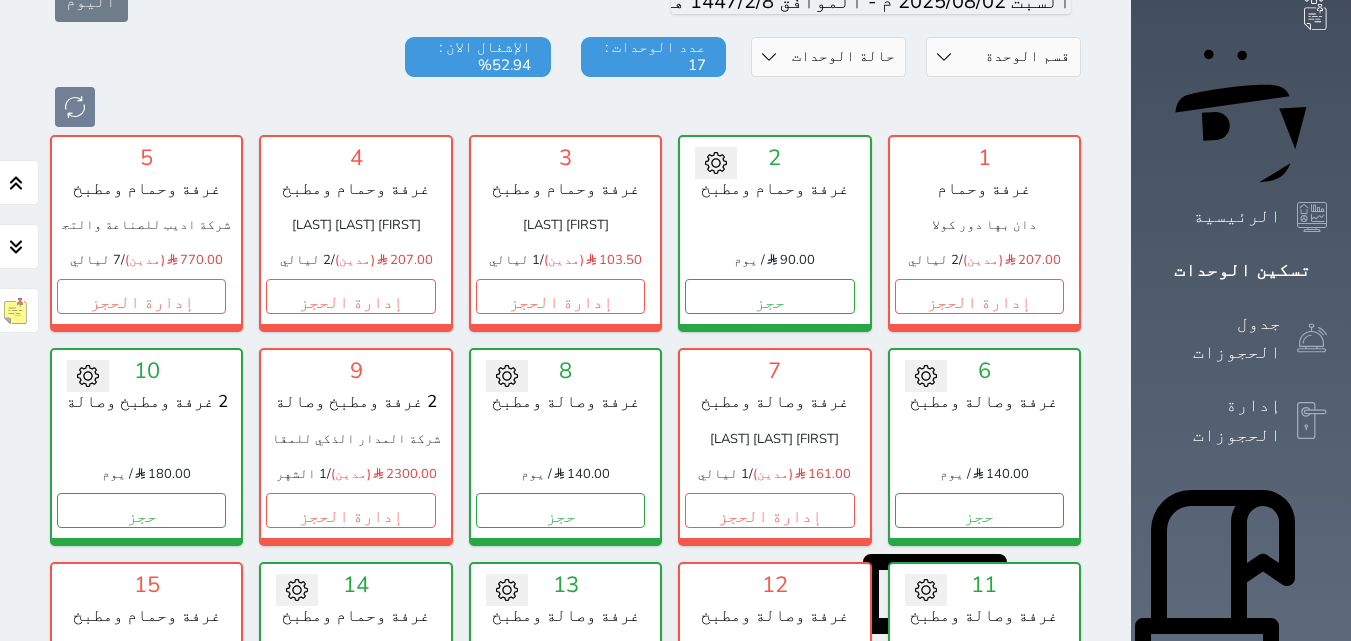 scroll, scrollTop: 178, scrollLeft: 0, axis: vertical 